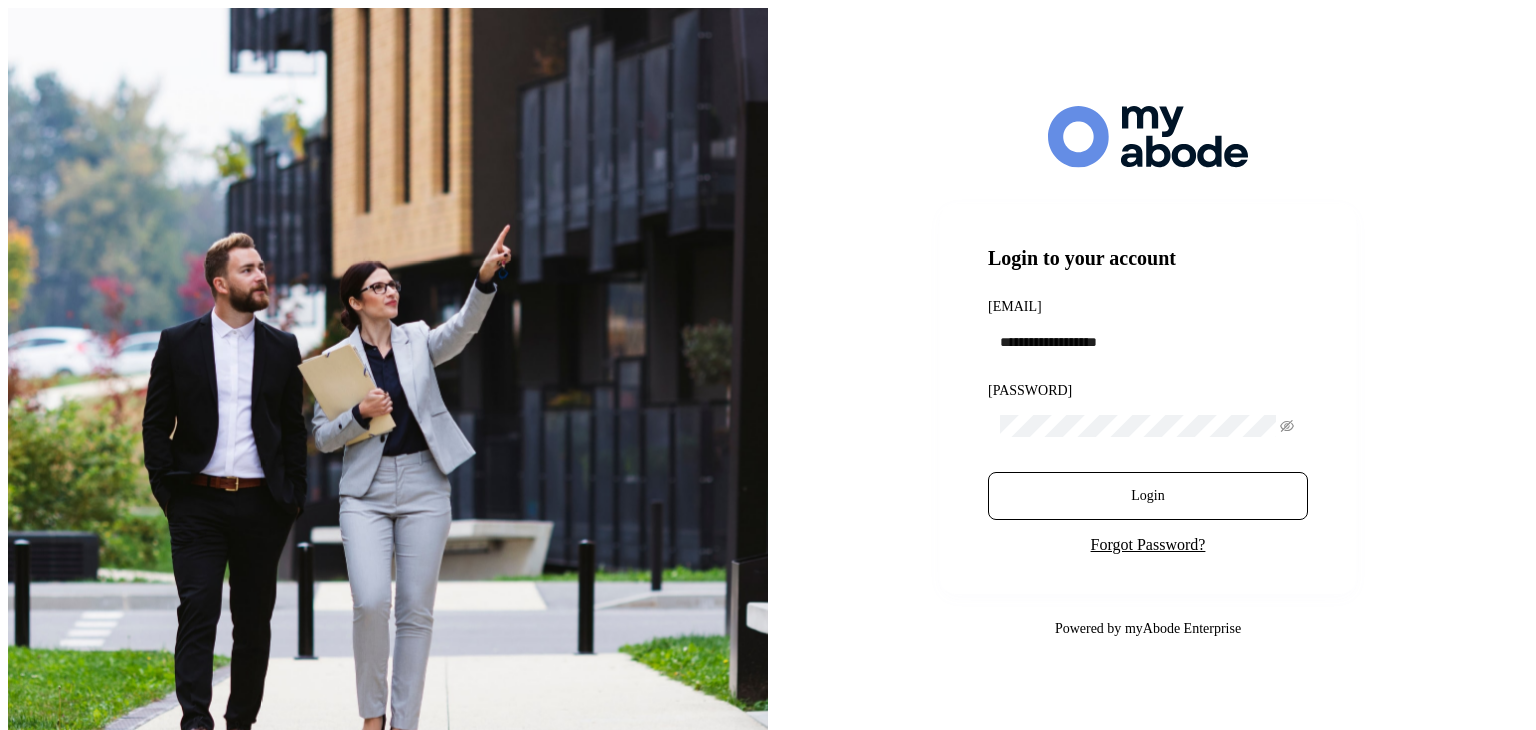 scroll, scrollTop: 0, scrollLeft: 0, axis: both 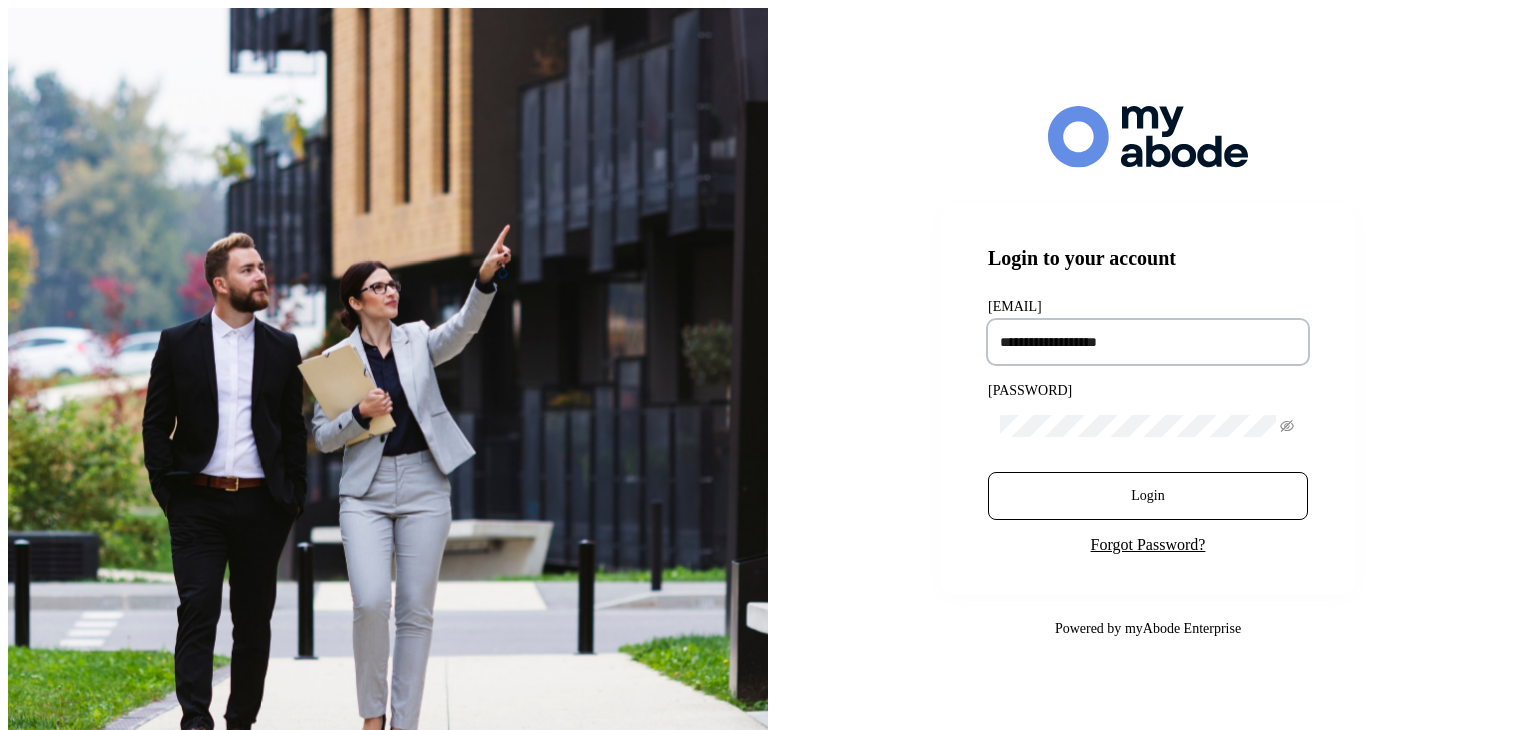 click at bounding box center (1148, 342) 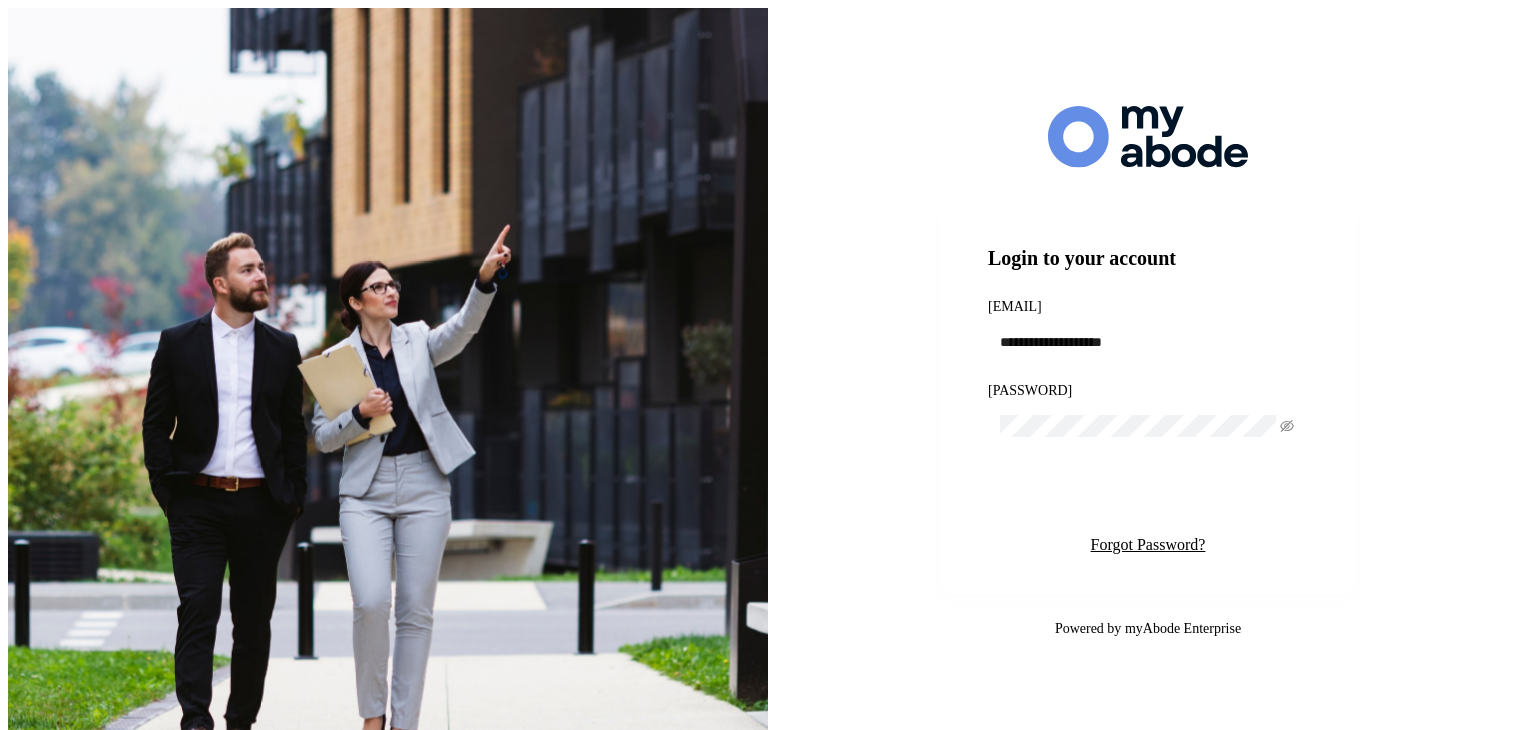 click on "Login" at bounding box center [1147, 496] 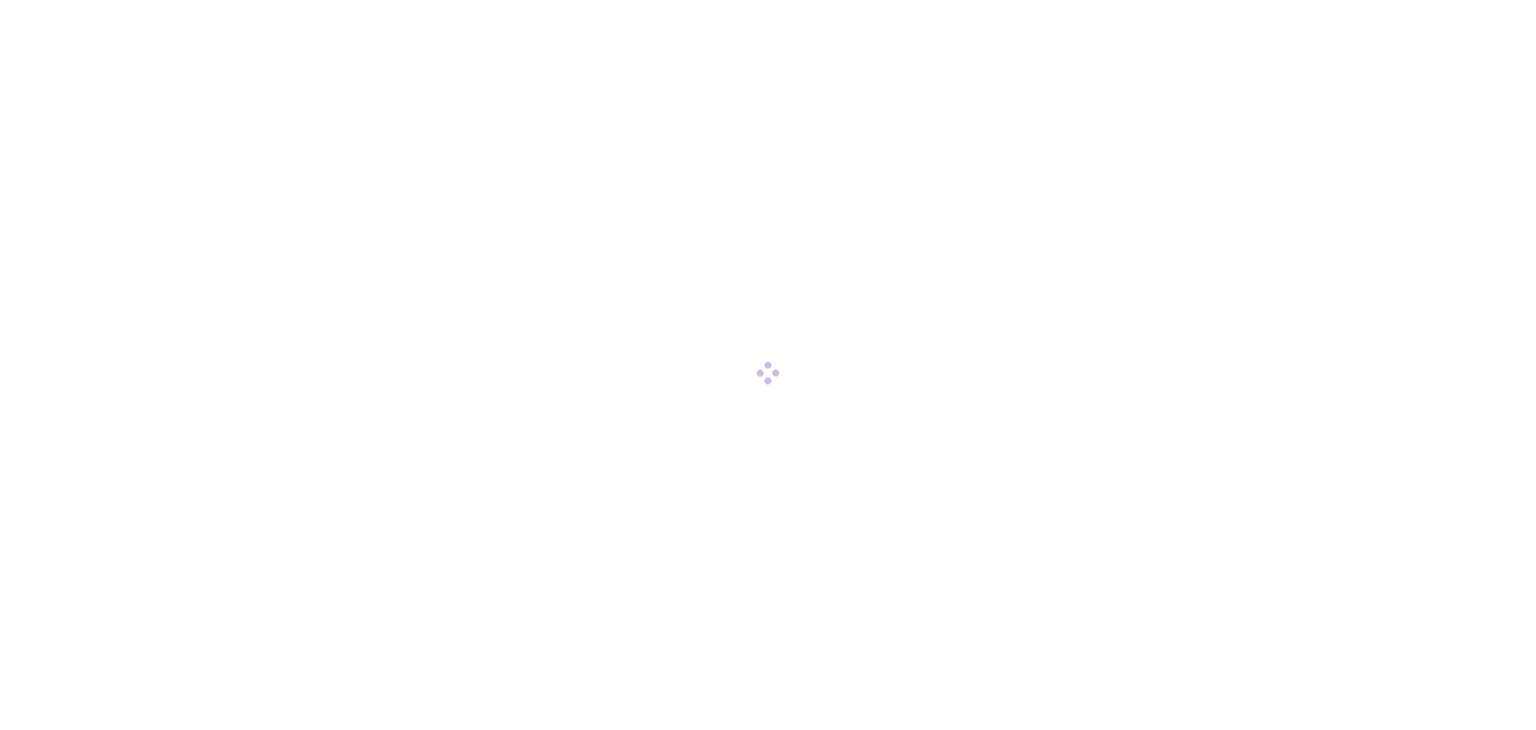 scroll, scrollTop: 0, scrollLeft: 0, axis: both 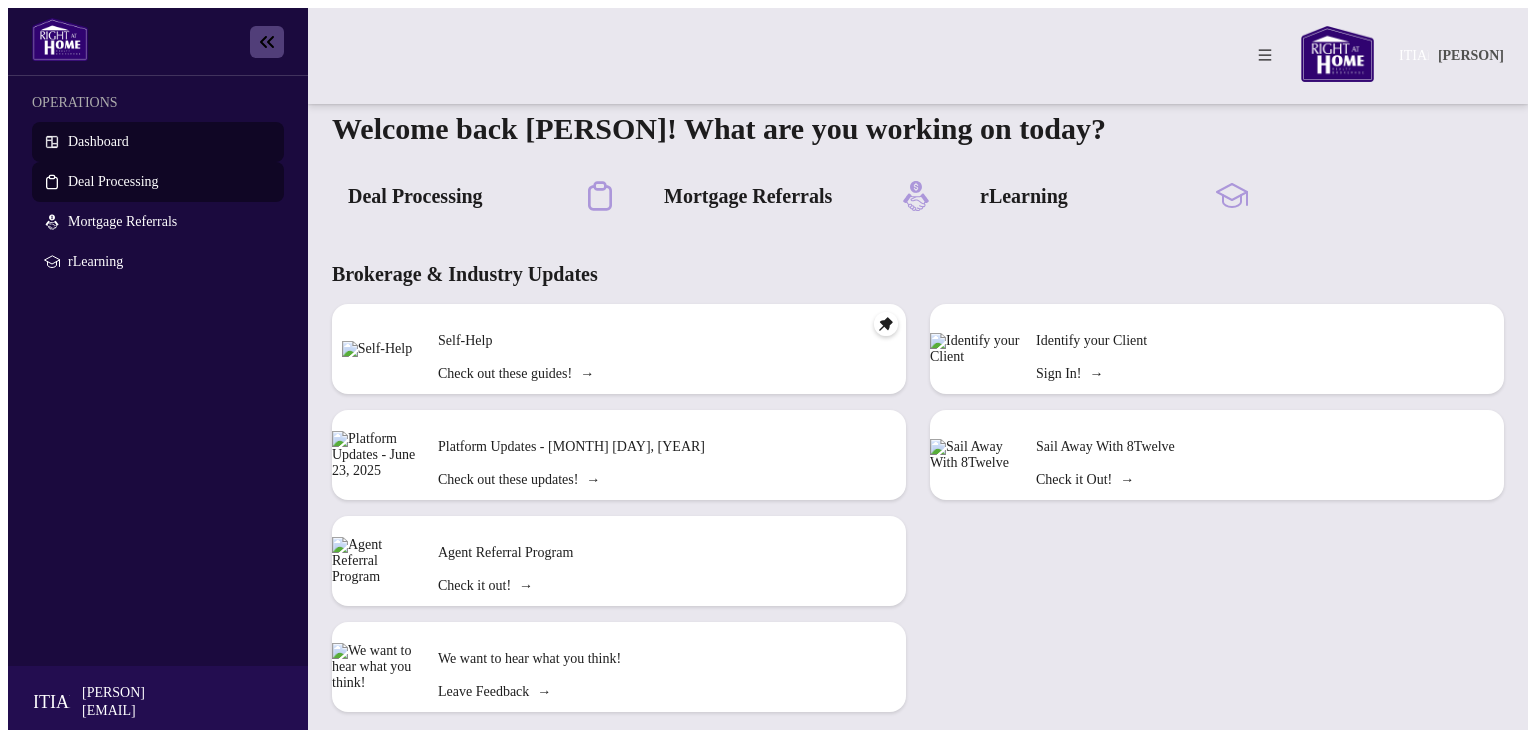 click on "Deal Processing" at bounding box center [113, 181] 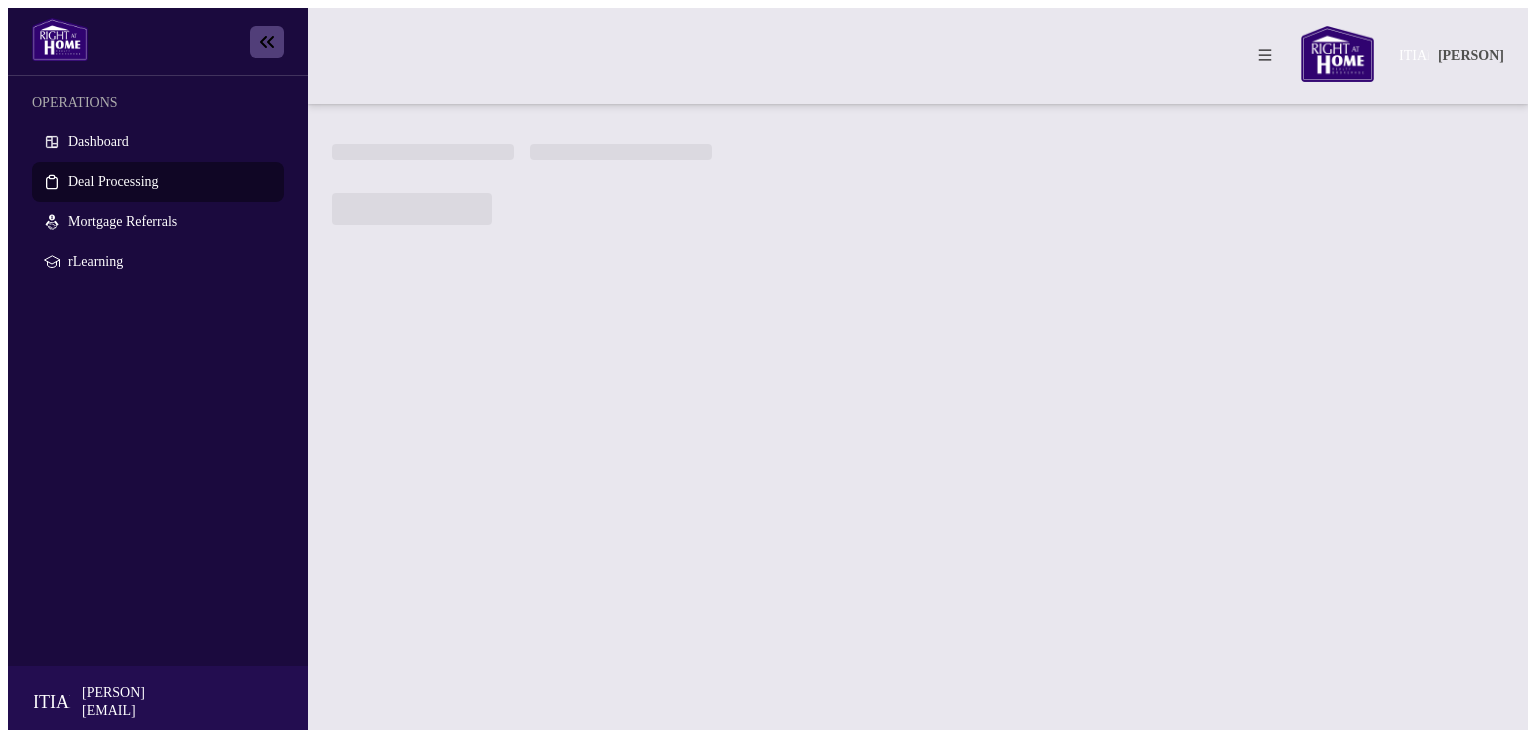 scroll, scrollTop: 0, scrollLeft: 0, axis: both 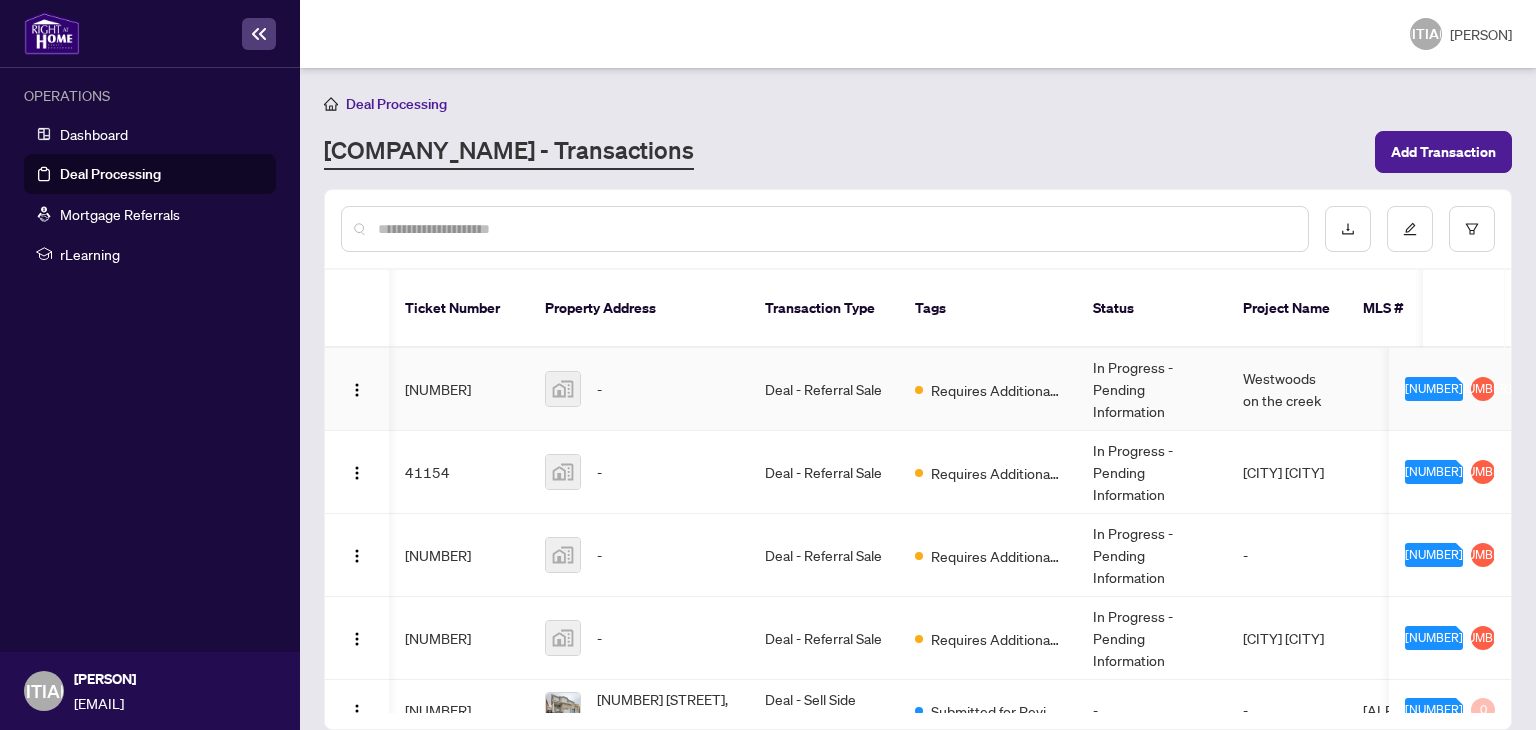 click on "Deal - Referral Sale" at bounding box center [824, 389] 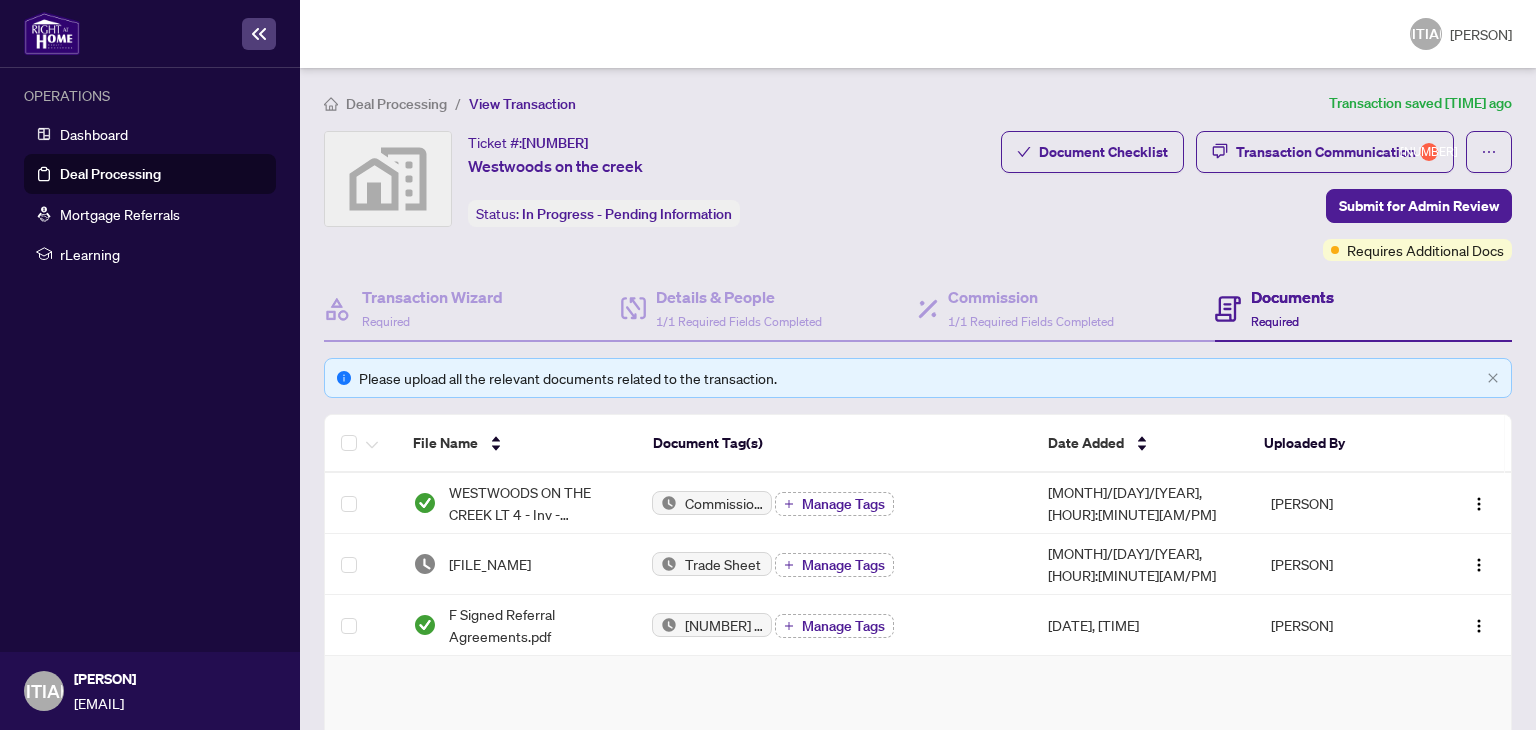 click at bounding box center [259, 34] 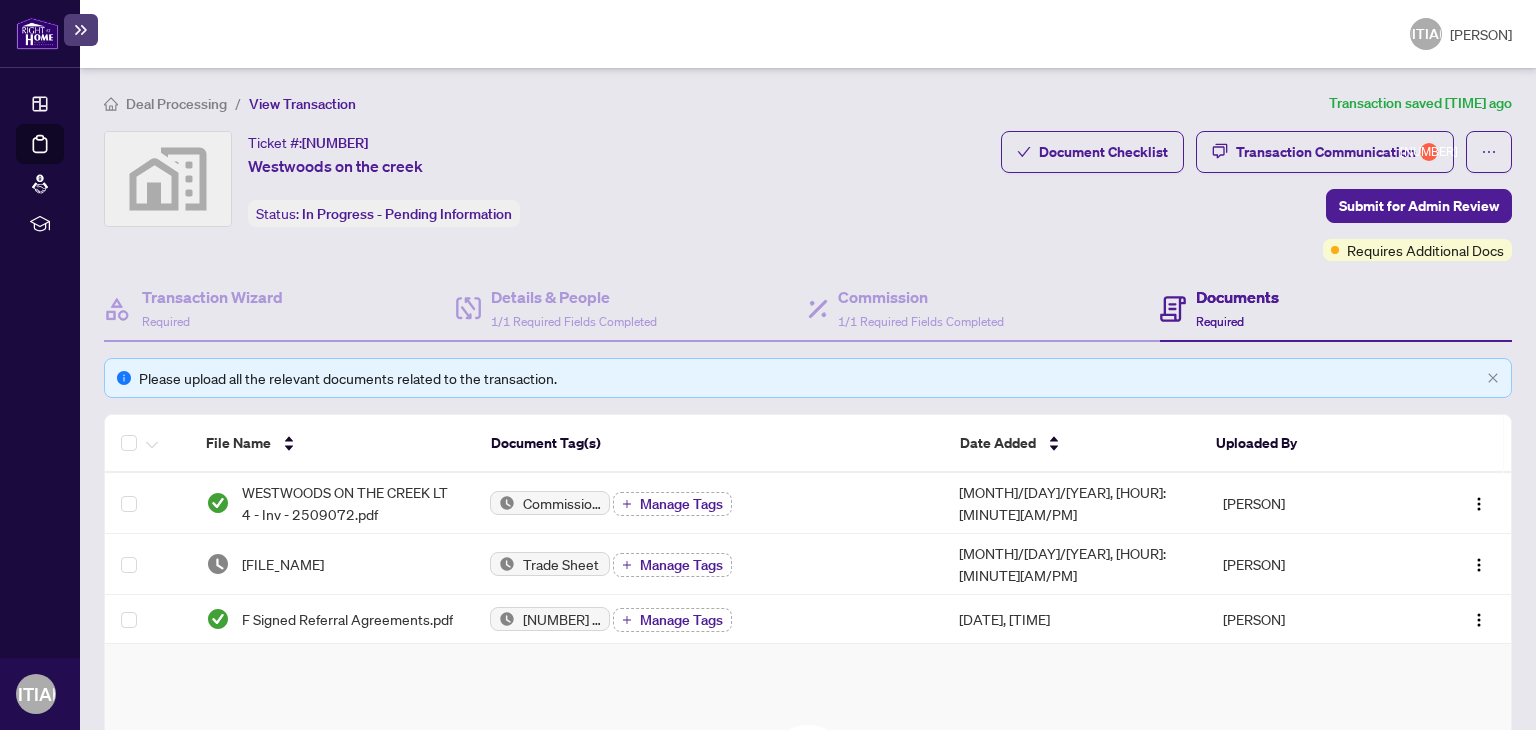 click on "[INITIALS] [LAST]" at bounding box center (808, 34) 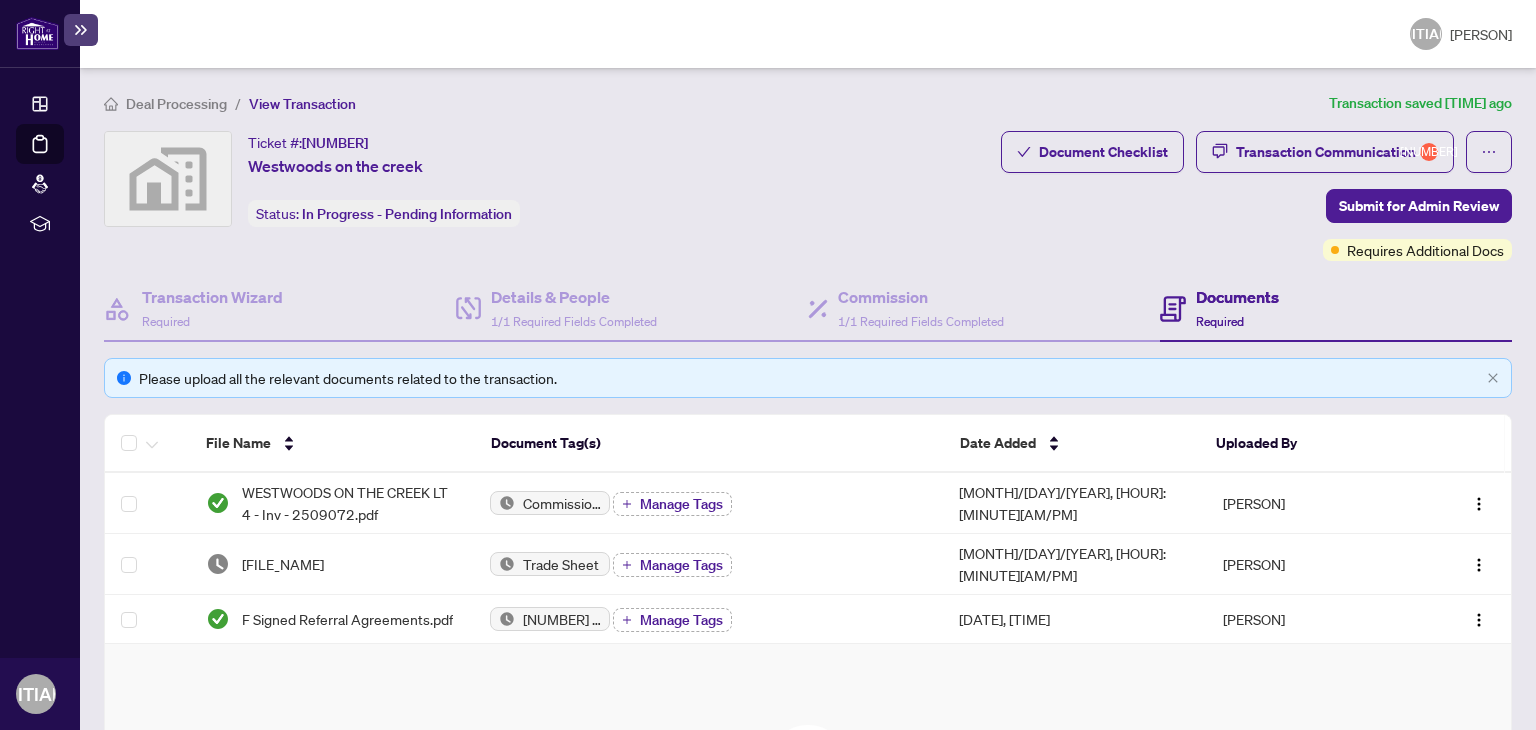 click at bounding box center (81, 30) 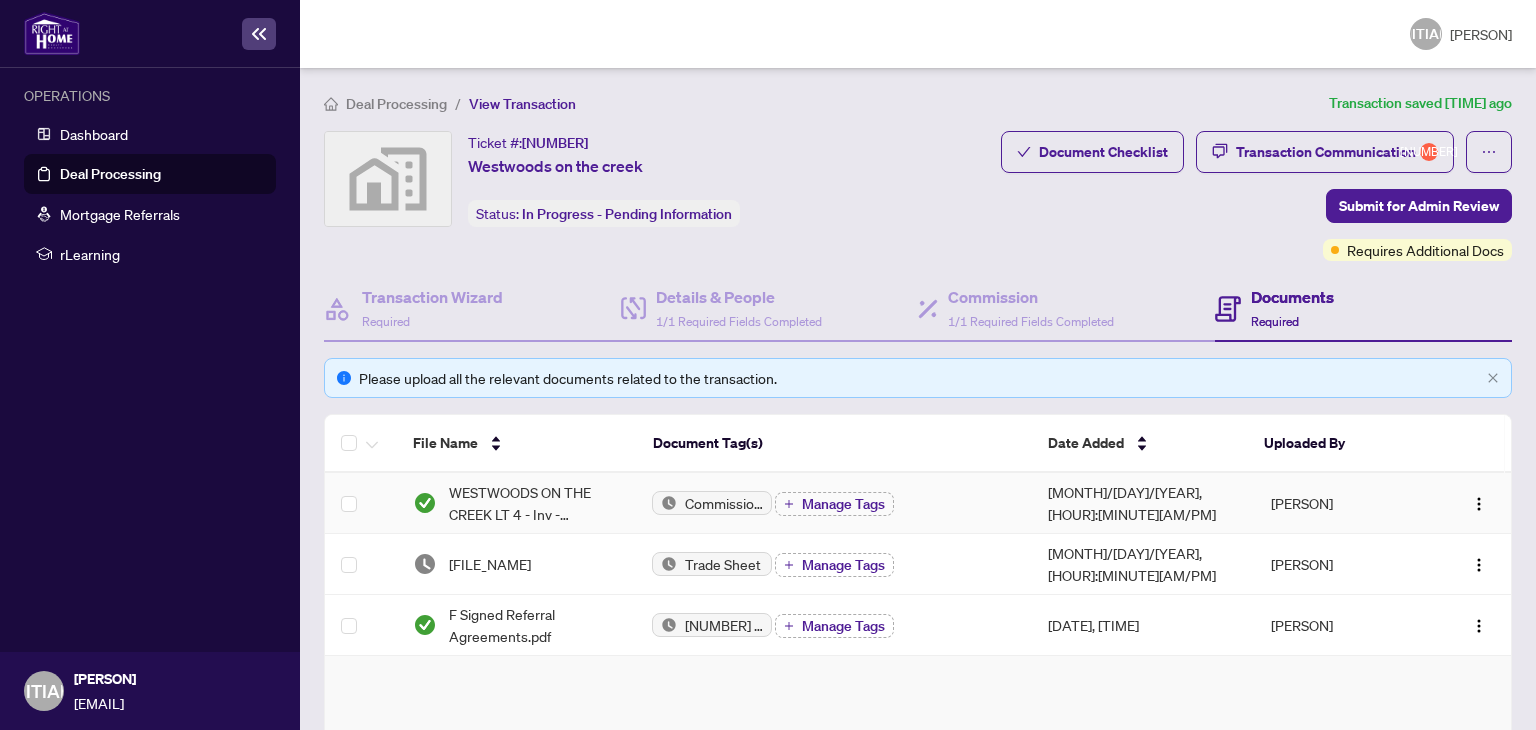click on "Commission Statement Sent" at bounding box center [724, 503] 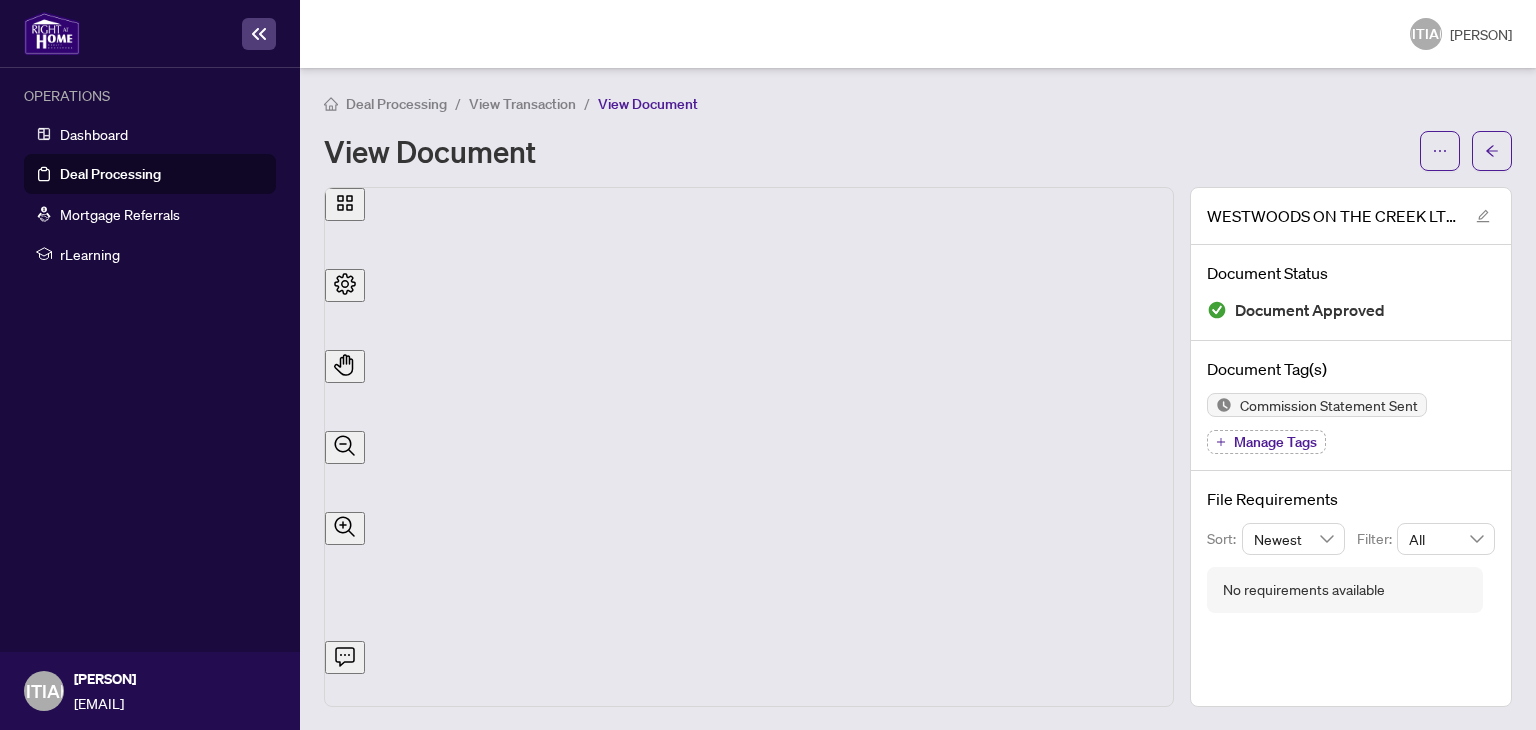 scroll, scrollTop: 560, scrollLeft: 0, axis: vertical 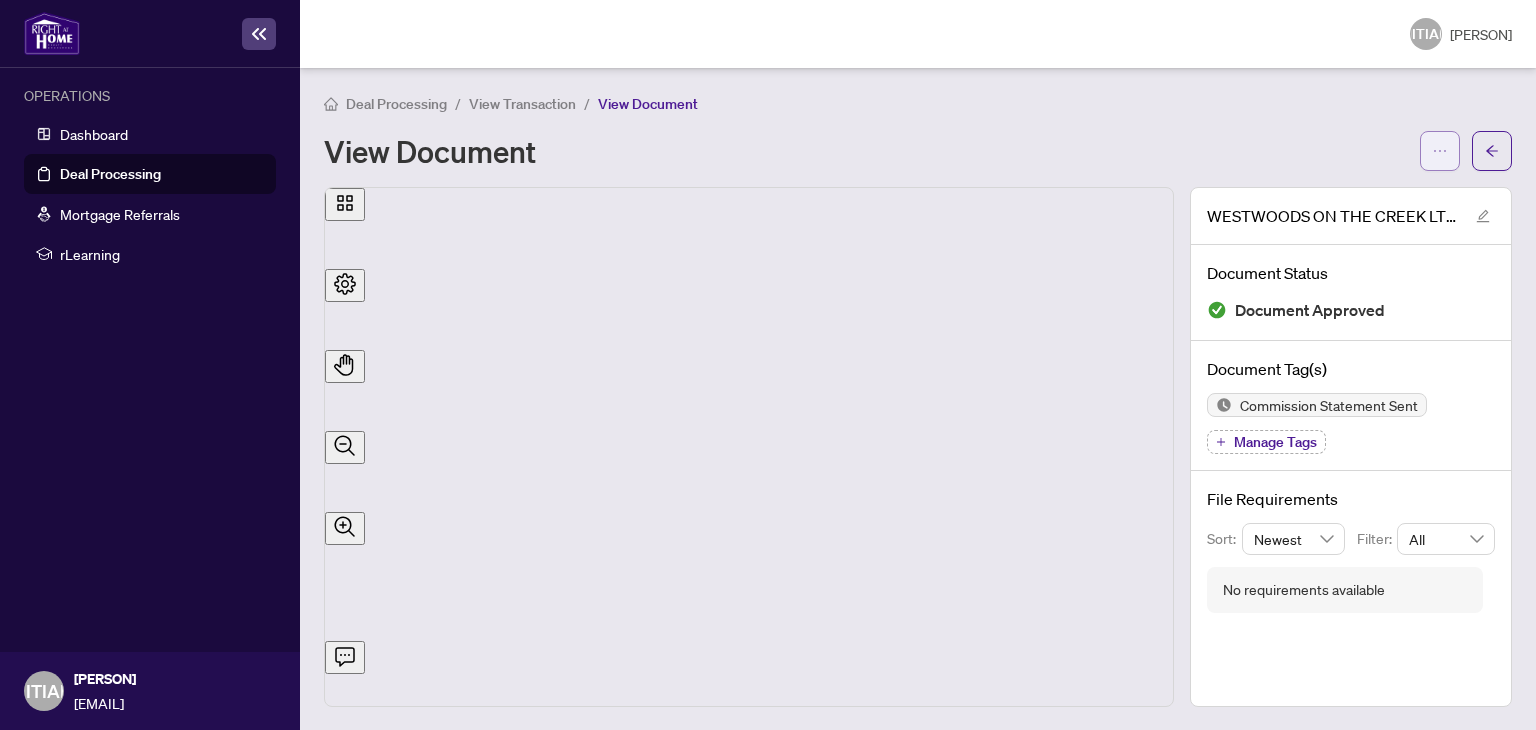 click at bounding box center (1440, 151) 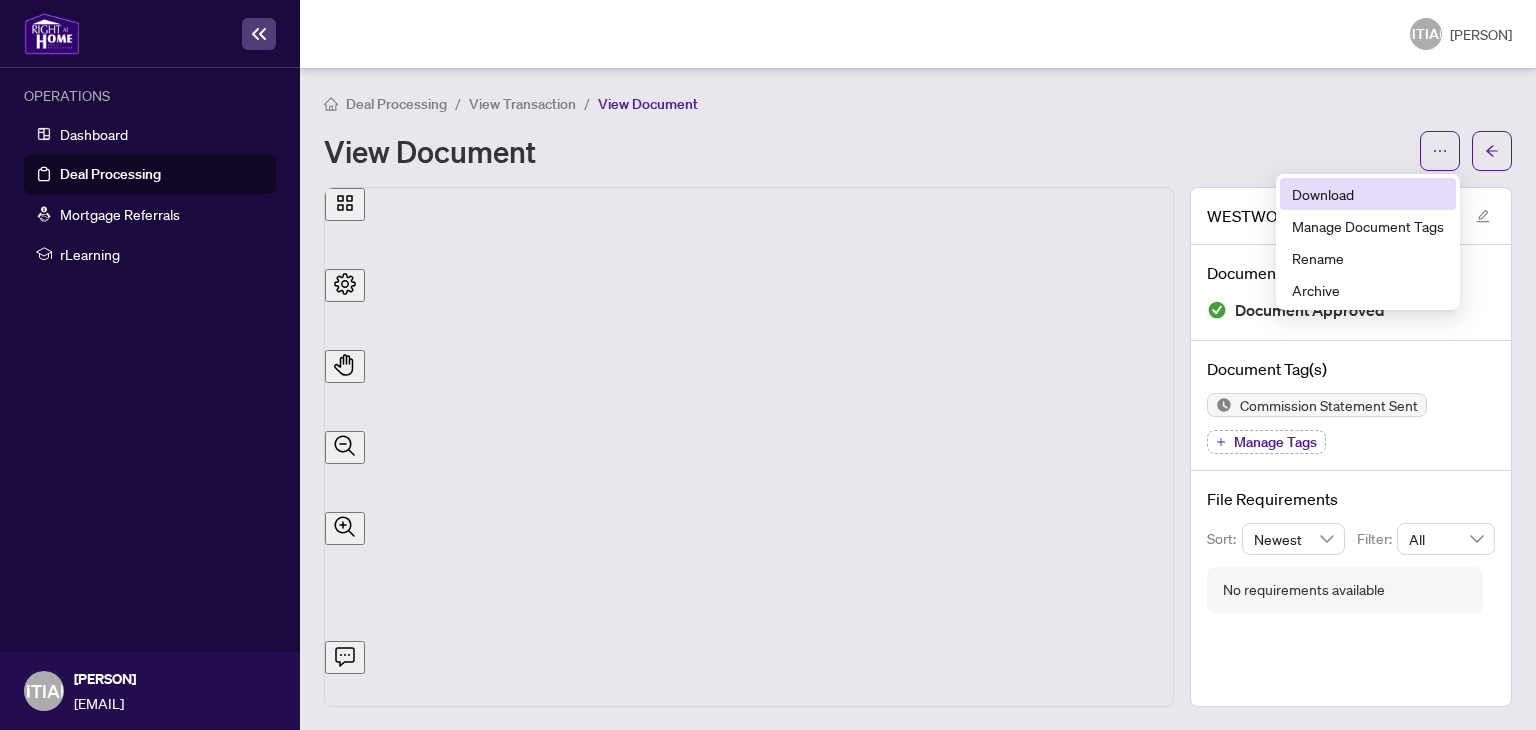 click on "Download" at bounding box center (1368, 194) 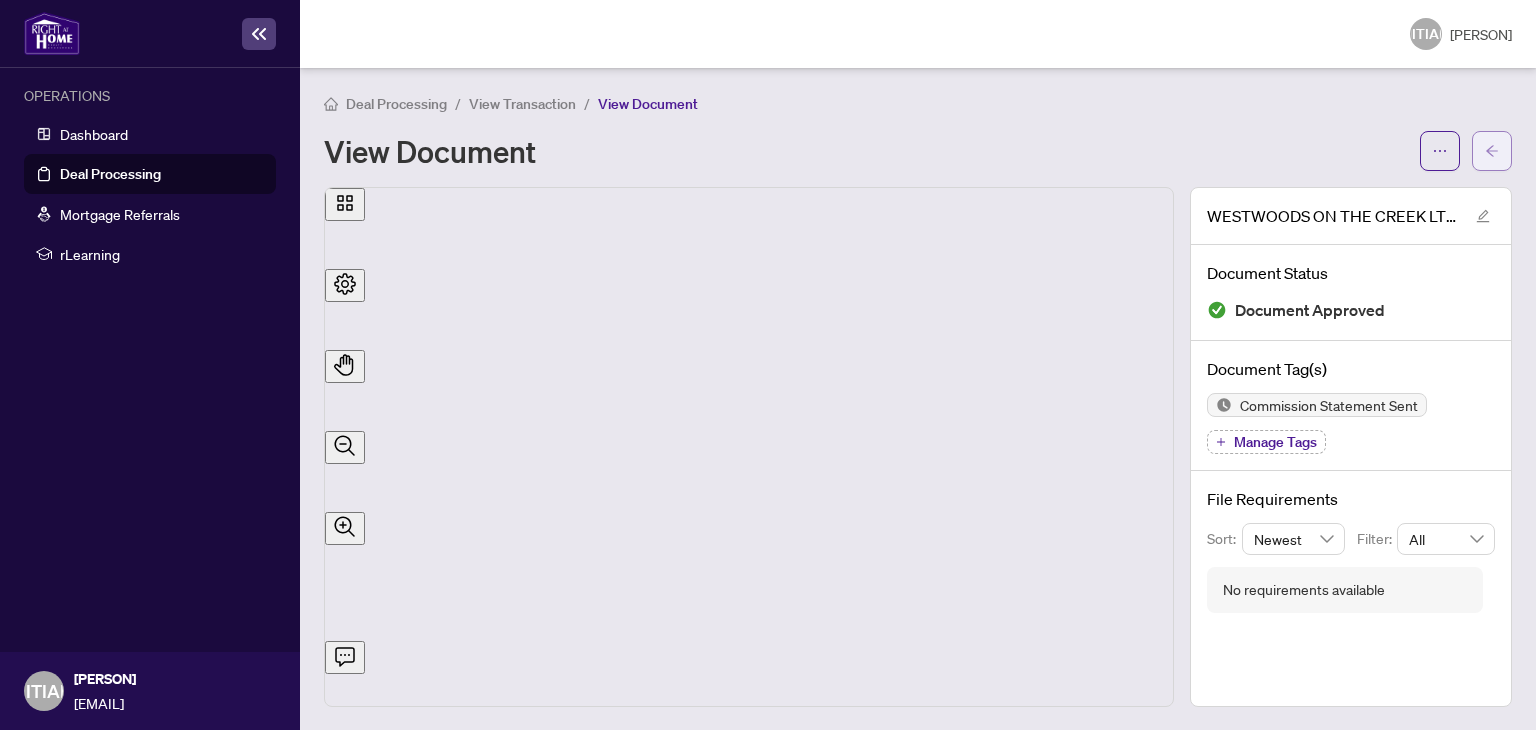 click at bounding box center [1492, 151] 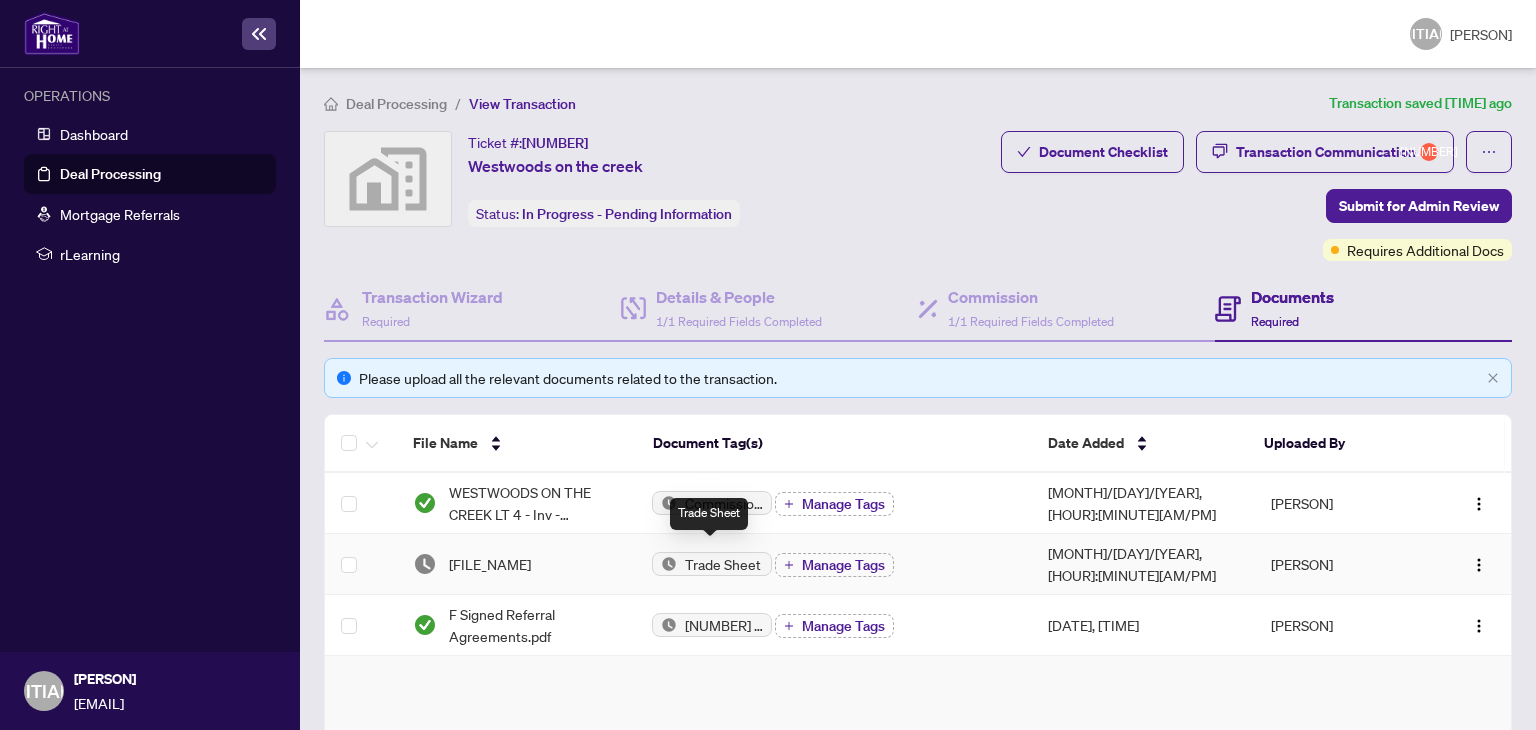 click on "Trade Sheet" at bounding box center [723, 564] 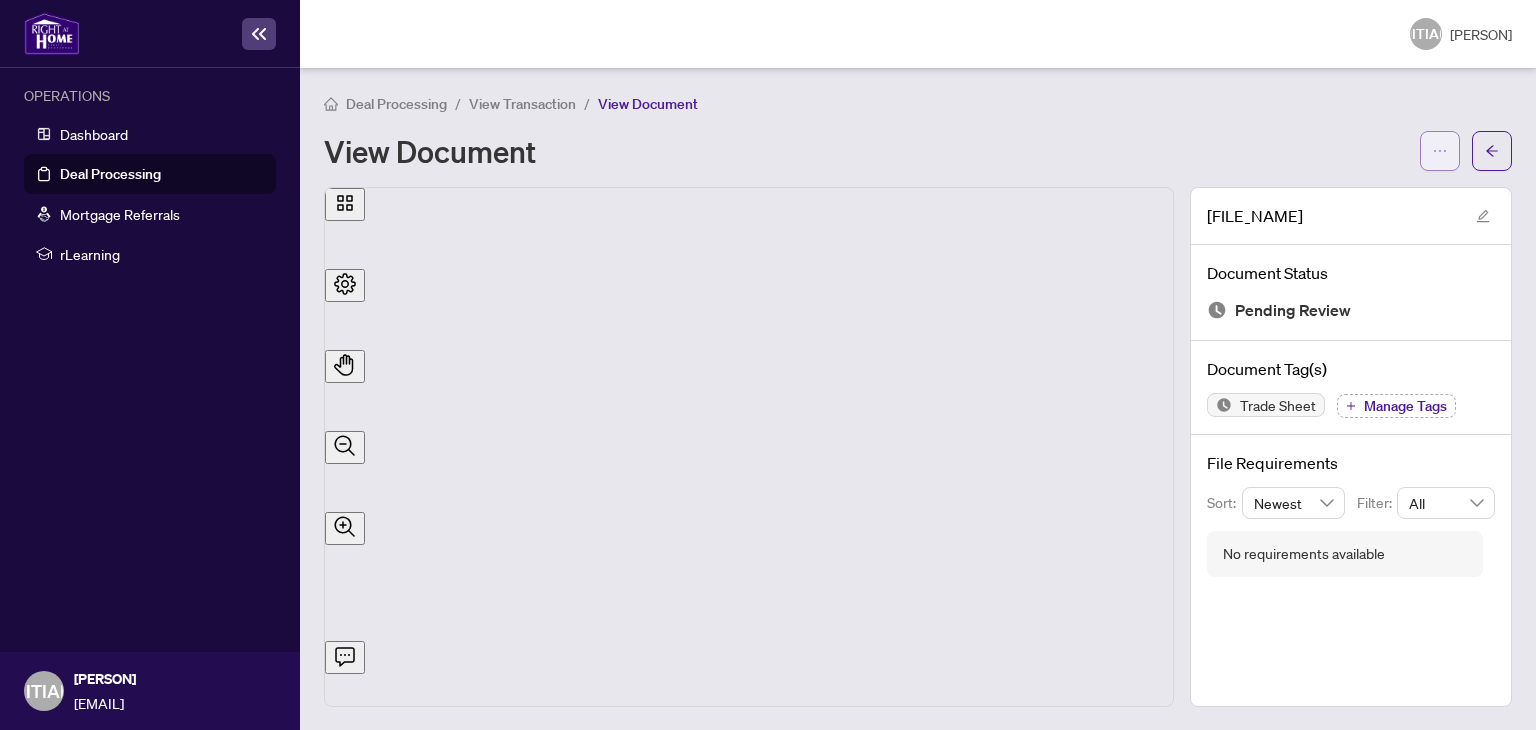 click at bounding box center (1440, 151) 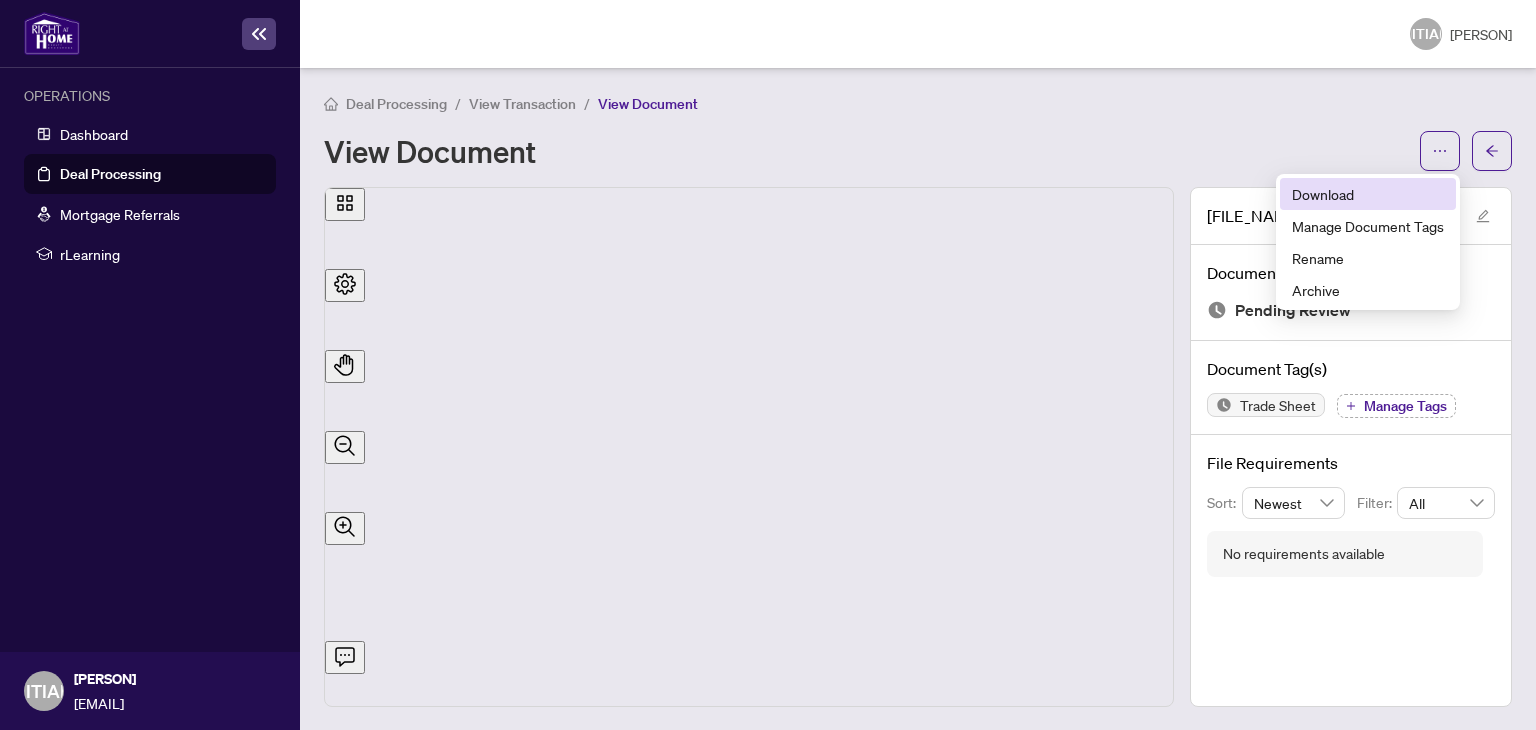 click on "Download" at bounding box center (1368, 194) 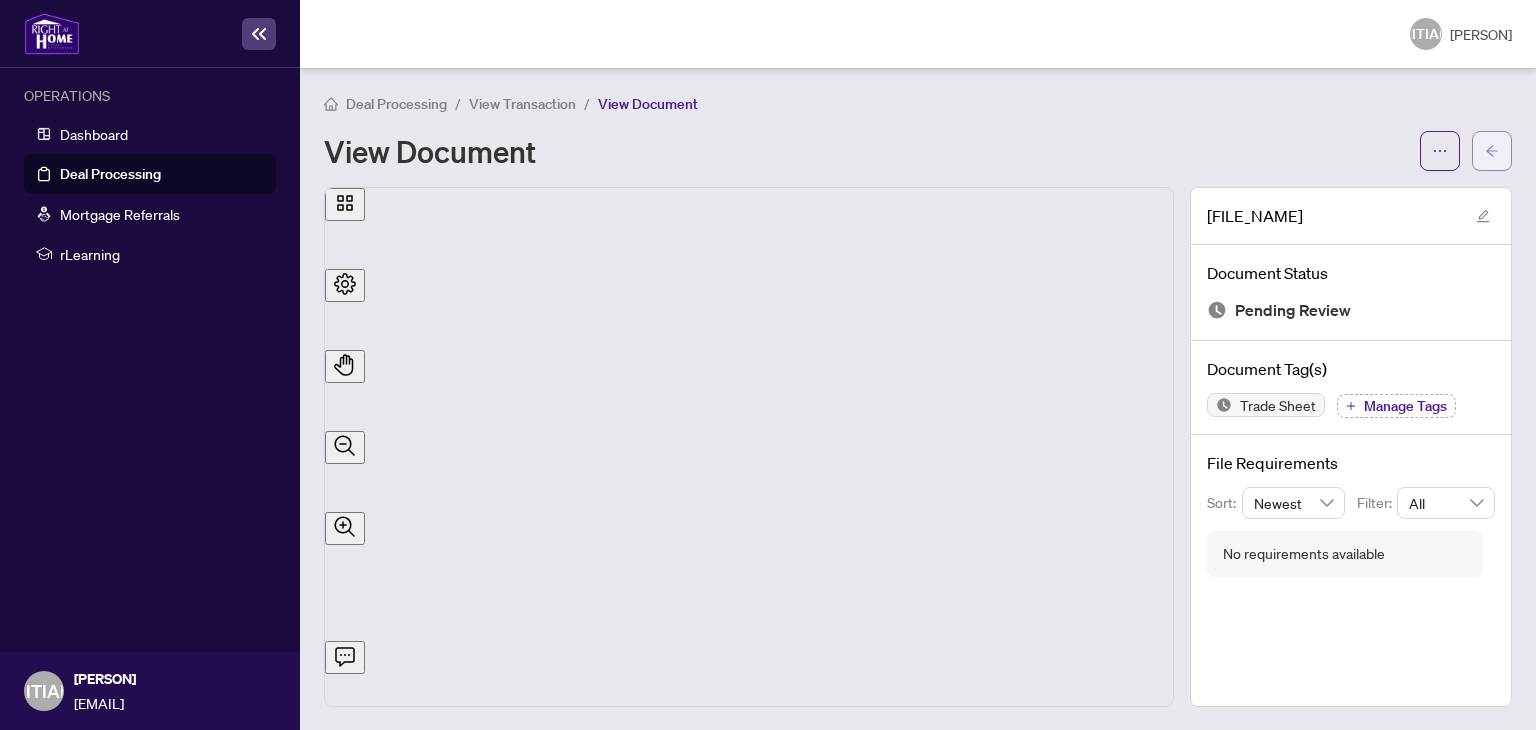 click at bounding box center (1492, 151) 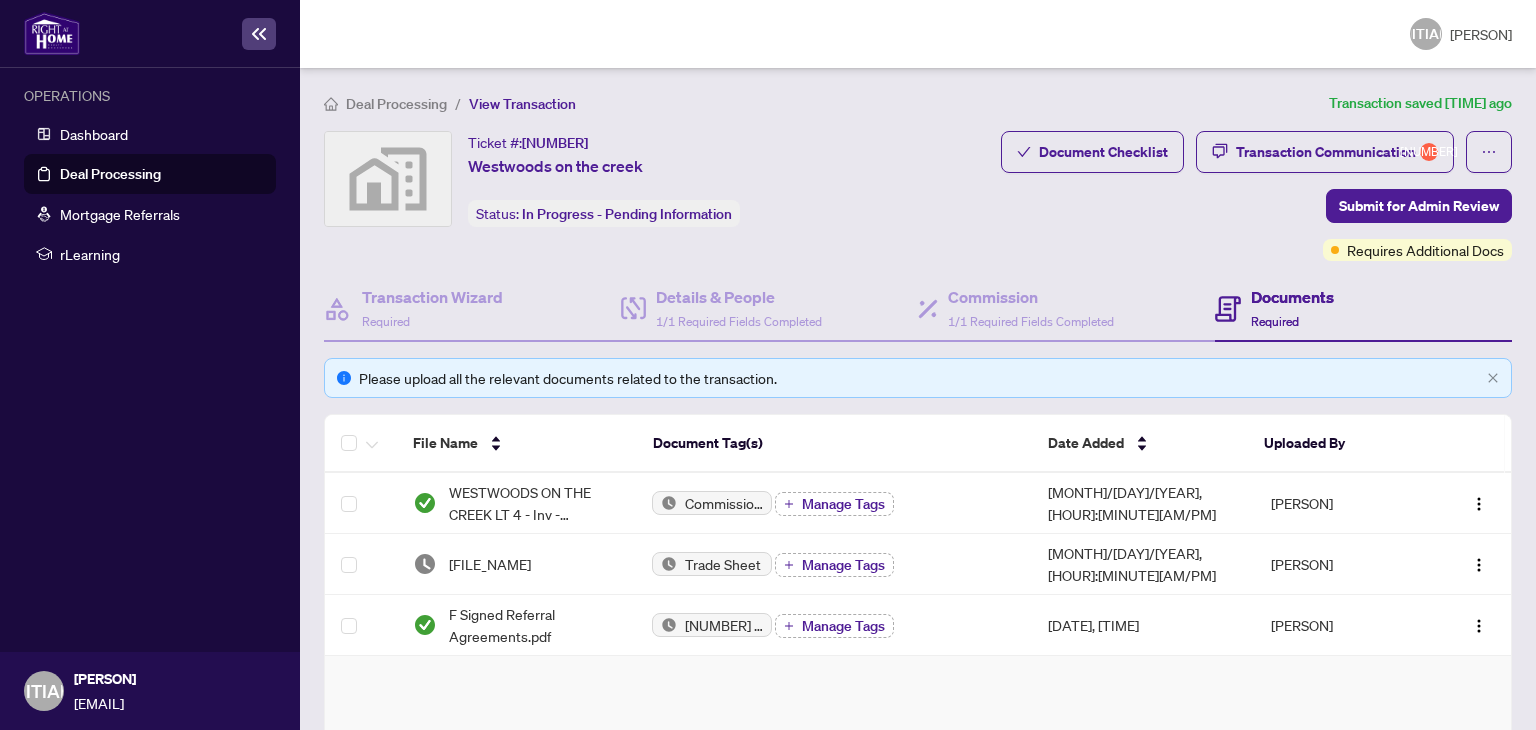 click on "Deal Processing" at bounding box center (110, 174) 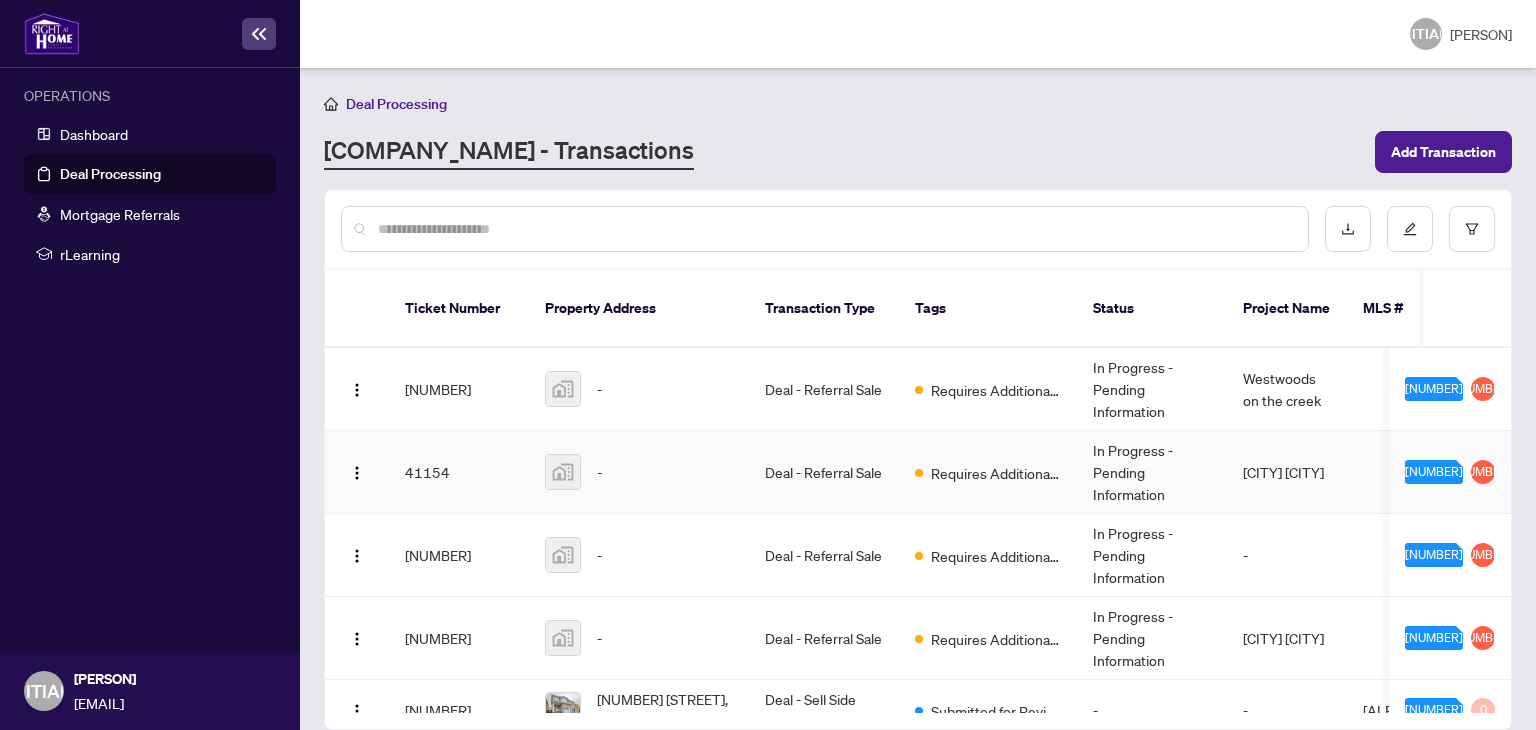 click on "Deal - Referral Sale" at bounding box center (824, 472) 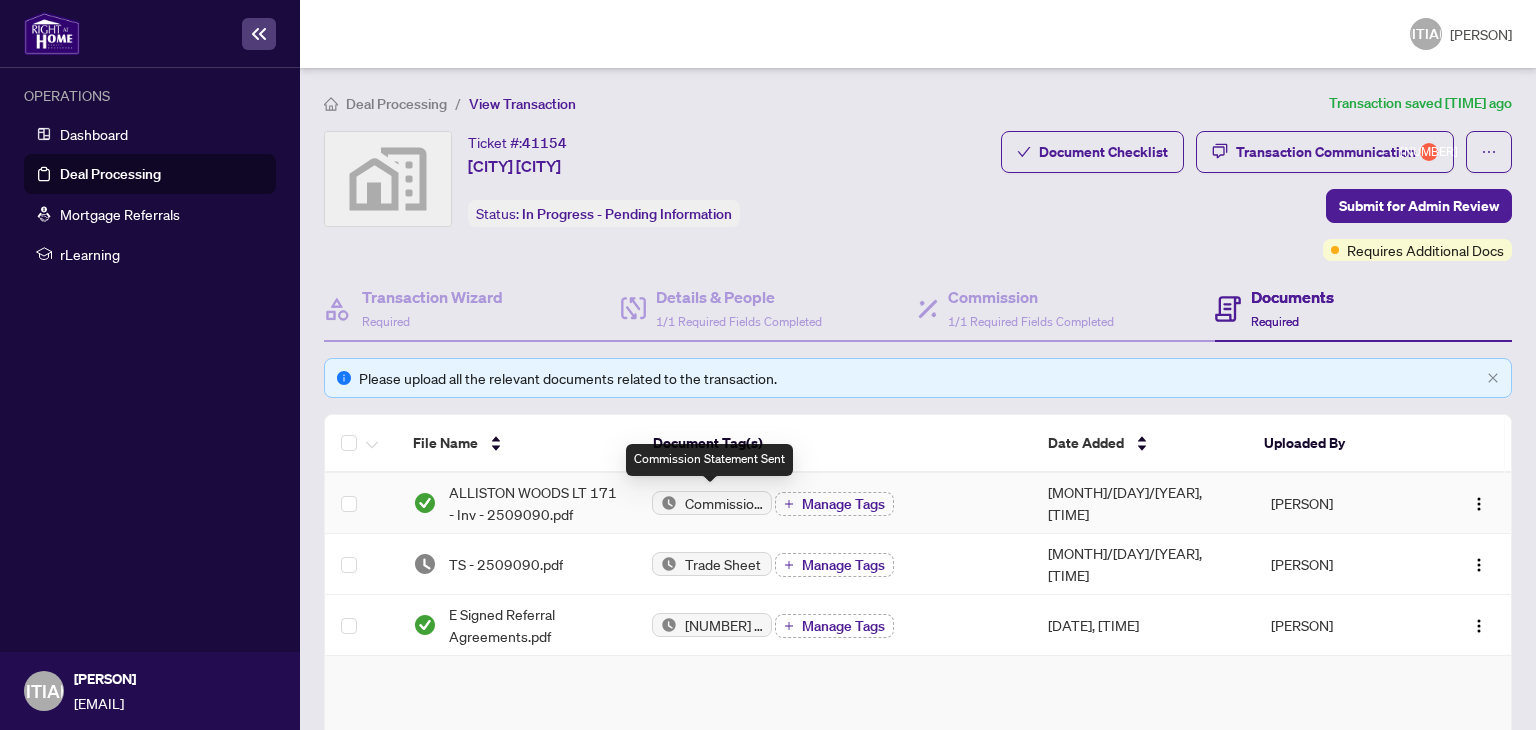 click on "Commission Statement Sent" at bounding box center [724, 503] 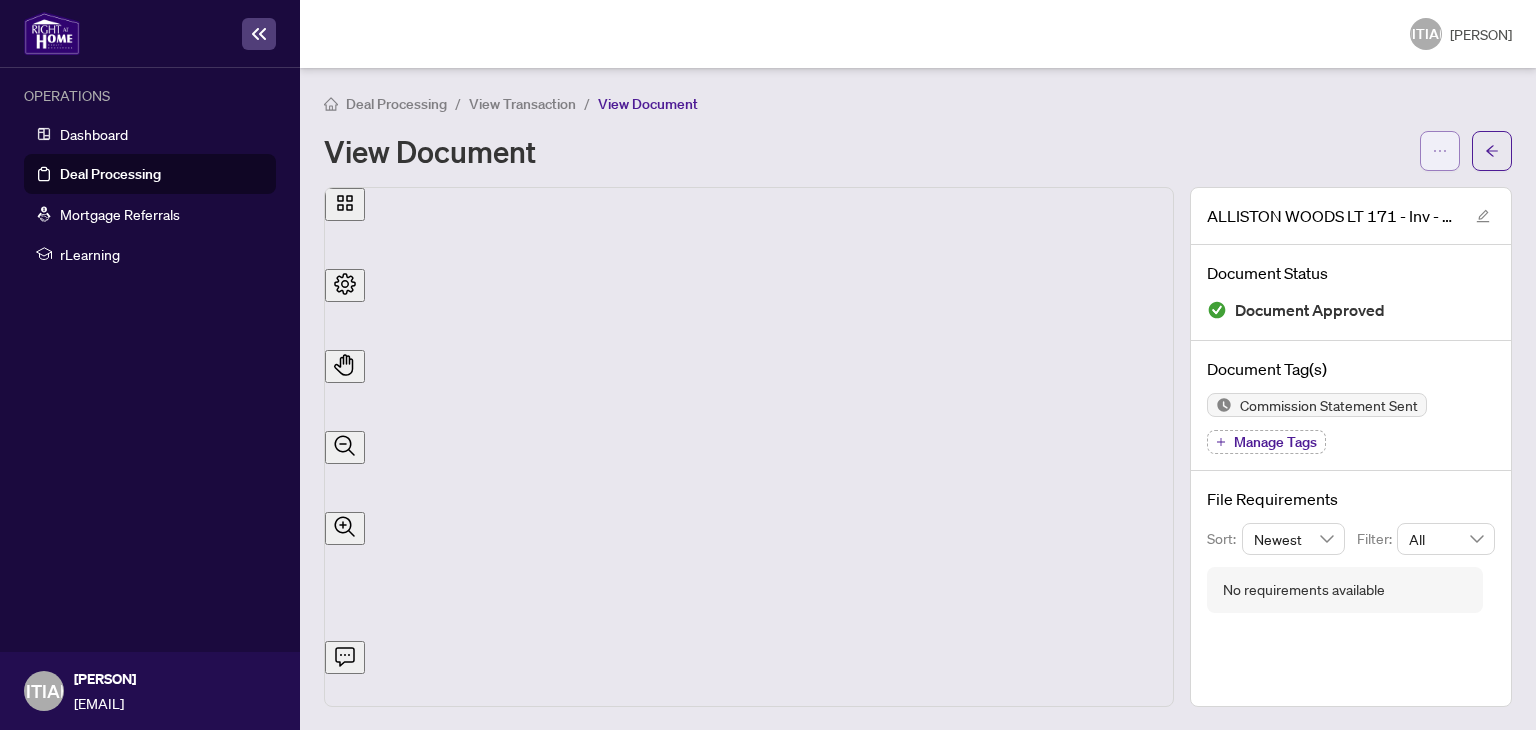 click at bounding box center (1440, 151) 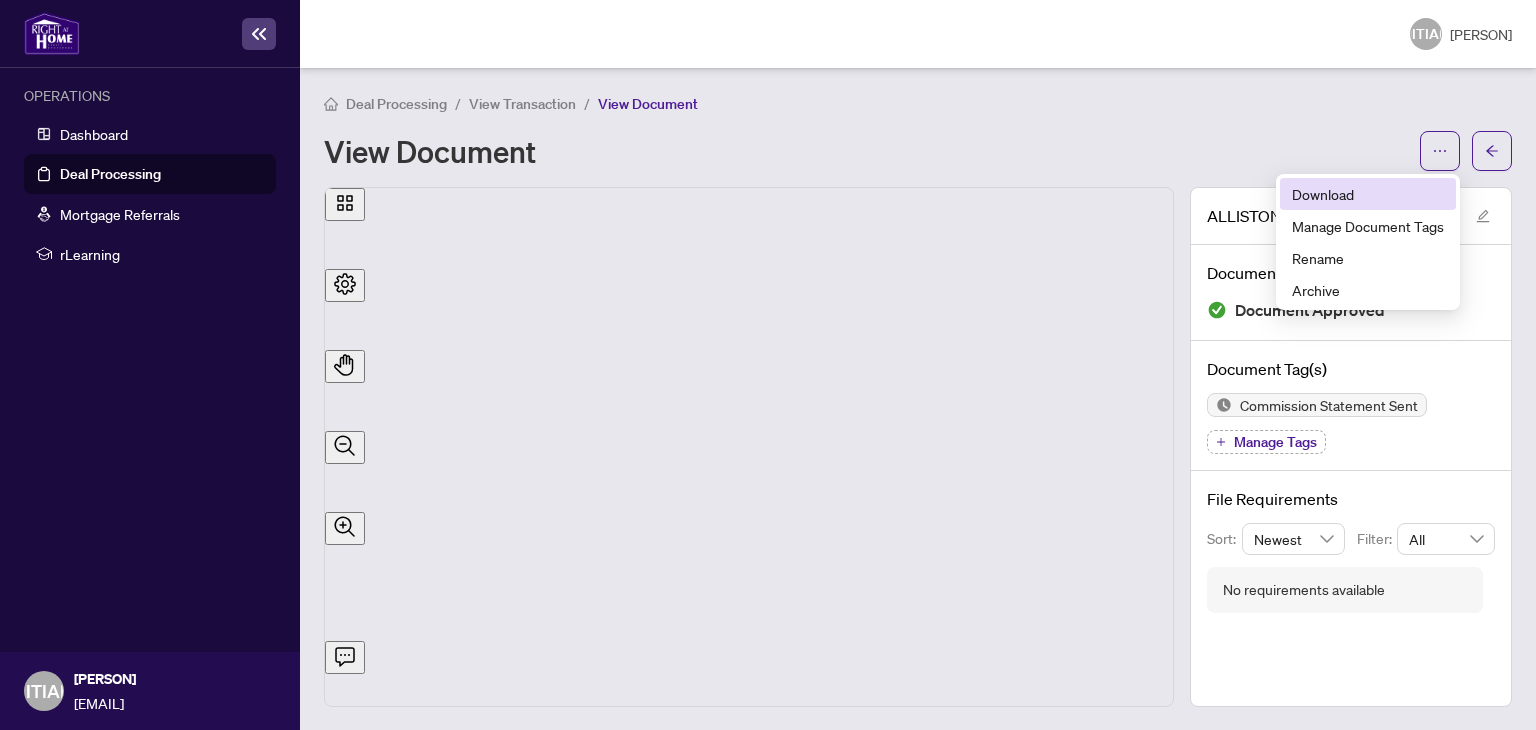 click on "Download" at bounding box center (1368, 194) 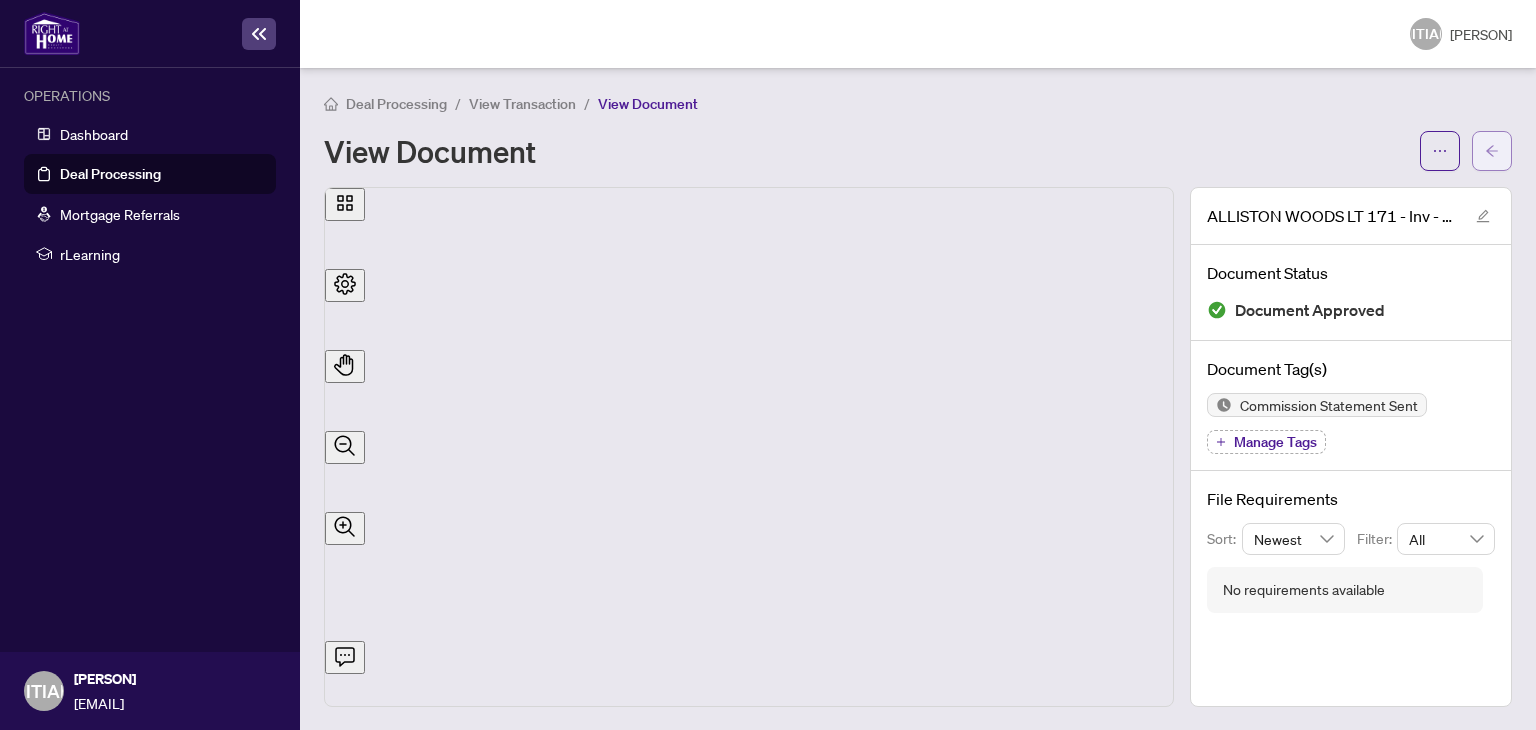 click at bounding box center (1492, 151) 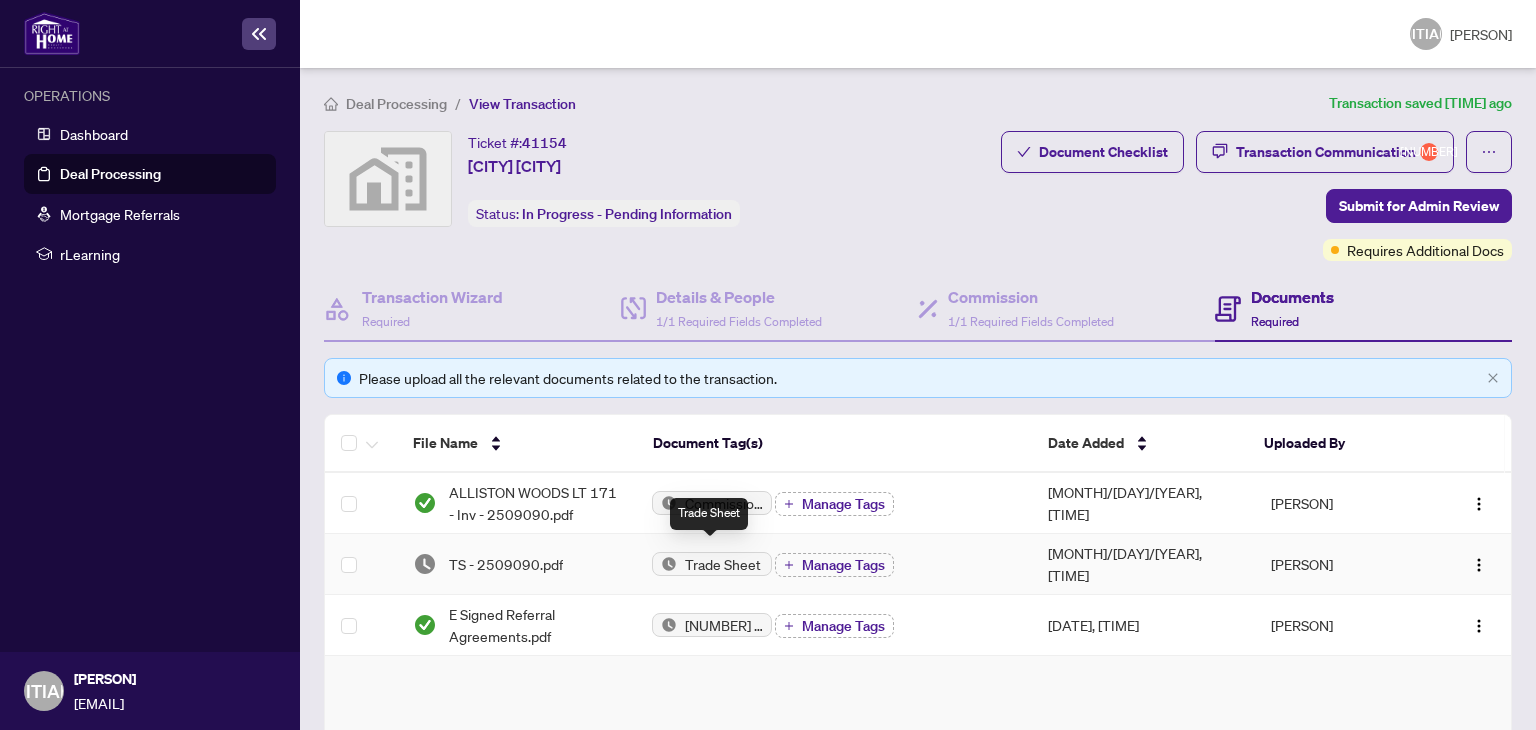 click on "Trade Sheet" at bounding box center (712, 564) 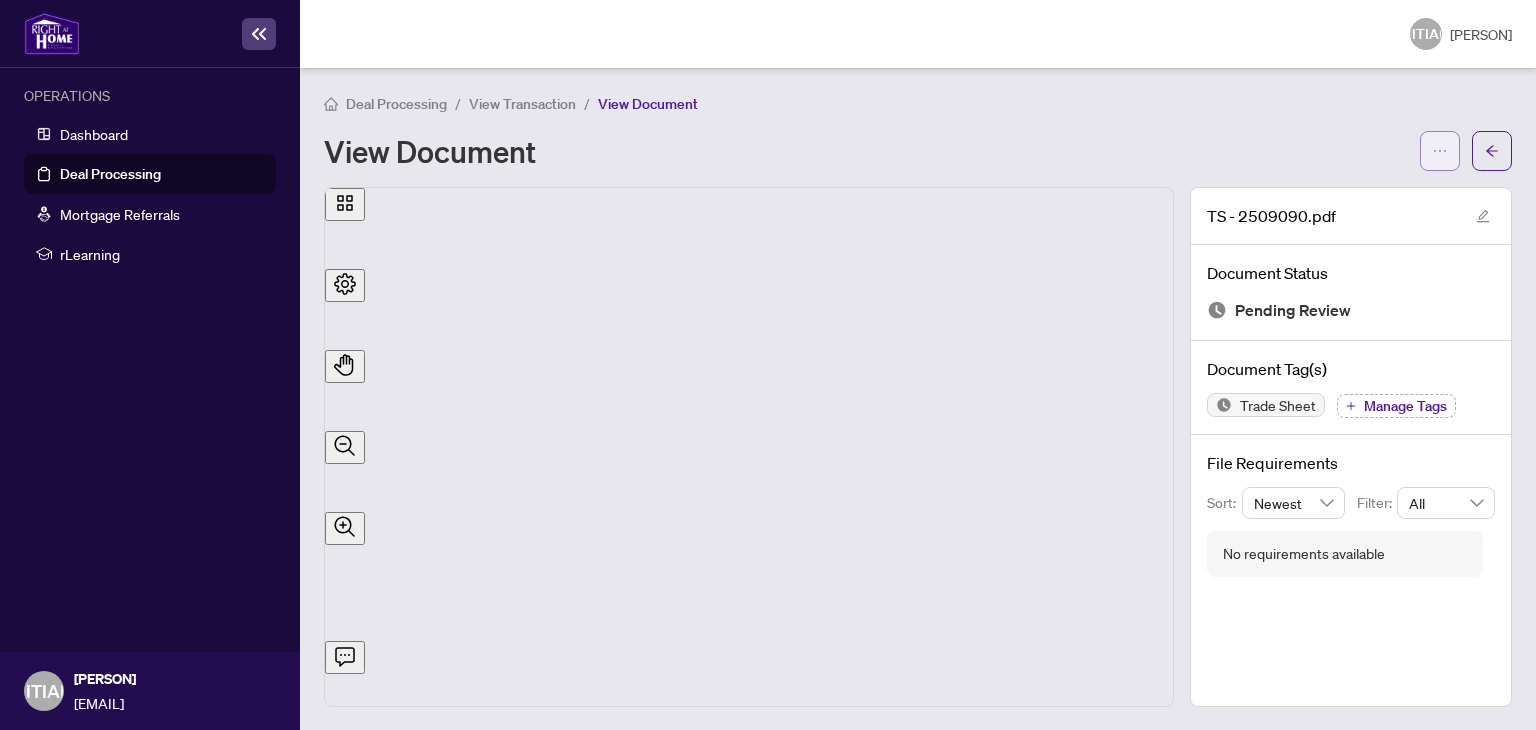 click at bounding box center (1440, 151) 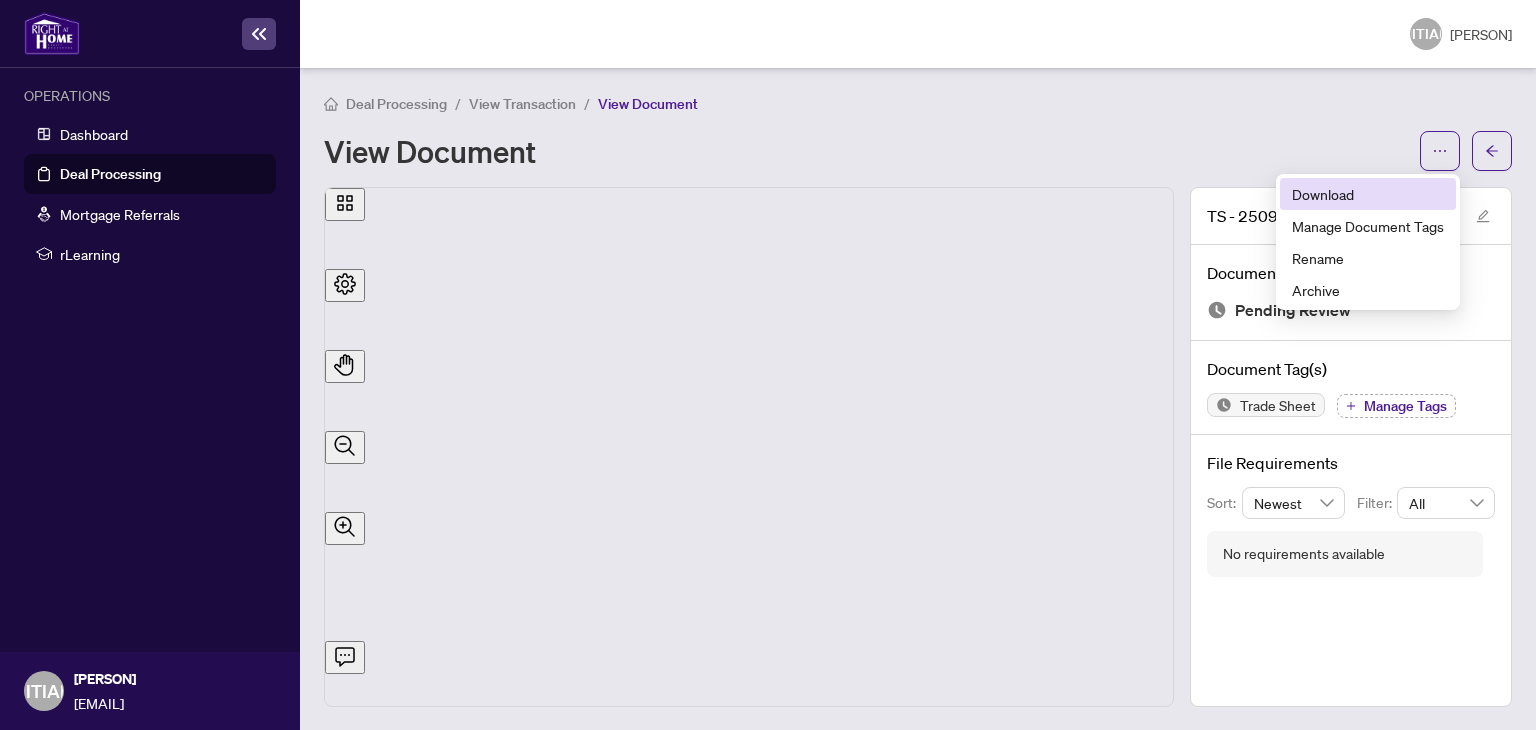 click on "Download" at bounding box center (1368, 194) 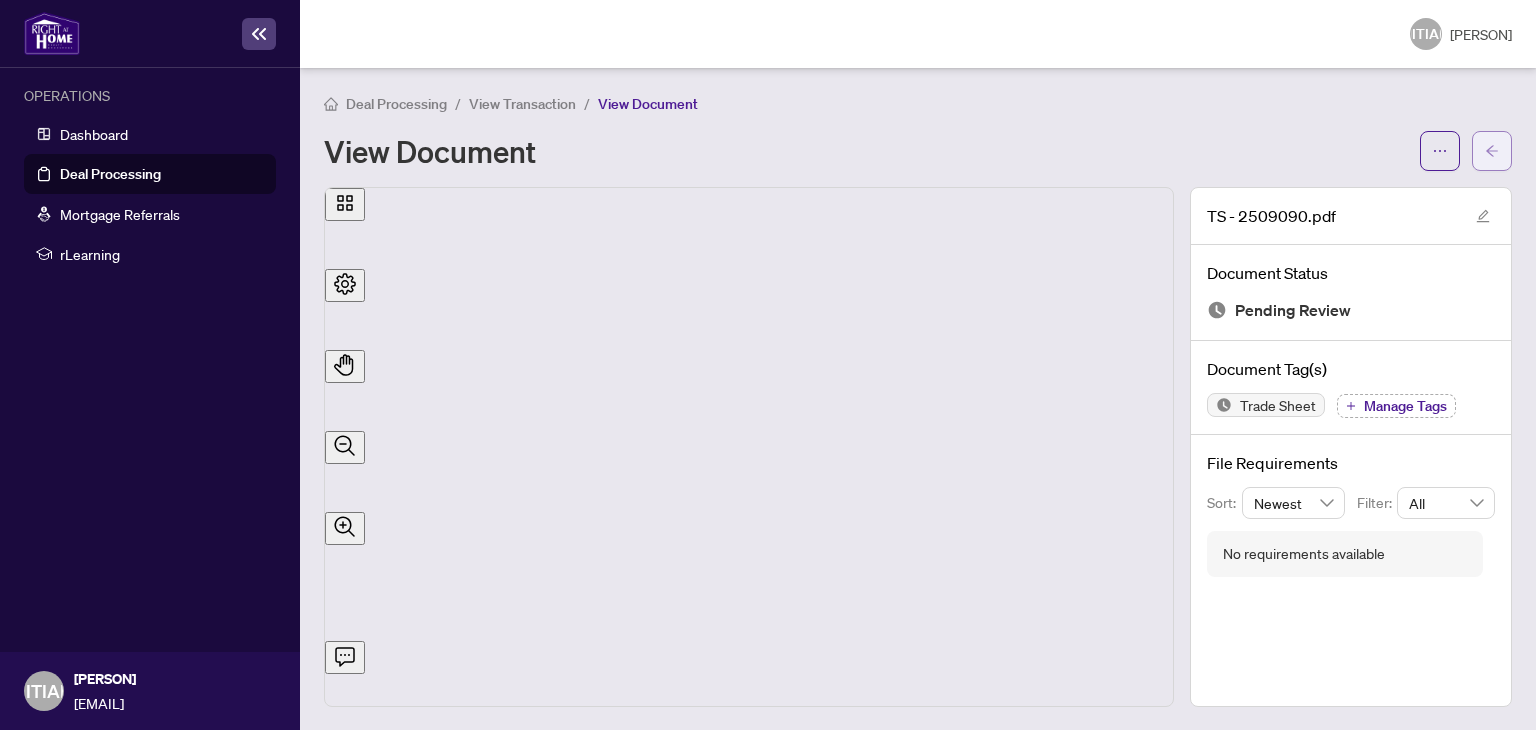 click at bounding box center (1492, 151) 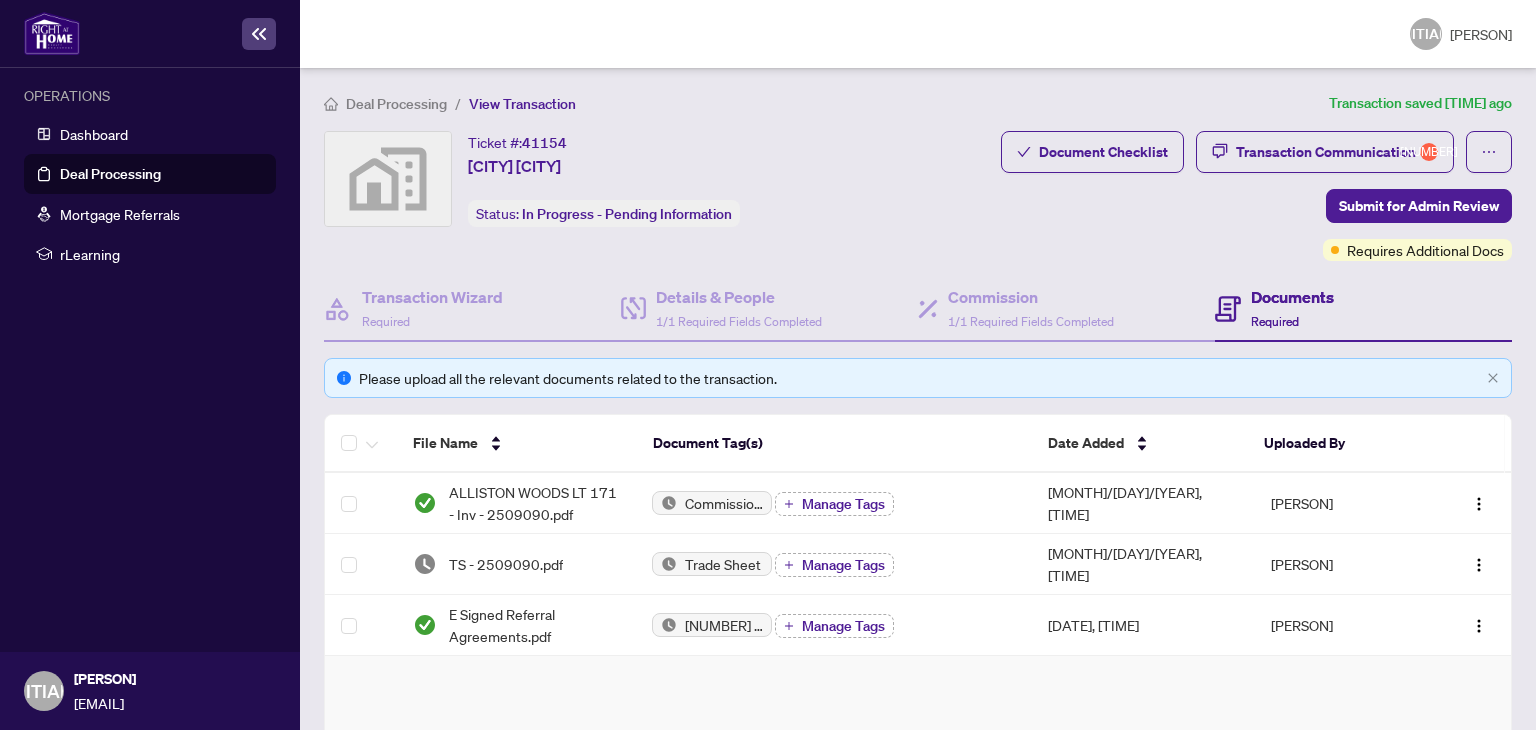 click on "Deal Processing" at bounding box center (110, 174) 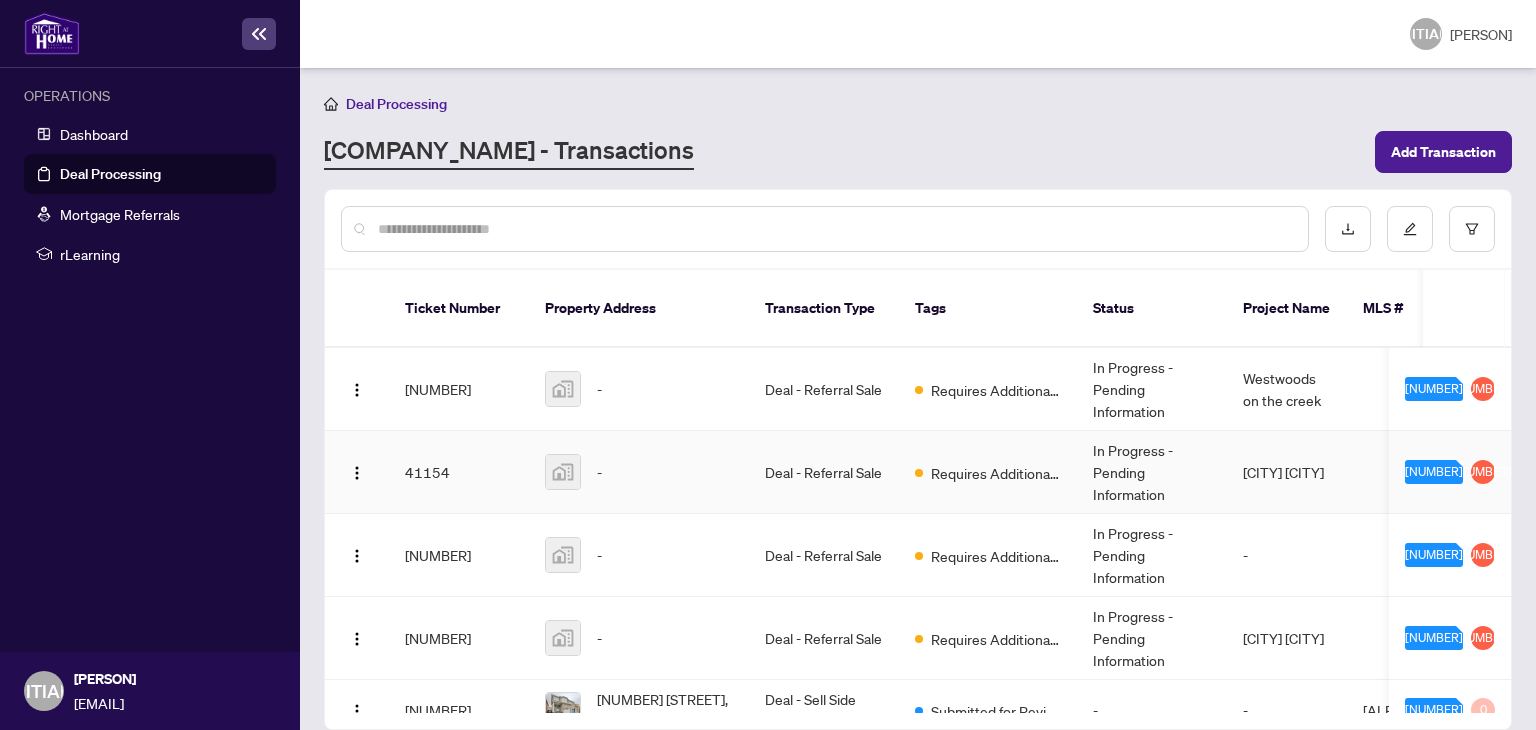 scroll, scrollTop: 112, scrollLeft: 0, axis: vertical 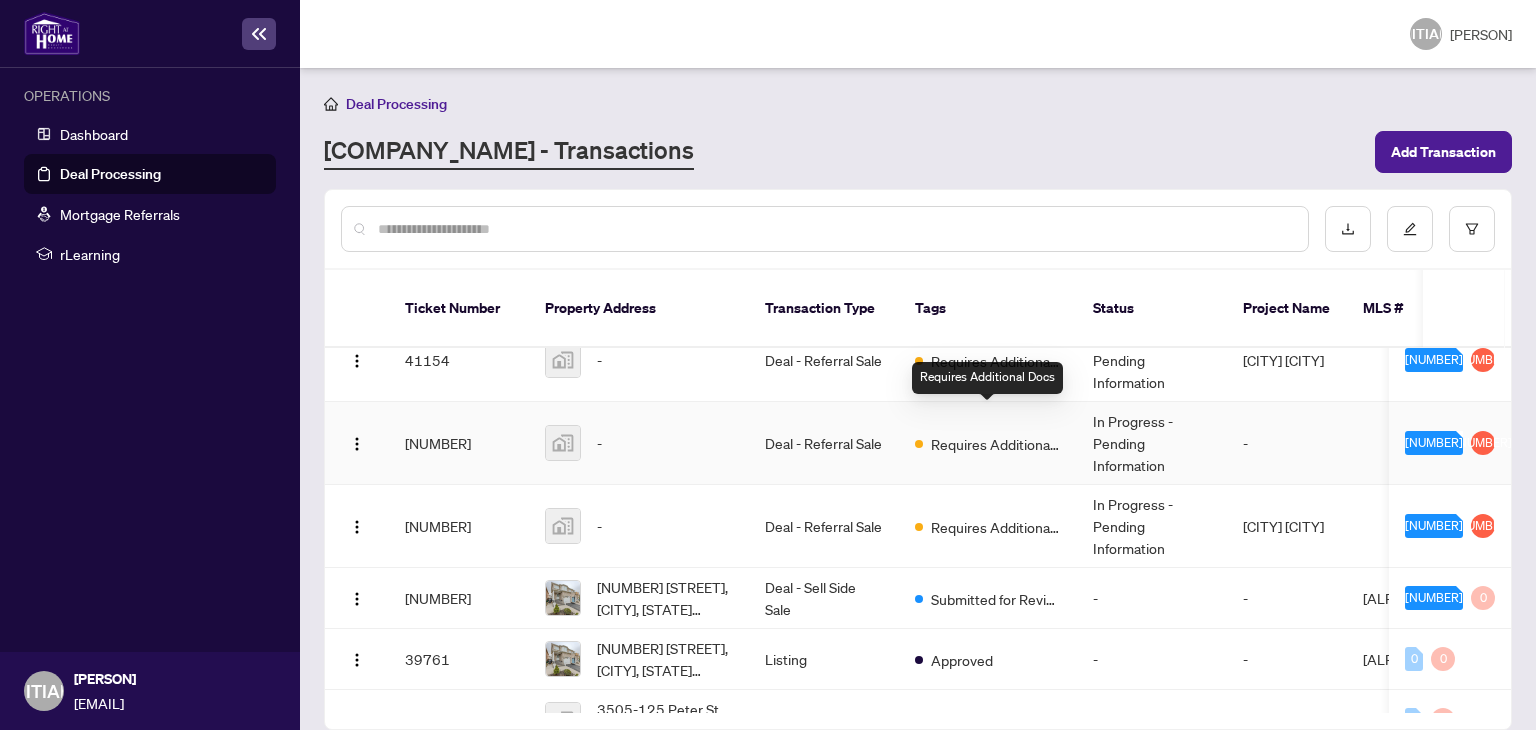 click on "Requires Additional Docs" at bounding box center [996, 444] 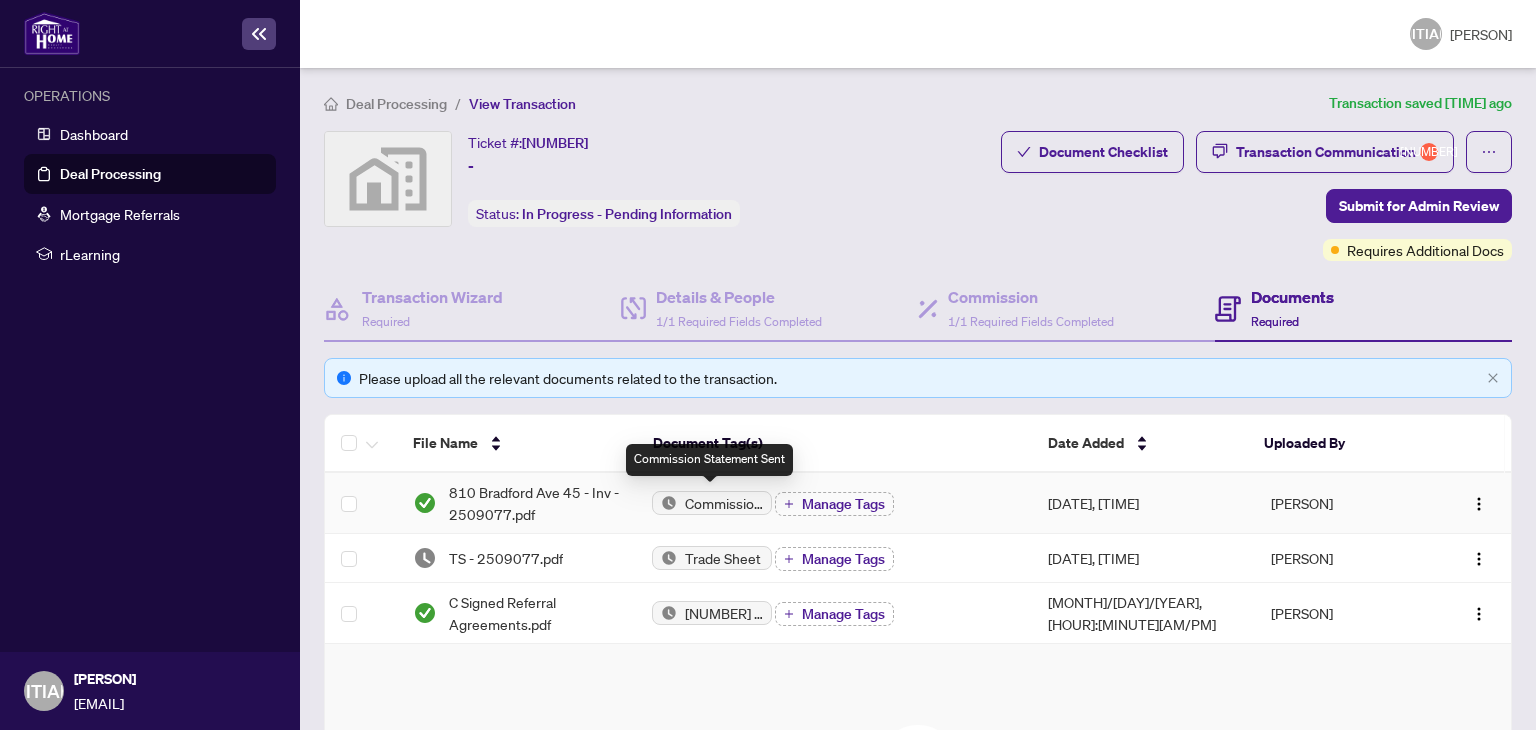 click on "Commission Statement Sent" at bounding box center [724, 503] 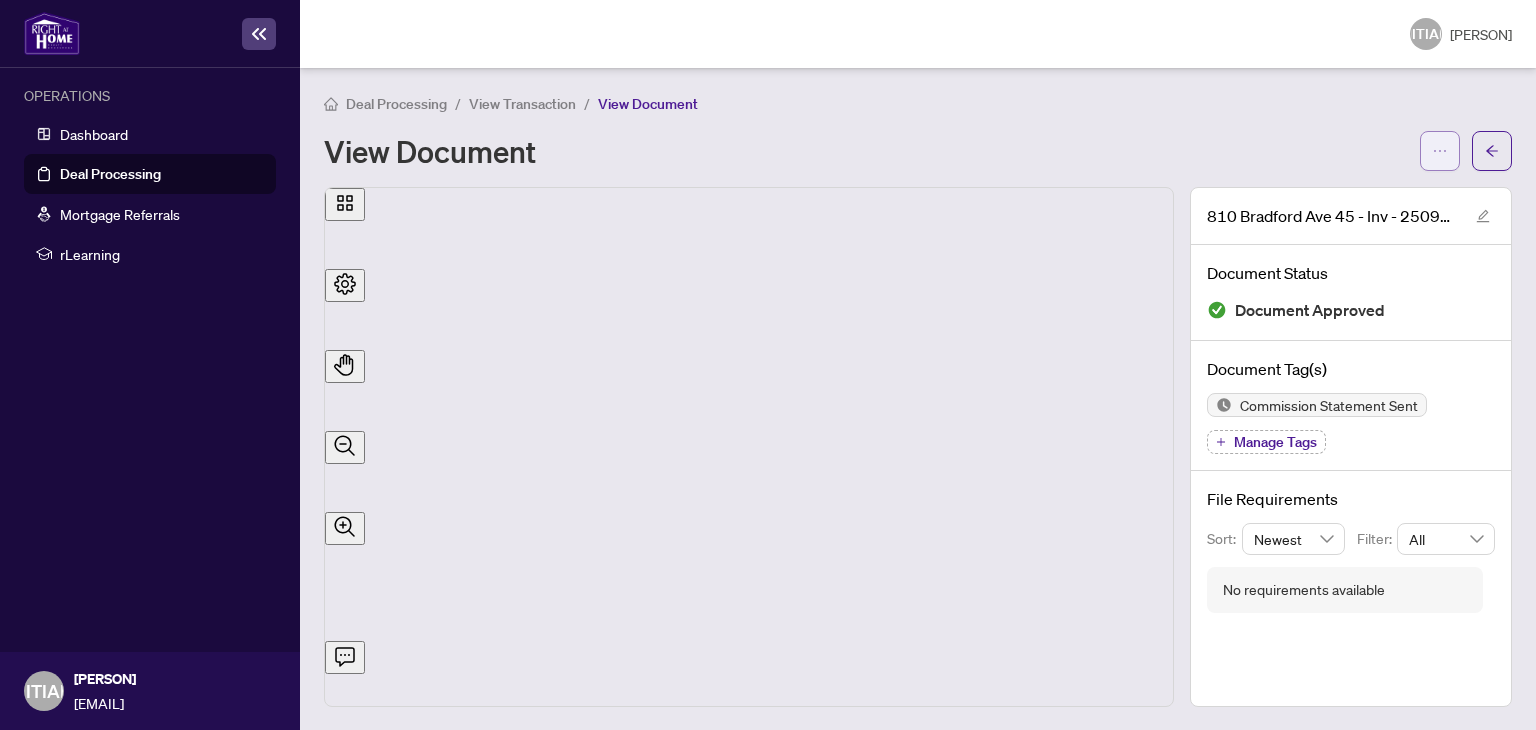 click at bounding box center (1440, 151) 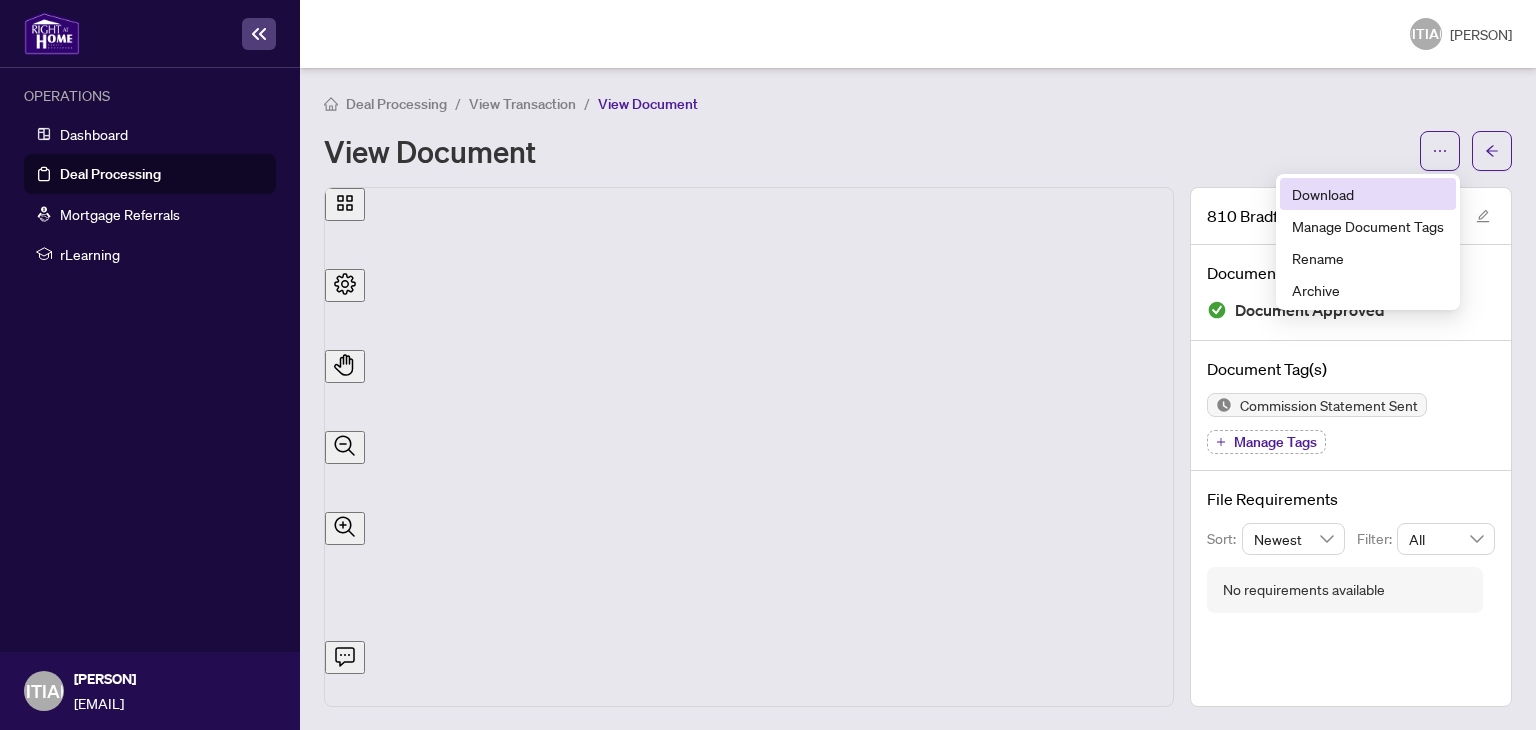 click on "Download" at bounding box center (1368, 194) 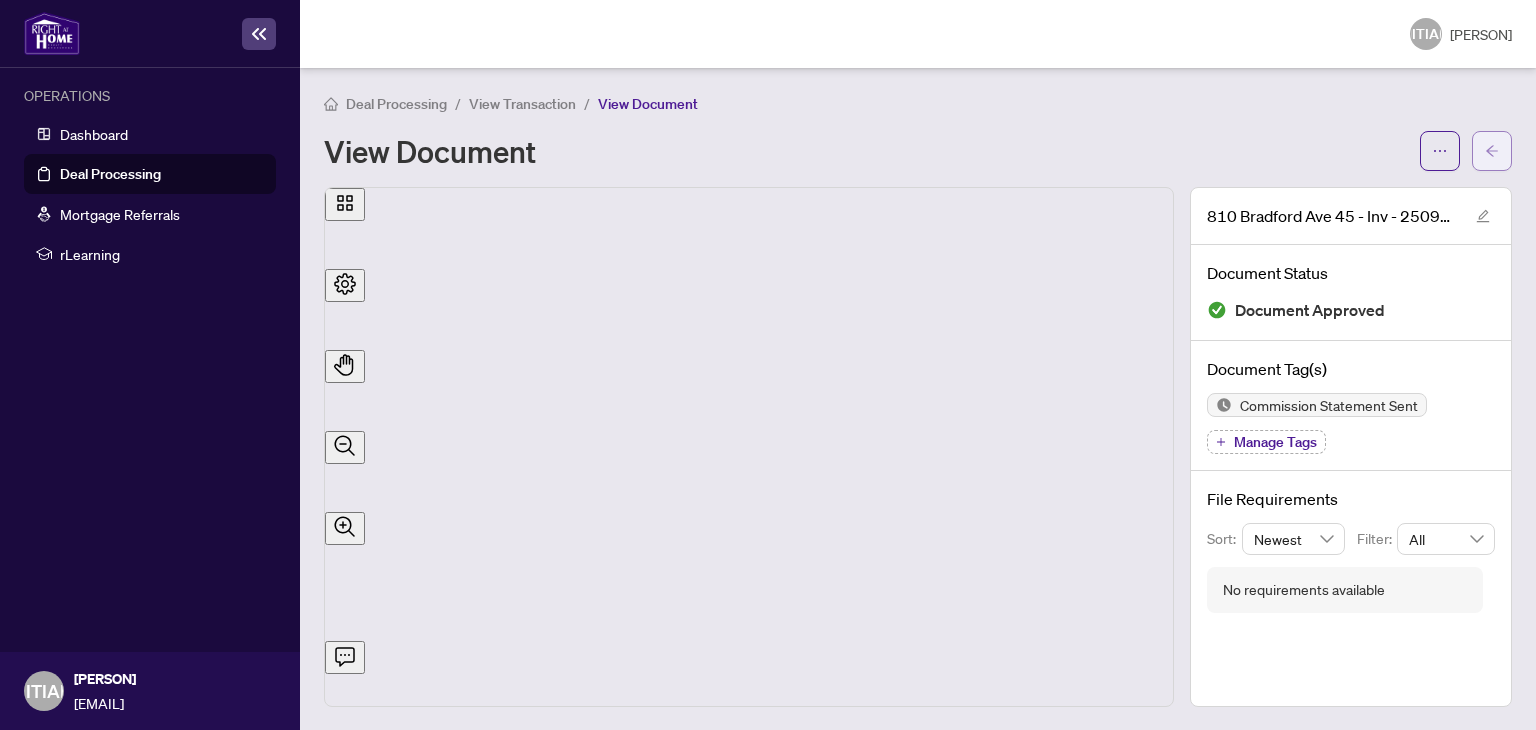click at bounding box center (1492, 151) 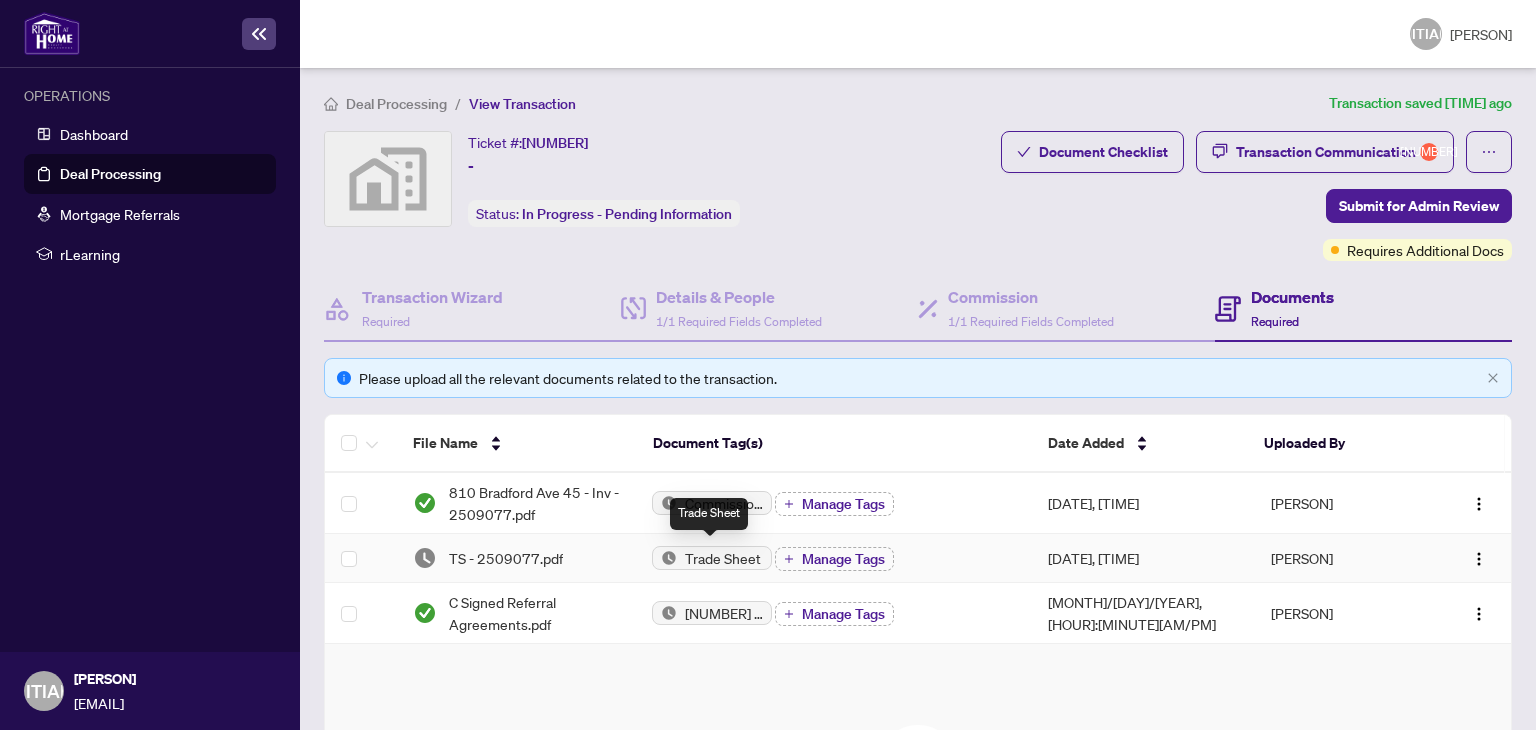 click on "Trade Sheet" at bounding box center [723, 558] 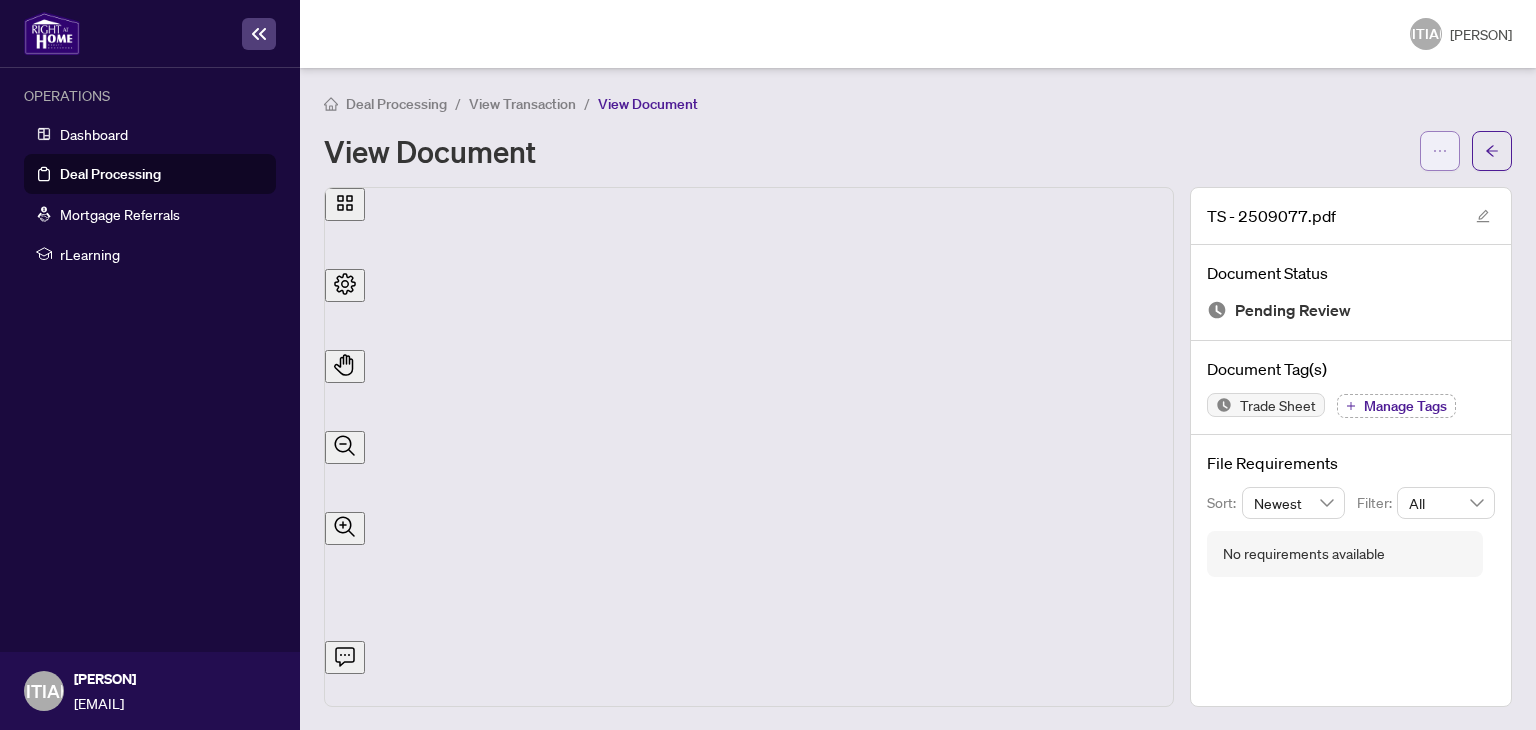 click at bounding box center (1440, 151) 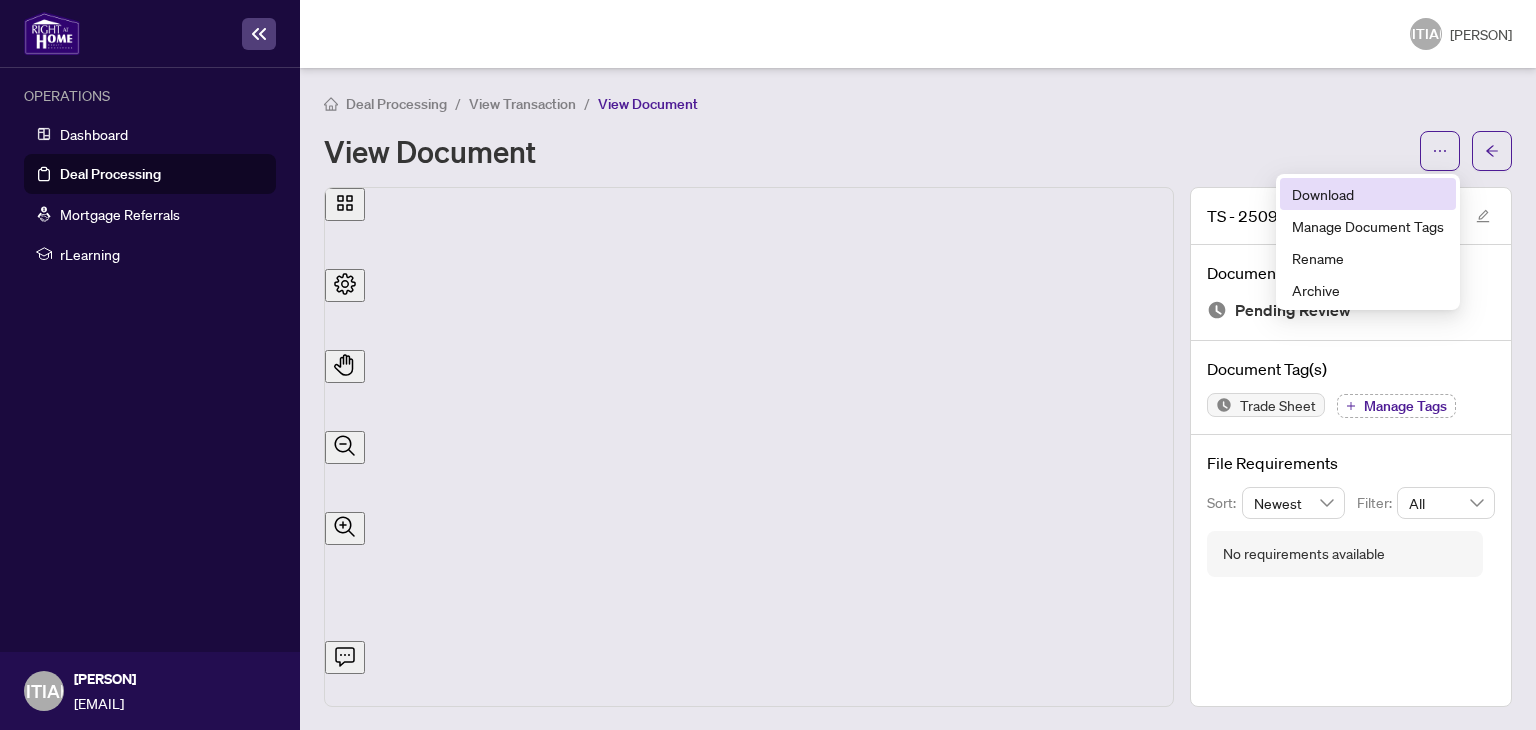 click on "Download" at bounding box center [1368, 194] 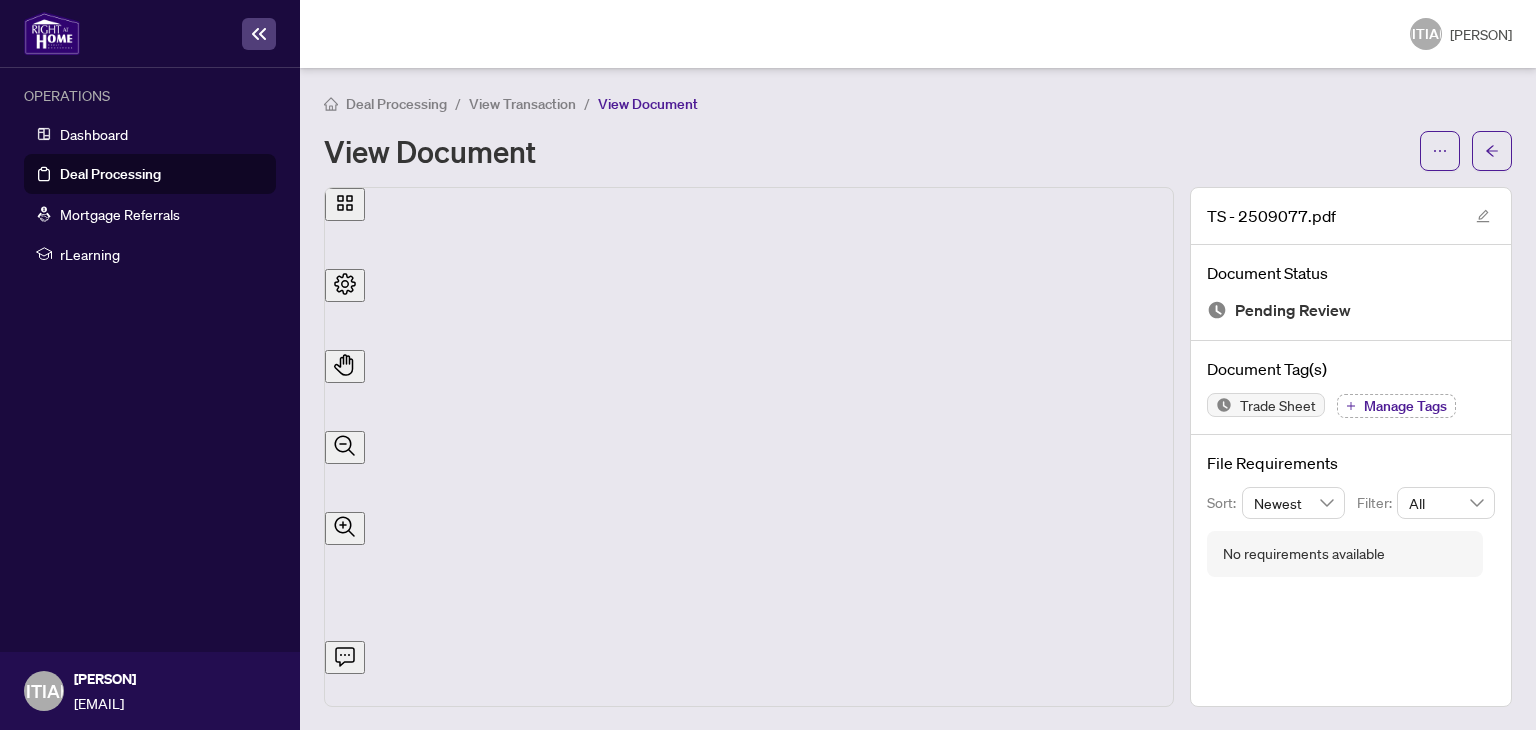 click at bounding box center [1492, 151] 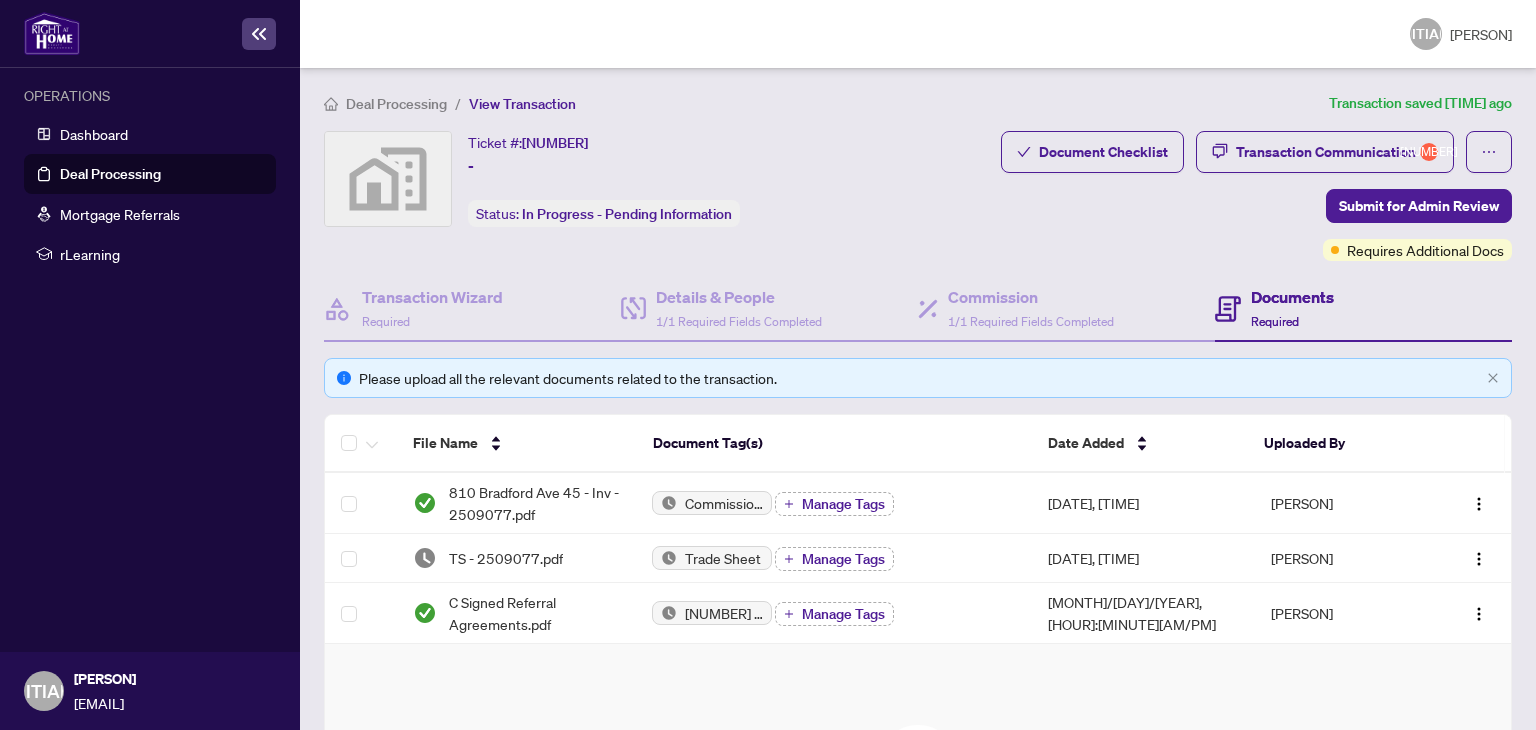 click on "Deal Processing" at bounding box center [110, 174] 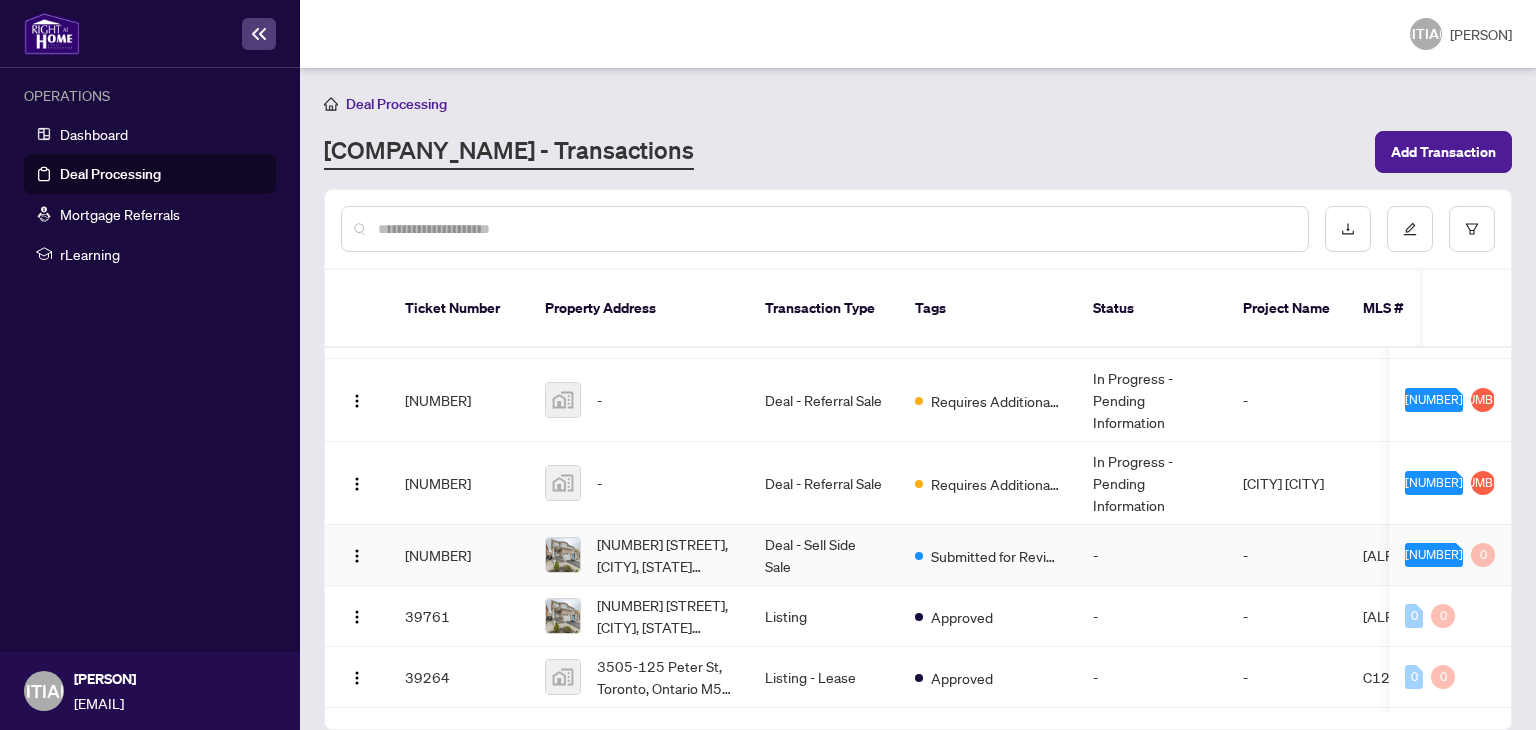 scroll, scrollTop: 156, scrollLeft: 0, axis: vertical 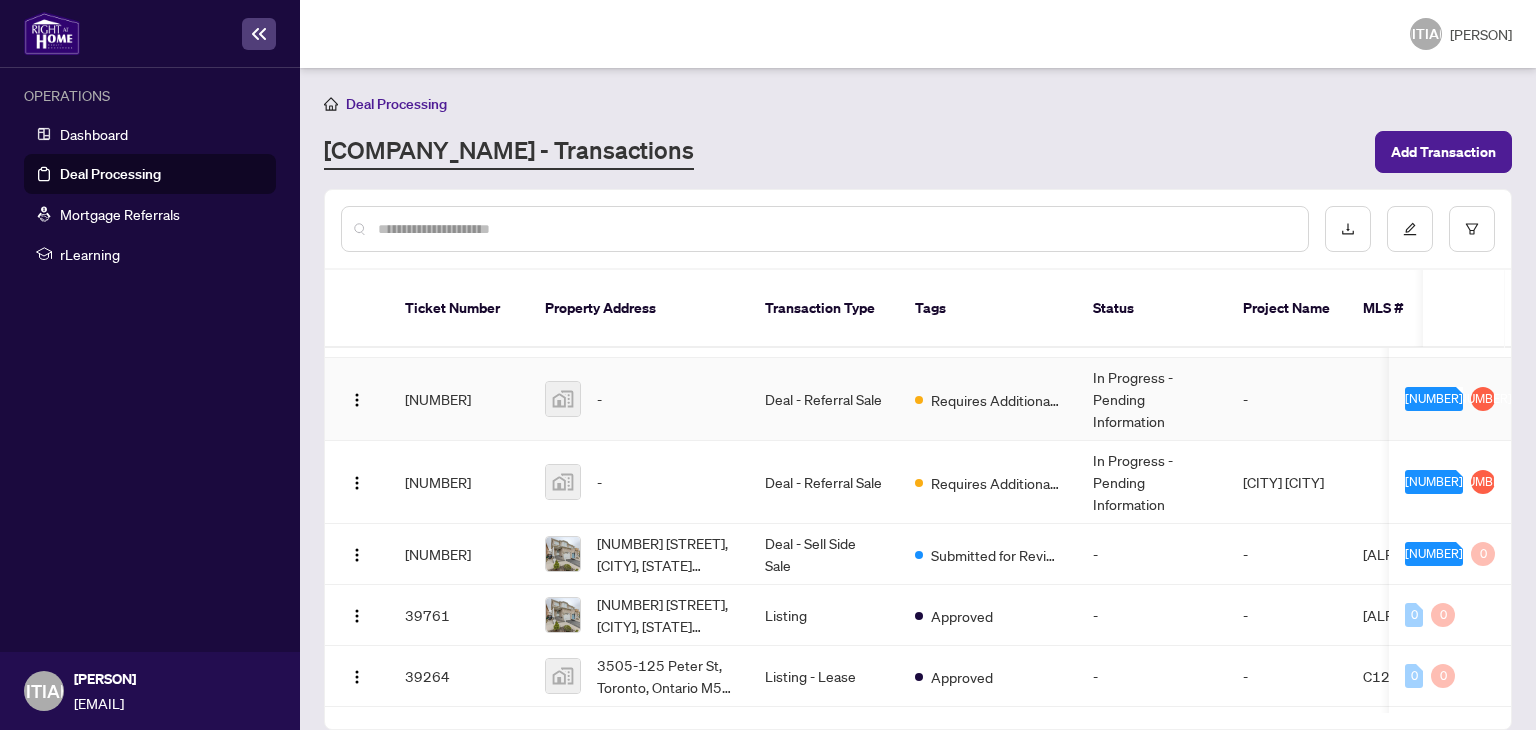 click on "Deal - Referral Sale" at bounding box center (824, 399) 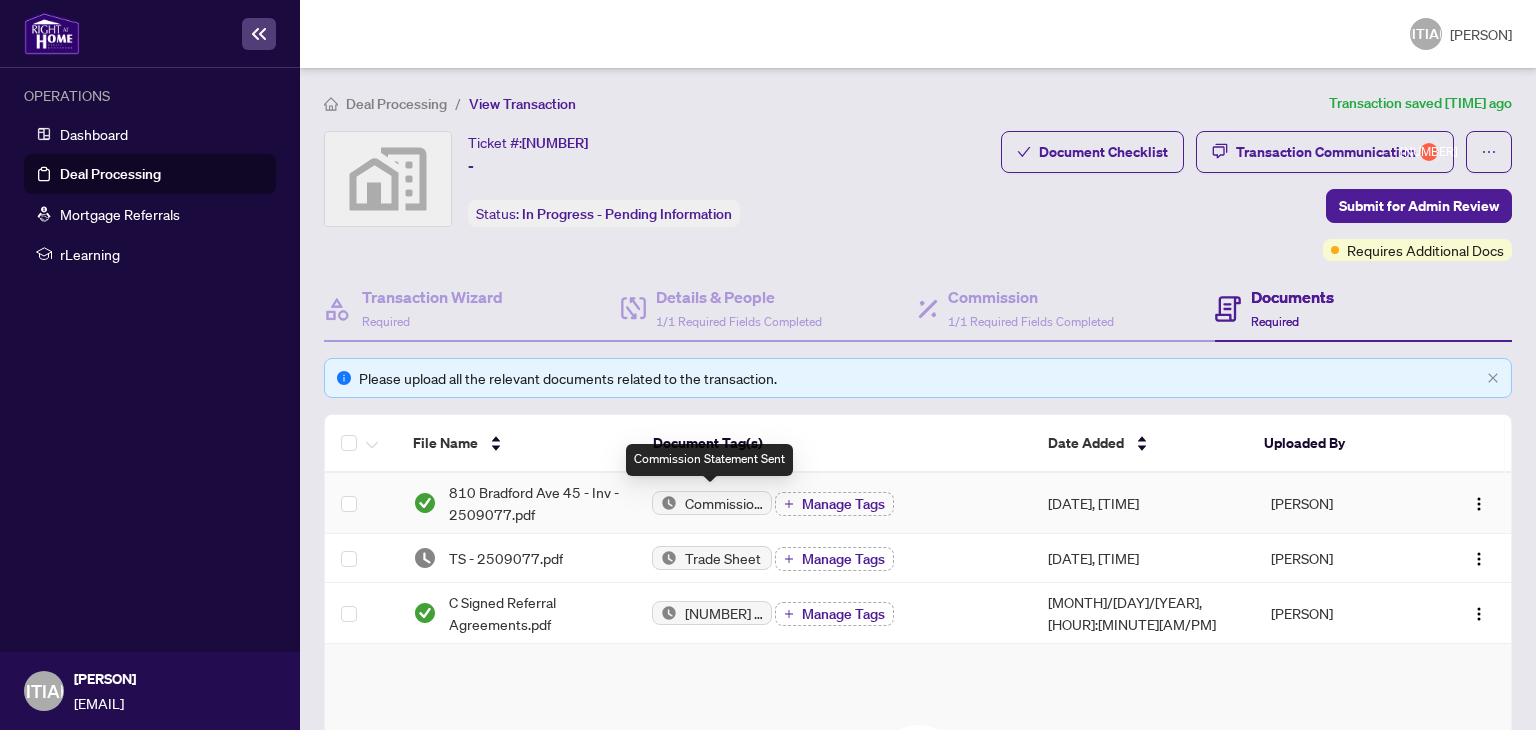 click on "Commission Statement Sent" at bounding box center [712, 503] 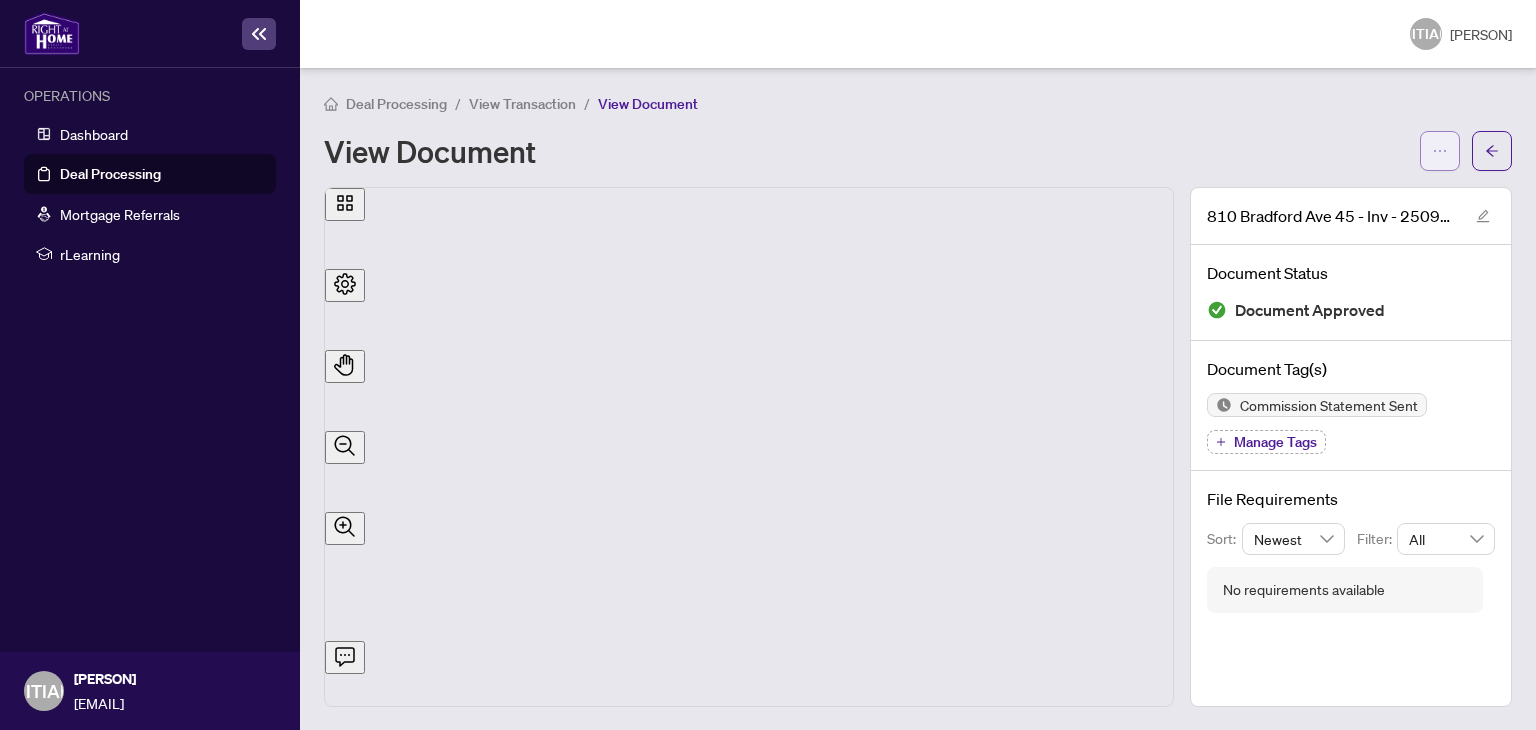 click at bounding box center [1440, 151] 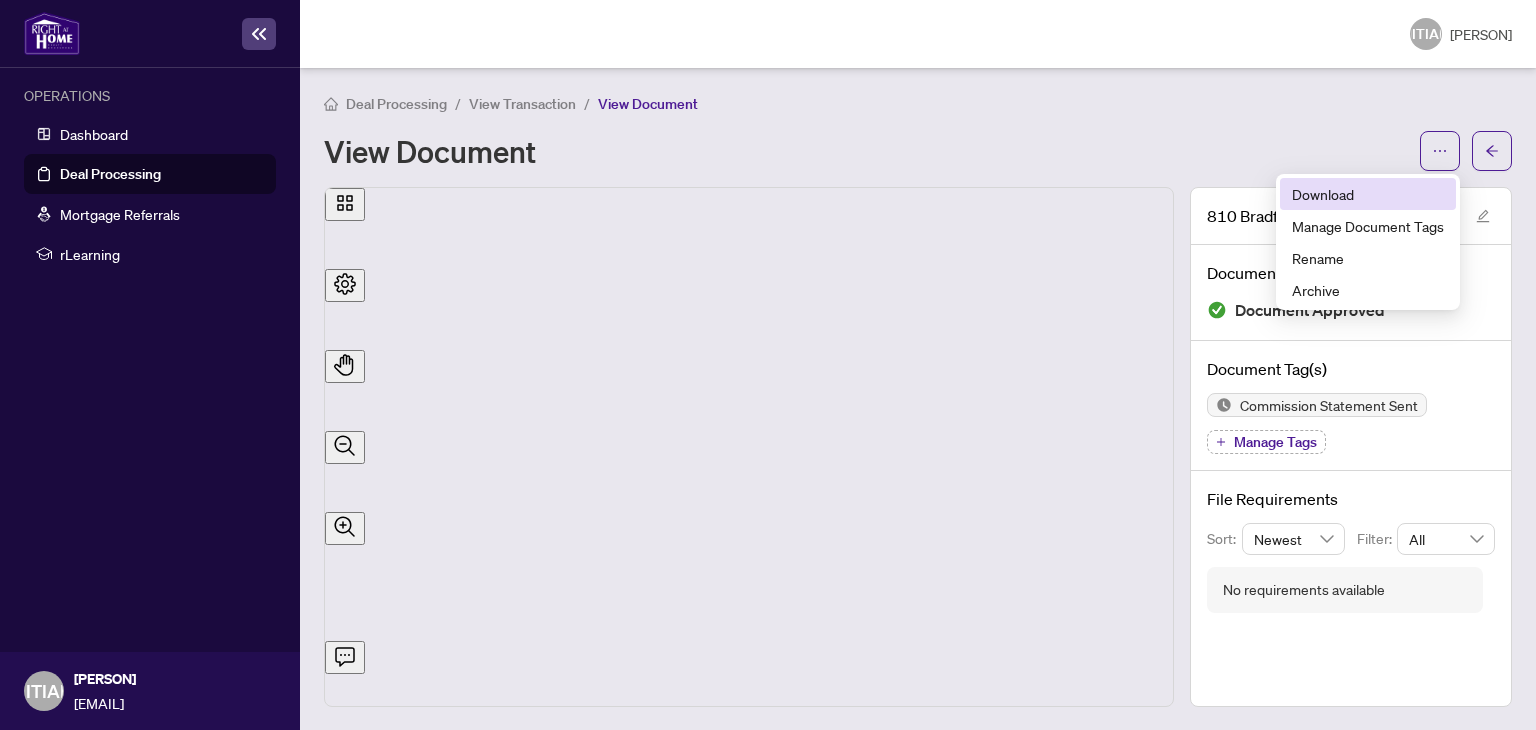 click on "Download" at bounding box center (1368, 194) 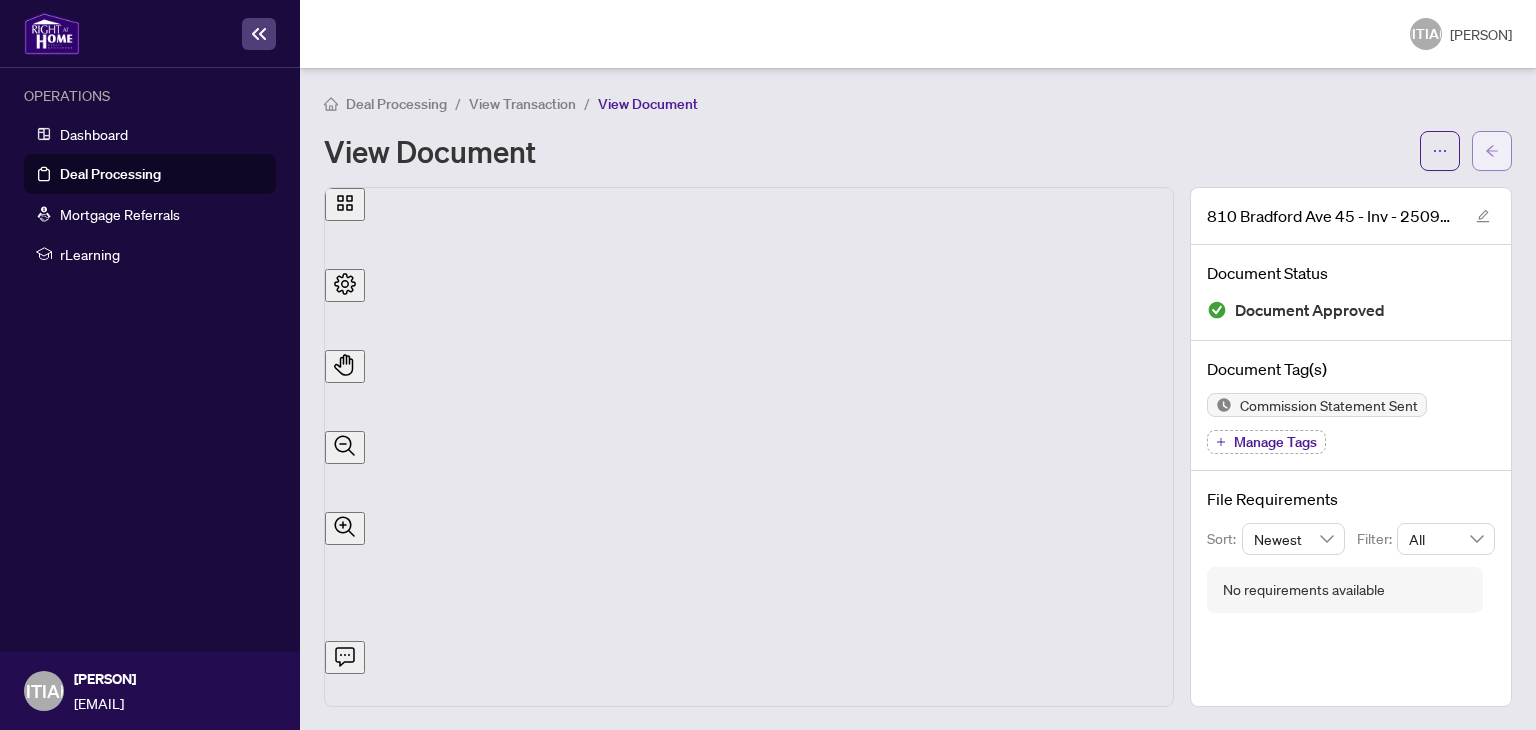 click at bounding box center (1492, 151) 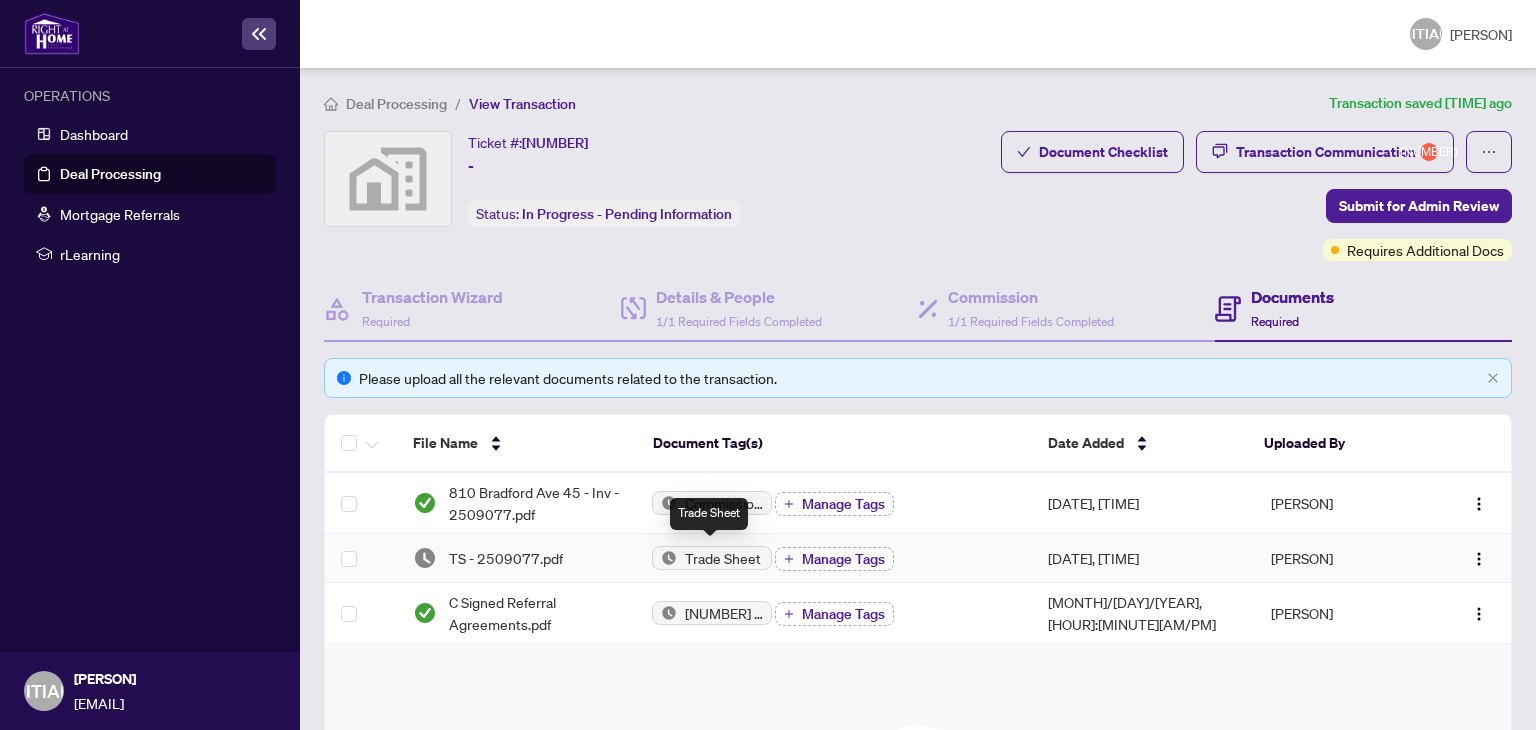 click on "Trade Sheet" at bounding box center [723, 558] 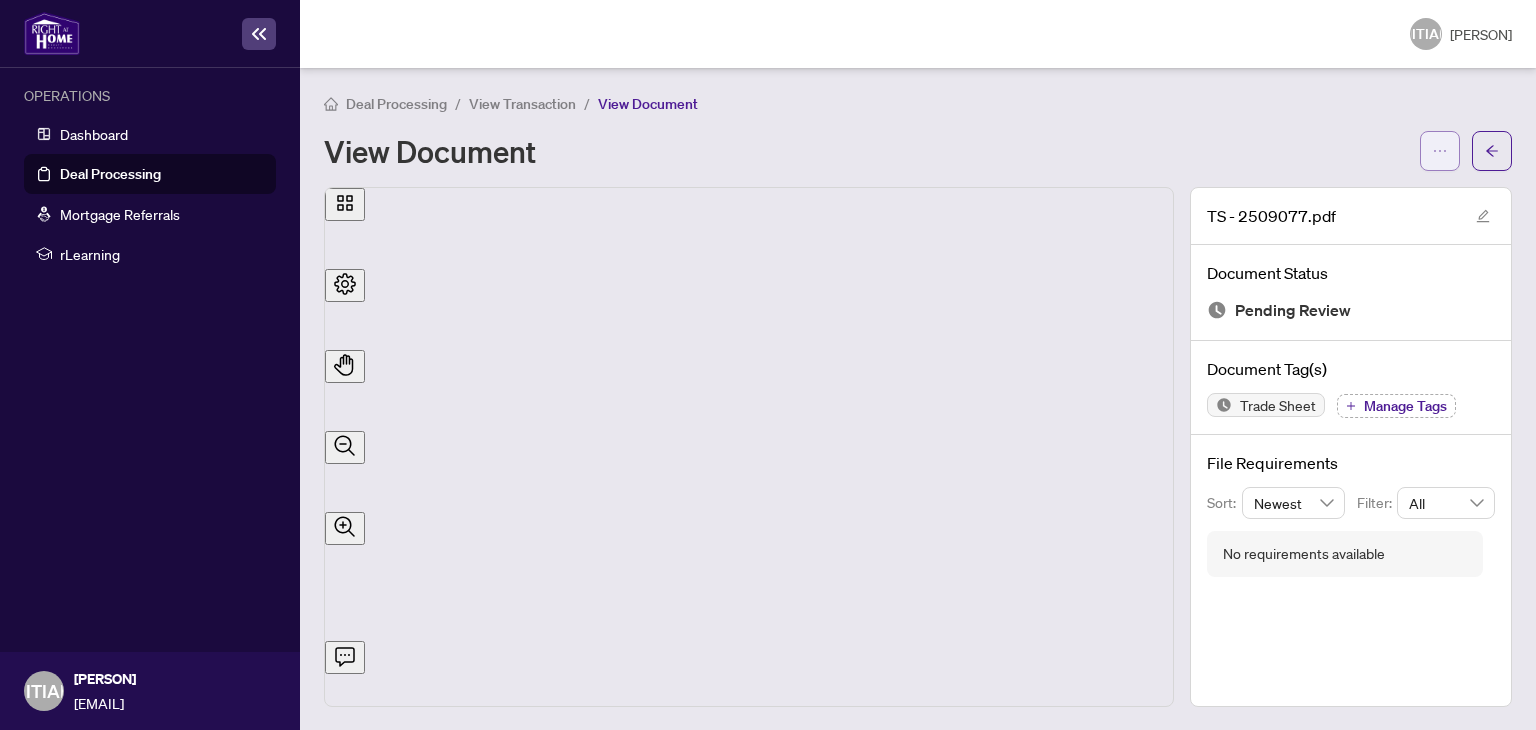 click at bounding box center [1440, 151] 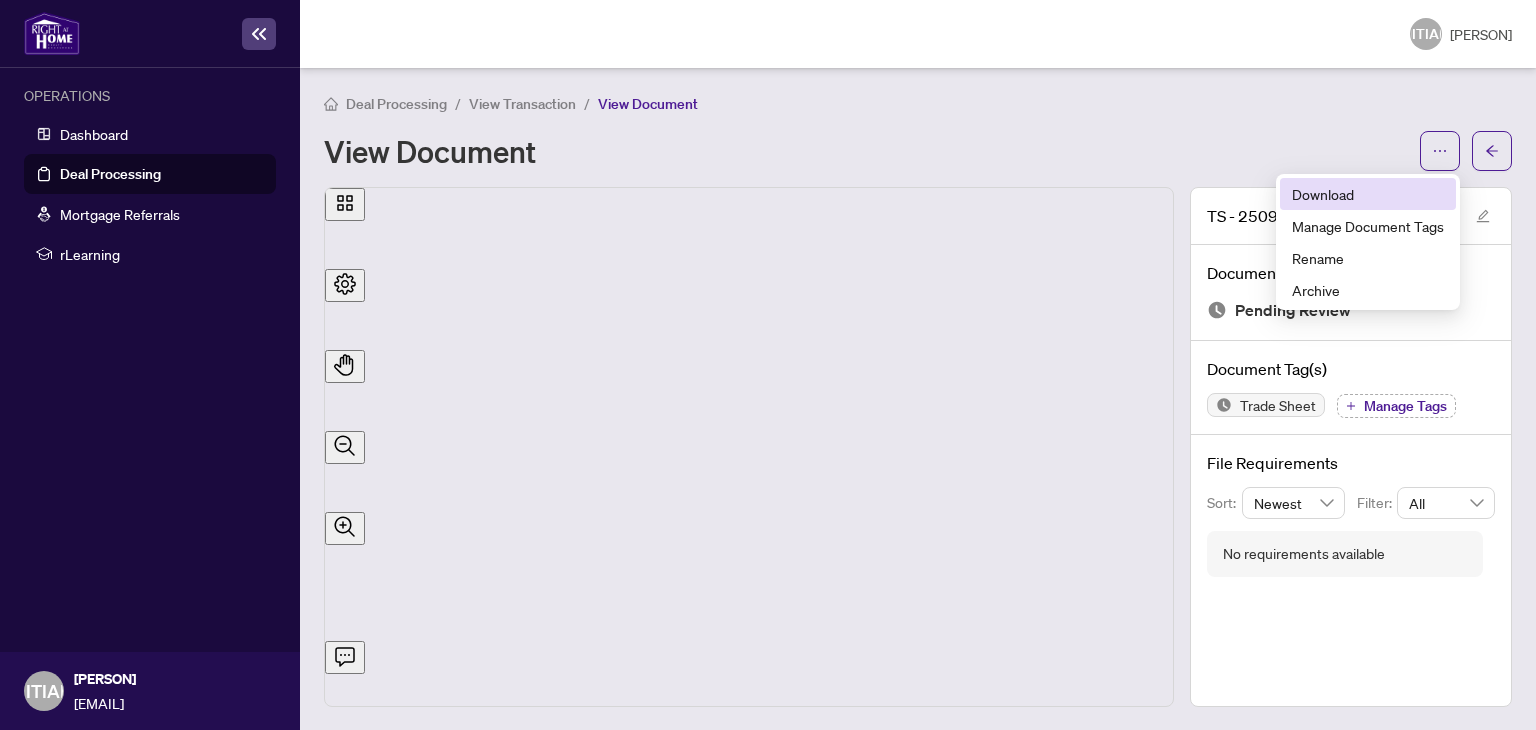 click on "Download" at bounding box center (1368, 194) 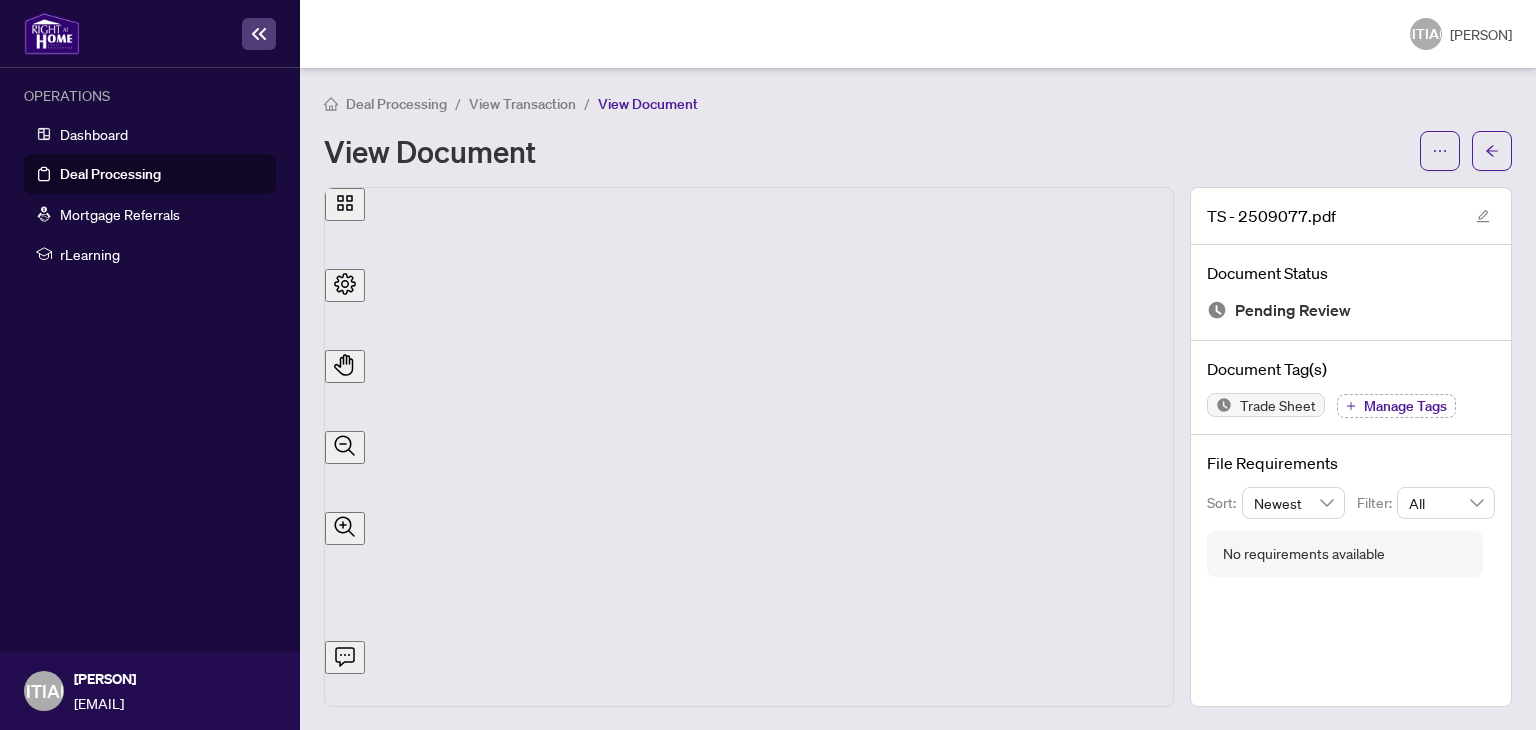 click at bounding box center (1492, 151) 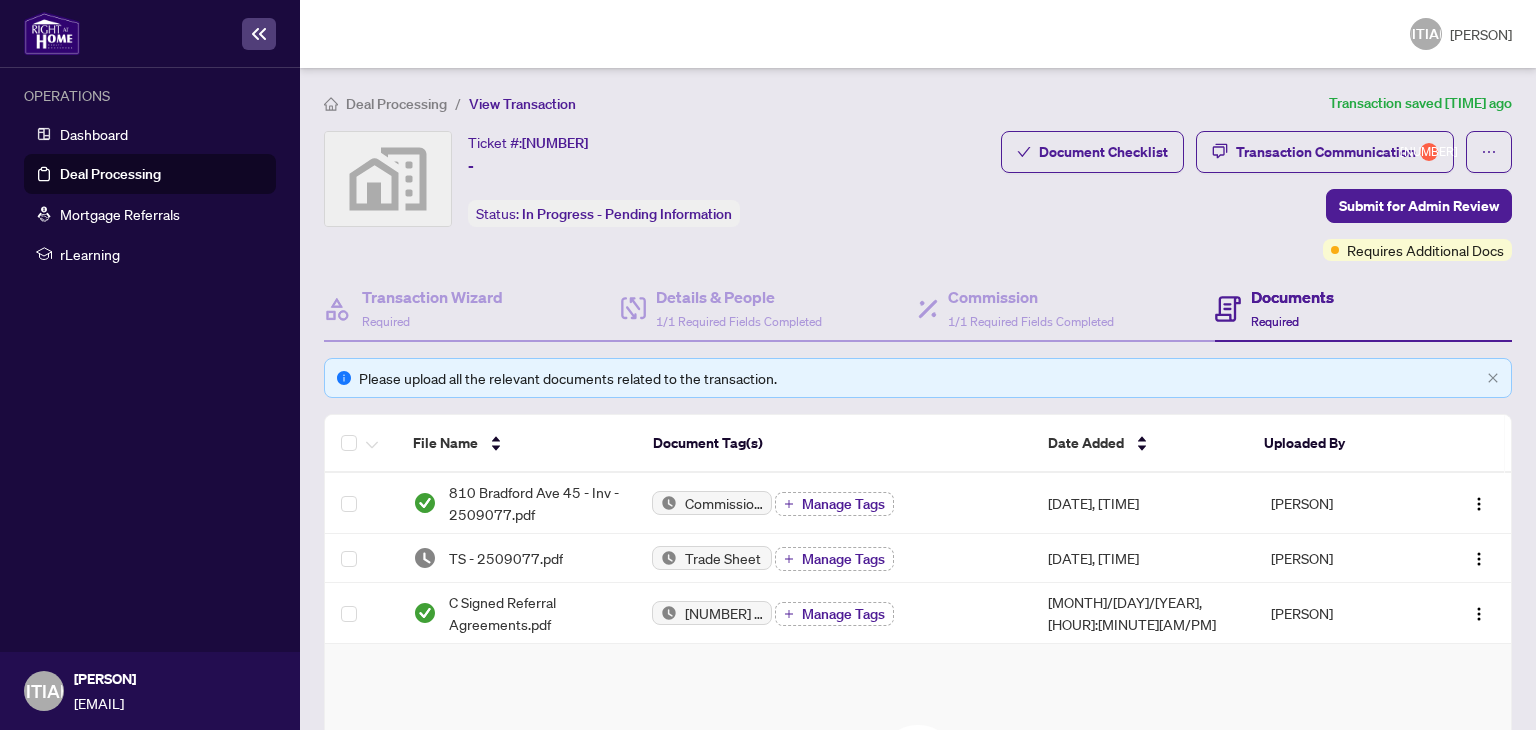 click on "Deal Processing" at bounding box center [110, 174] 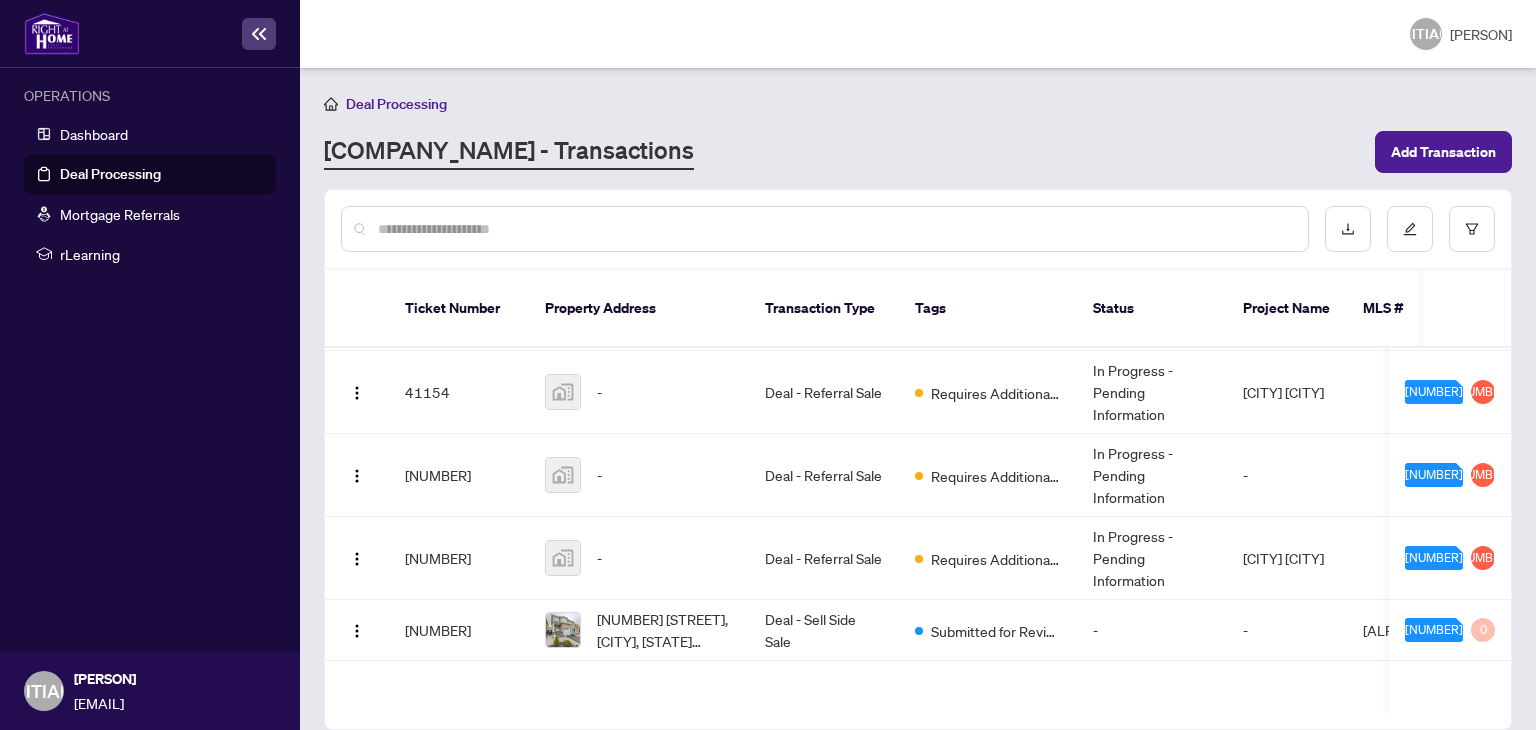 scroll, scrollTop: 120, scrollLeft: 0, axis: vertical 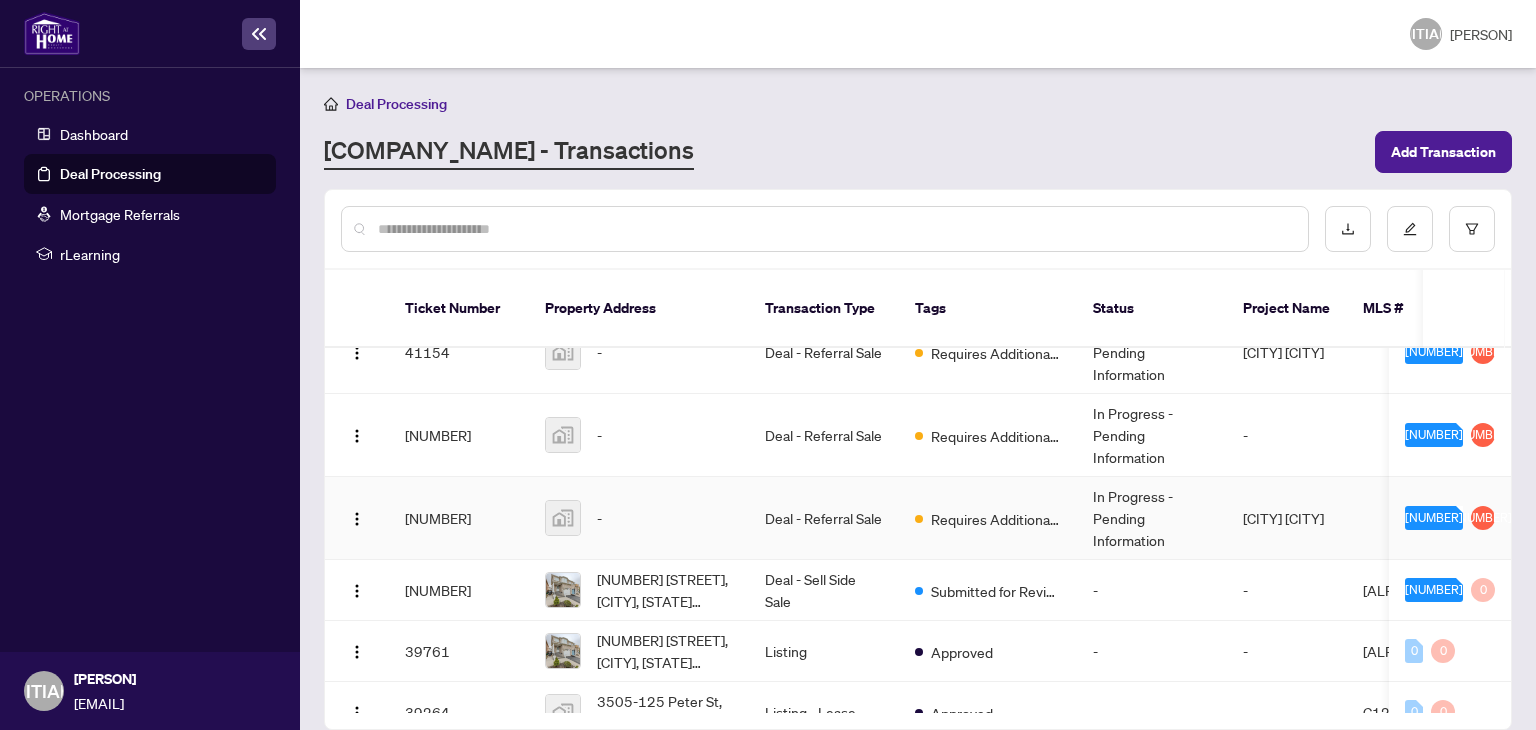click on "Deal - Referral Sale" at bounding box center (824, 518) 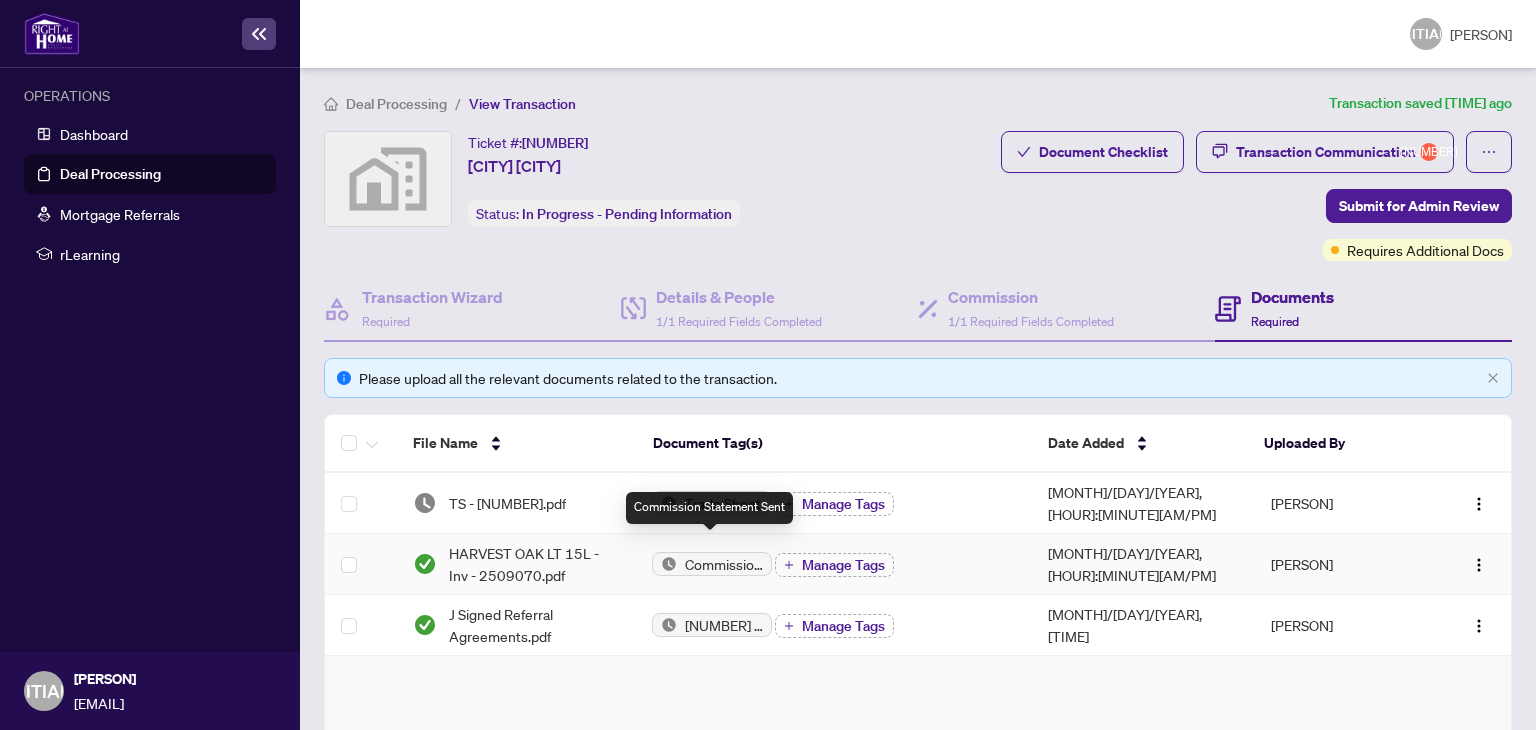 click on "Commission Statement Sent" at bounding box center [724, 564] 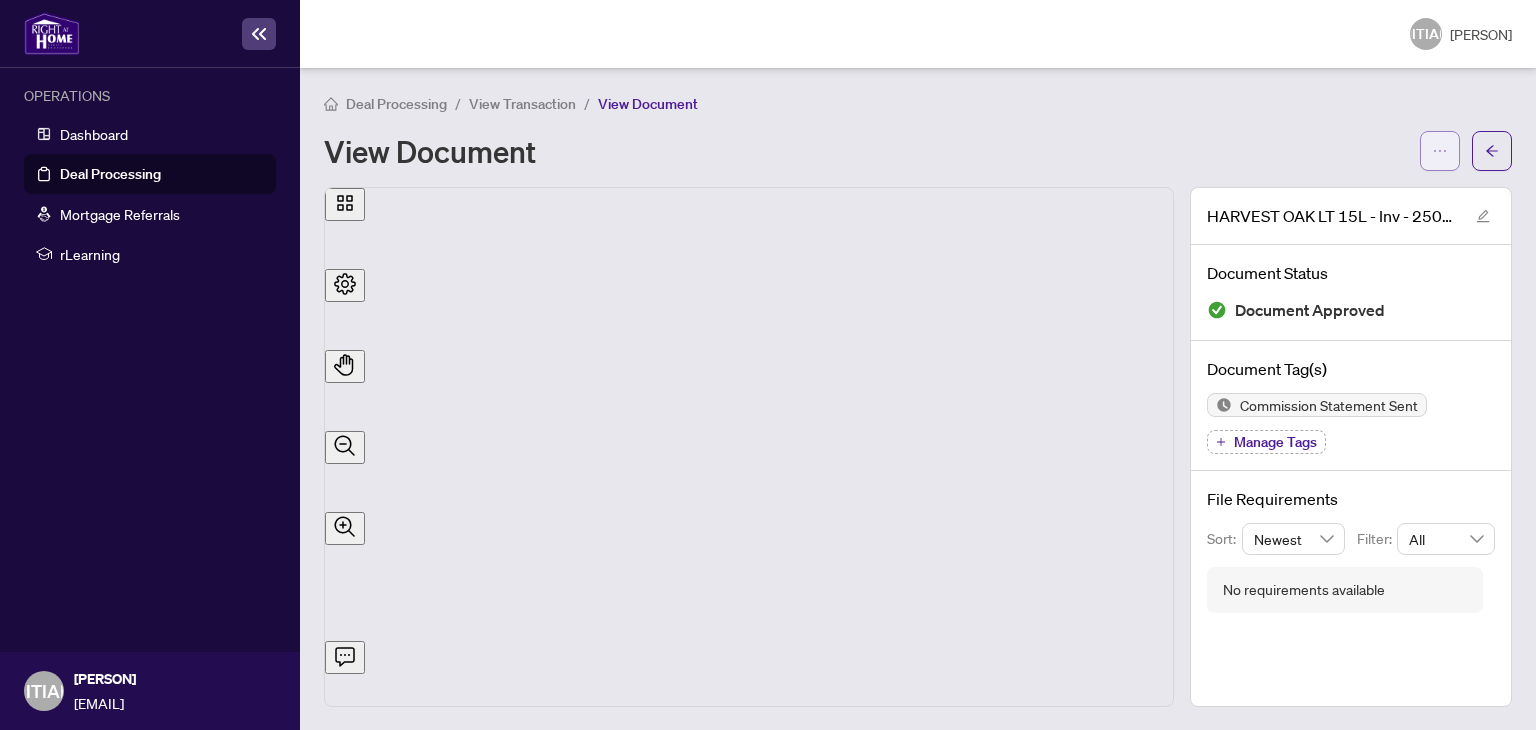 click at bounding box center (1440, 151) 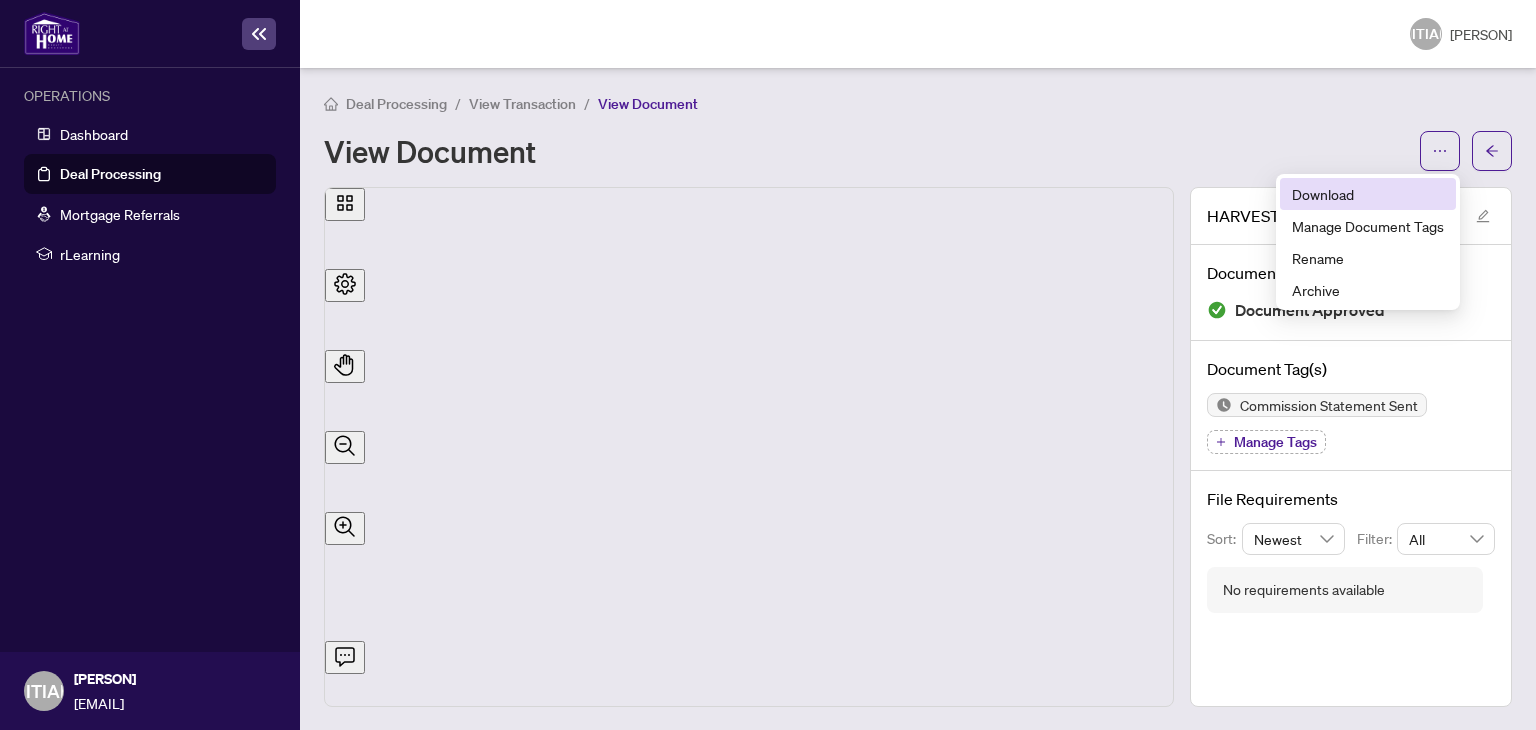 click on "Download" at bounding box center (1368, 194) 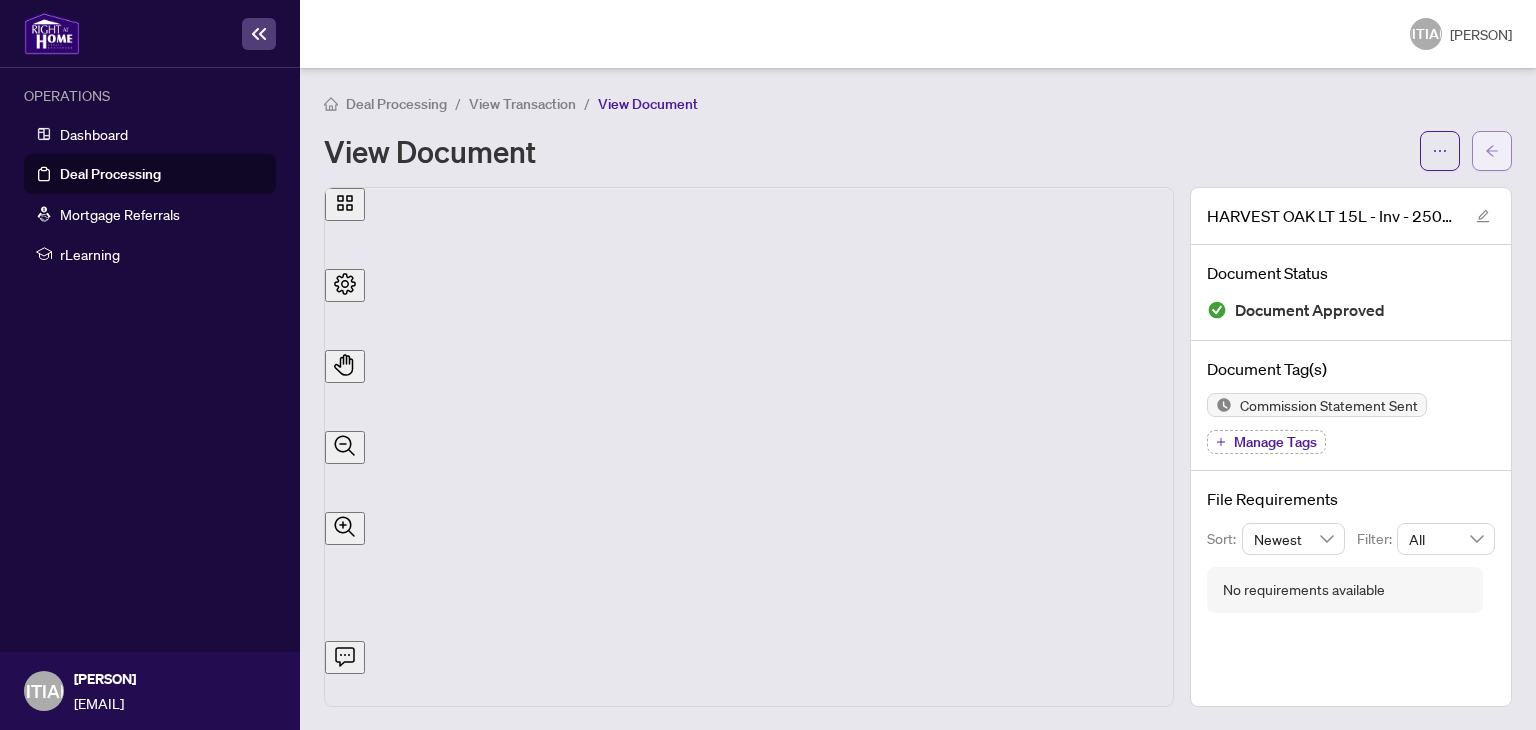 click at bounding box center (1492, 151) 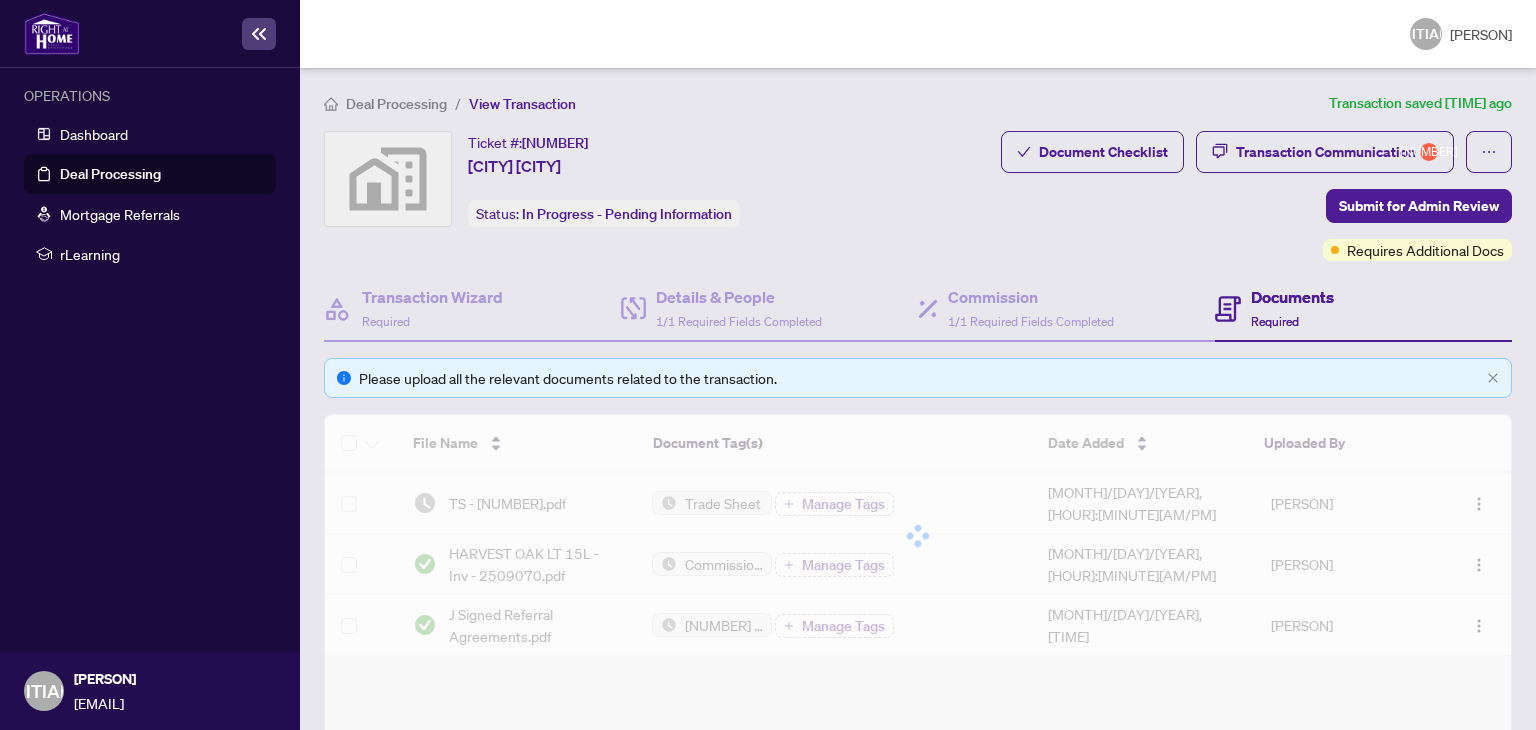 click on "Document Checklist Transaction Communication 1 Submit for Admin Review Requires Additional Docs" at bounding box center [1256, 196] 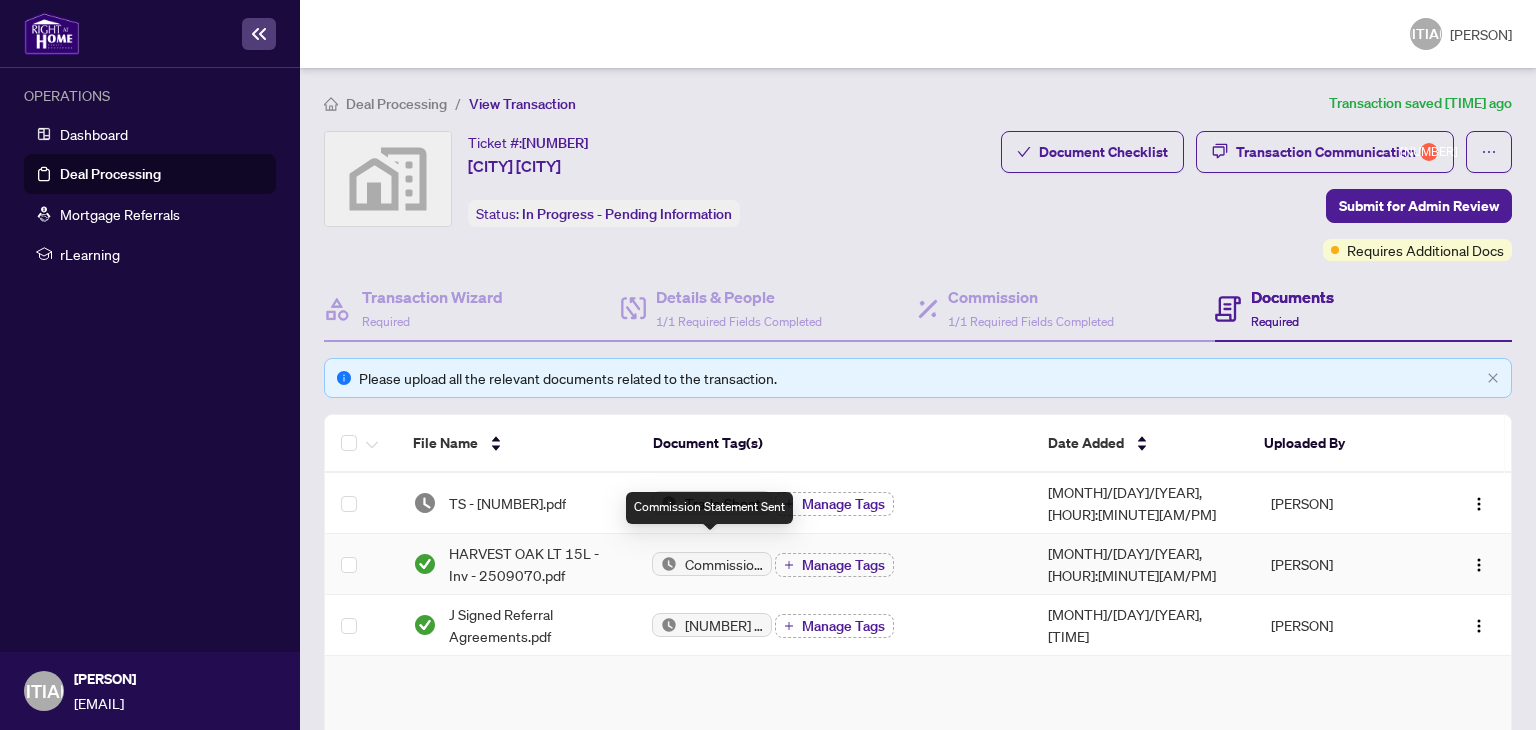 click on "Commission Statement Sent" at bounding box center [709, 508] 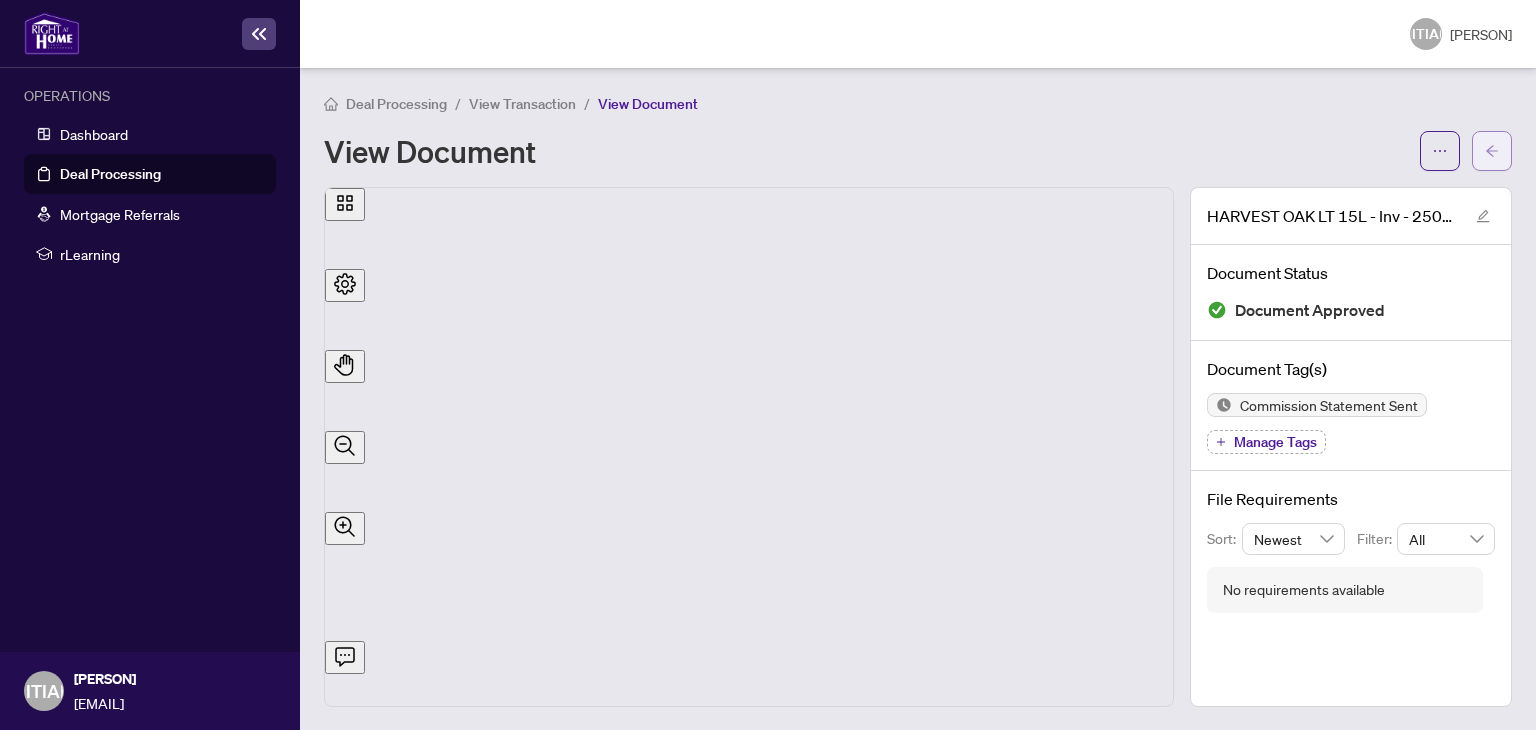 click at bounding box center (1492, 151) 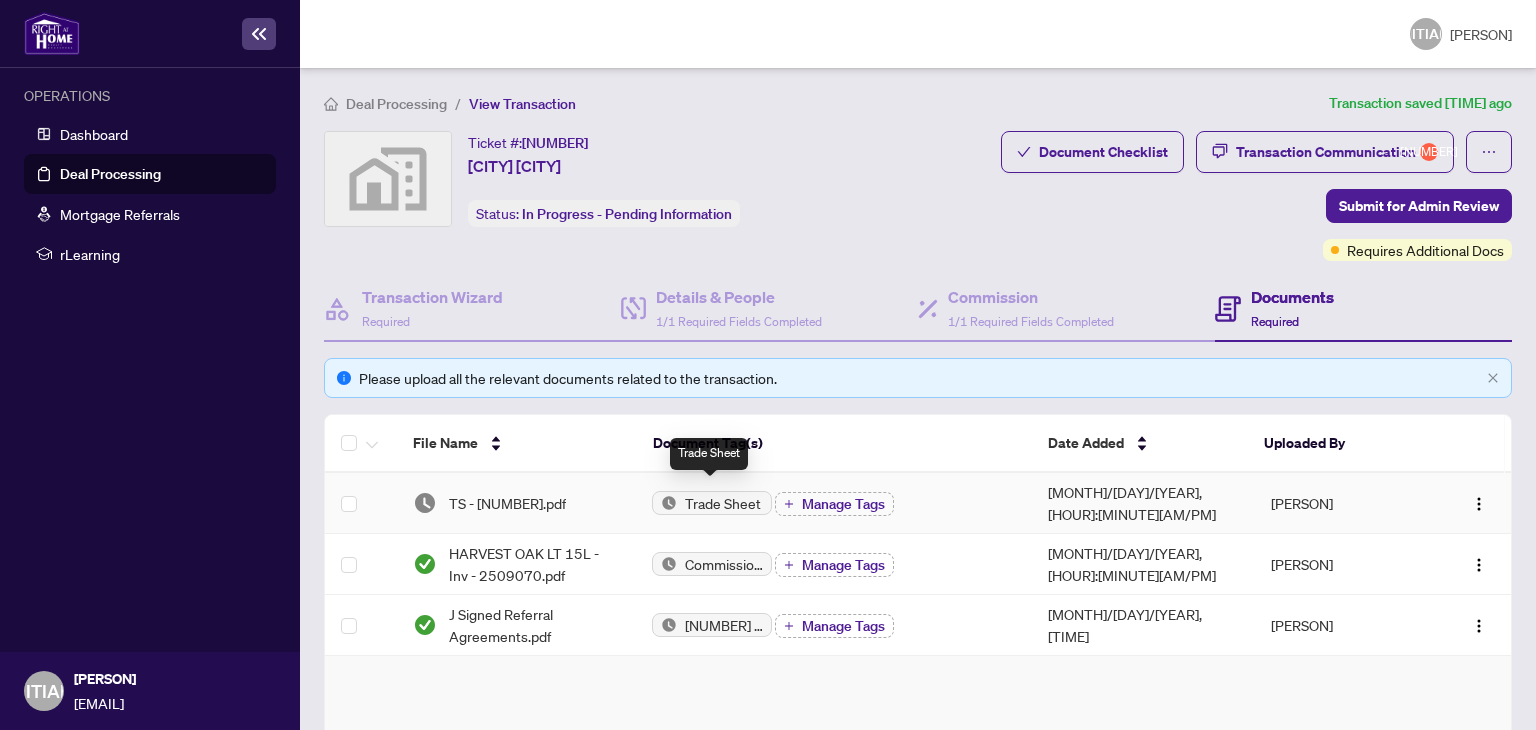 click on "Trade Sheet" at bounding box center [723, 503] 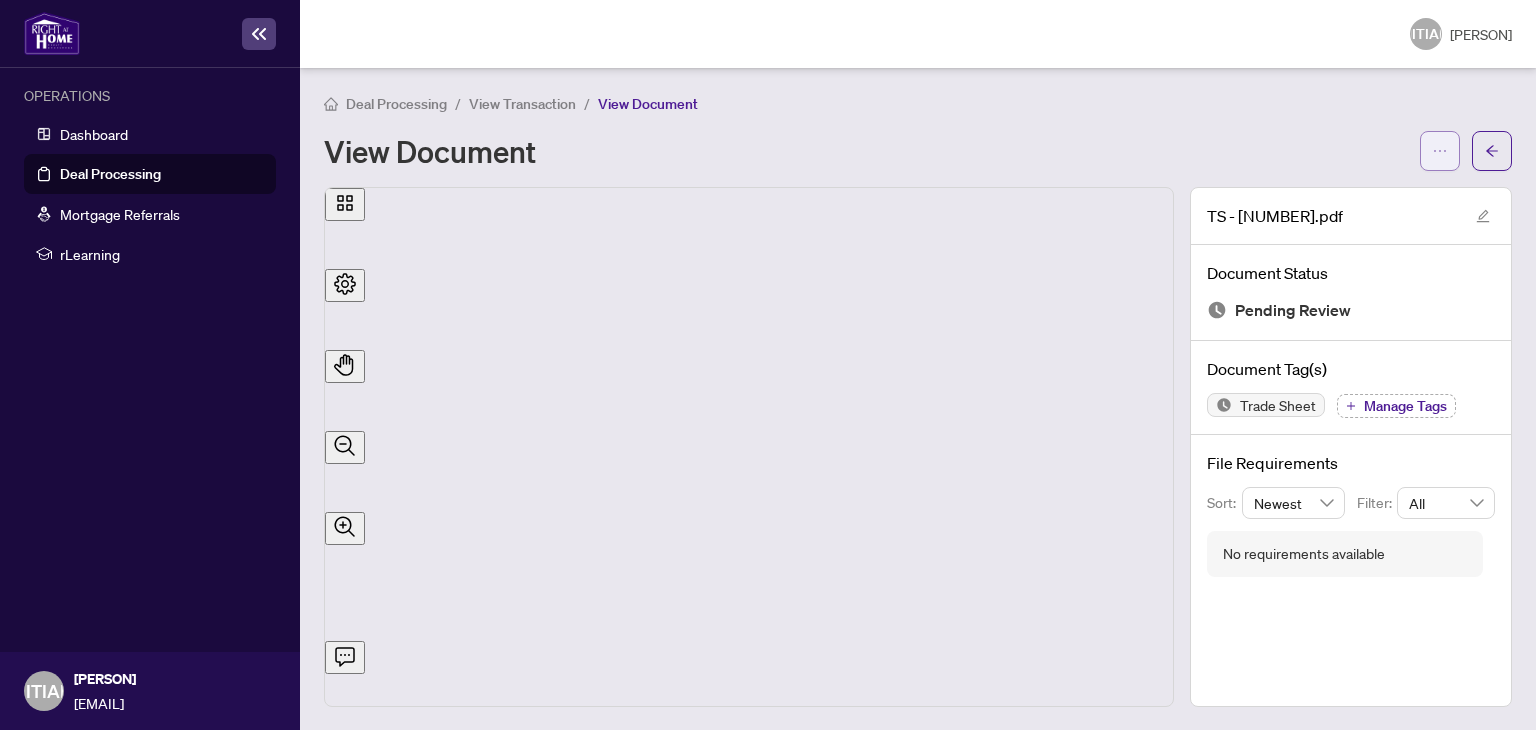 click at bounding box center (1440, 151) 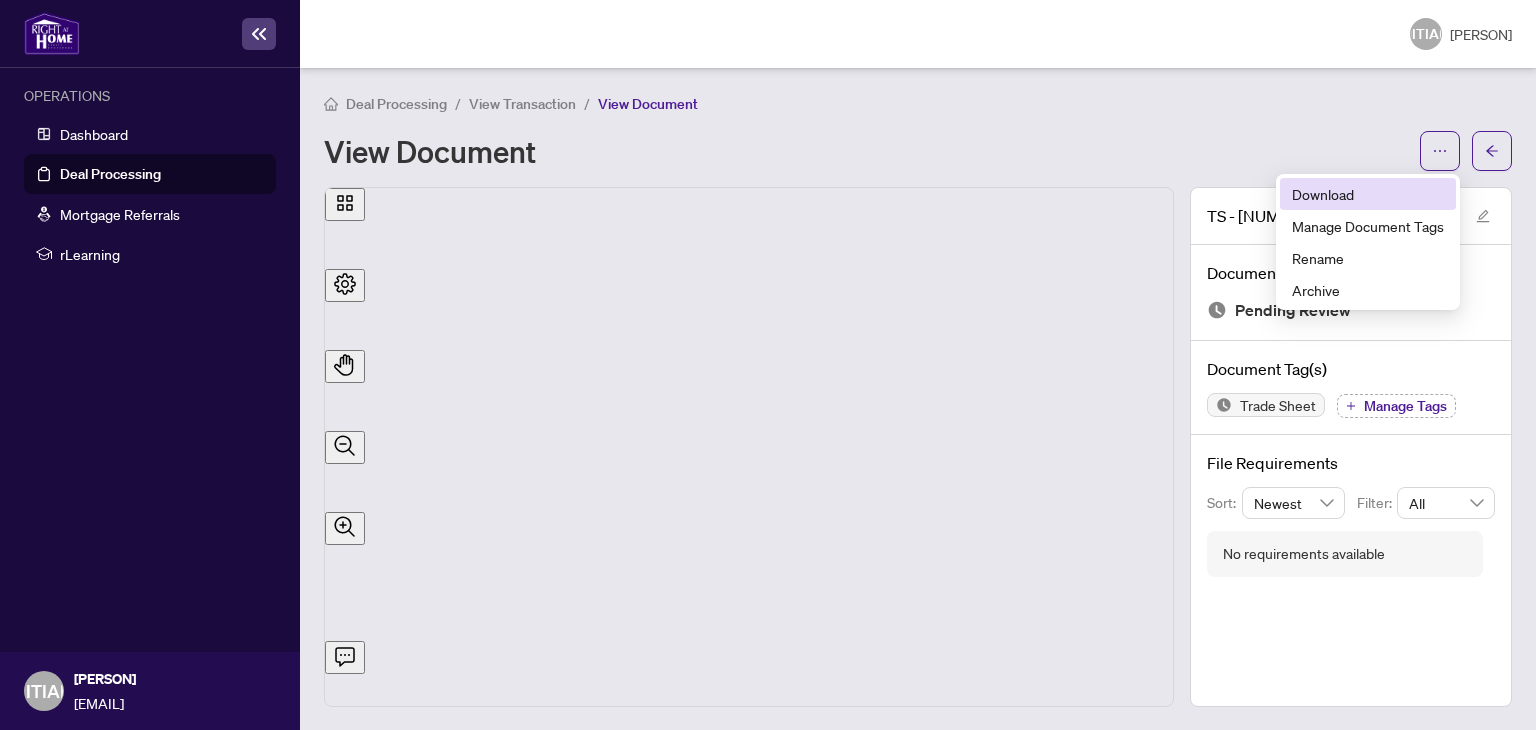 click on "Download" at bounding box center [1368, 194] 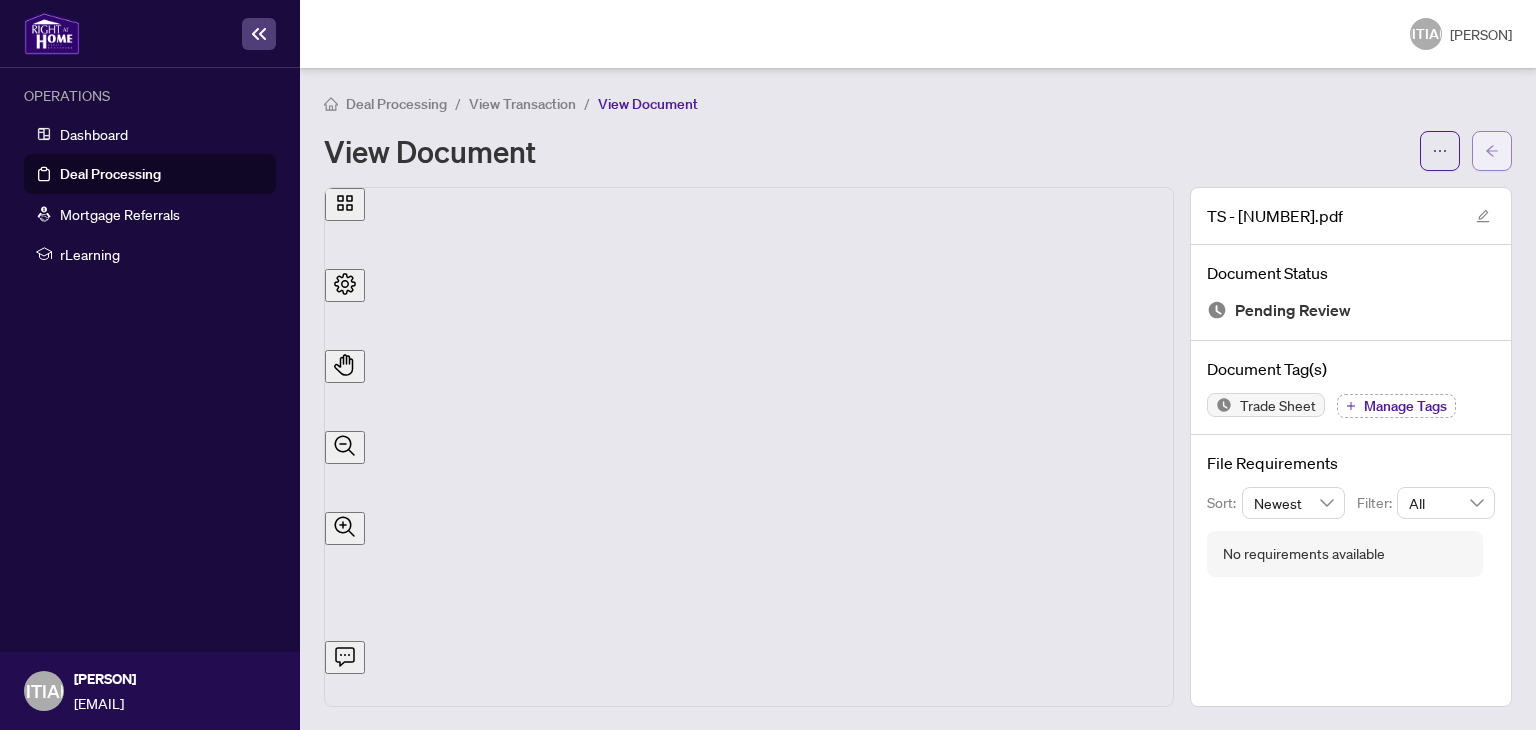 click at bounding box center [1492, 151] 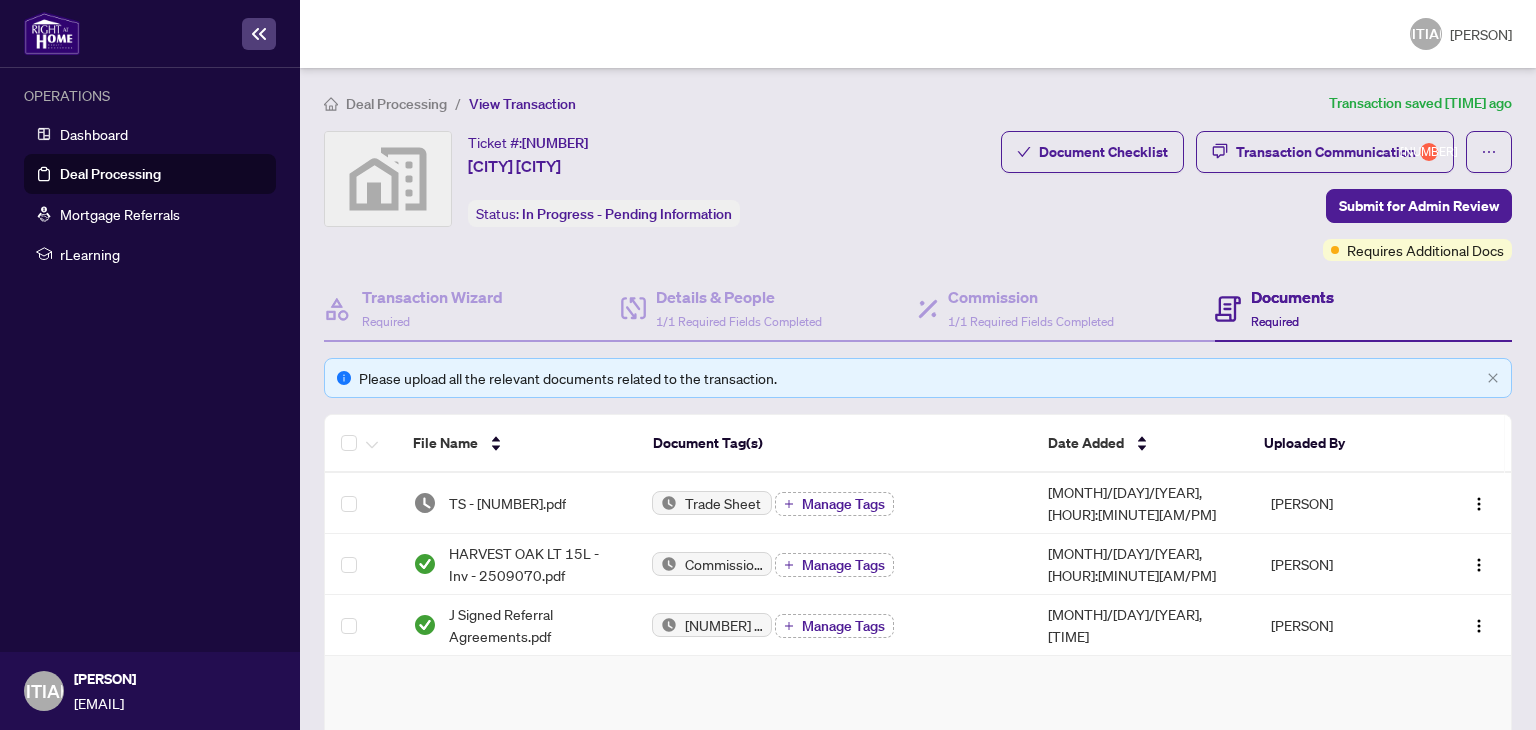 click on "Deal Processing" at bounding box center [110, 174] 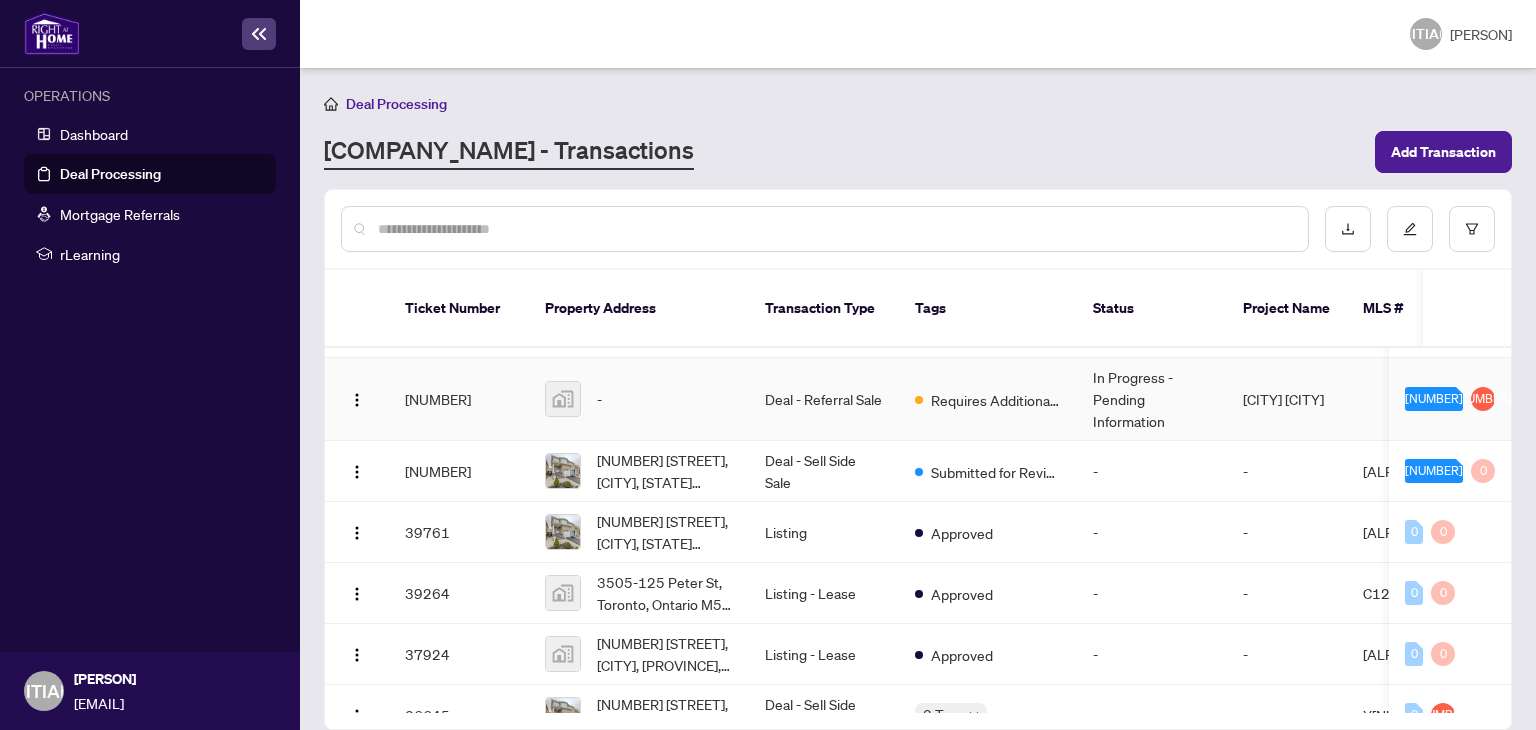 scroll, scrollTop: 172, scrollLeft: 4, axis: both 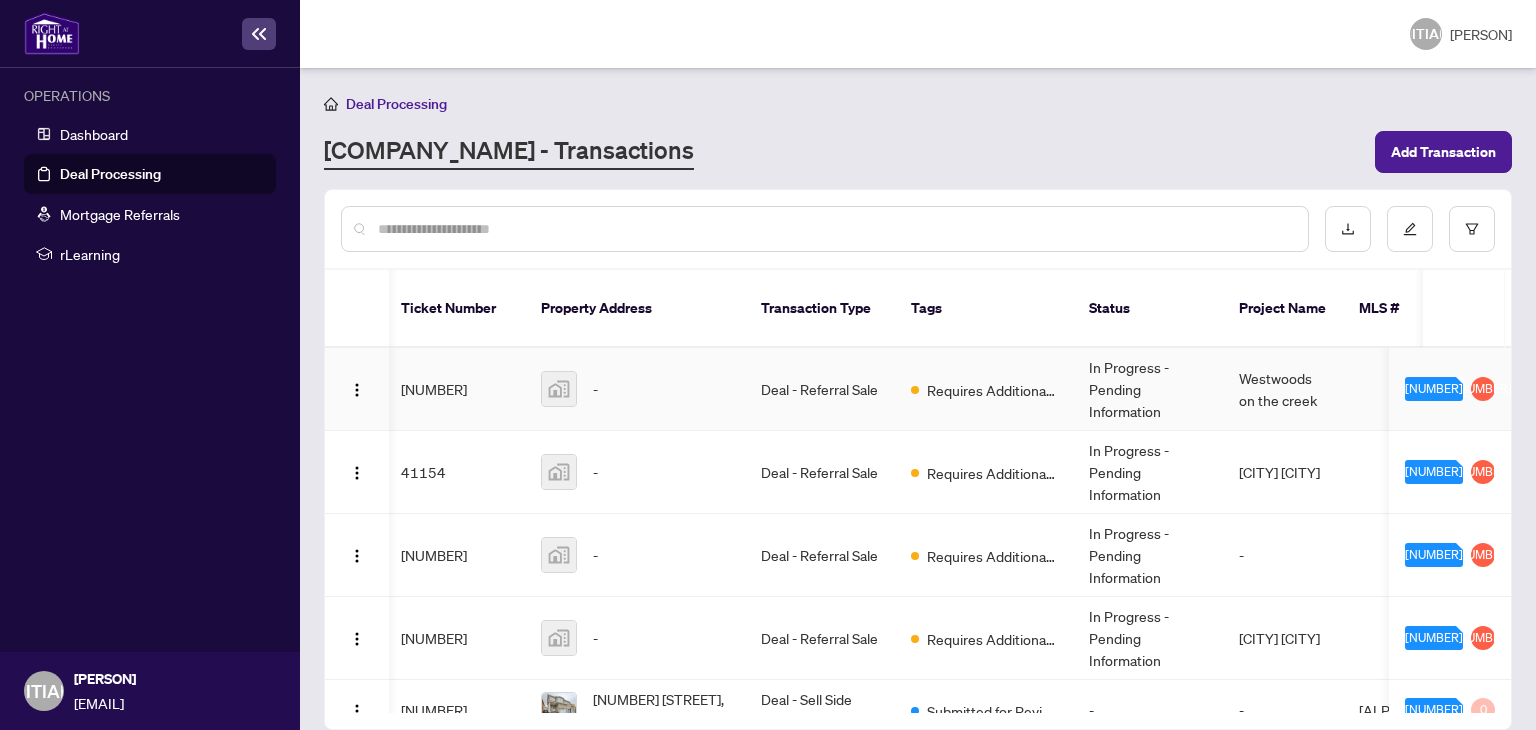 click on "Deal - Referral Sale" at bounding box center (820, 389) 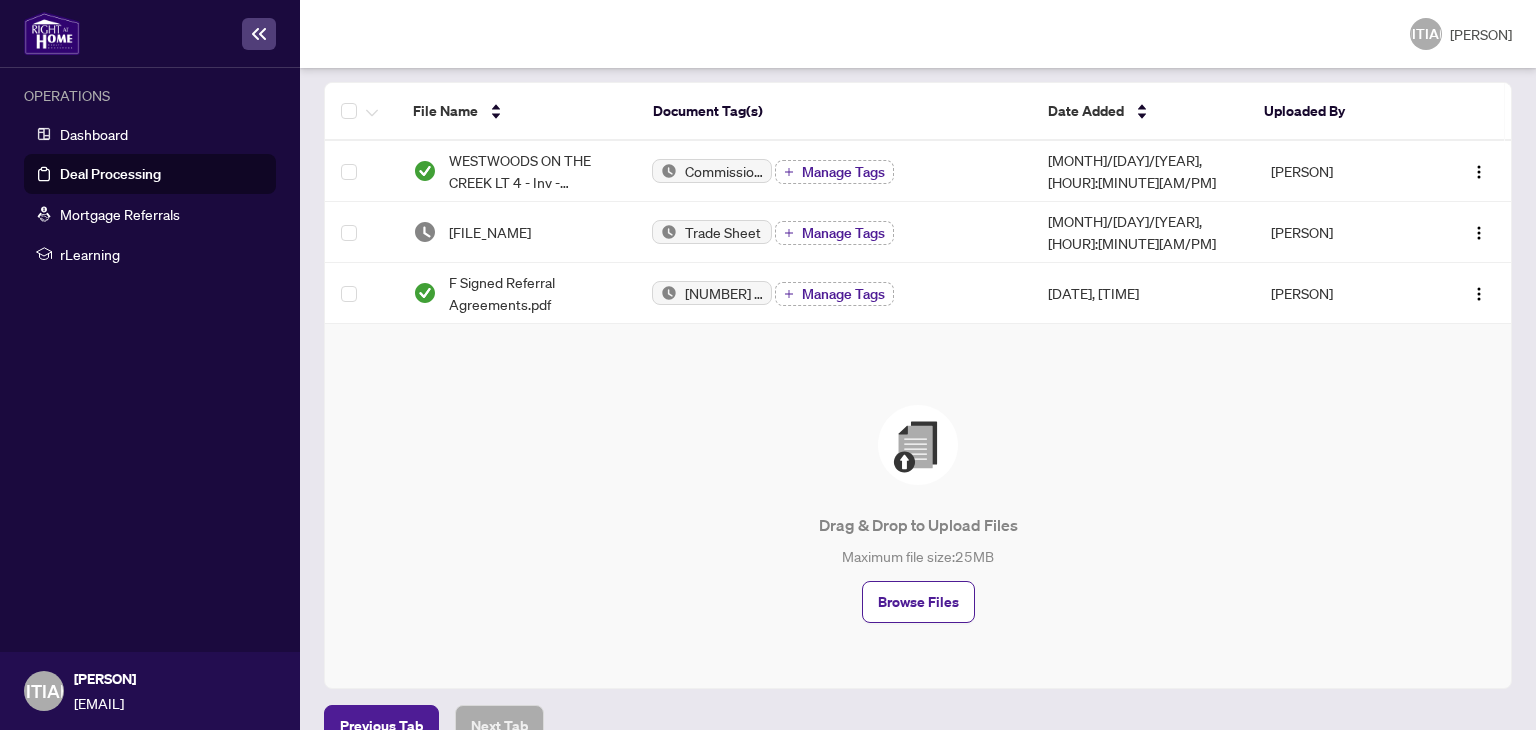 scroll, scrollTop: 332, scrollLeft: 0, axis: vertical 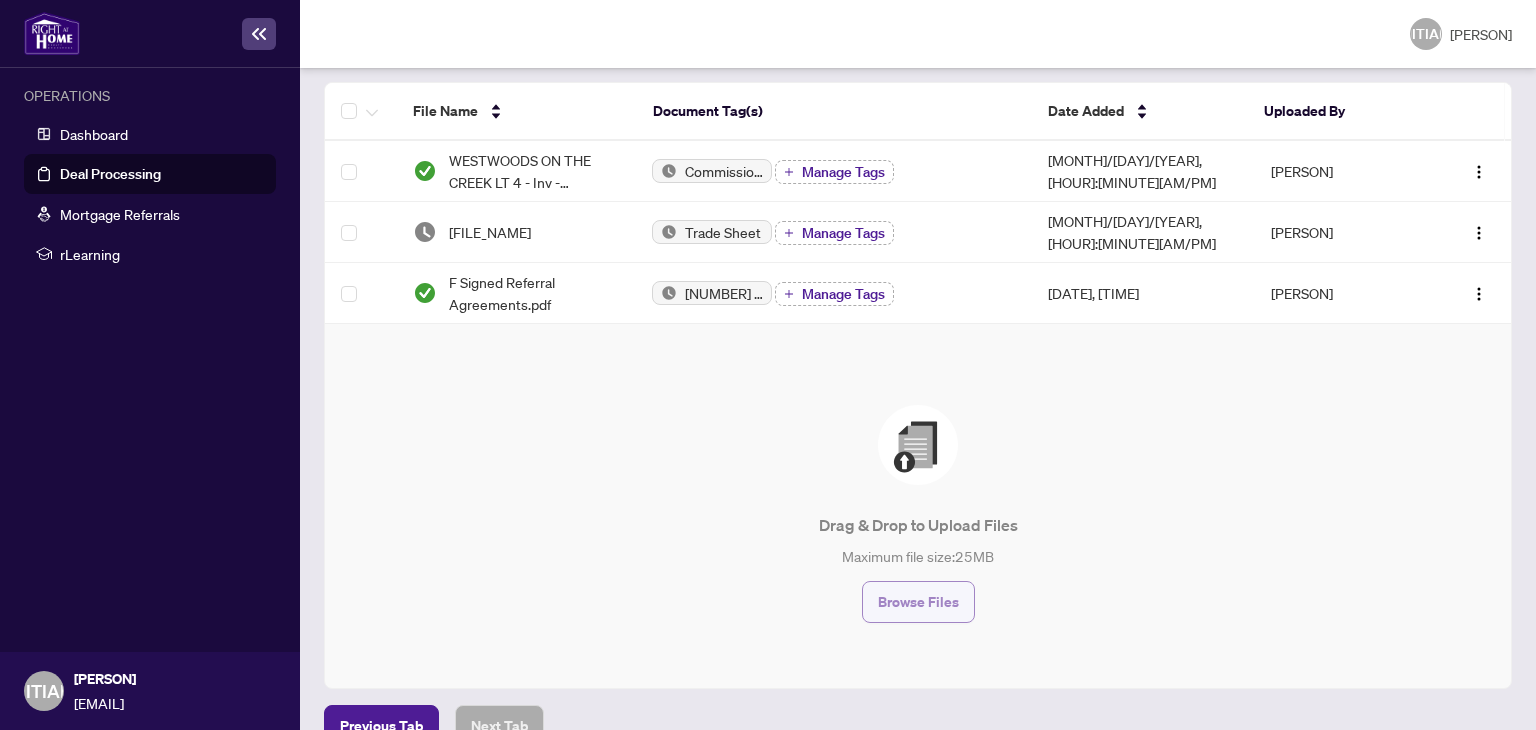 click on "Browse Files" at bounding box center (918, 602) 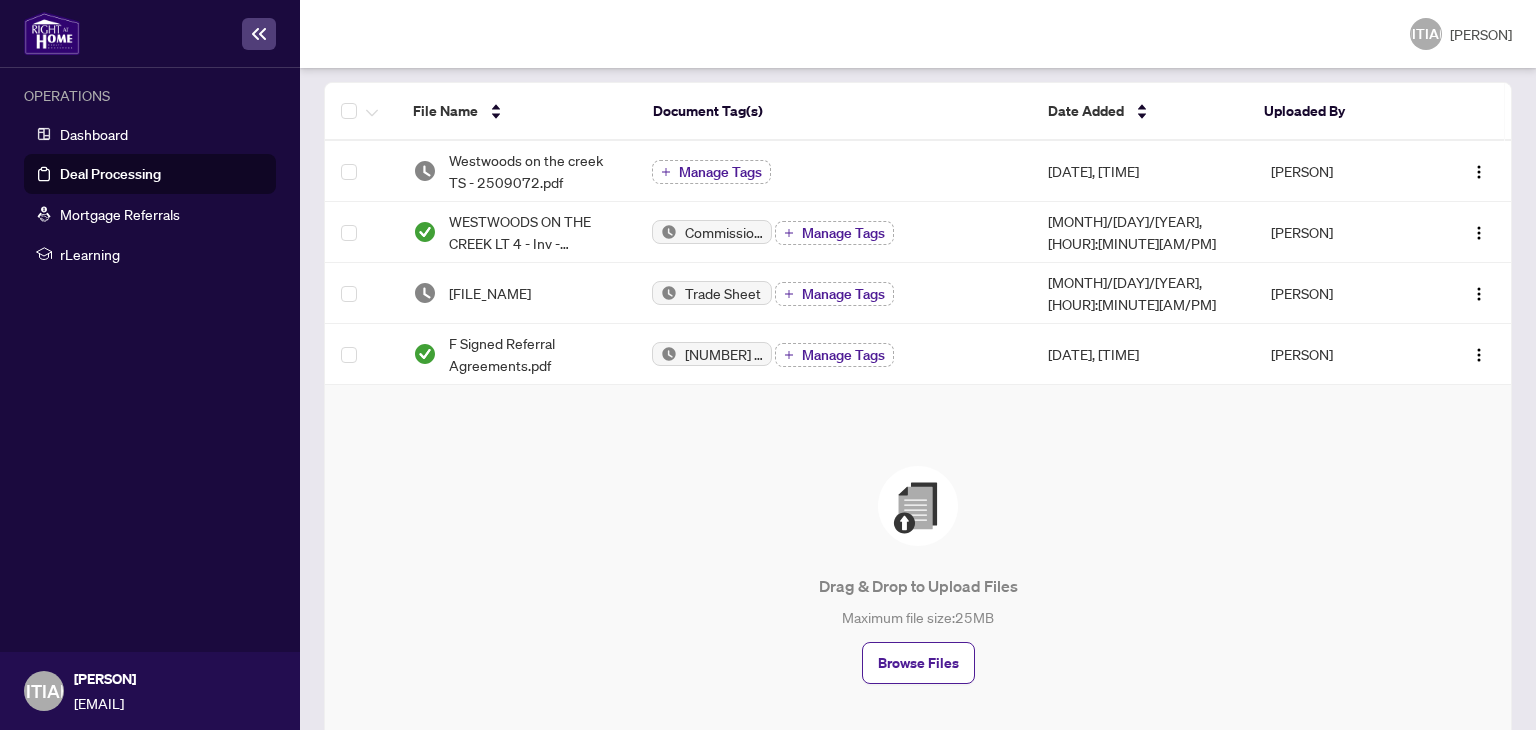 scroll, scrollTop: 0, scrollLeft: 0, axis: both 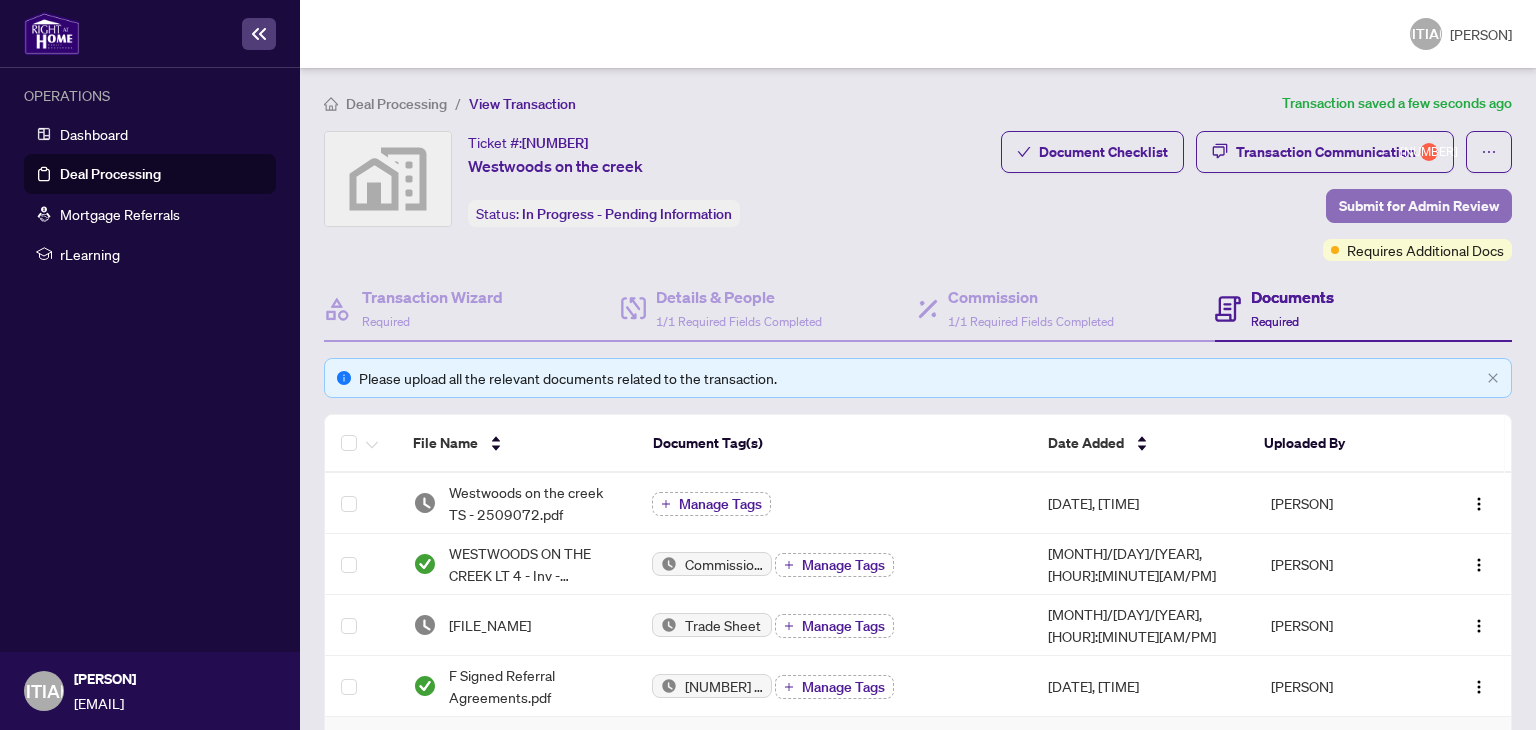 click on "Submit for Admin Review" at bounding box center [1419, 206] 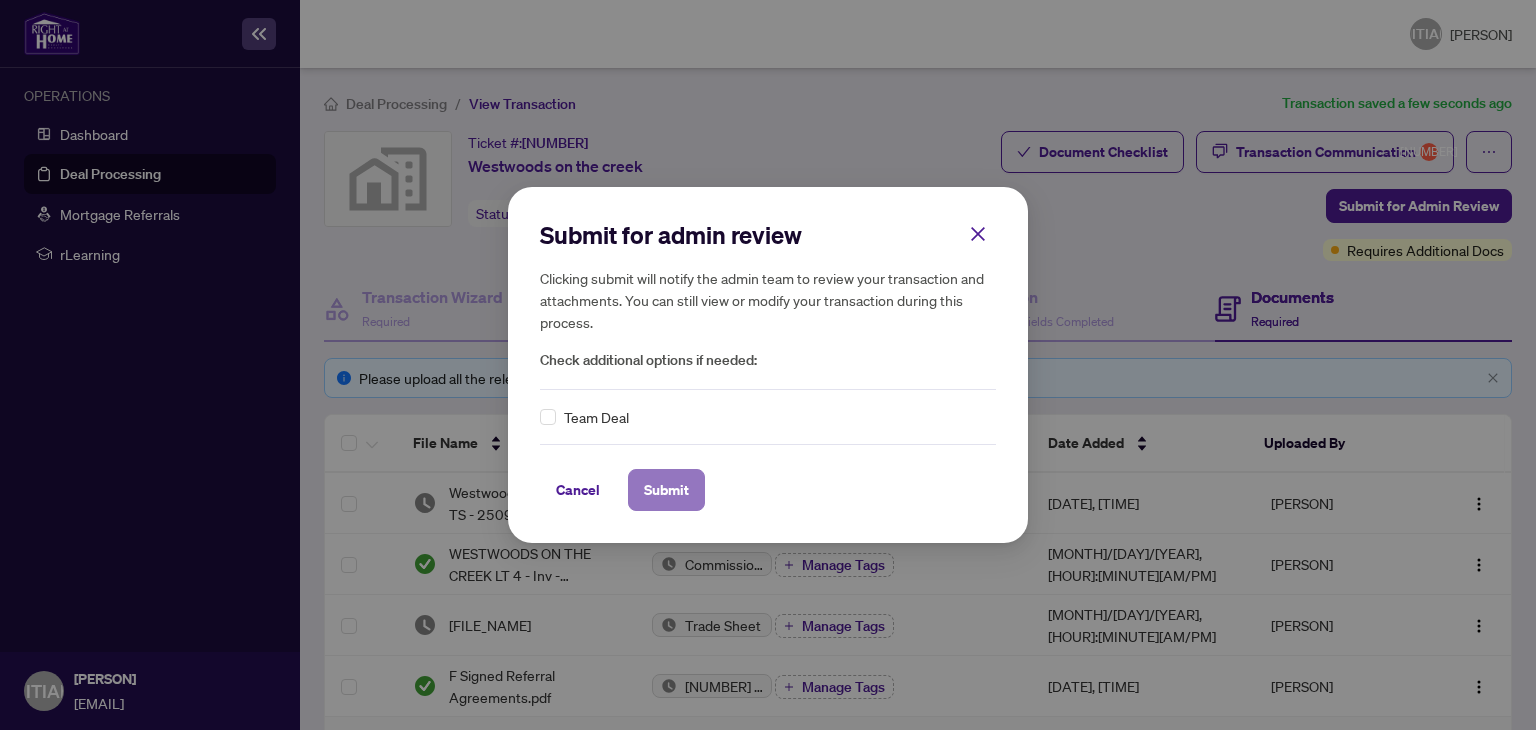 click on "Submit" at bounding box center (666, 490) 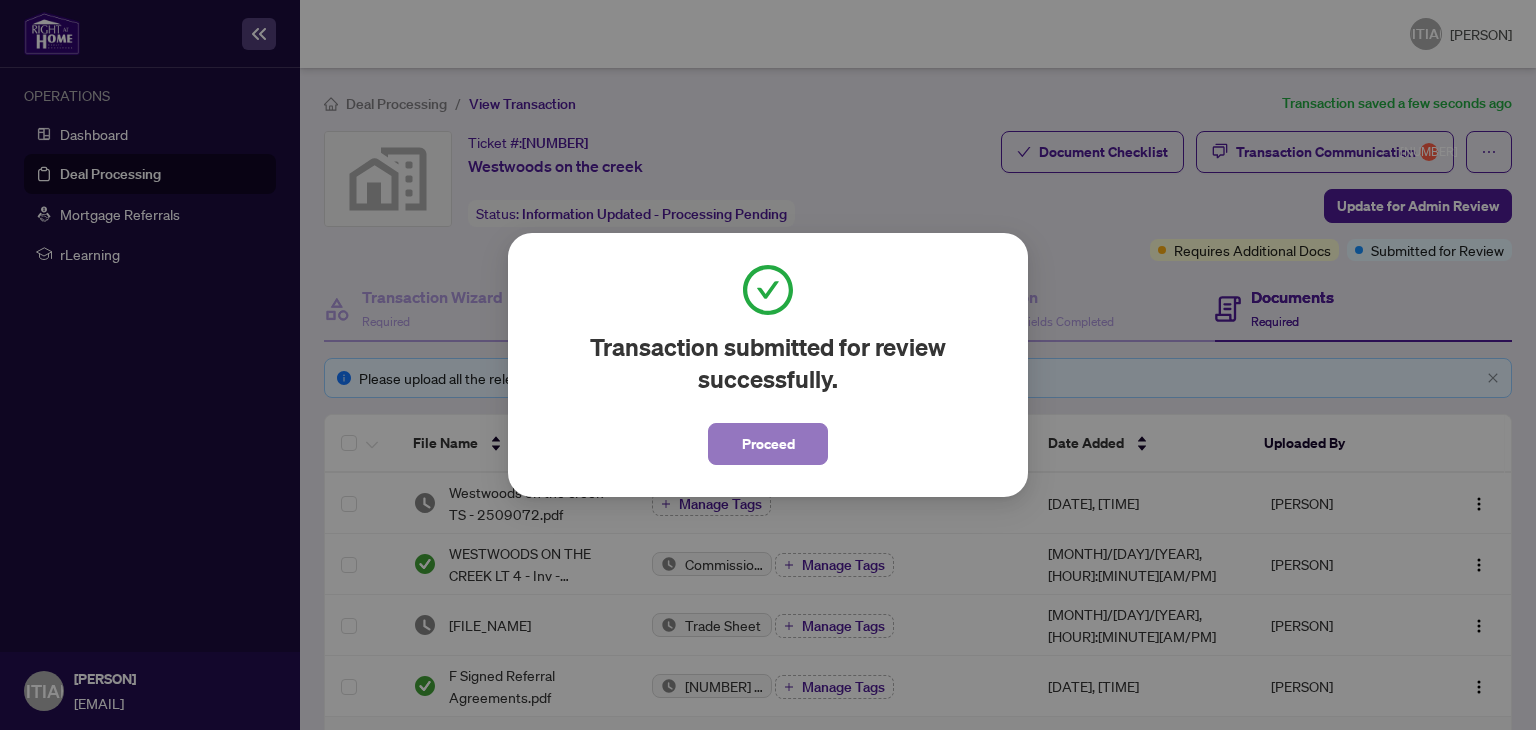 click on "Proceed" at bounding box center [768, 444] 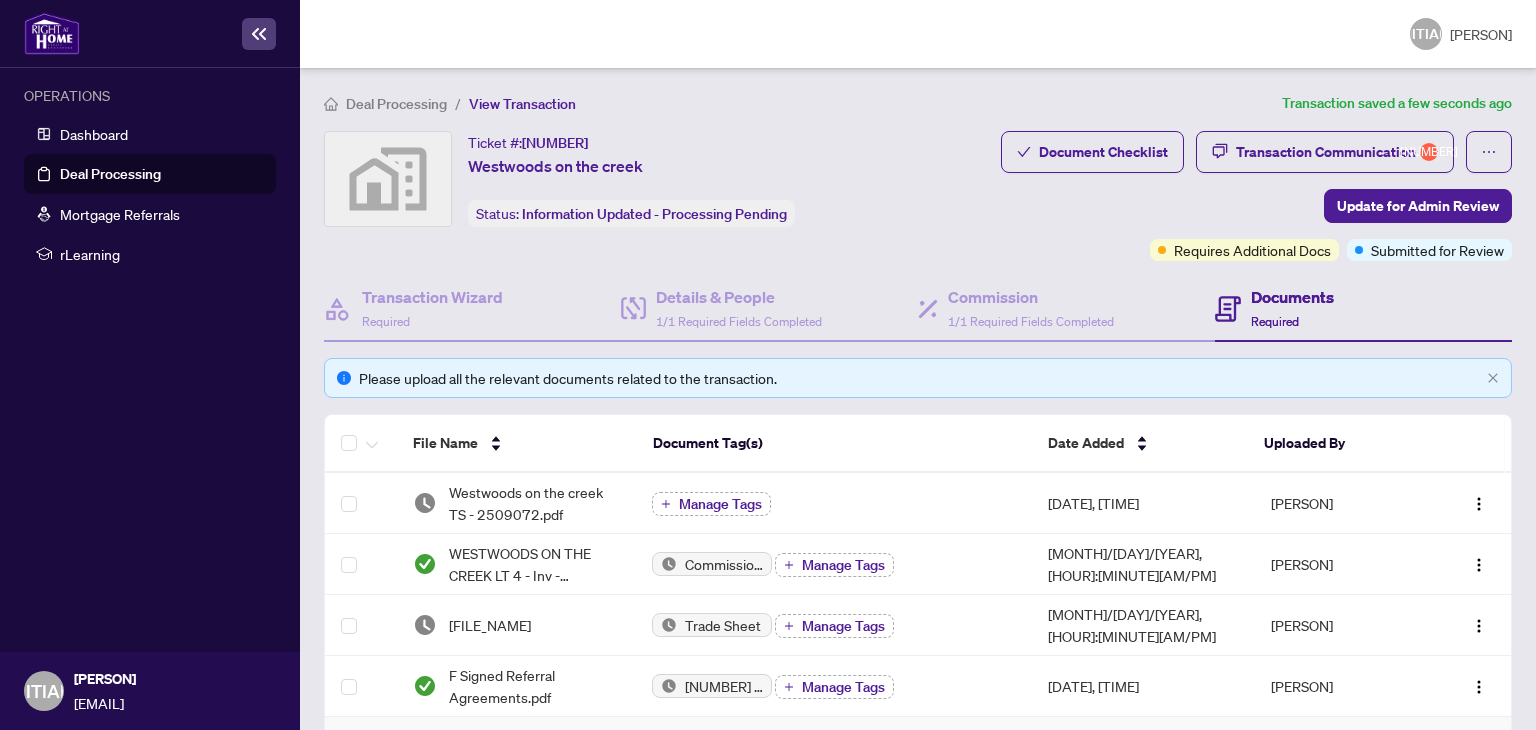 click on "Deal Processing" at bounding box center (110, 174) 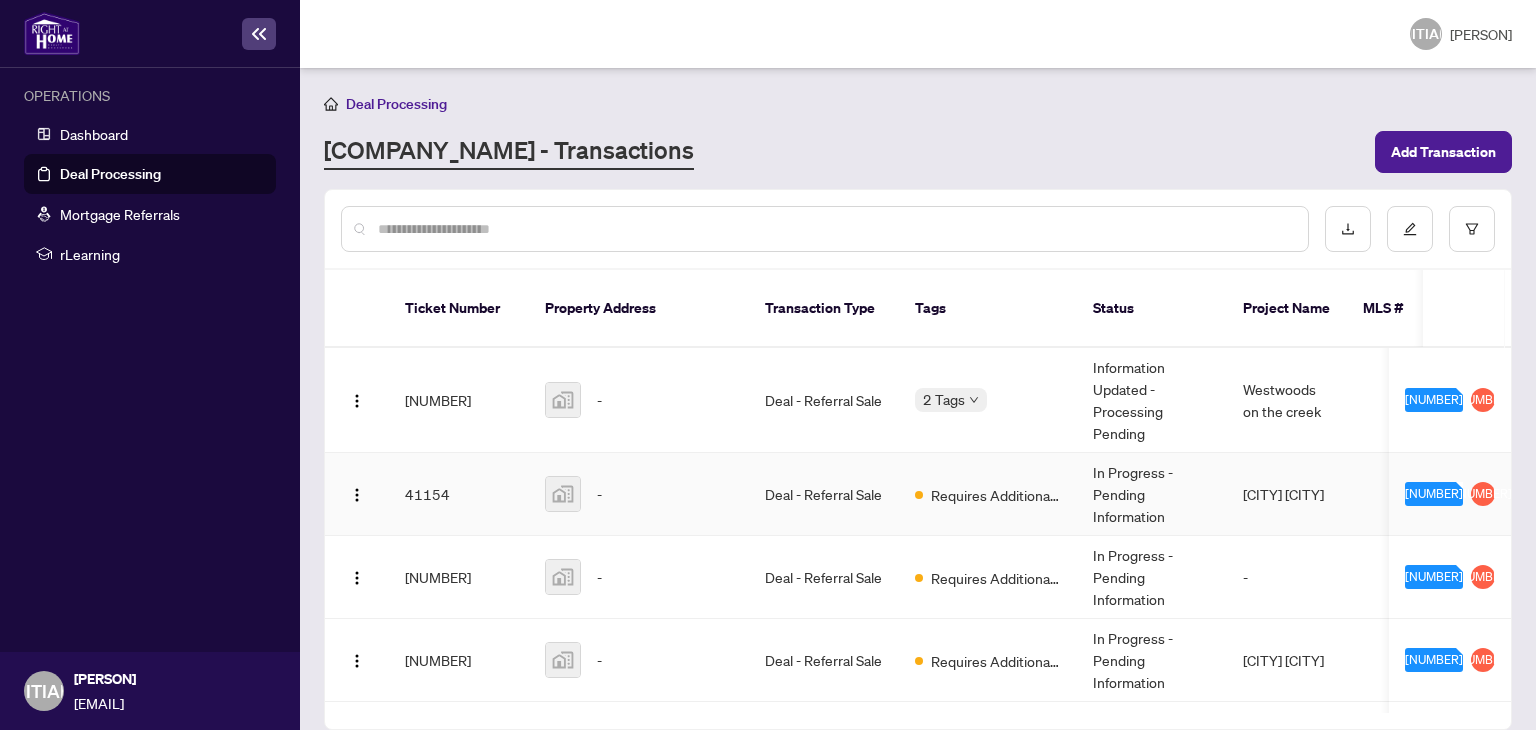 click on "Deal - Referral Sale" at bounding box center [824, 494] 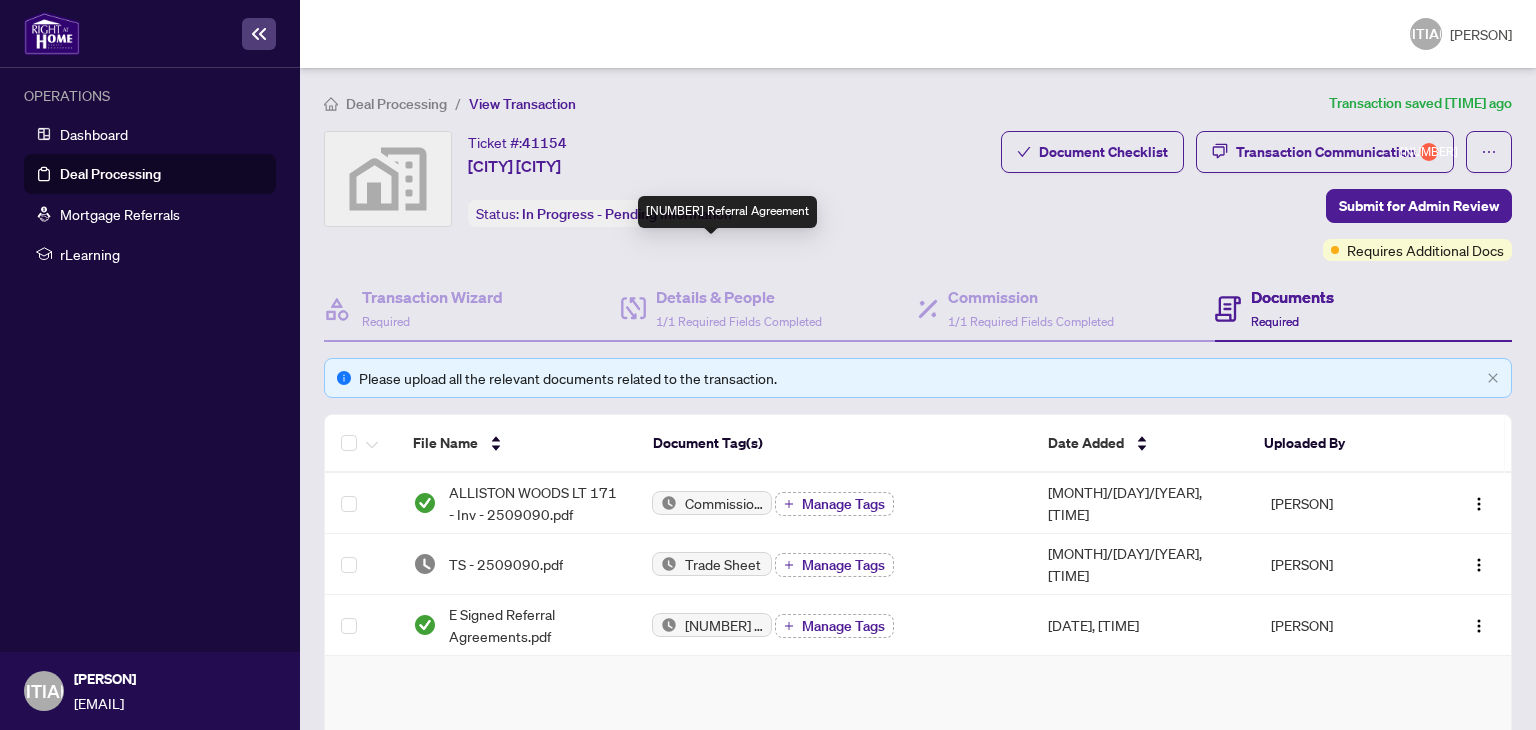scroll, scrollTop: 356, scrollLeft: 0, axis: vertical 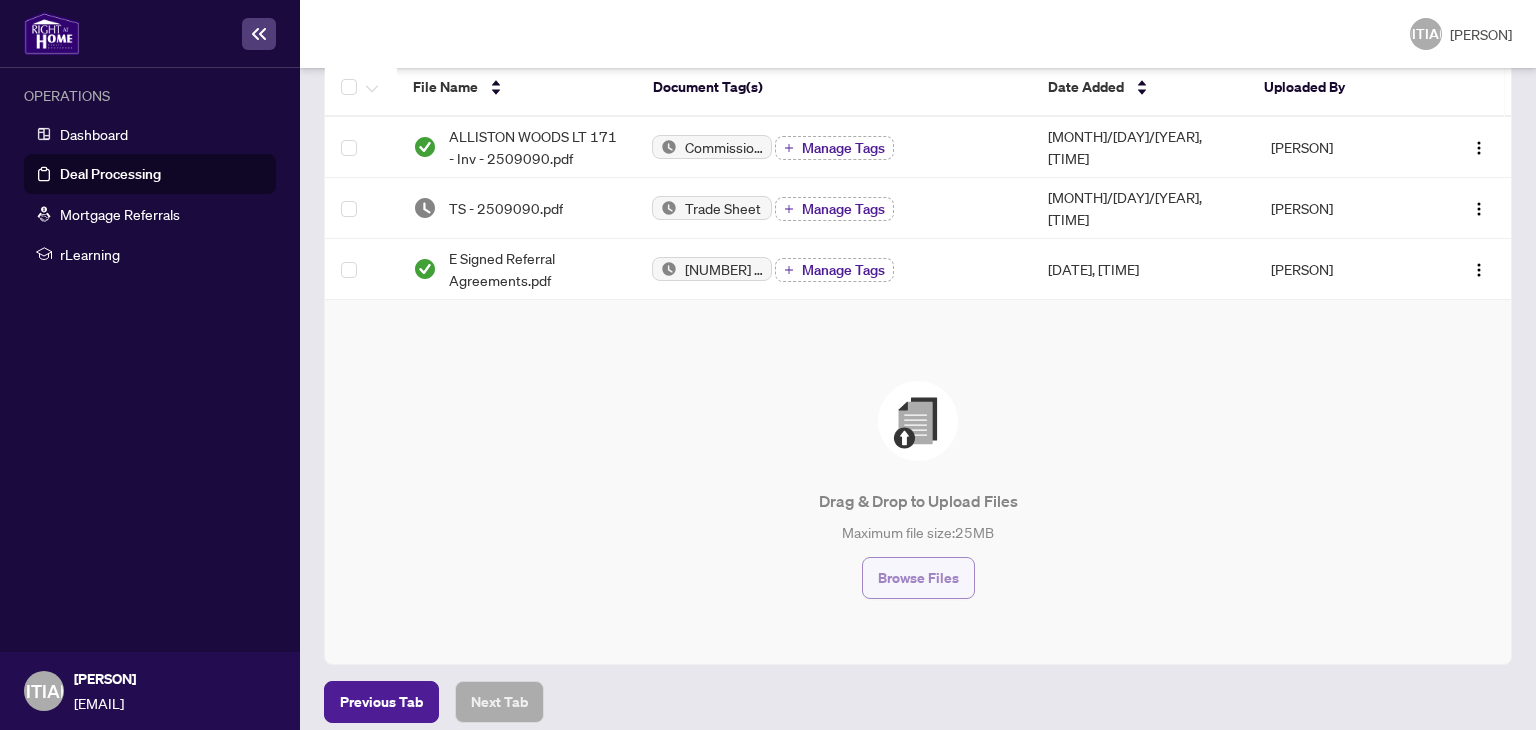 click on "Browse Files" at bounding box center (918, 578) 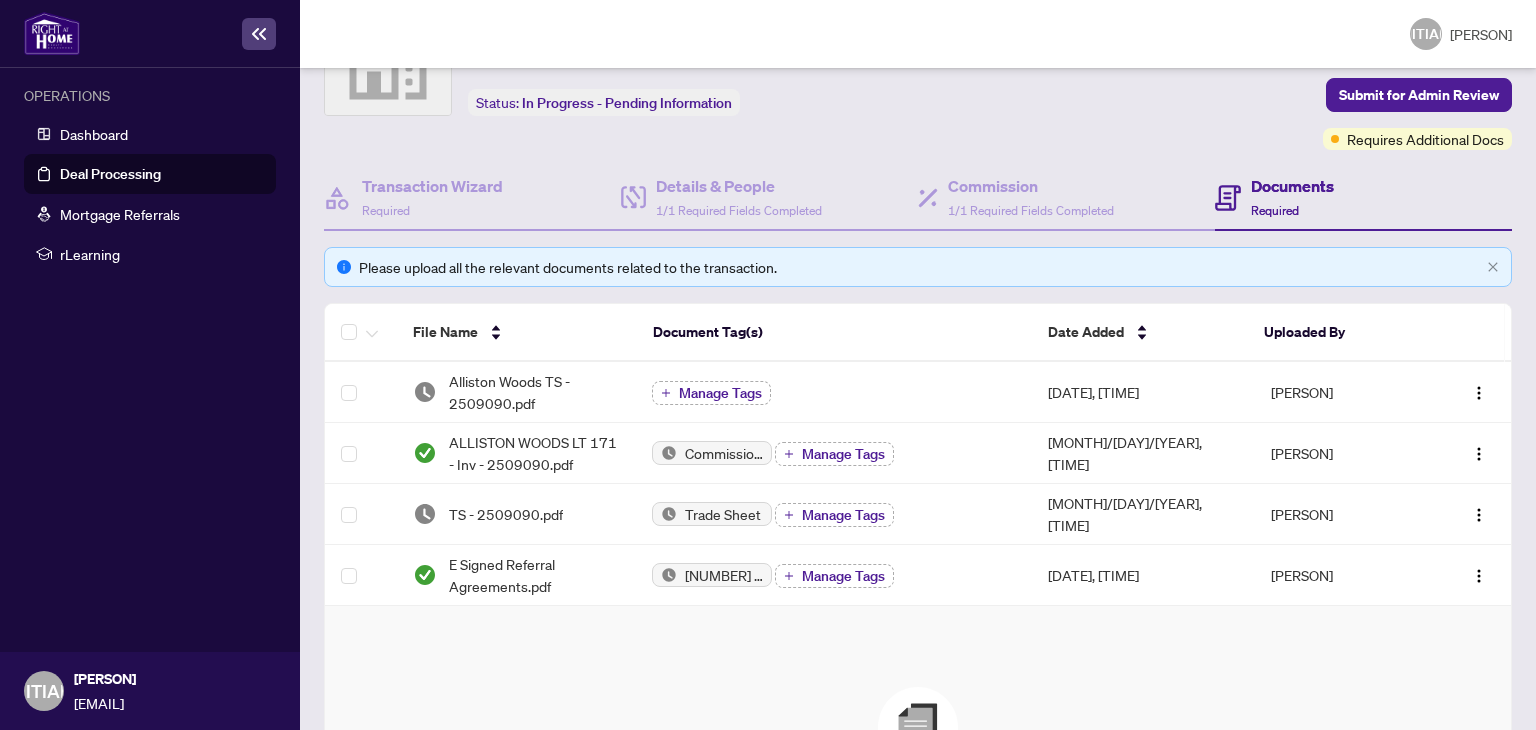 scroll, scrollTop: 108, scrollLeft: 0, axis: vertical 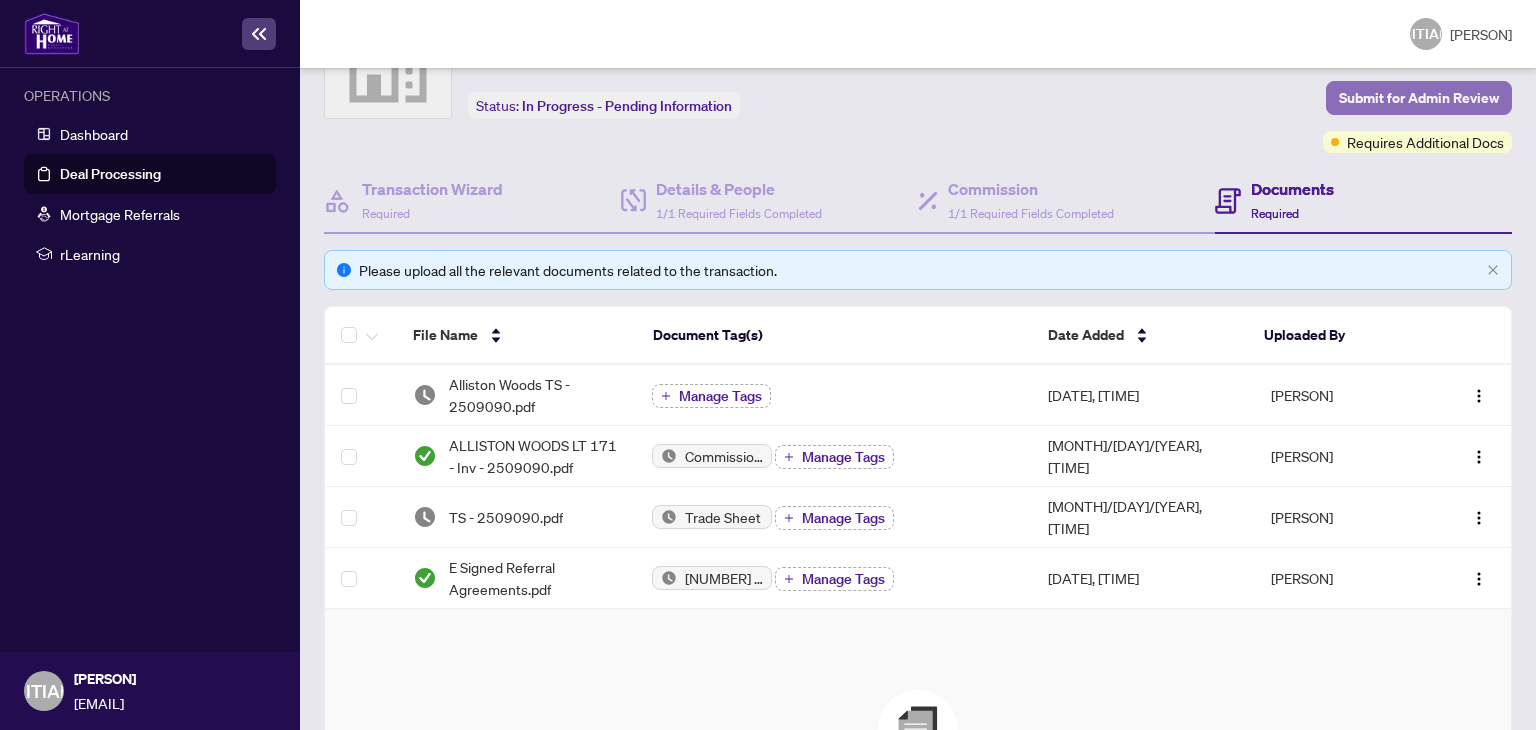 click on "Submit for Admin Review" at bounding box center (1419, 98) 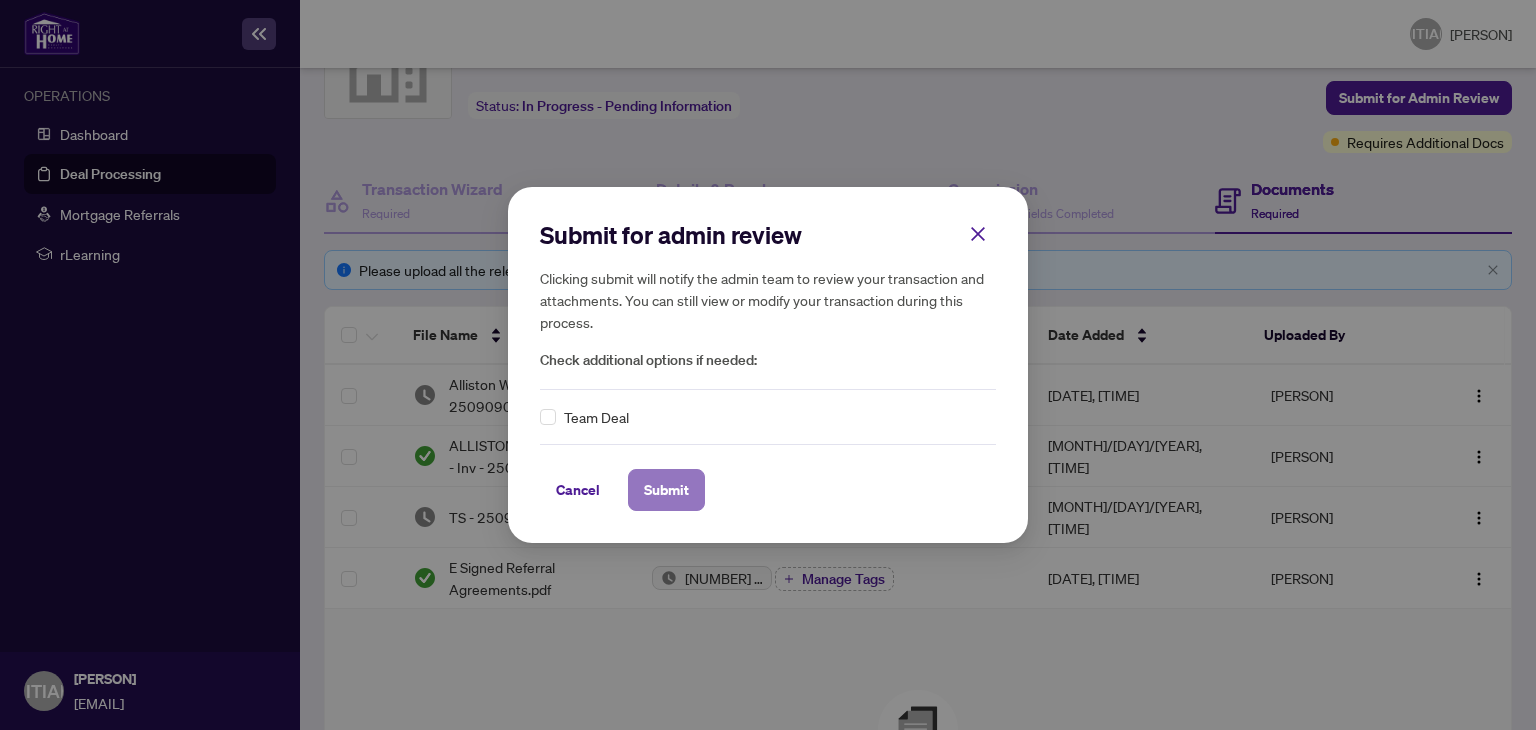 click on "Submit" at bounding box center (666, 490) 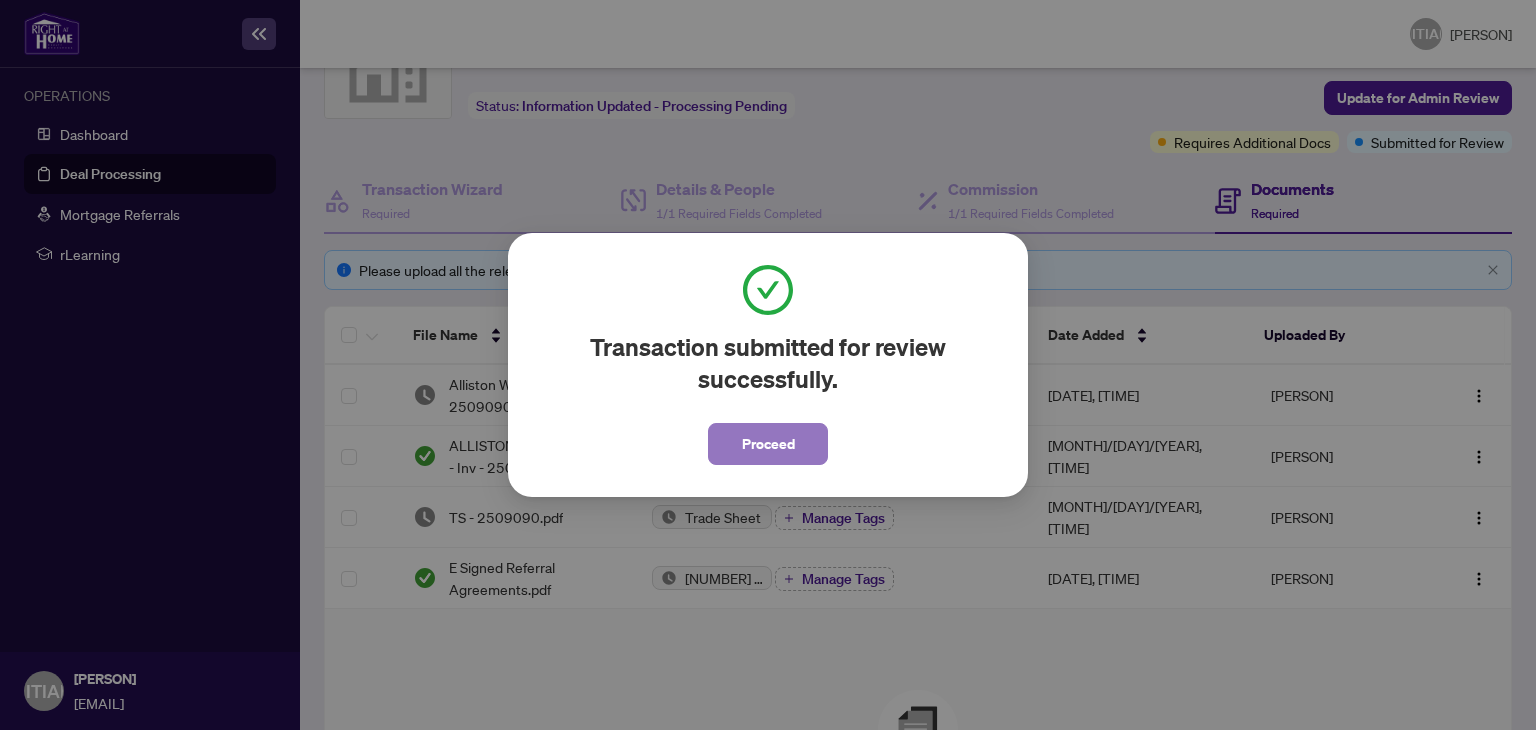 click on "Proceed" at bounding box center [768, 444] 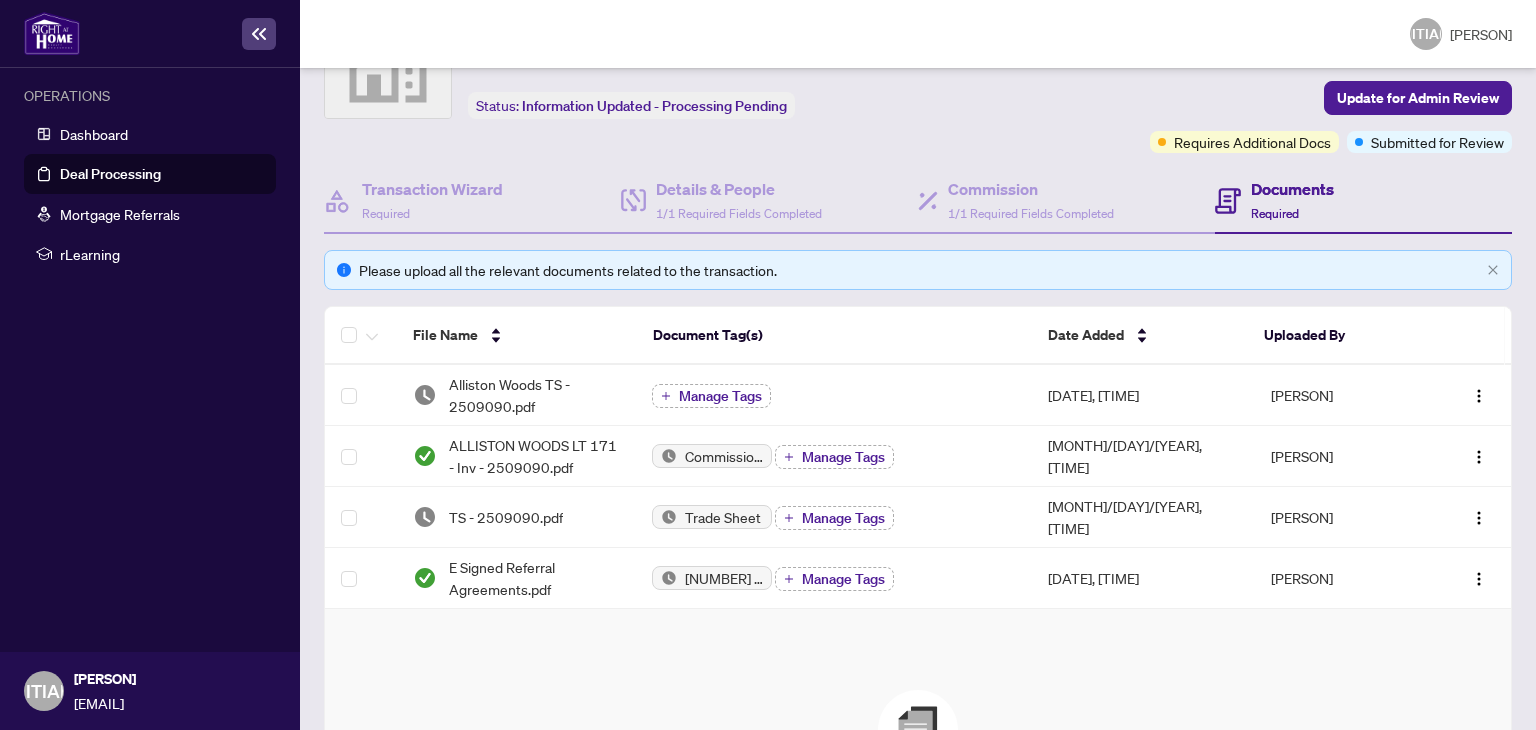 click on "Deal Processing" at bounding box center [110, 174] 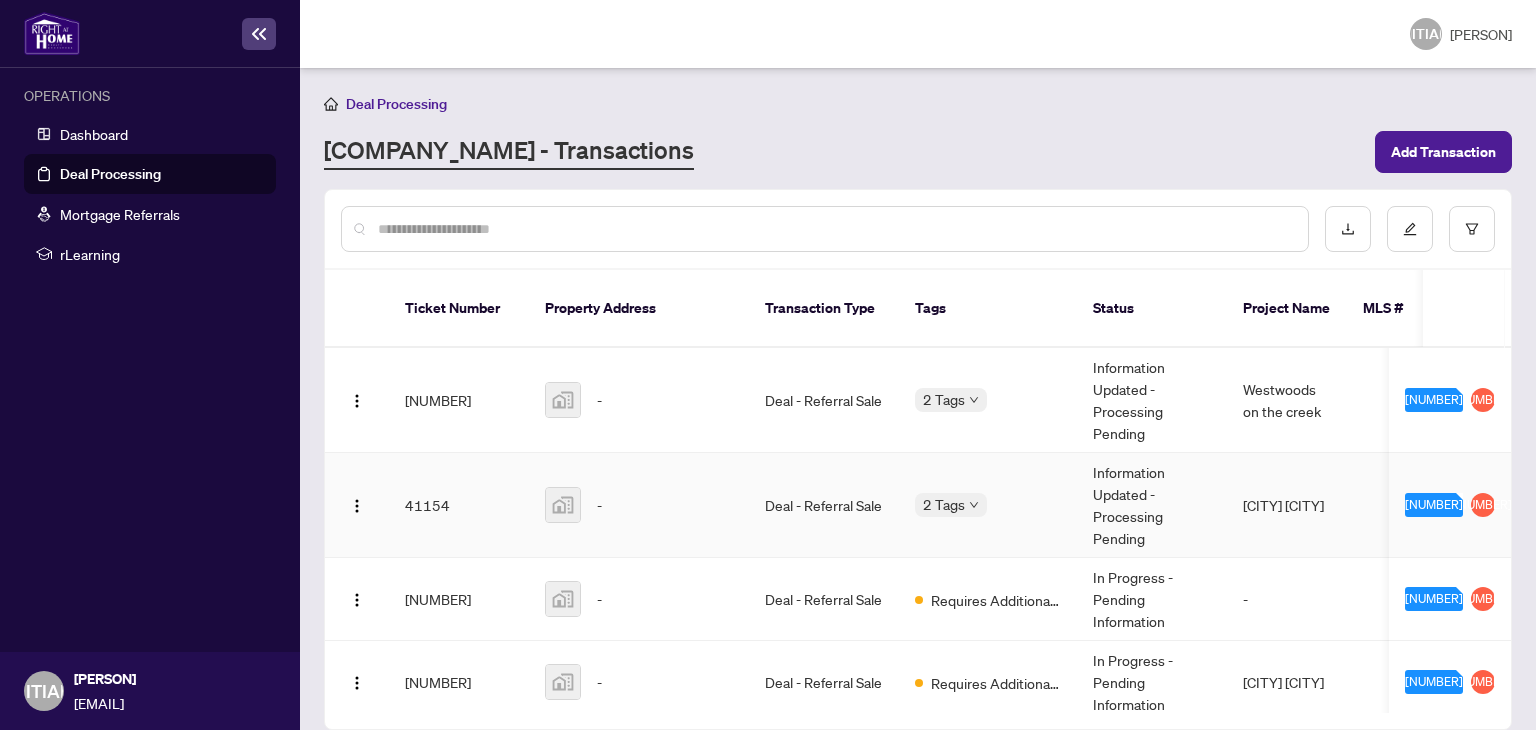 scroll, scrollTop: 164, scrollLeft: 0, axis: vertical 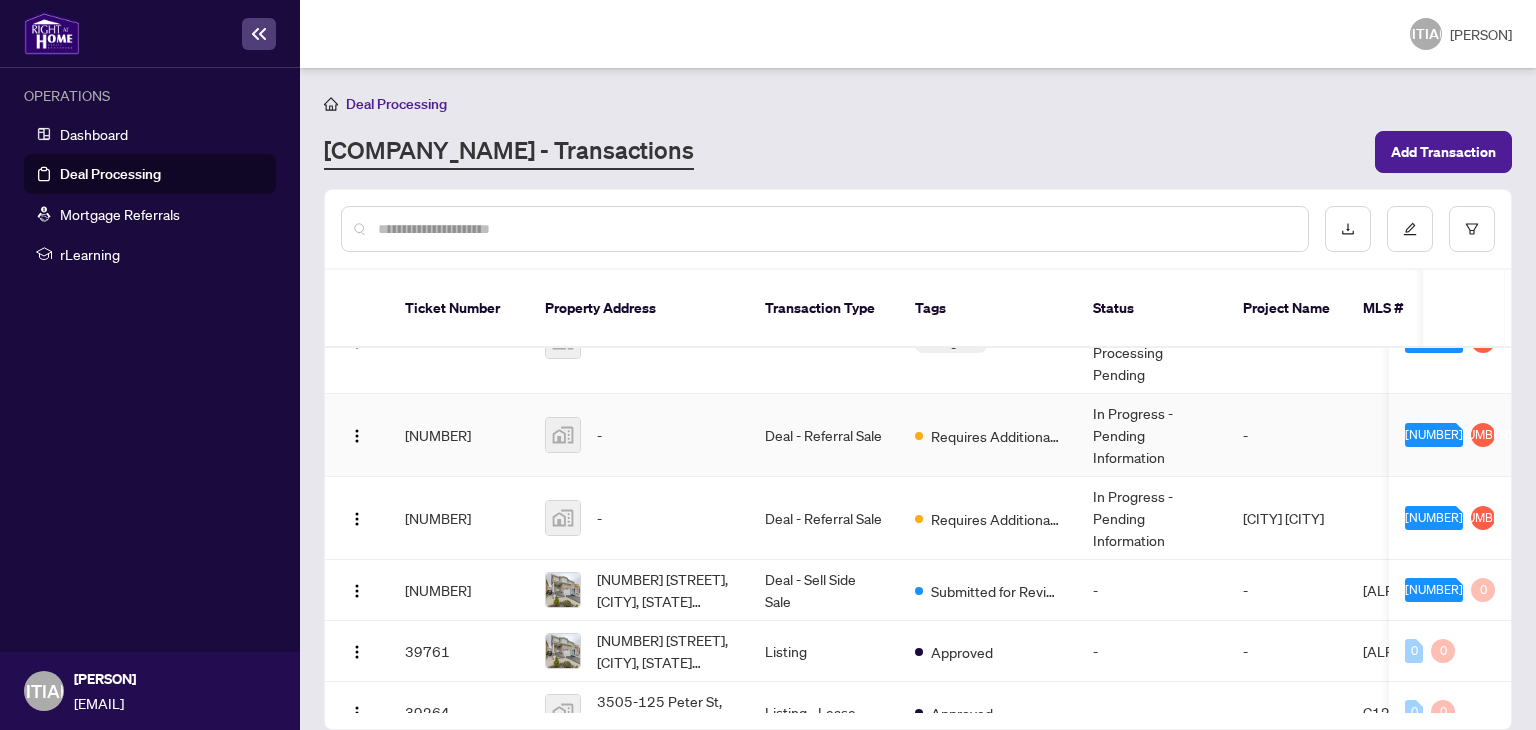 click on "Deal - Referral Sale" at bounding box center [824, 435] 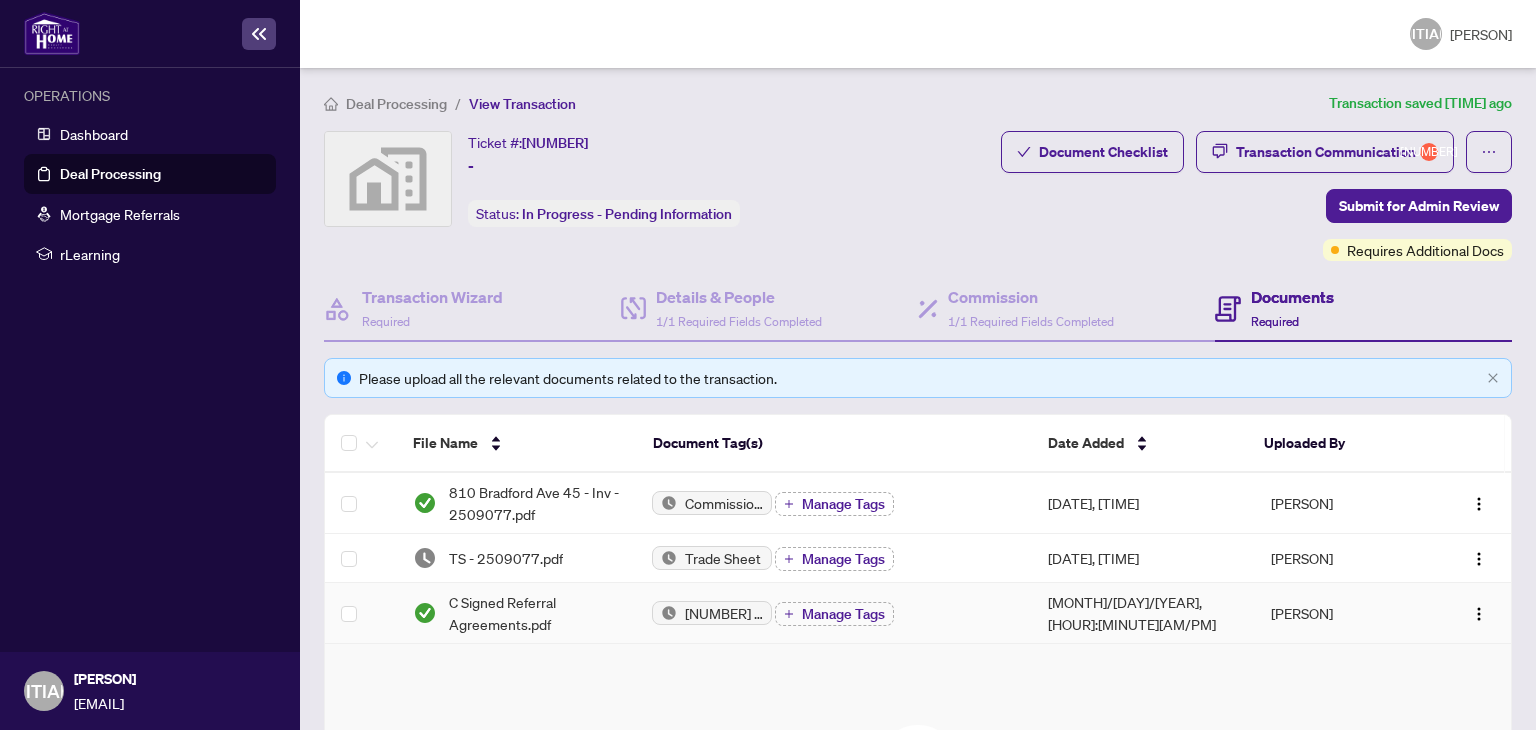 scroll, scrollTop: 356, scrollLeft: 0, axis: vertical 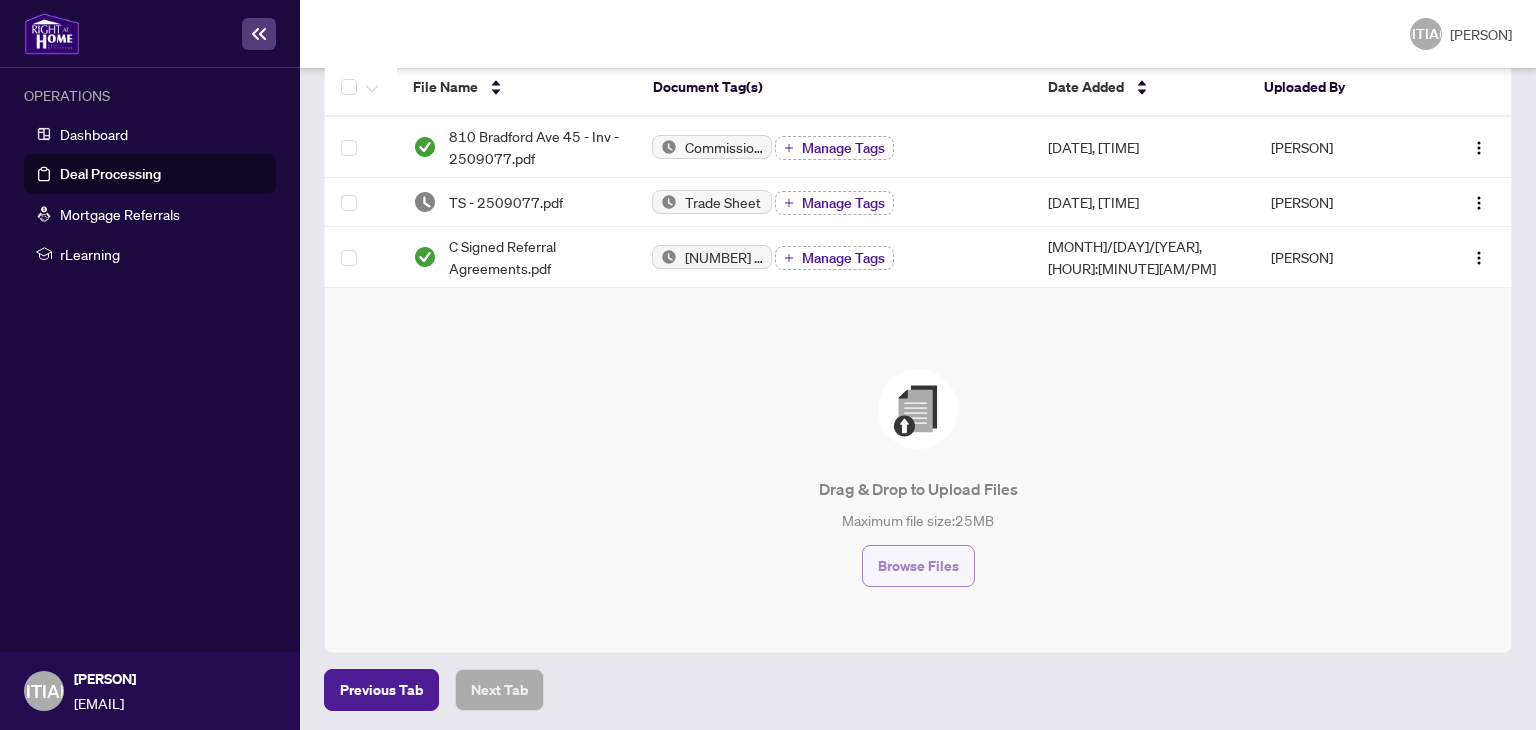 click on "Browse Files" at bounding box center (918, 566) 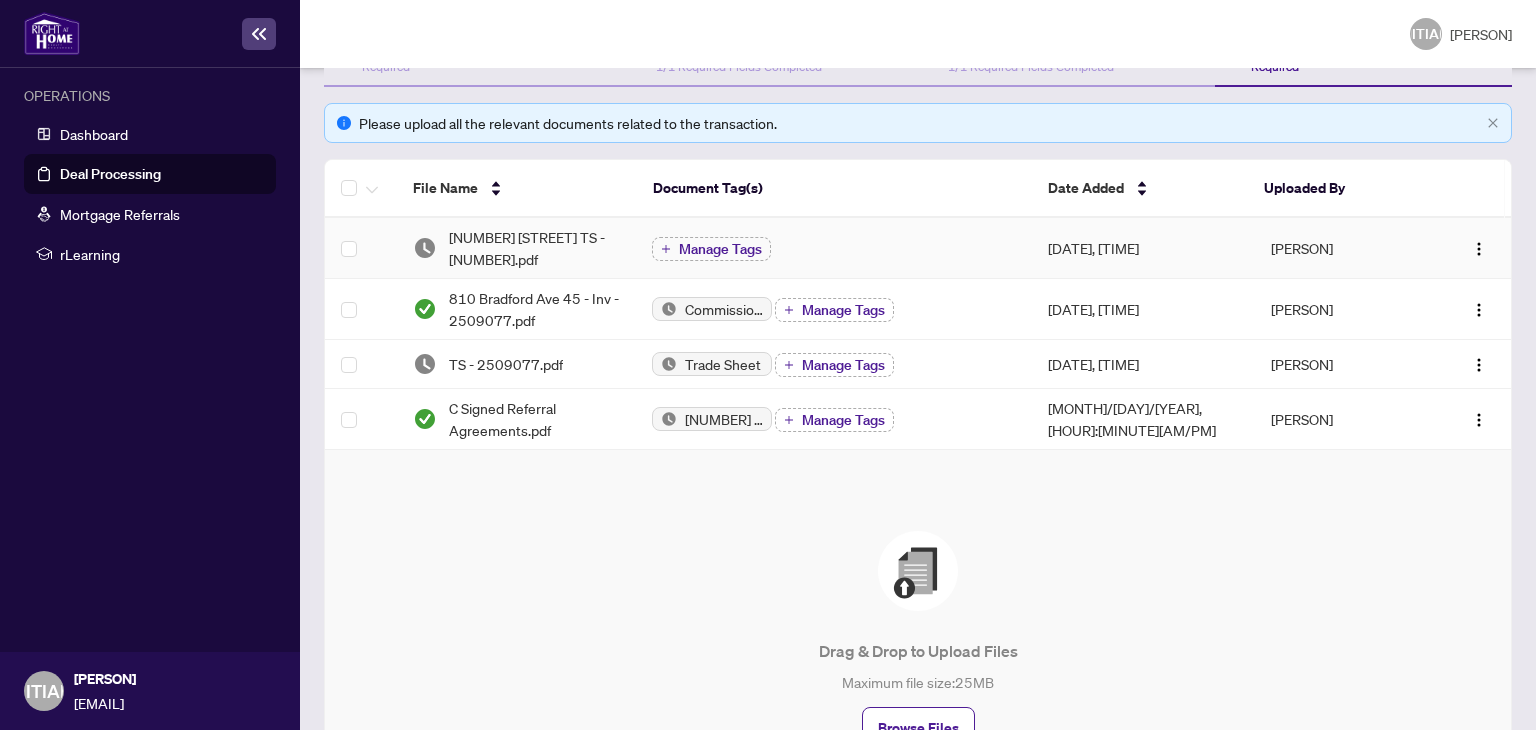 scroll, scrollTop: 0, scrollLeft: 0, axis: both 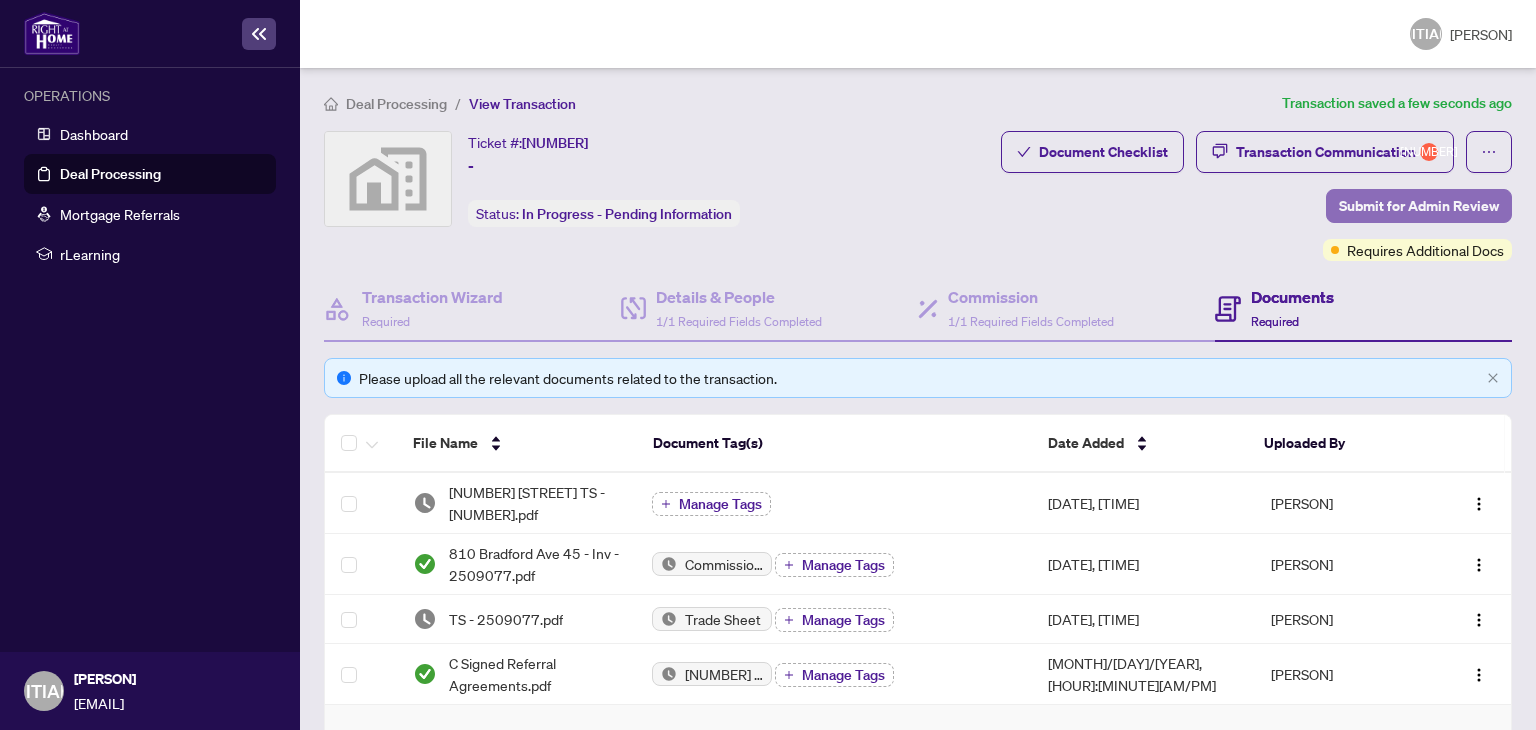 click on "Submit for Admin Review" at bounding box center (1419, 206) 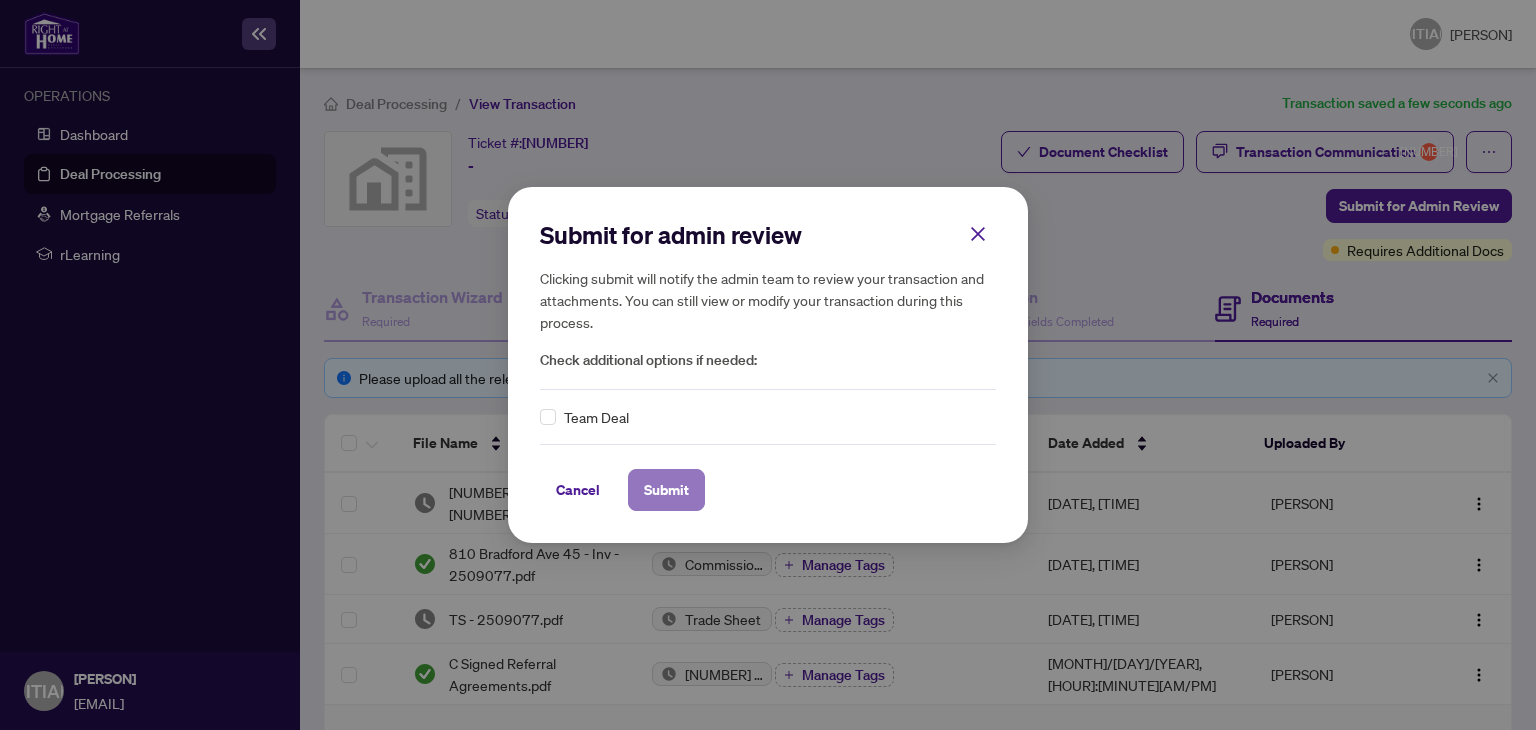 click on "Submit" at bounding box center (666, 490) 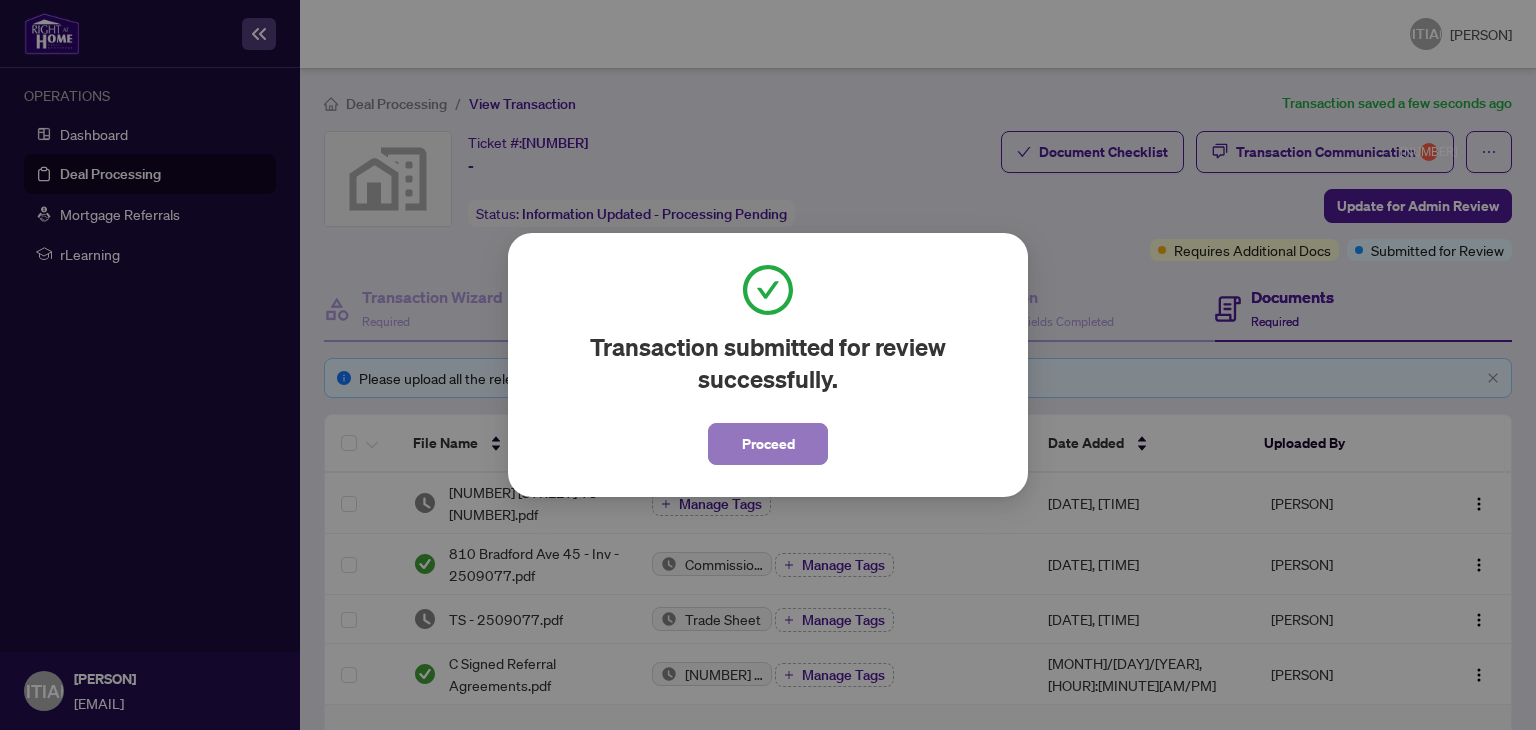 click on "Proceed" at bounding box center [768, 444] 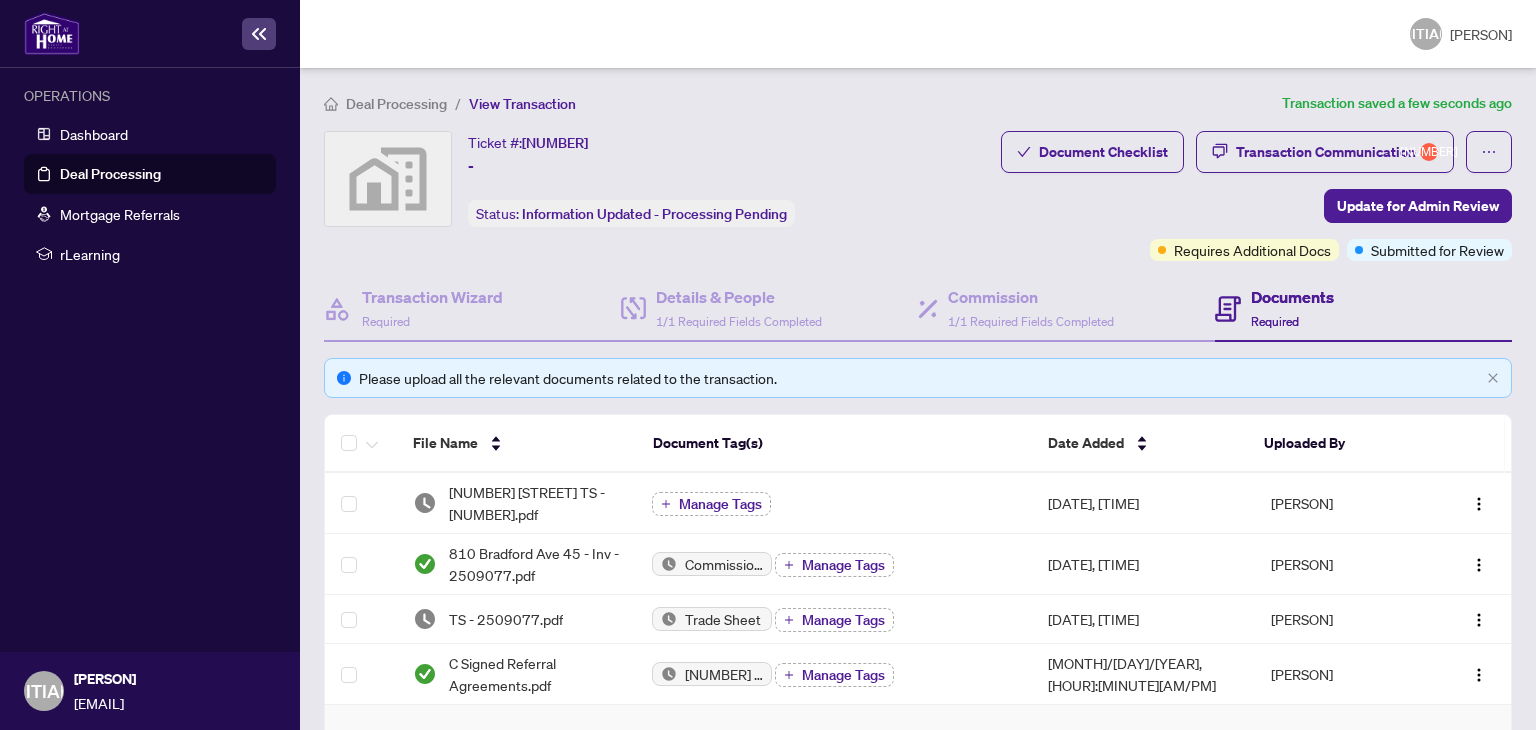 click on "Deal Processing" at bounding box center [110, 174] 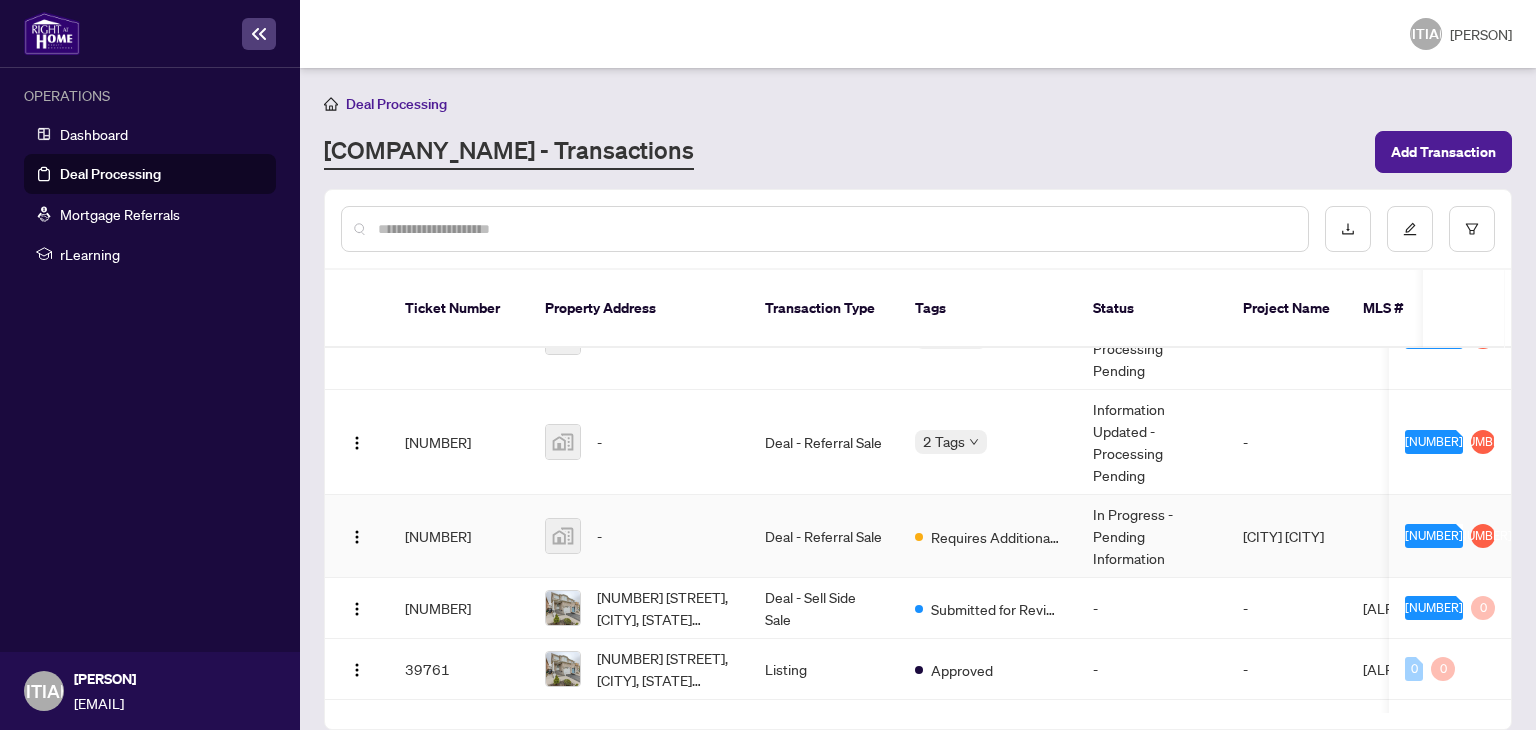 scroll, scrollTop: 170, scrollLeft: 0, axis: vertical 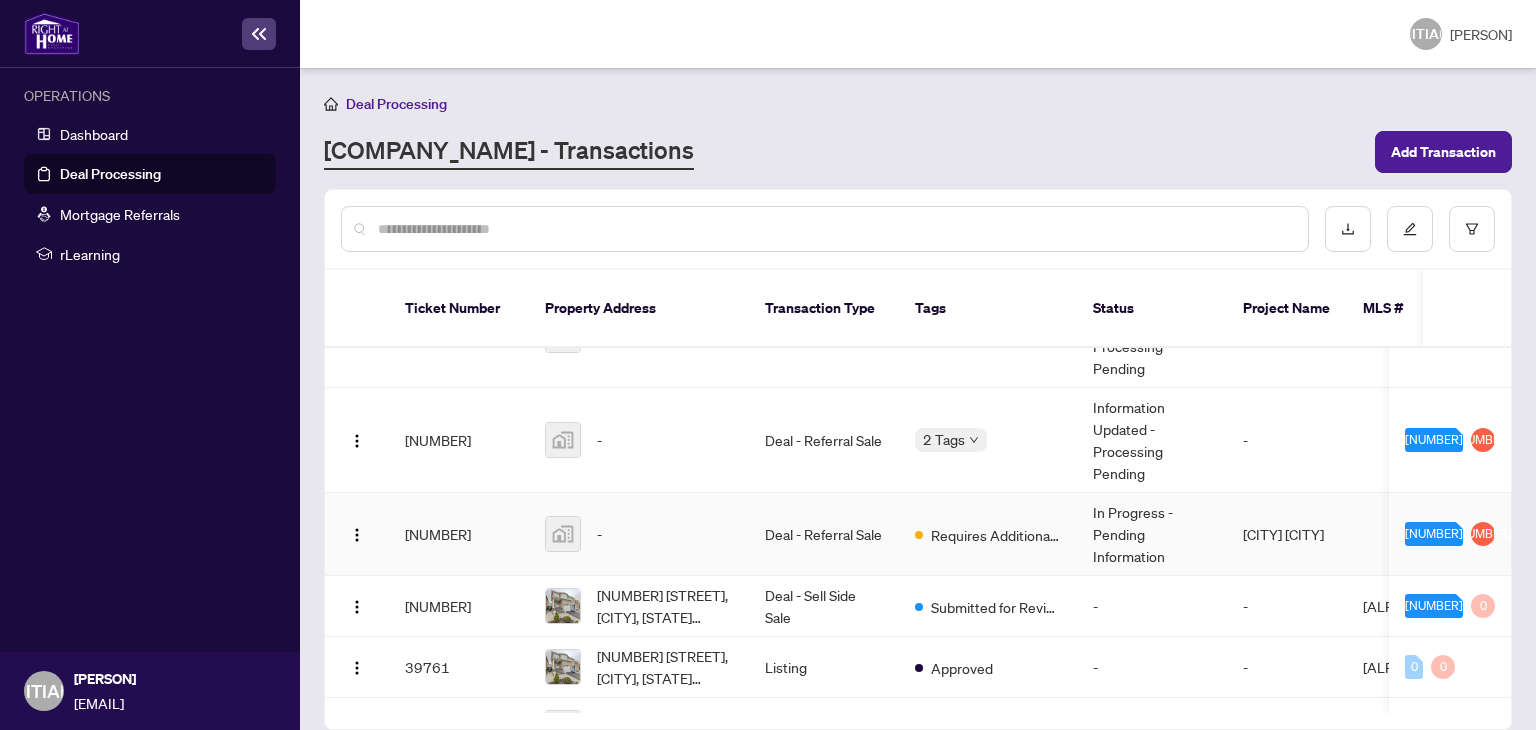 click on "Deal - Referral Sale" at bounding box center [824, 534] 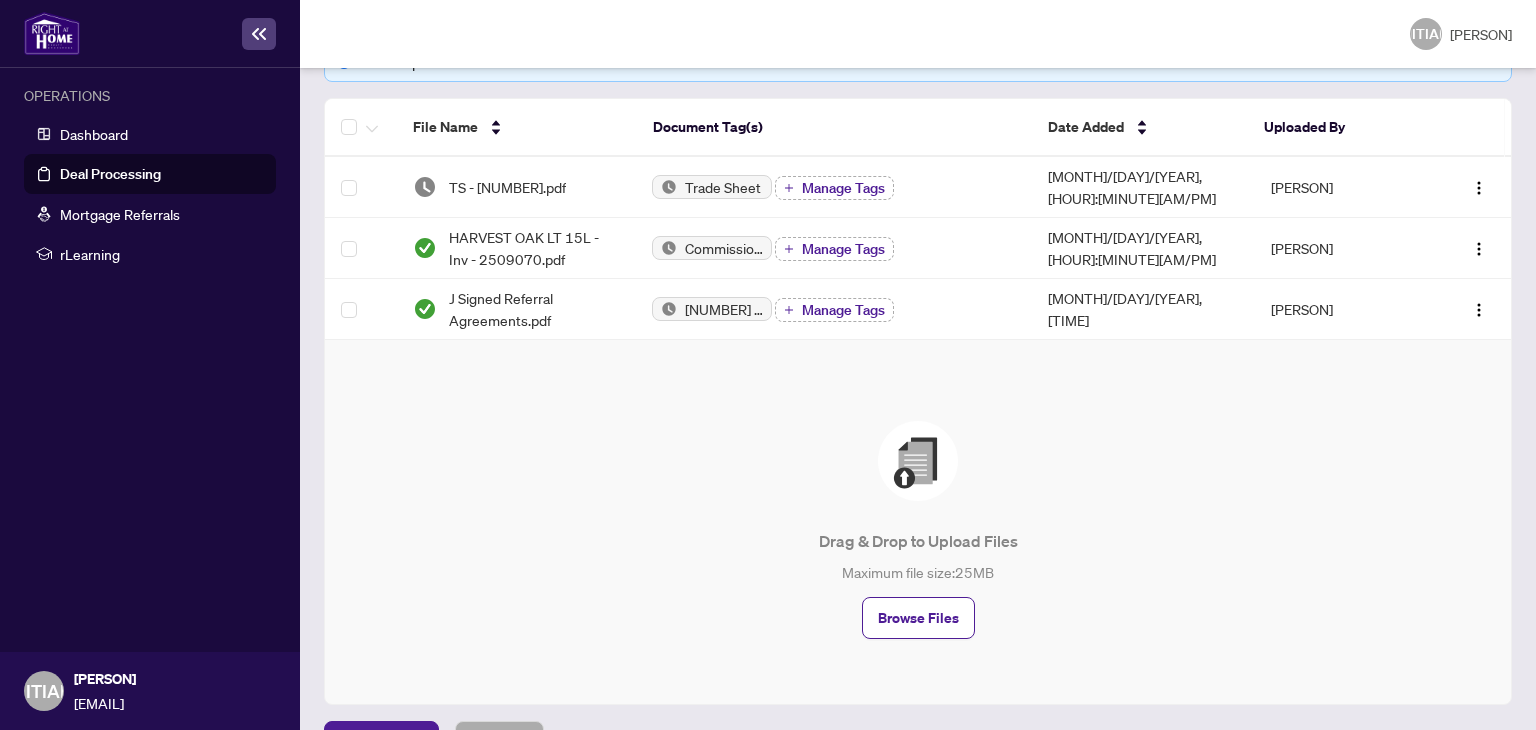 scroll, scrollTop: 332, scrollLeft: 0, axis: vertical 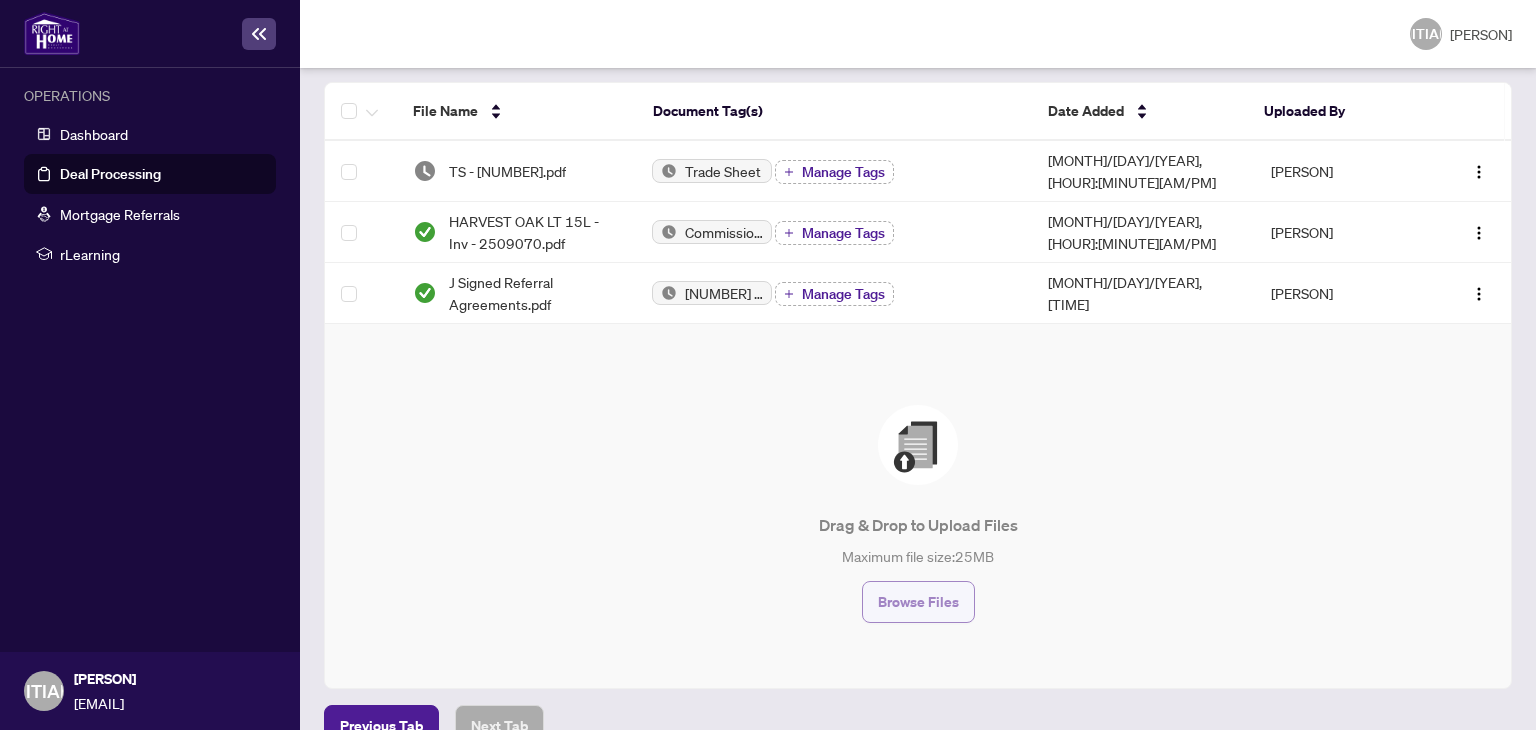click on "Browse Files" at bounding box center (918, 602) 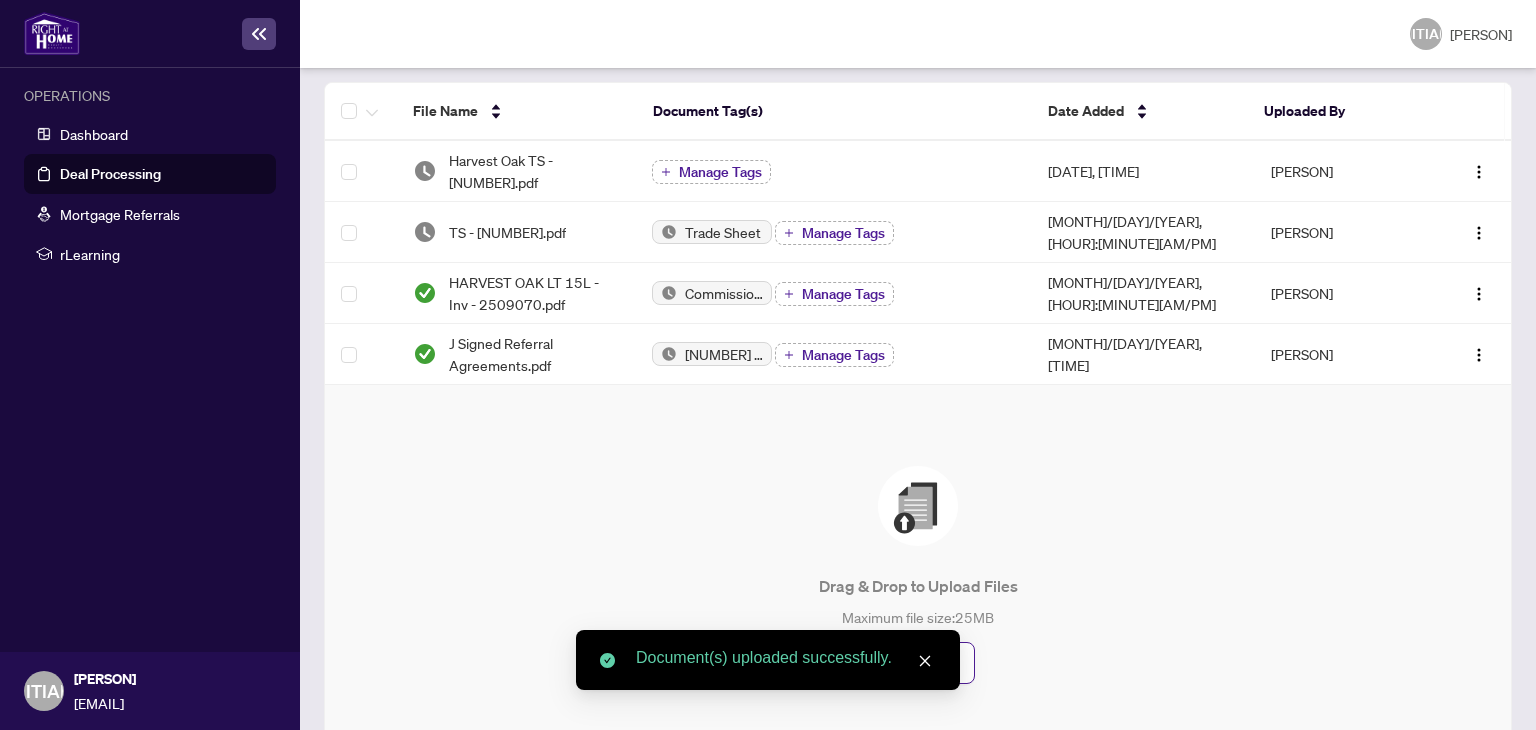 scroll, scrollTop: 0, scrollLeft: 0, axis: both 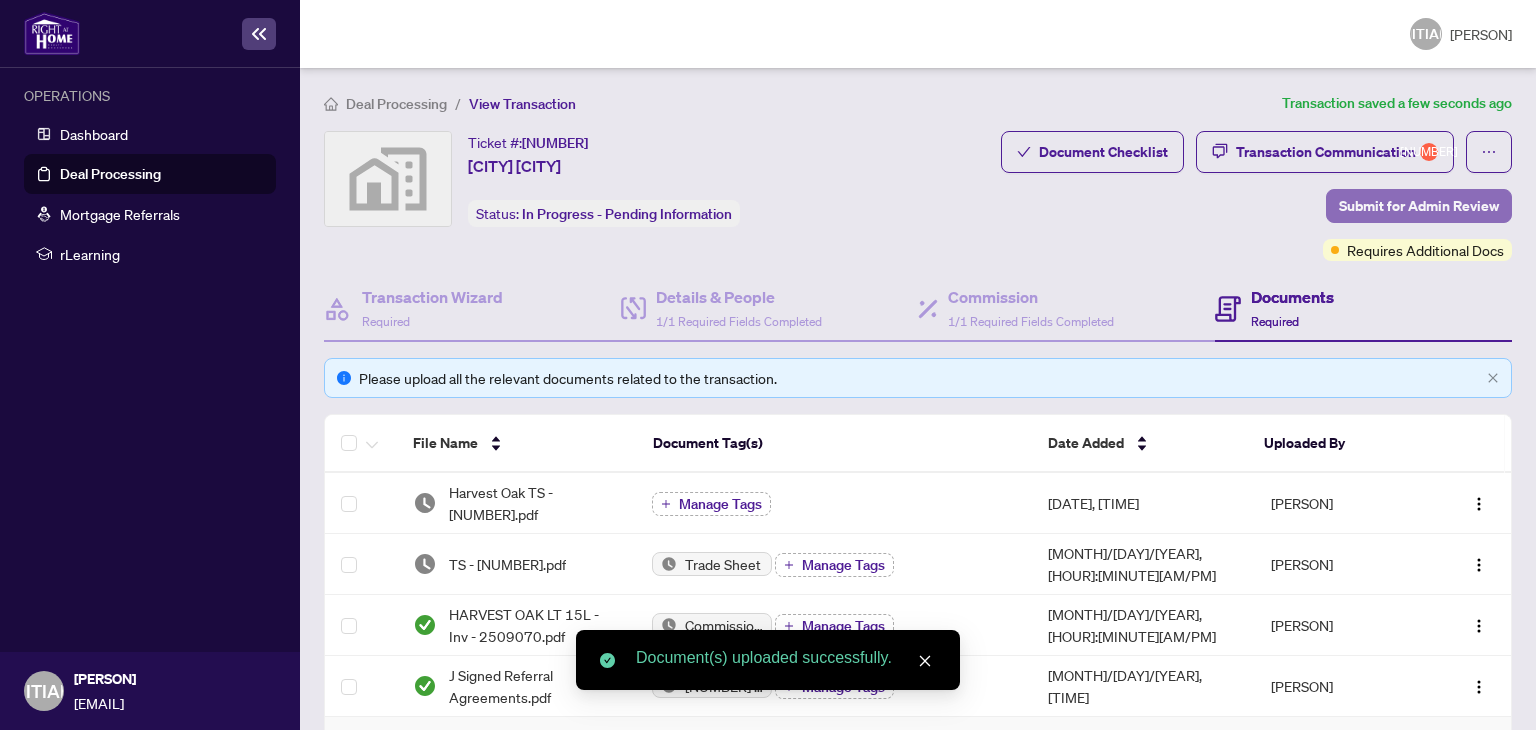 click on "Submit for Admin Review" at bounding box center (1419, 206) 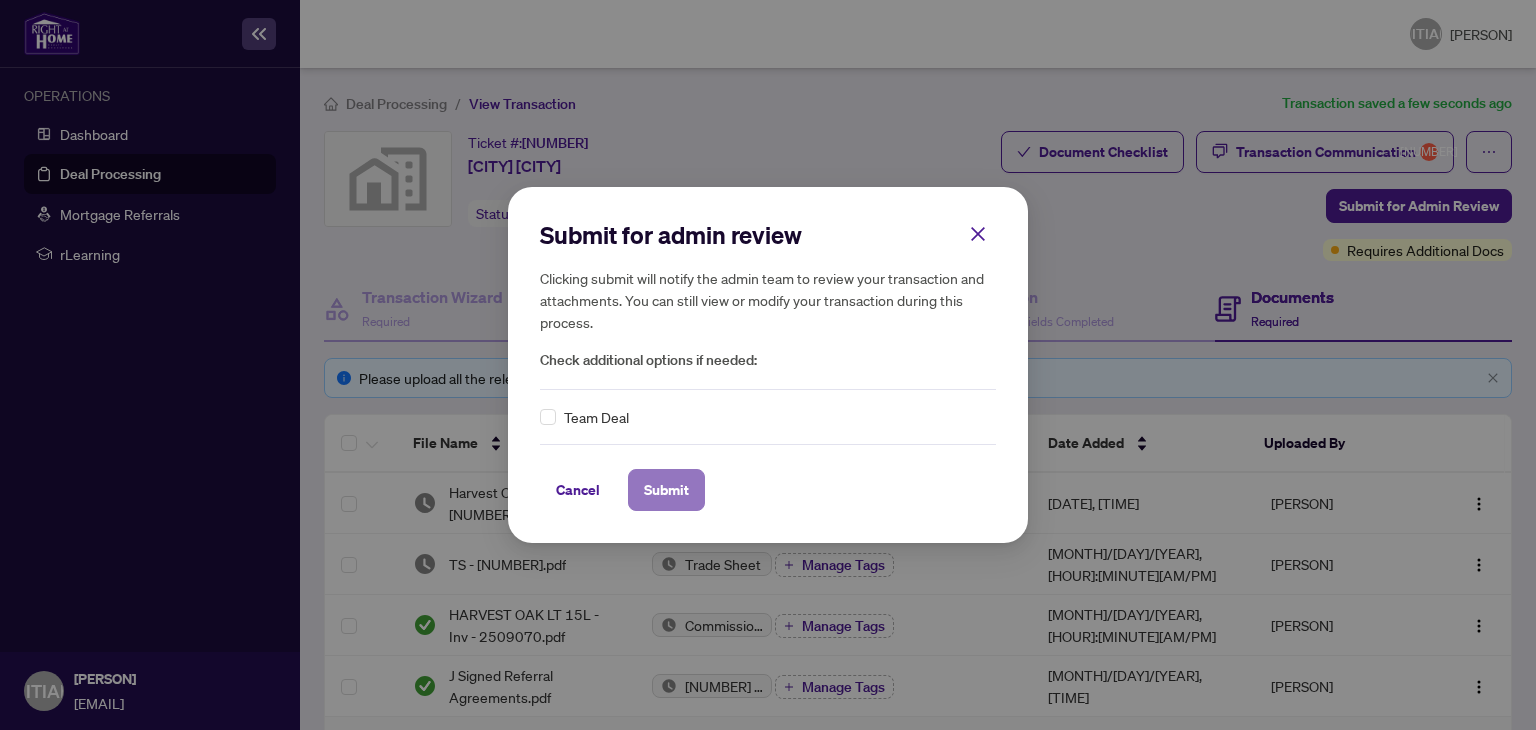 click on "Submit" at bounding box center (666, 490) 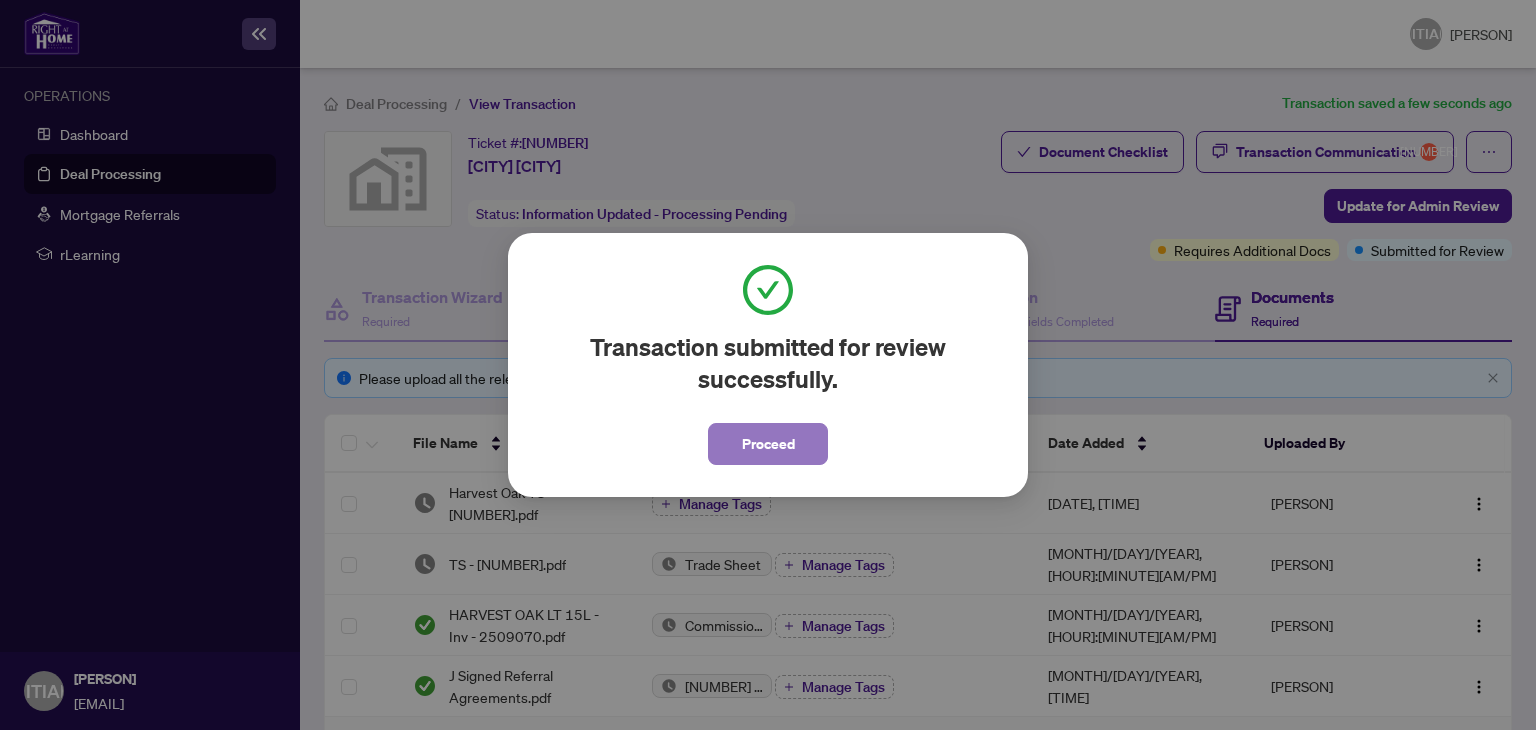 click on "Proceed" at bounding box center (768, 444) 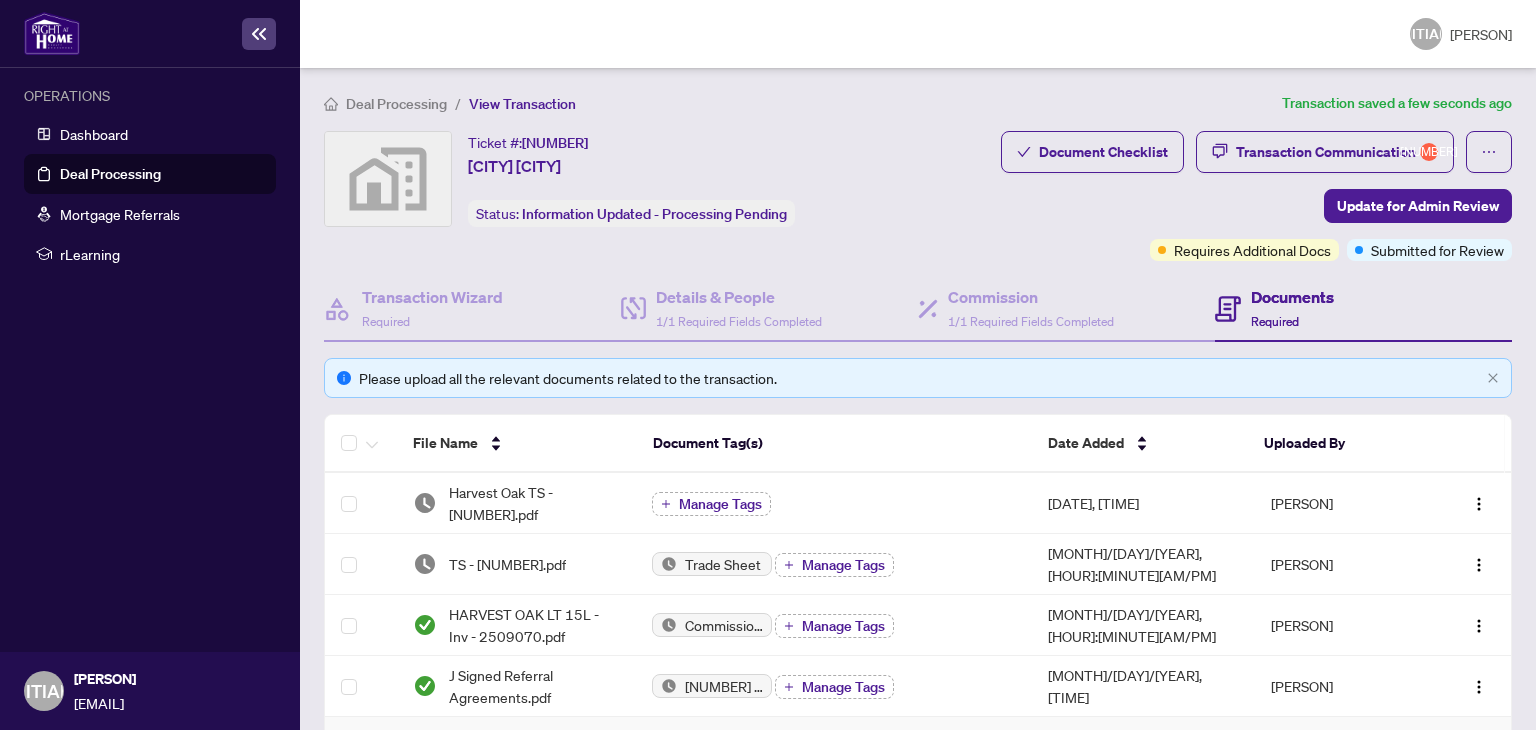 click on "Deal Processing" at bounding box center [110, 174] 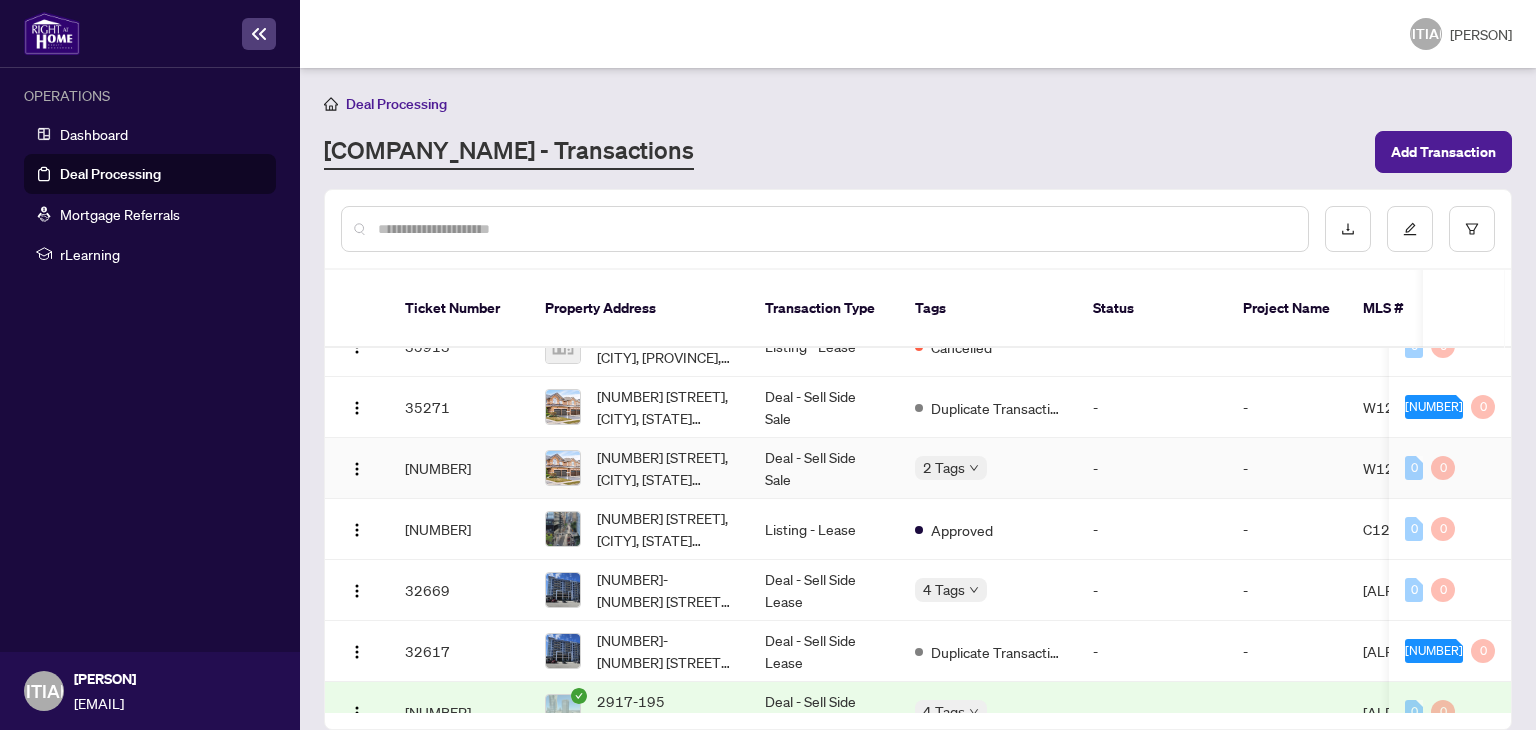 scroll, scrollTop: 1032, scrollLeft: 0, axis: vertical 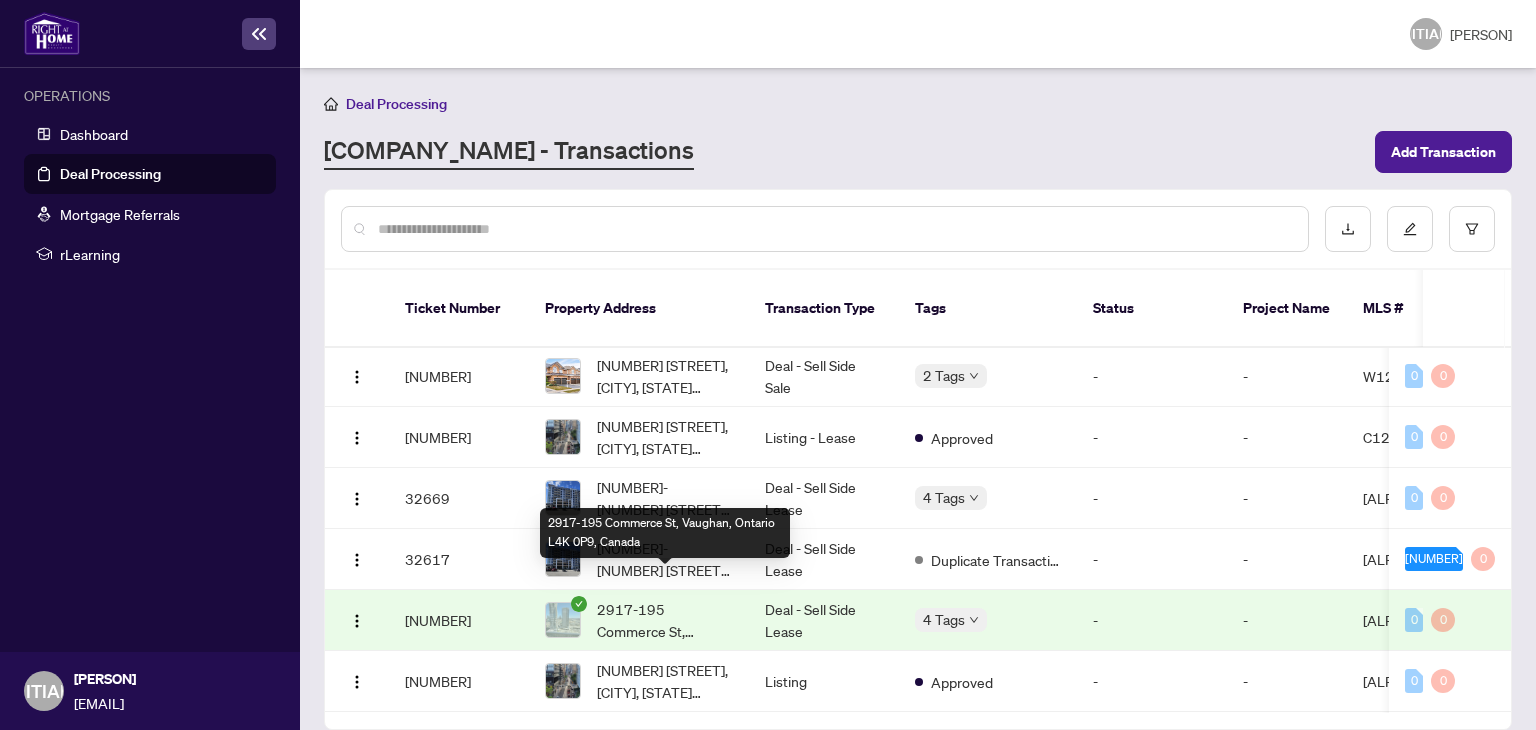 click on "2917-195 Commerce St, Vaughan, Ontario L4K 0P9, Canada" at bounding box center [665, 620] 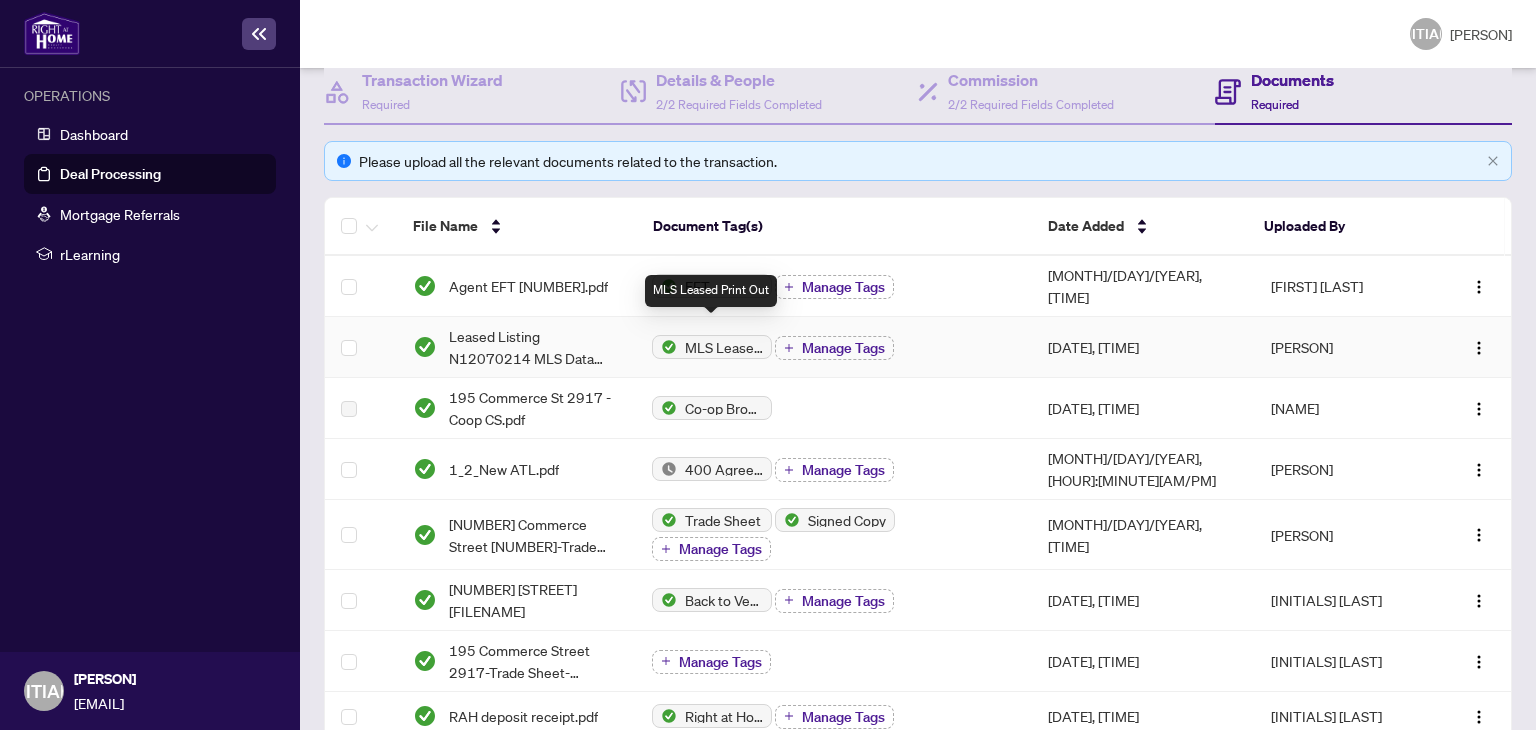 scroll, scrollTop: 220, scrollLeft: 0, axis: vertical 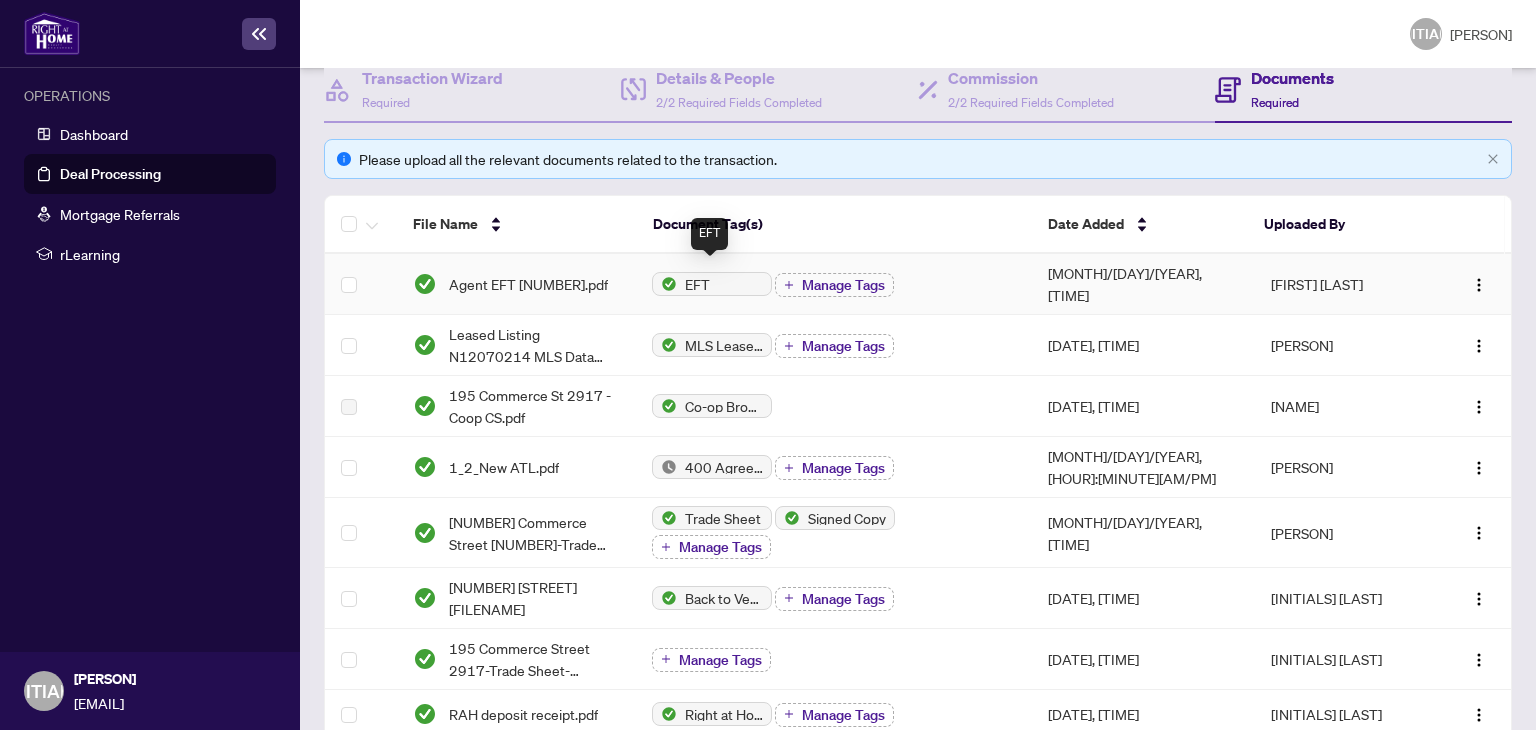 click on "EFT" at bounding box center (697, 284) 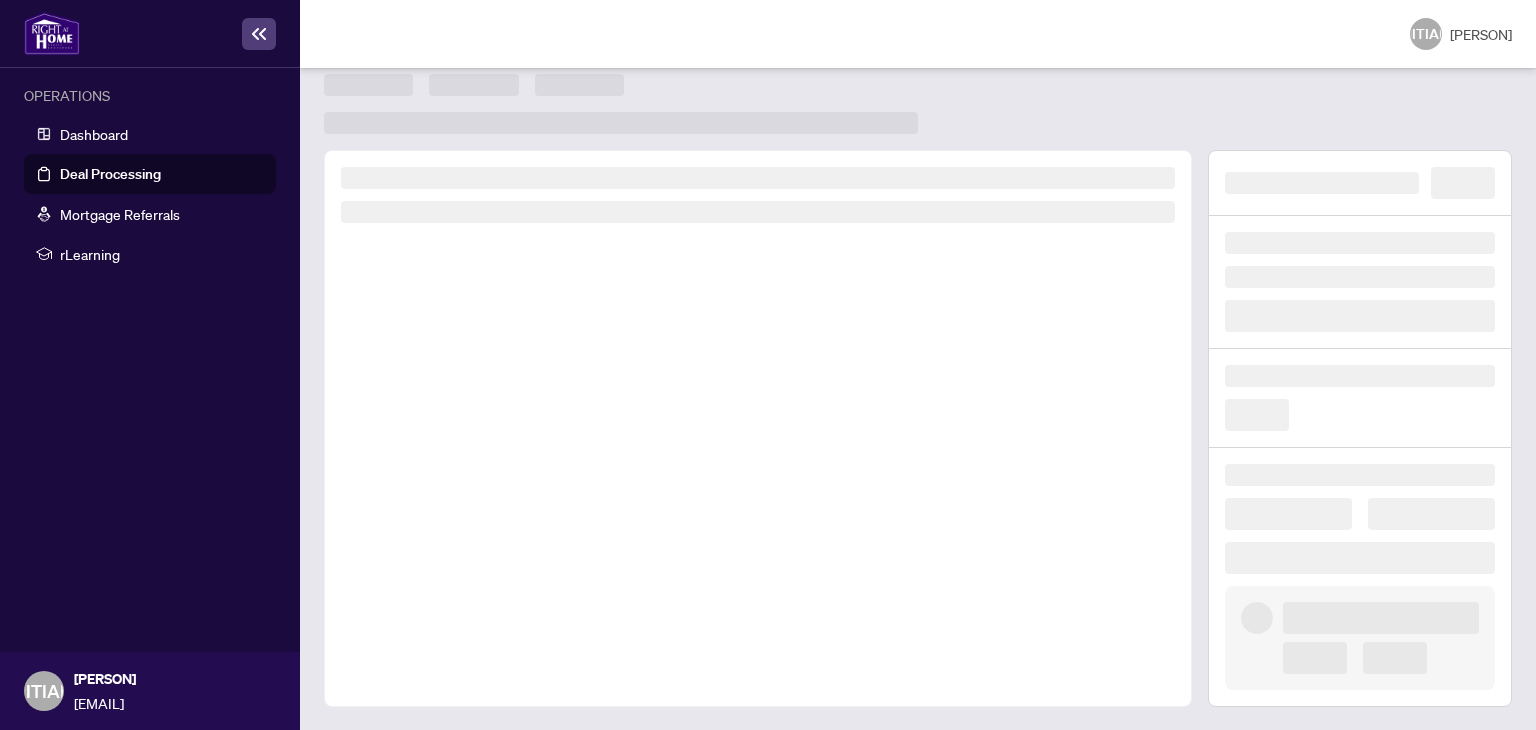 scroll, scrollTop: 0, scrollLeft: 0, axis: both 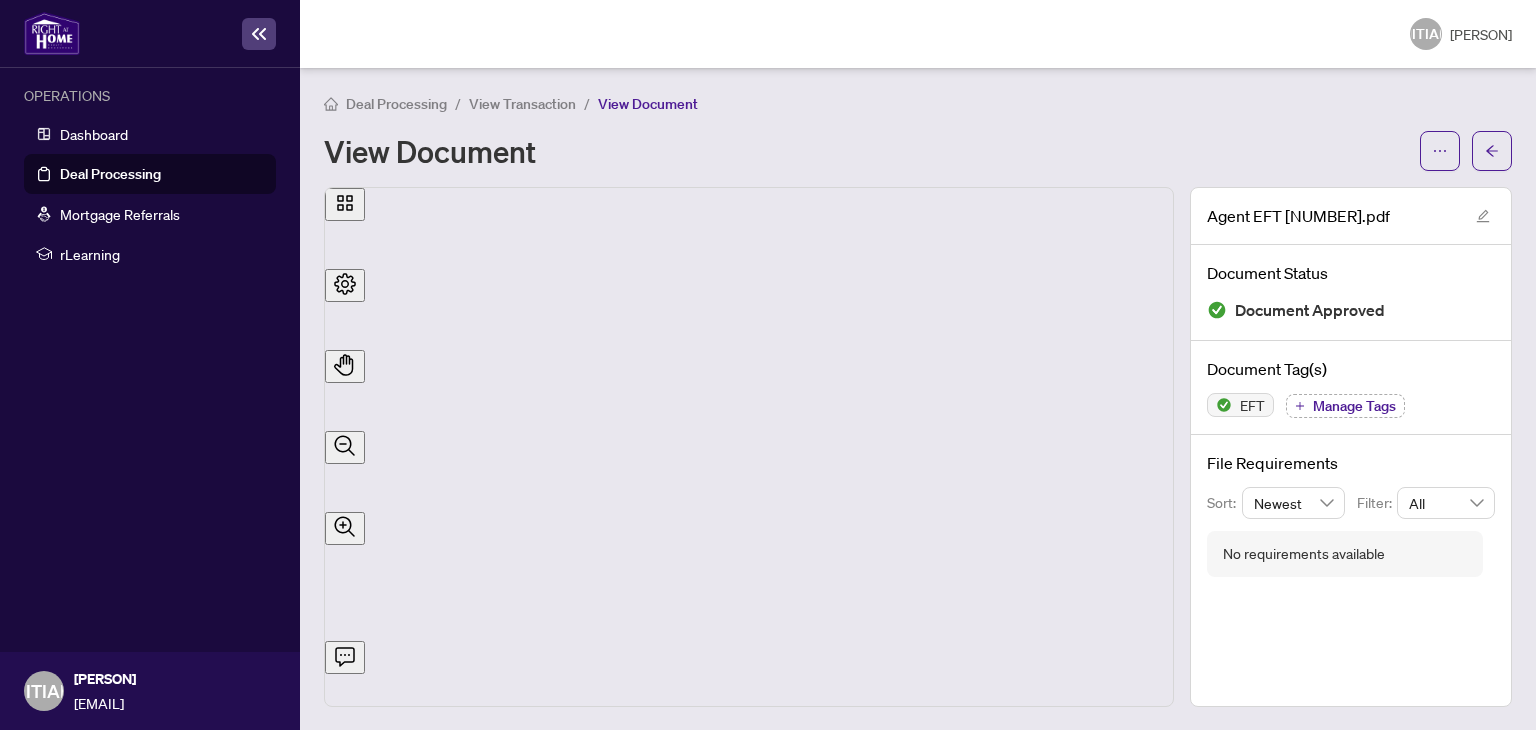 click on "Deal Processing" at bounding box center (110, 174) 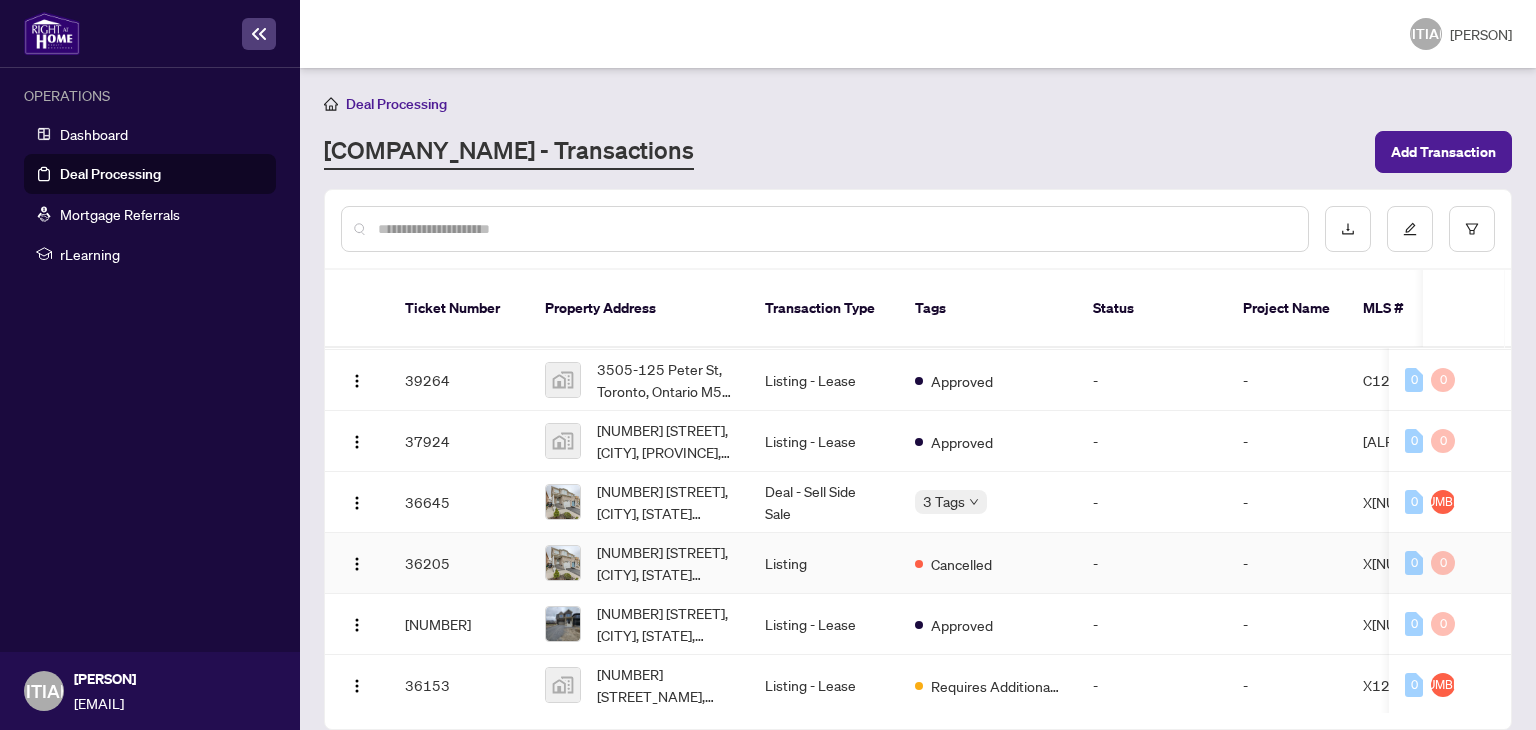 scroll, scrollTop: 541, scrollLeft: 0, axis: vertical 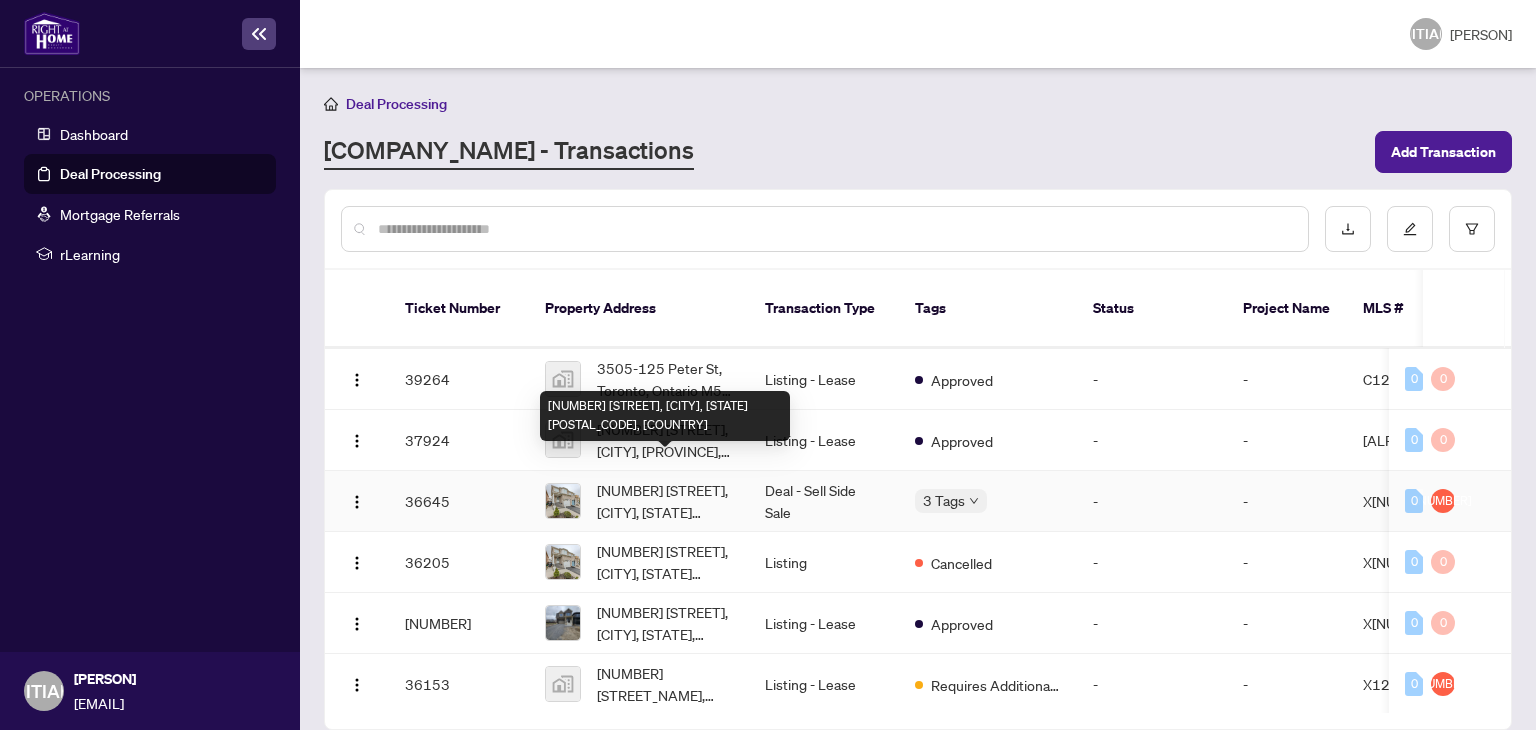 click on "[NUMBER] [STREET], [CITY], [STATE] [POSTAL_CODE], [COUNTRY]" at bounding box center (665, 501) 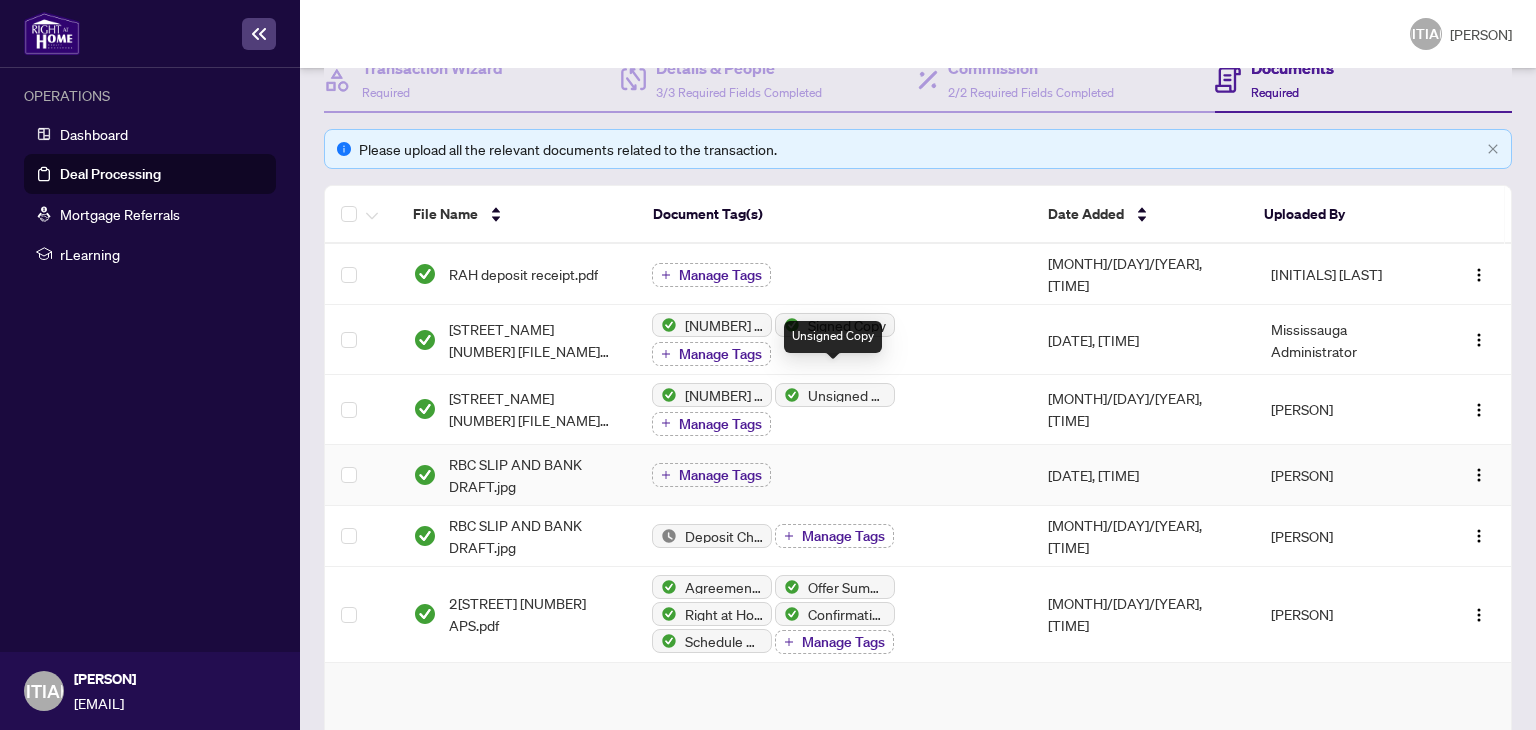scroll, scrollTop: 231, scrollLeft: 0, axis: vertical 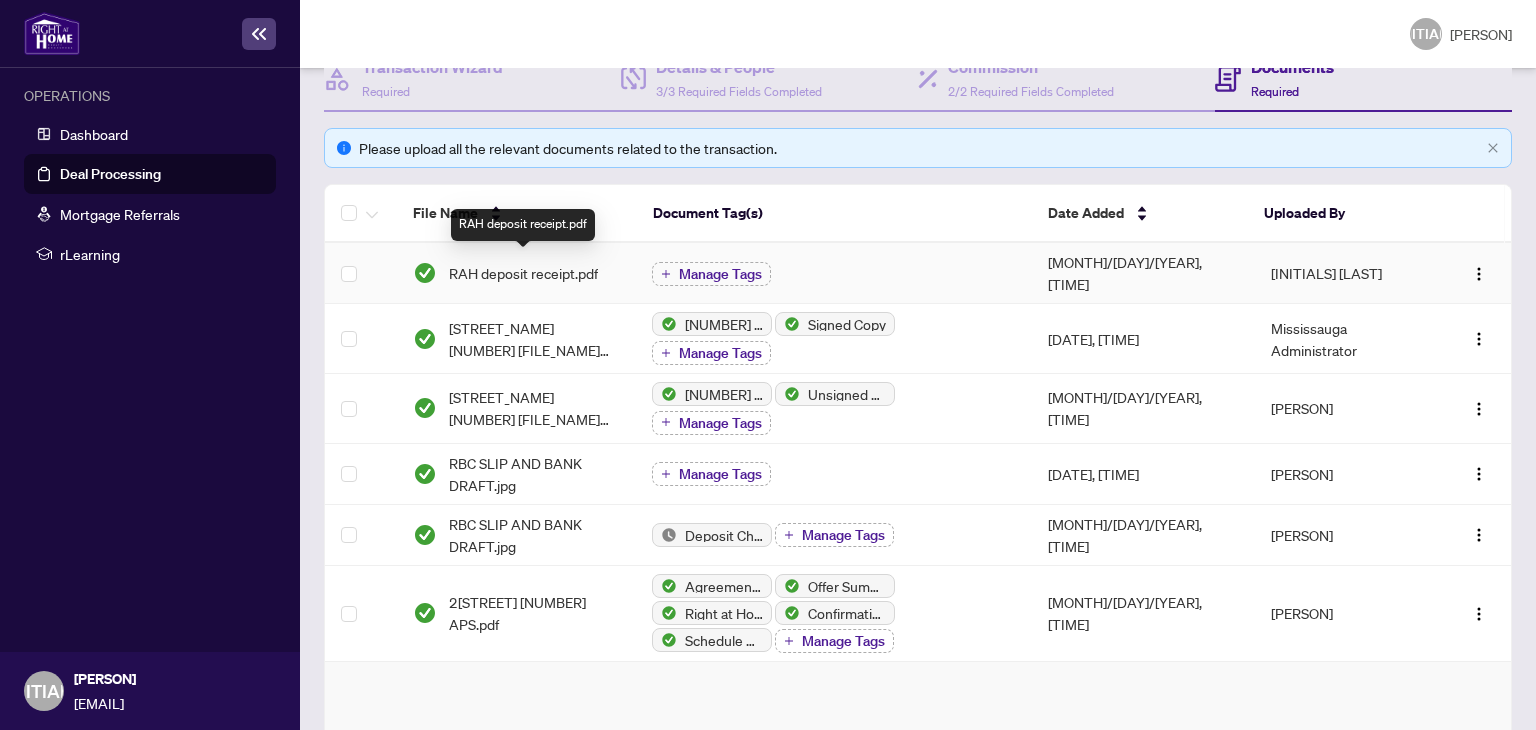 click on "RAH deposit receipt.pdf" at bounding box center (523, 273) 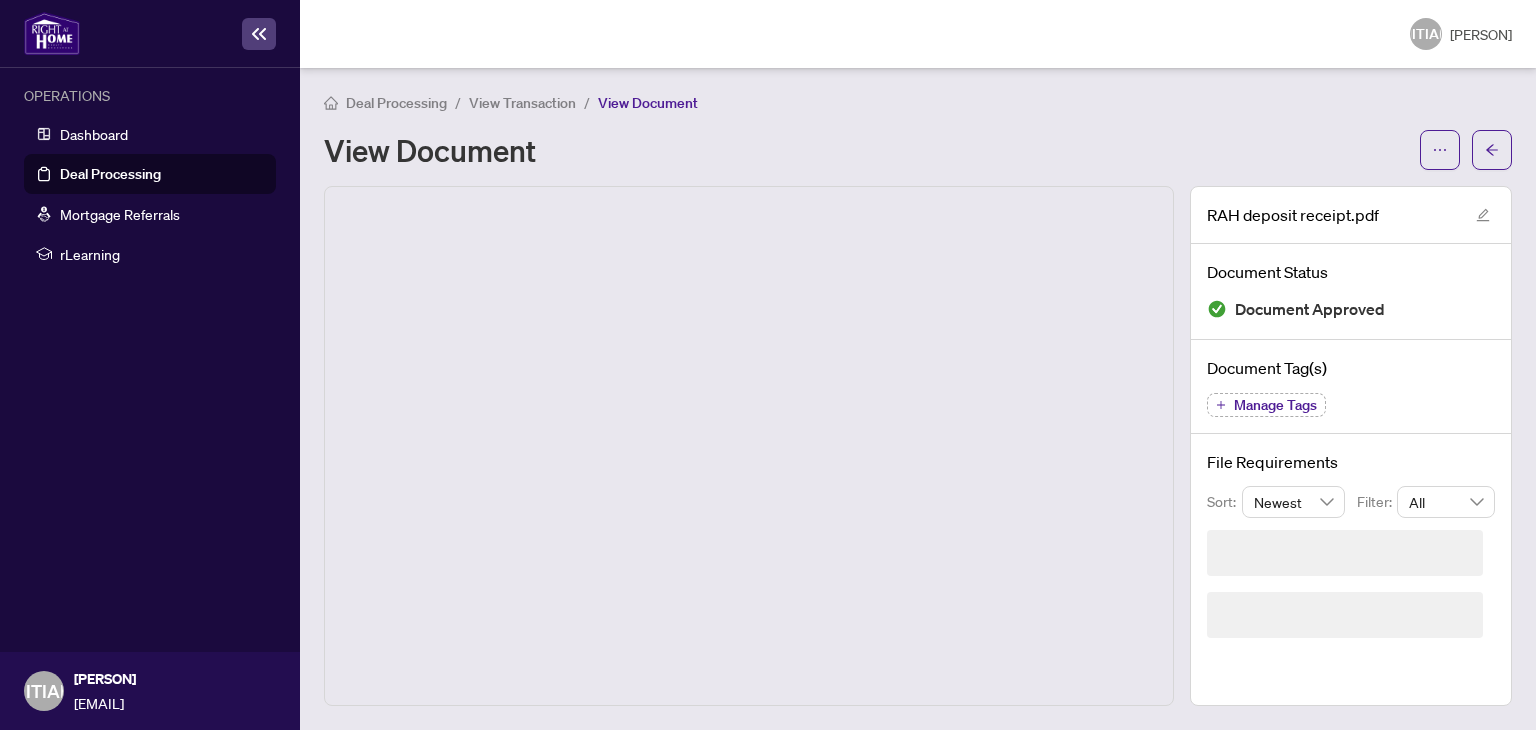 scroll, scrollTop: 0, scrollLeft: 0, axis: both 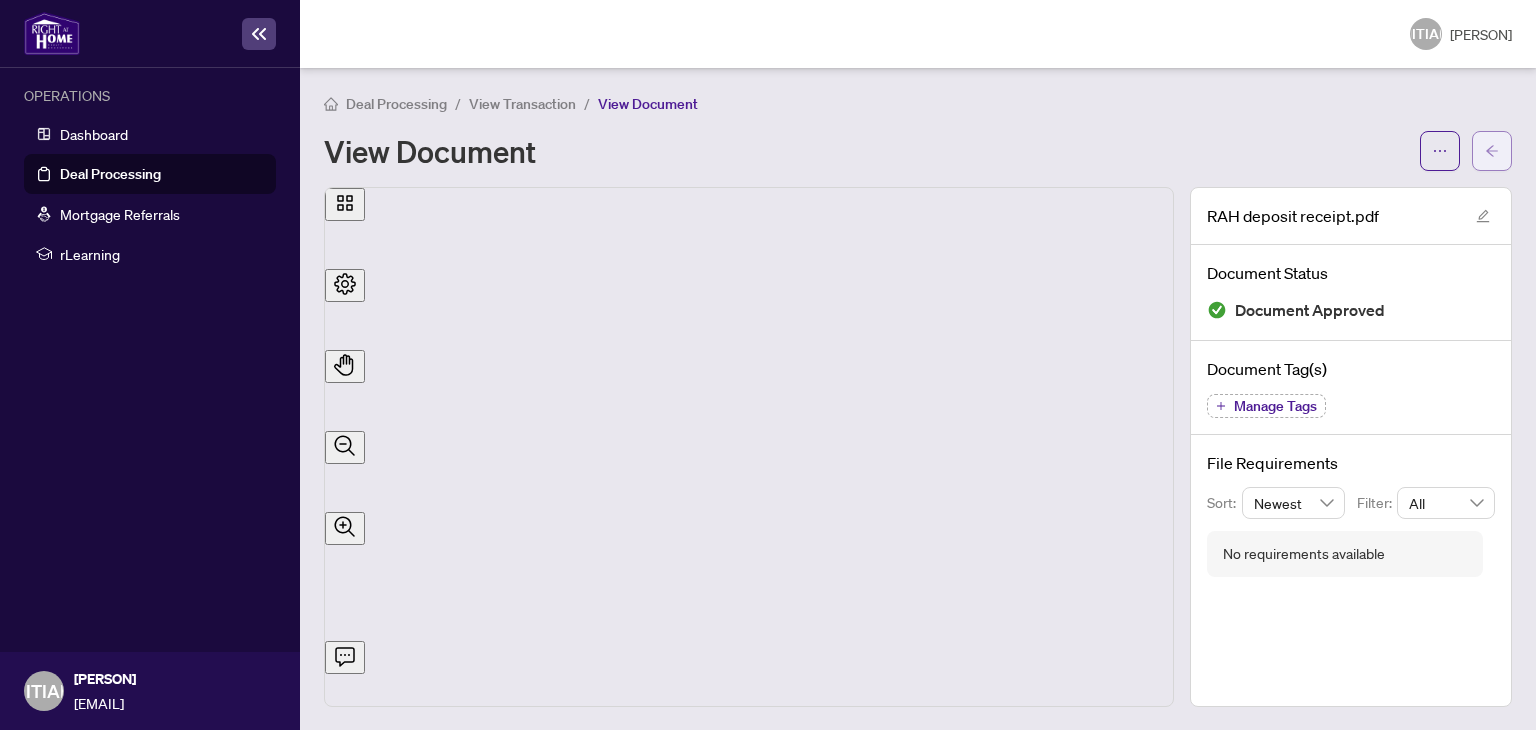 click at bounding box center (1492, 151) 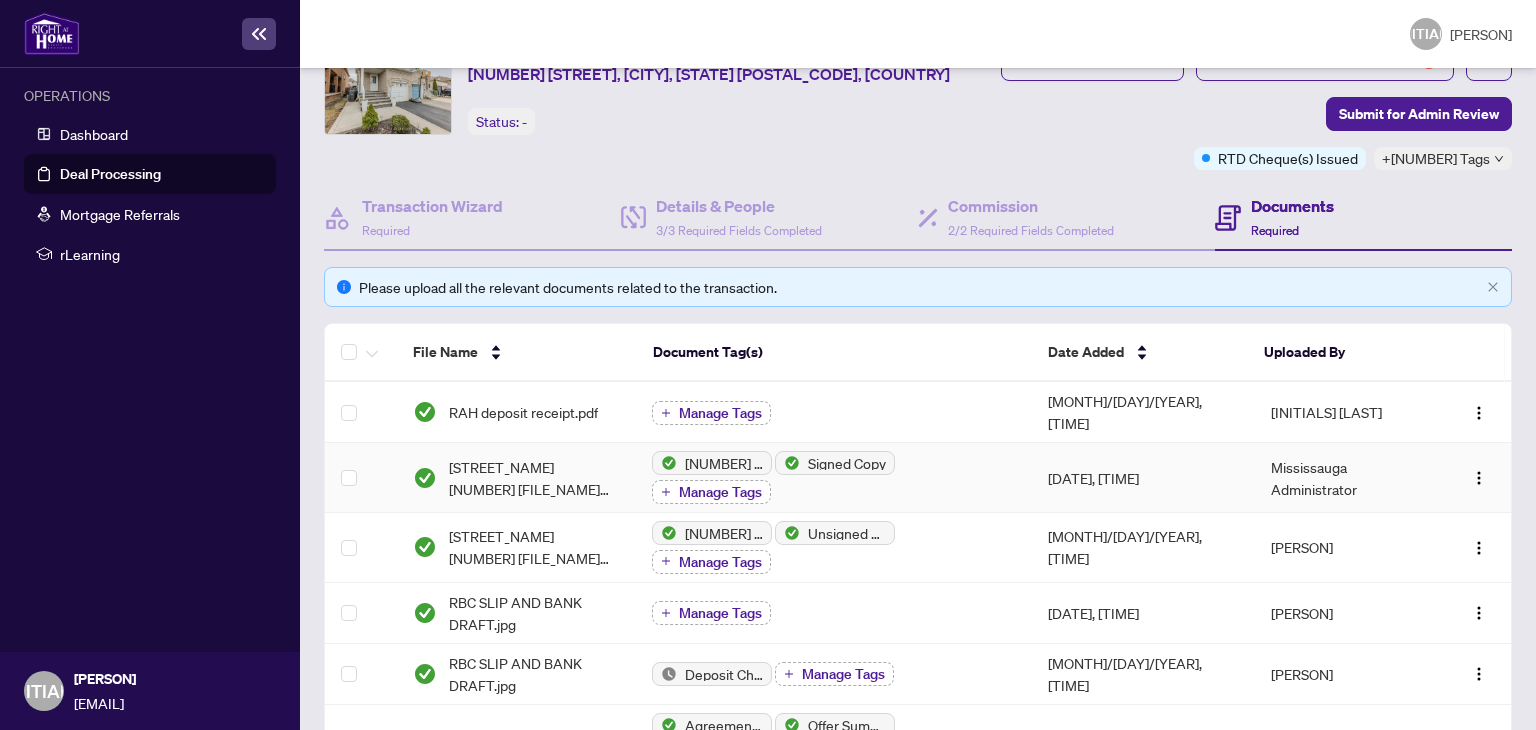 scroll, scrollTop: 0, scrollLeft: 0, axis: both 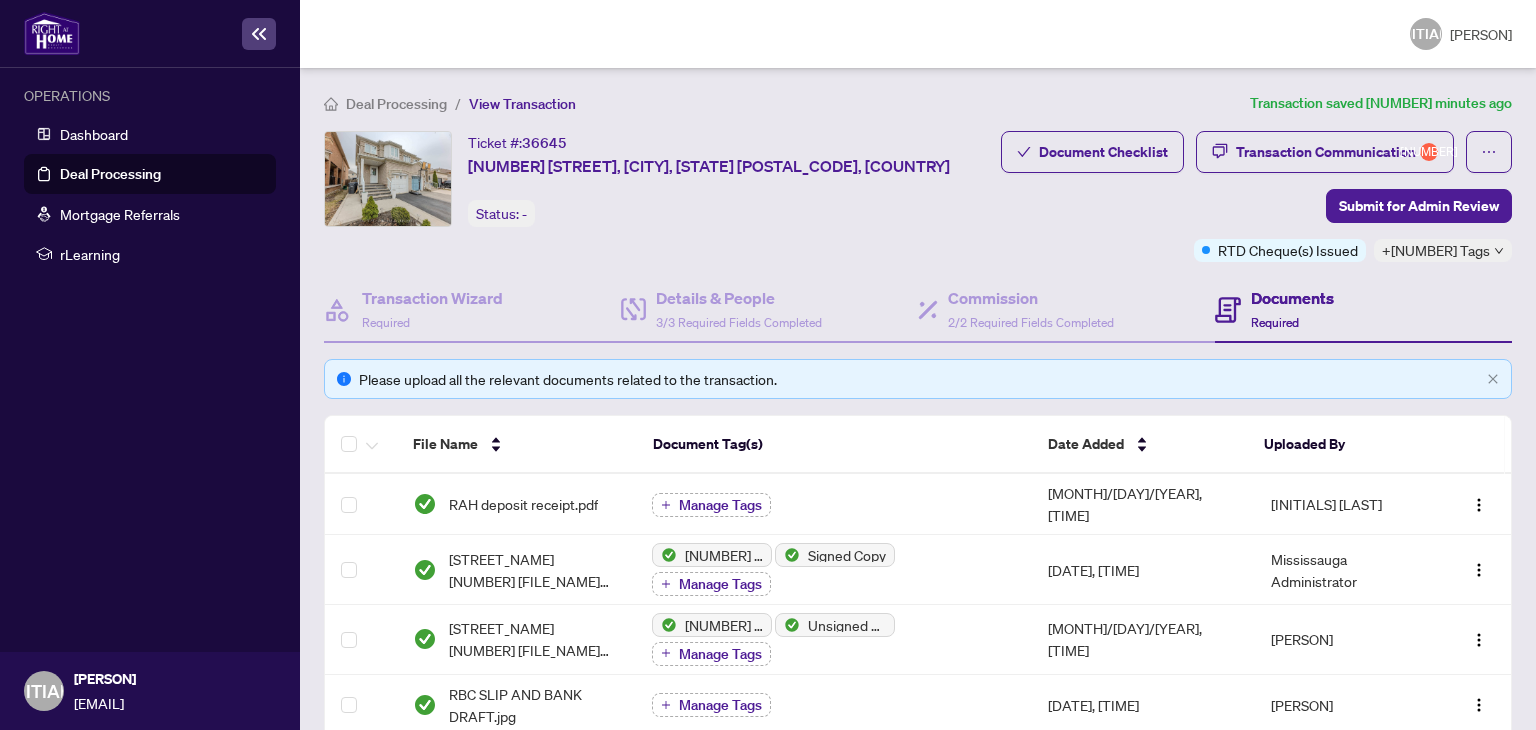 click on "Deal Processing" at bounding box center (110, 174) 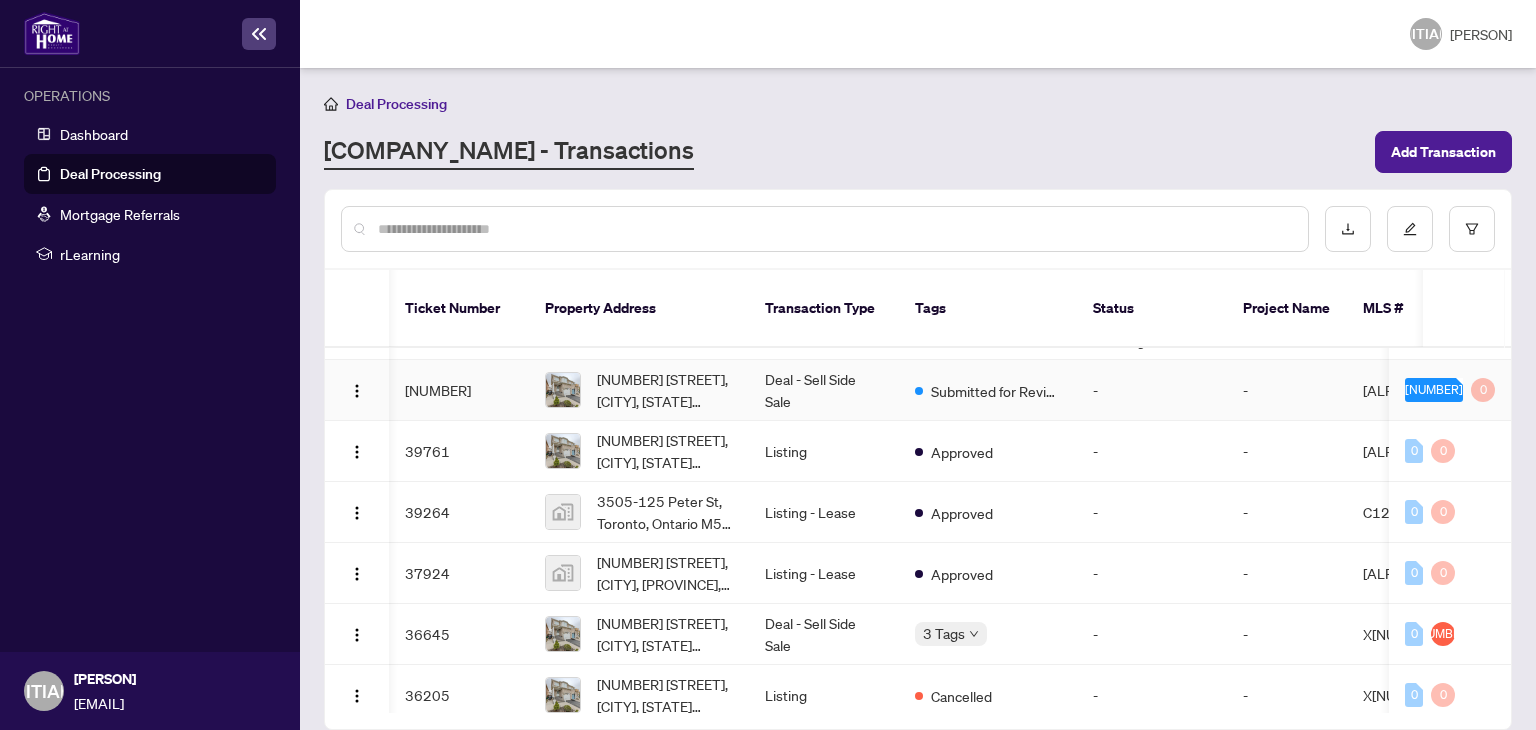 scroll, scrollTop: 0, scrollLeft: 20, axis: horizontal 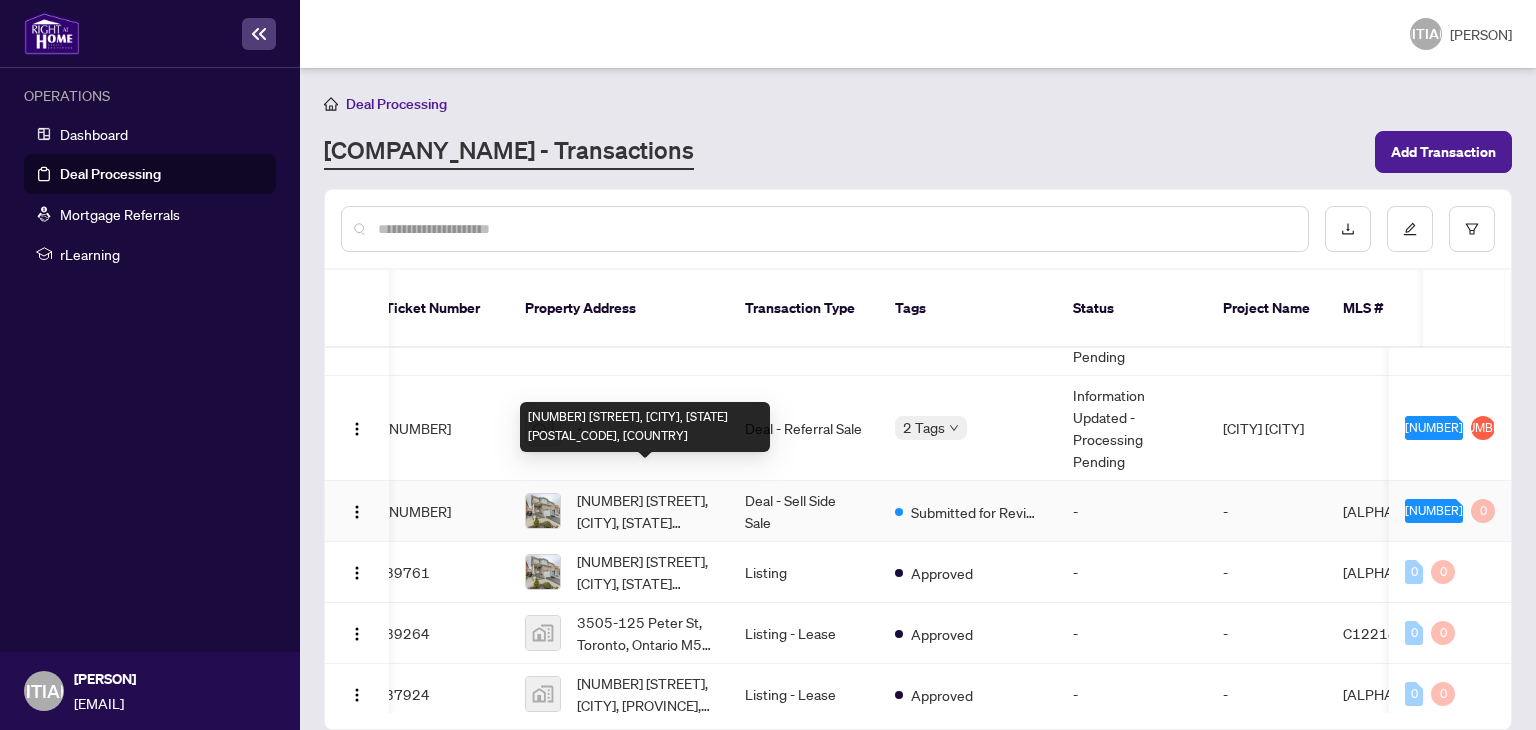 click on "[NUMBER] [STREET], [CITY], [STATE] [POSTAL_CODE], [COUNTRY]" at bounding box center (645, 511) 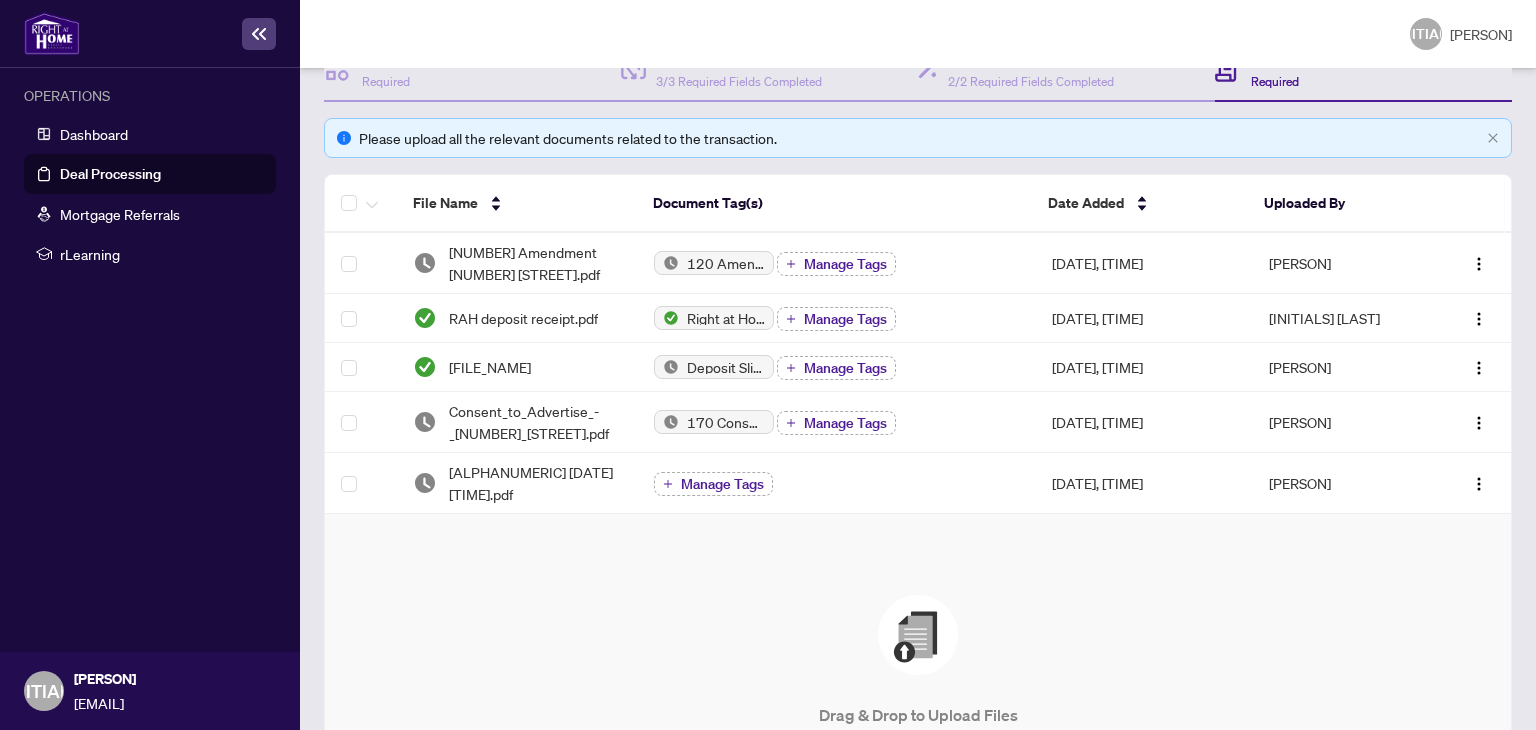 scroll, scrollTop: 243, scrollLeft: 0, axis: vertical 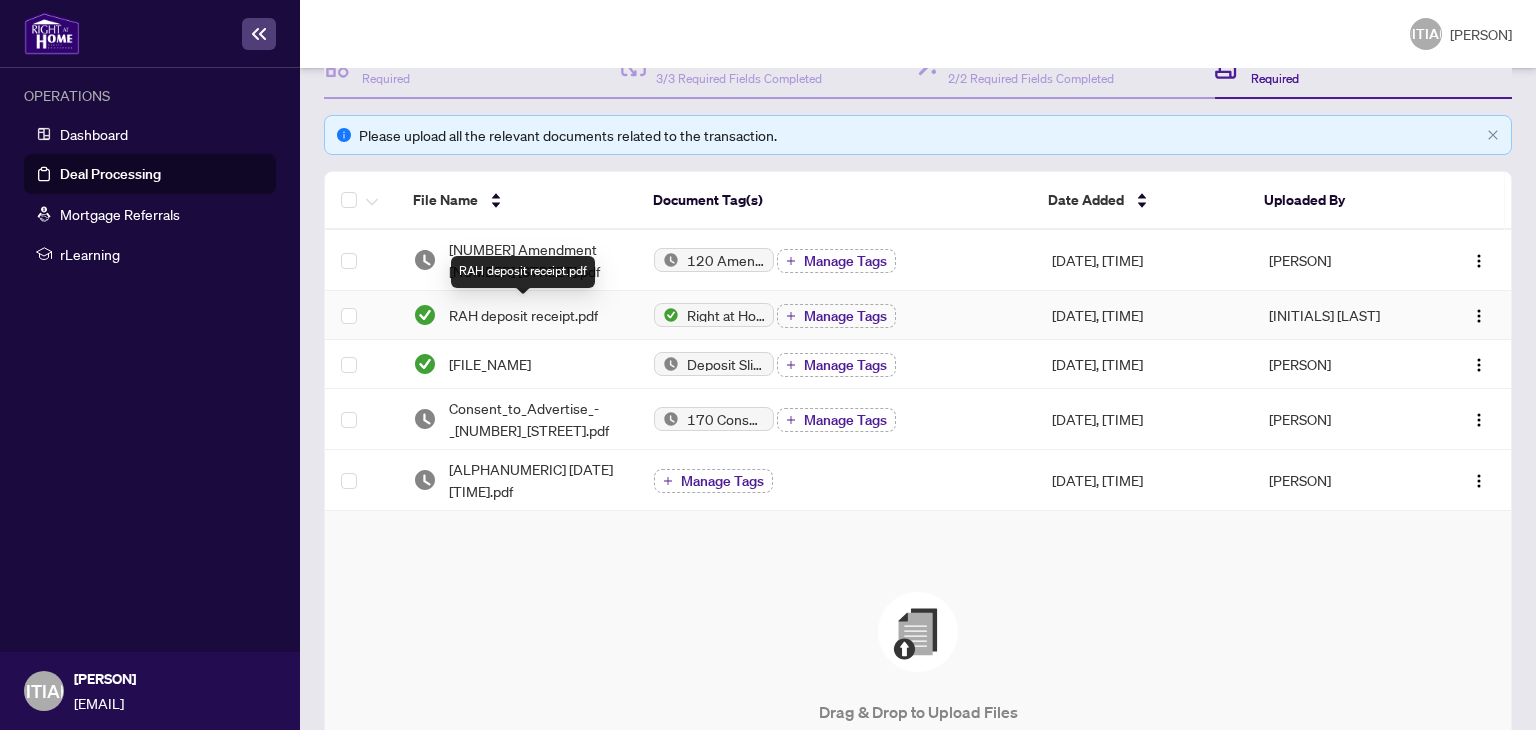 click on "RAH deposit receipt.pdf" at bounding box center (523, 315) 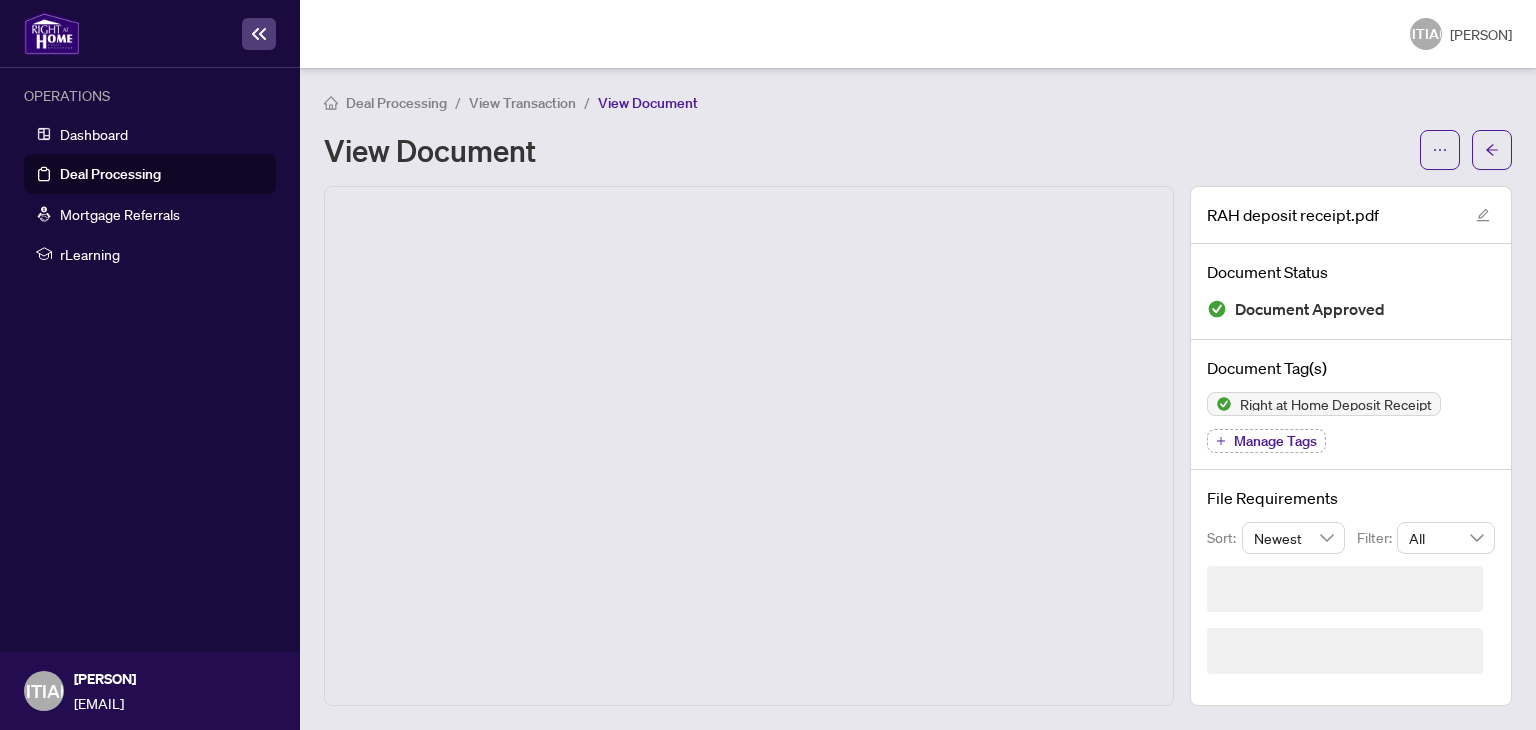 scroll, scrollTop: 0, scrollLeft: 0, axis: both 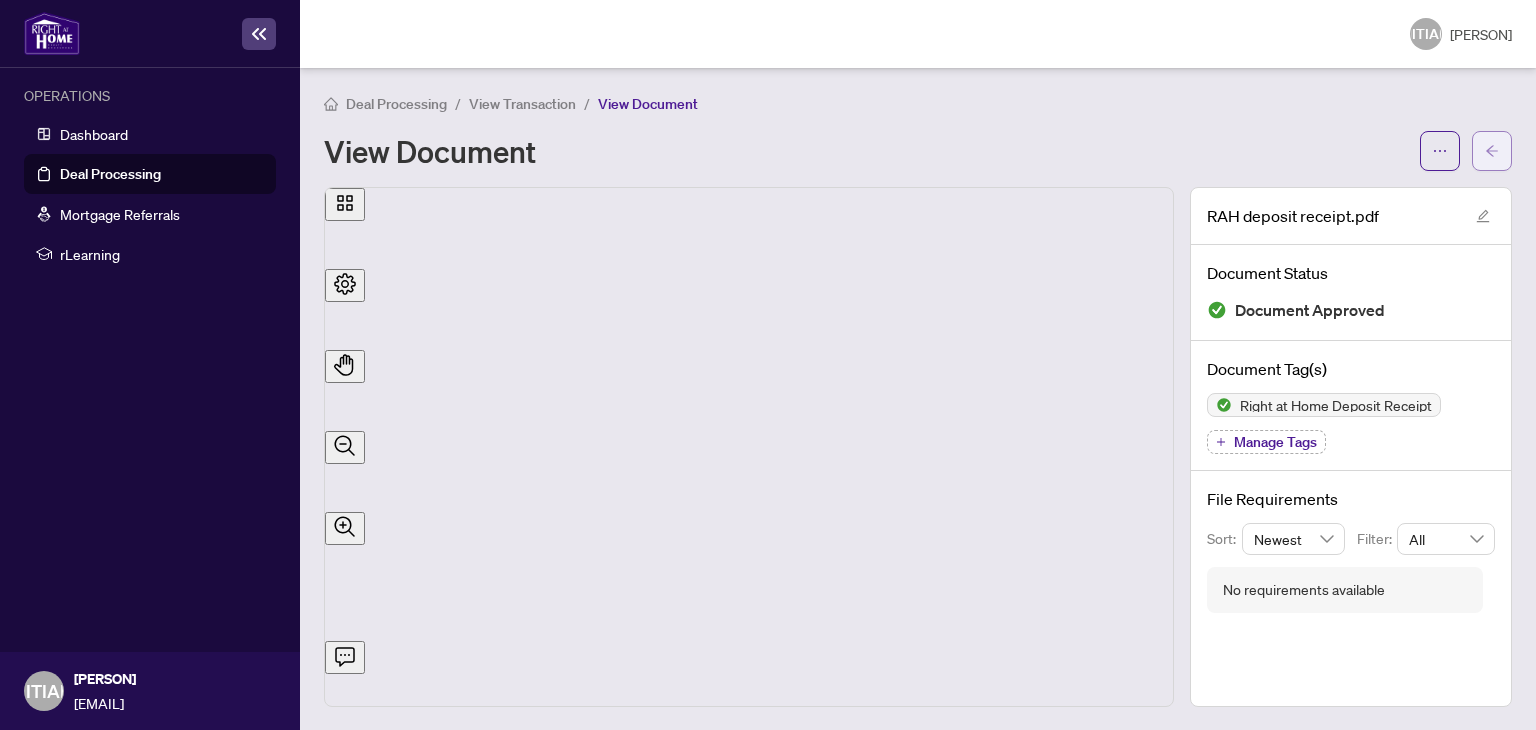 click at bounding box center [1492, 151] 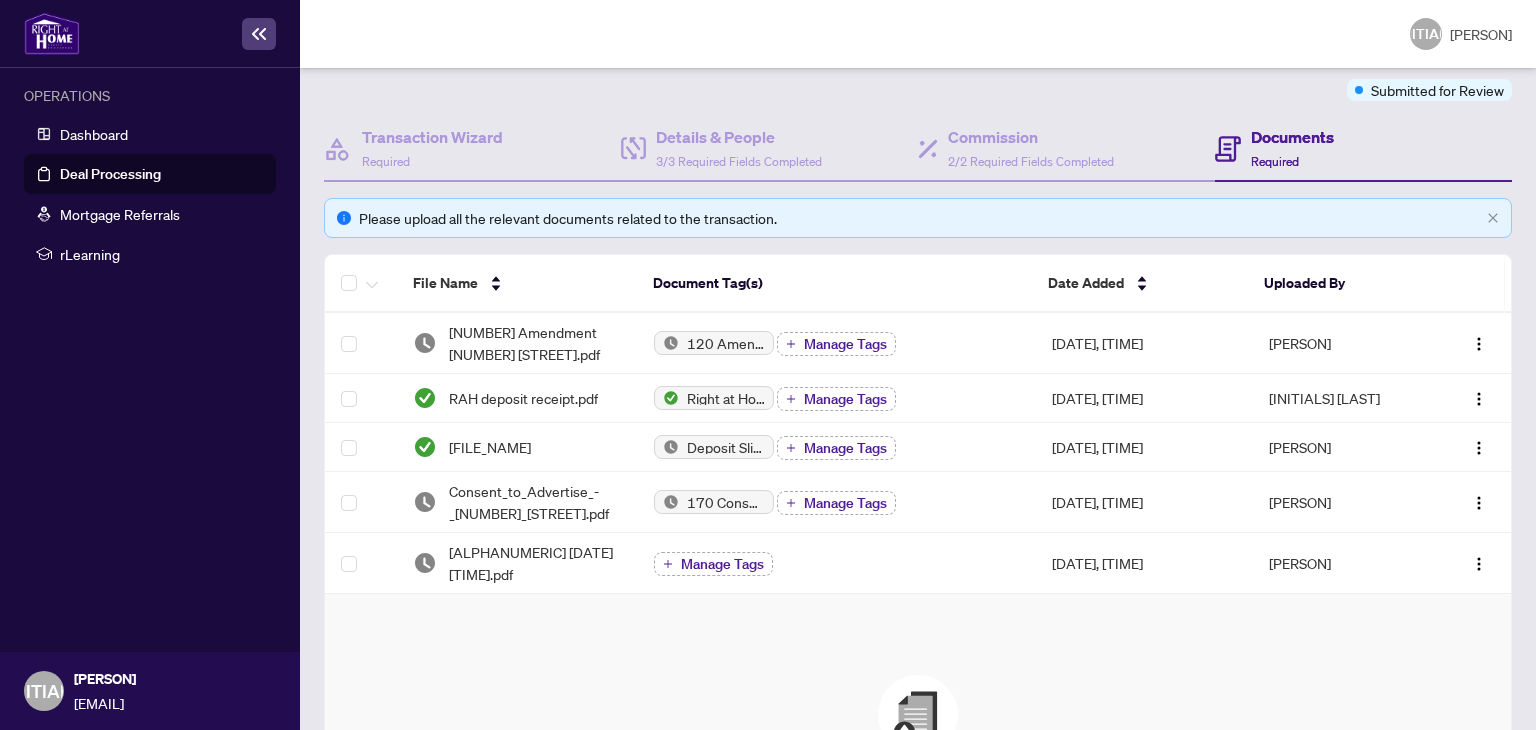 scroll, scrollTop: 172, scrollLeft: 0, axis: vertical 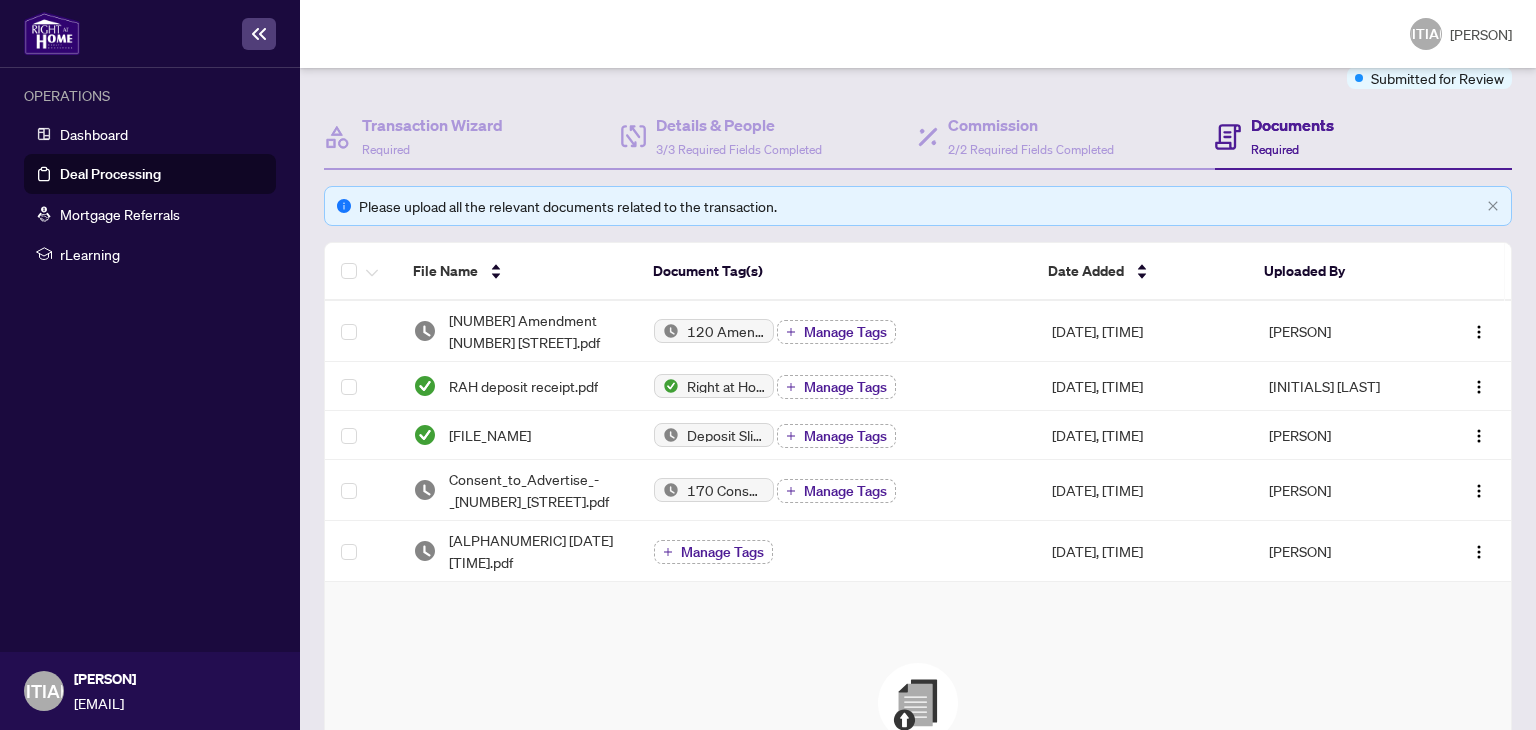 click on "Deal Processing" at bounding box center [110, 174] 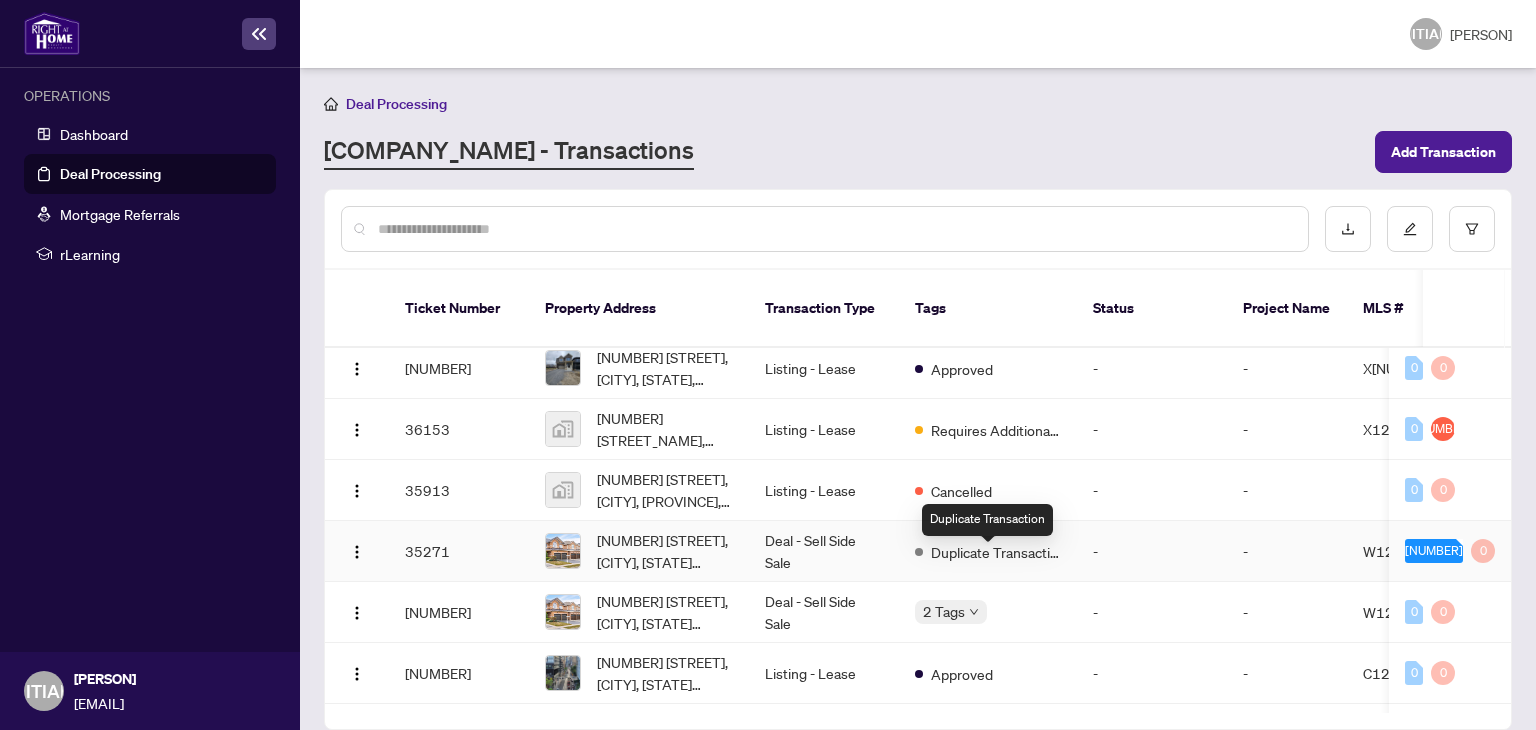 scroll, scrollTop: 753, scrollLeft: 0, axis: vertical 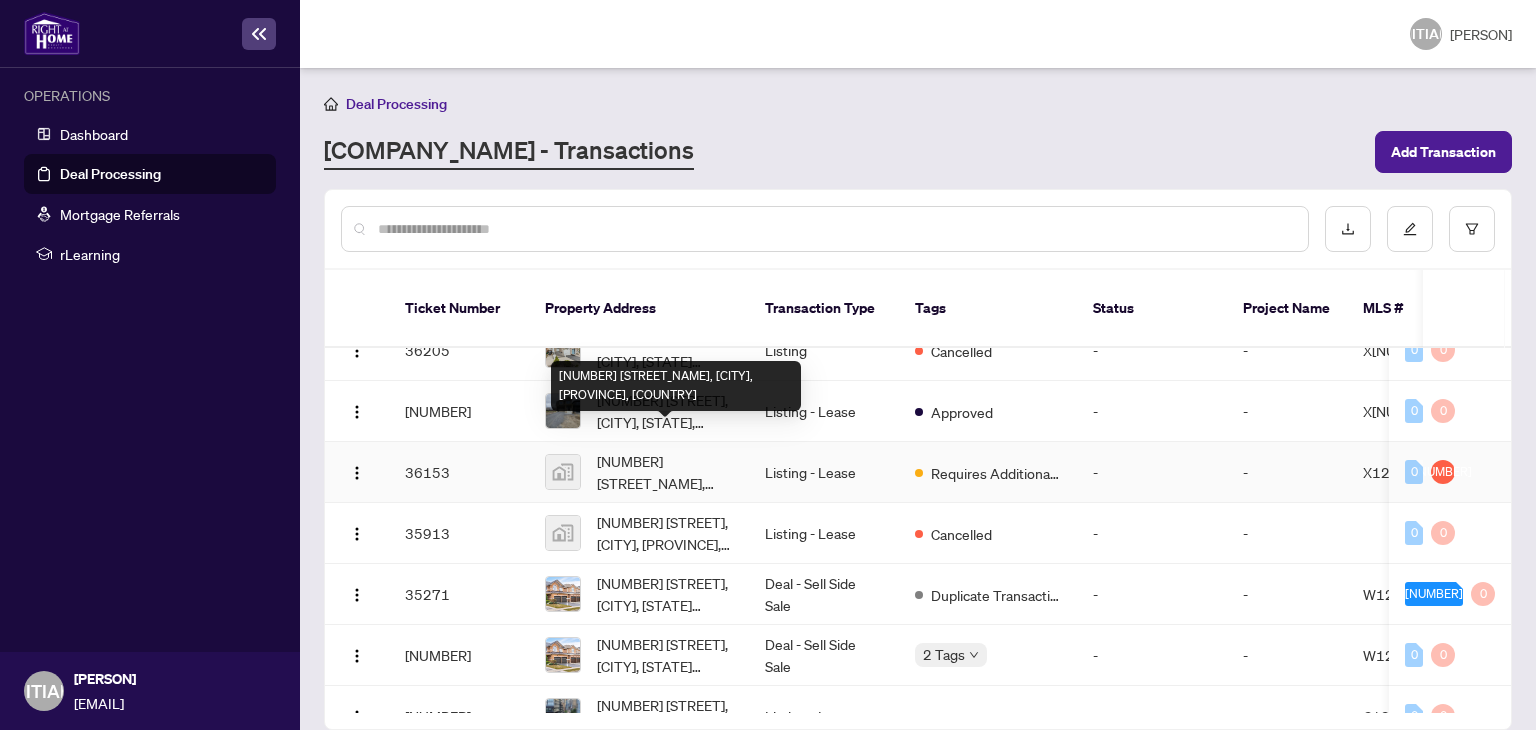 click on "[NUMBER] [STREET_NAME], [CITY], [PROVINCE], [COUNTRY]" at bounding box center [665, 472] 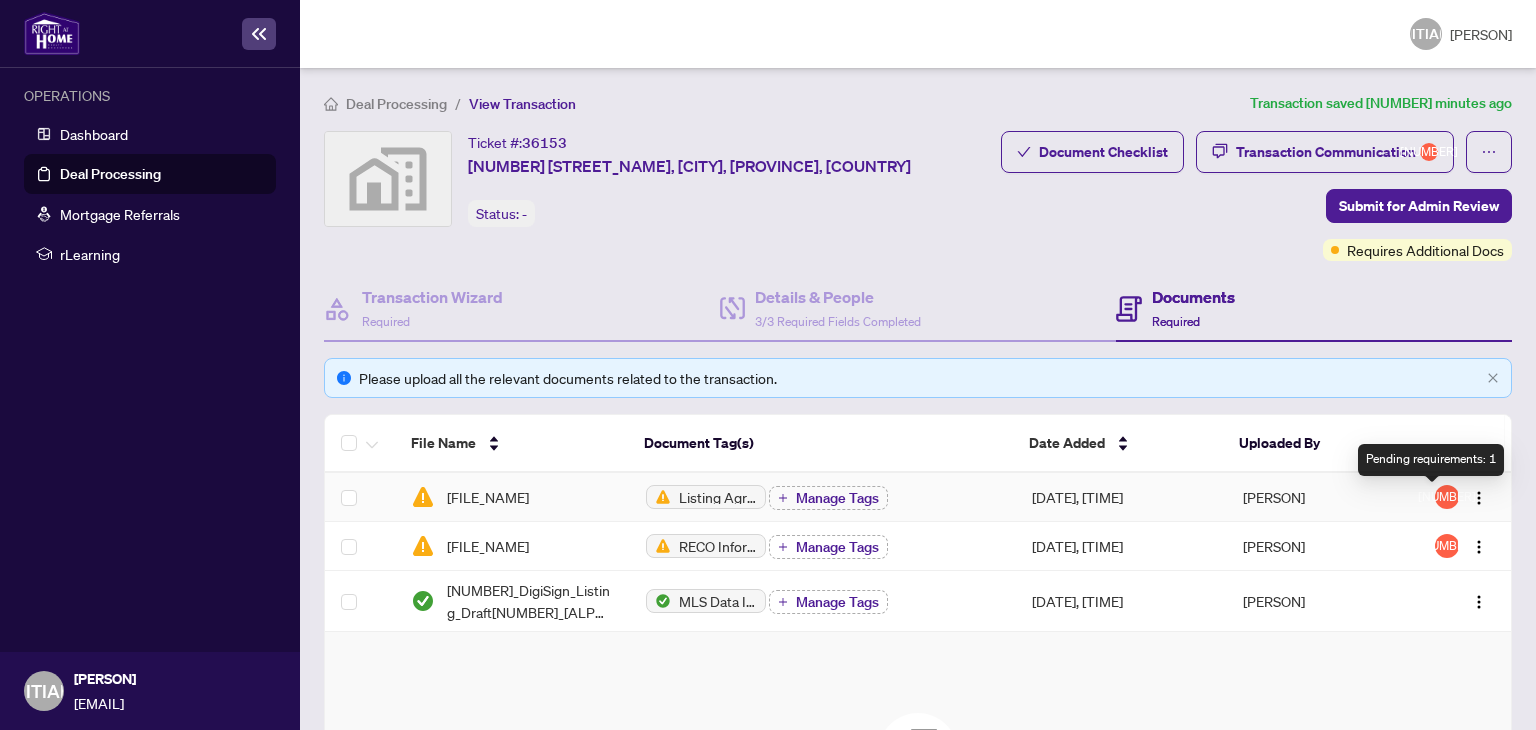 click on "[NUMBER]" at bounding box center (1447, 497) 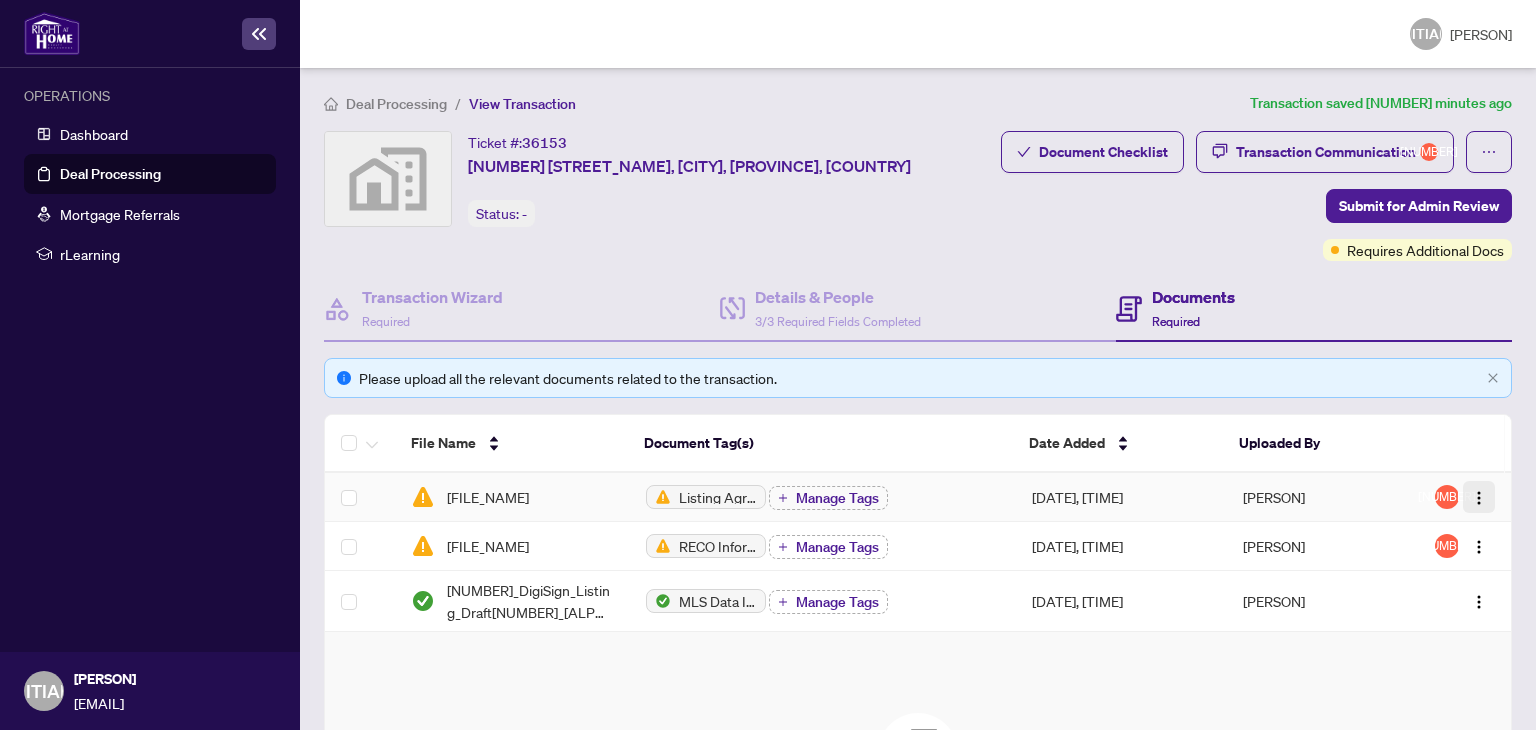 click at bounding box center [1479, 498] 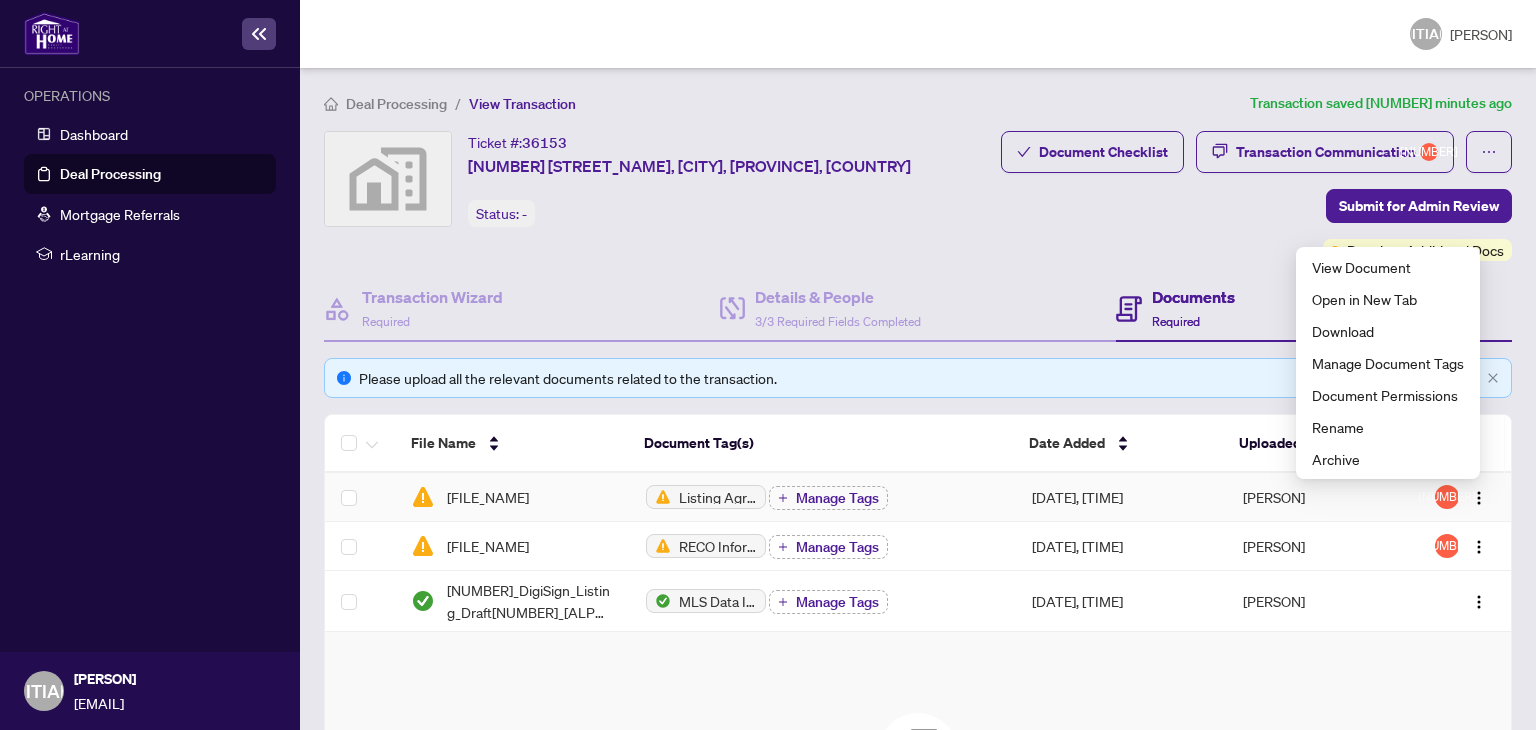 click on "[PERSON]" at bounding box center (1315, 497) 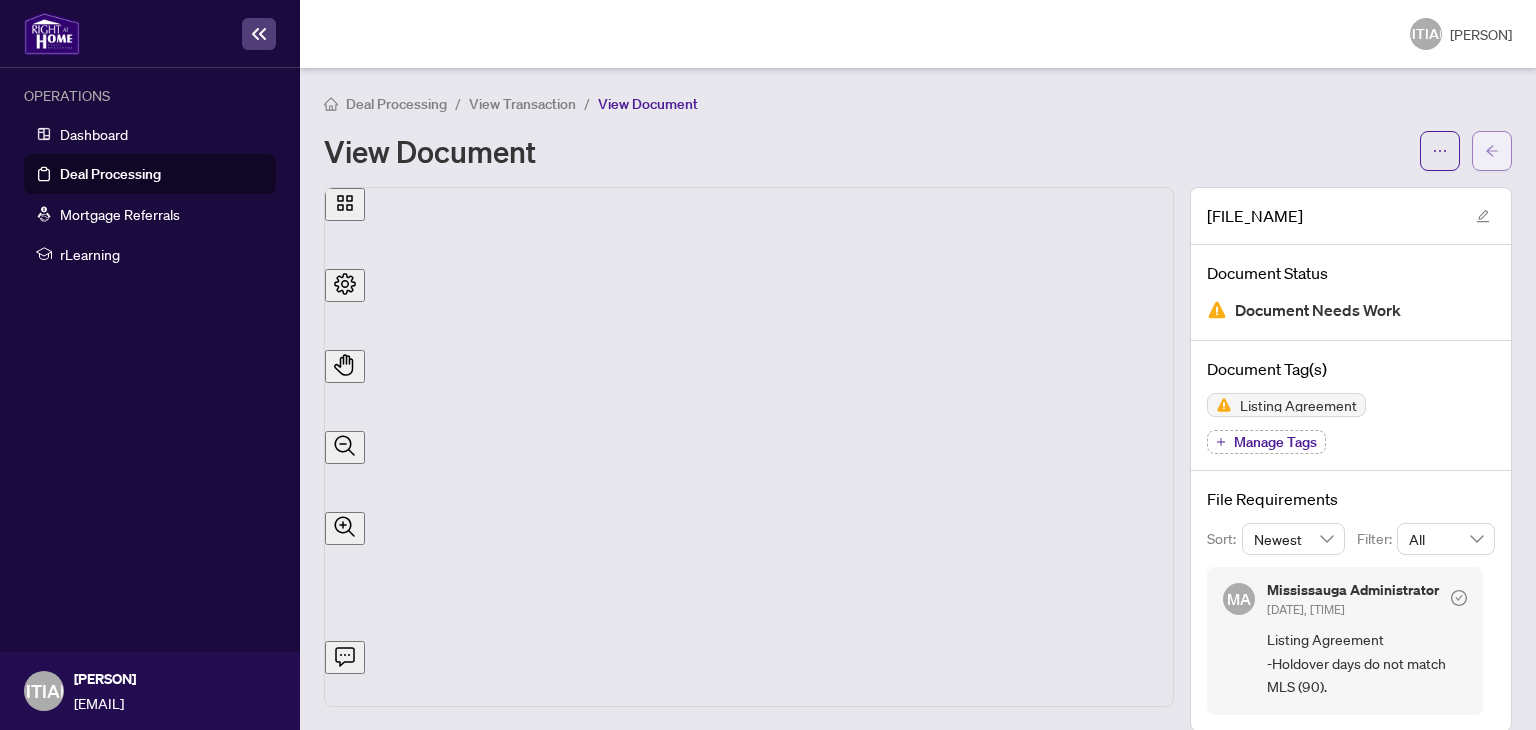 click at bounding box center [1492, 151] 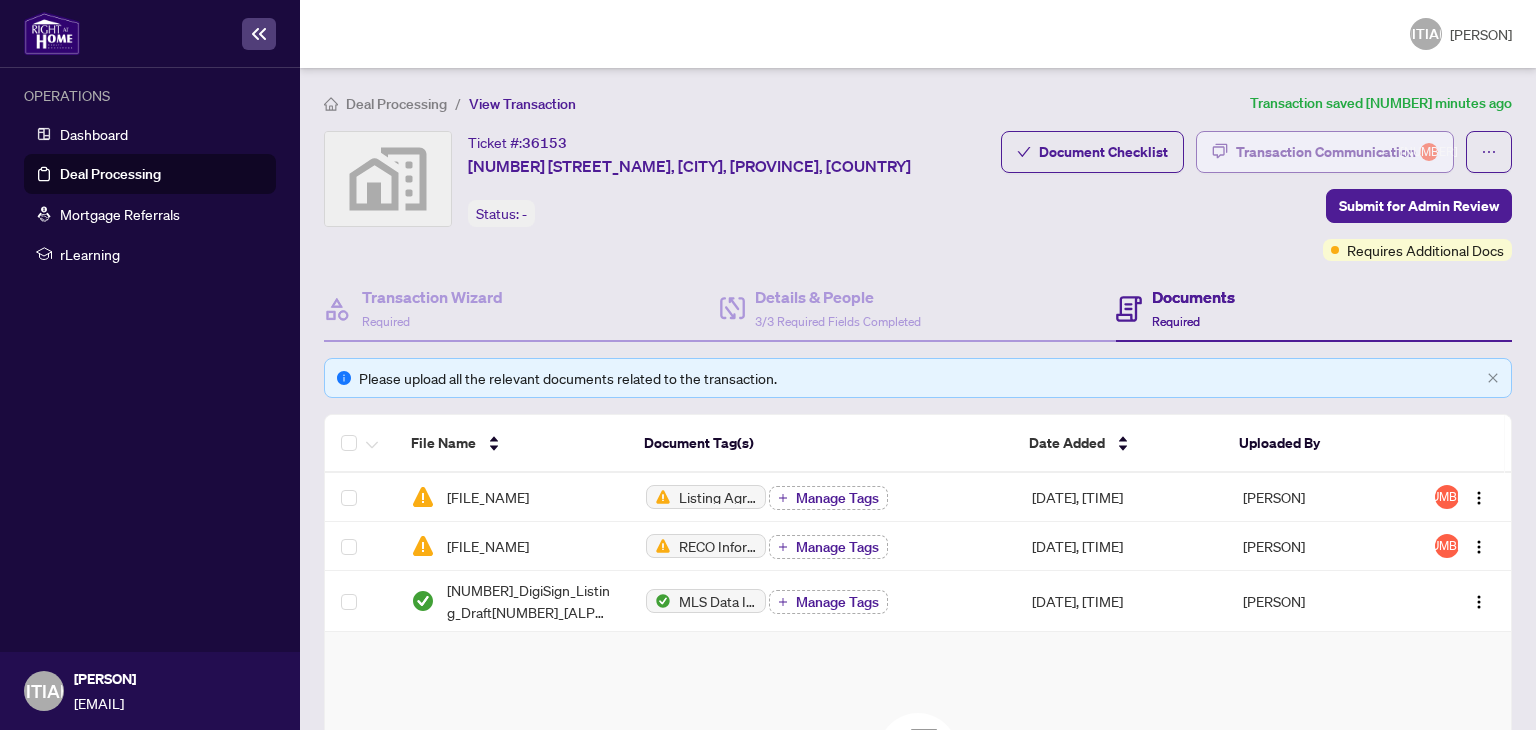 click on "Transaction Communication 2" at bounding box center [1337, 152] 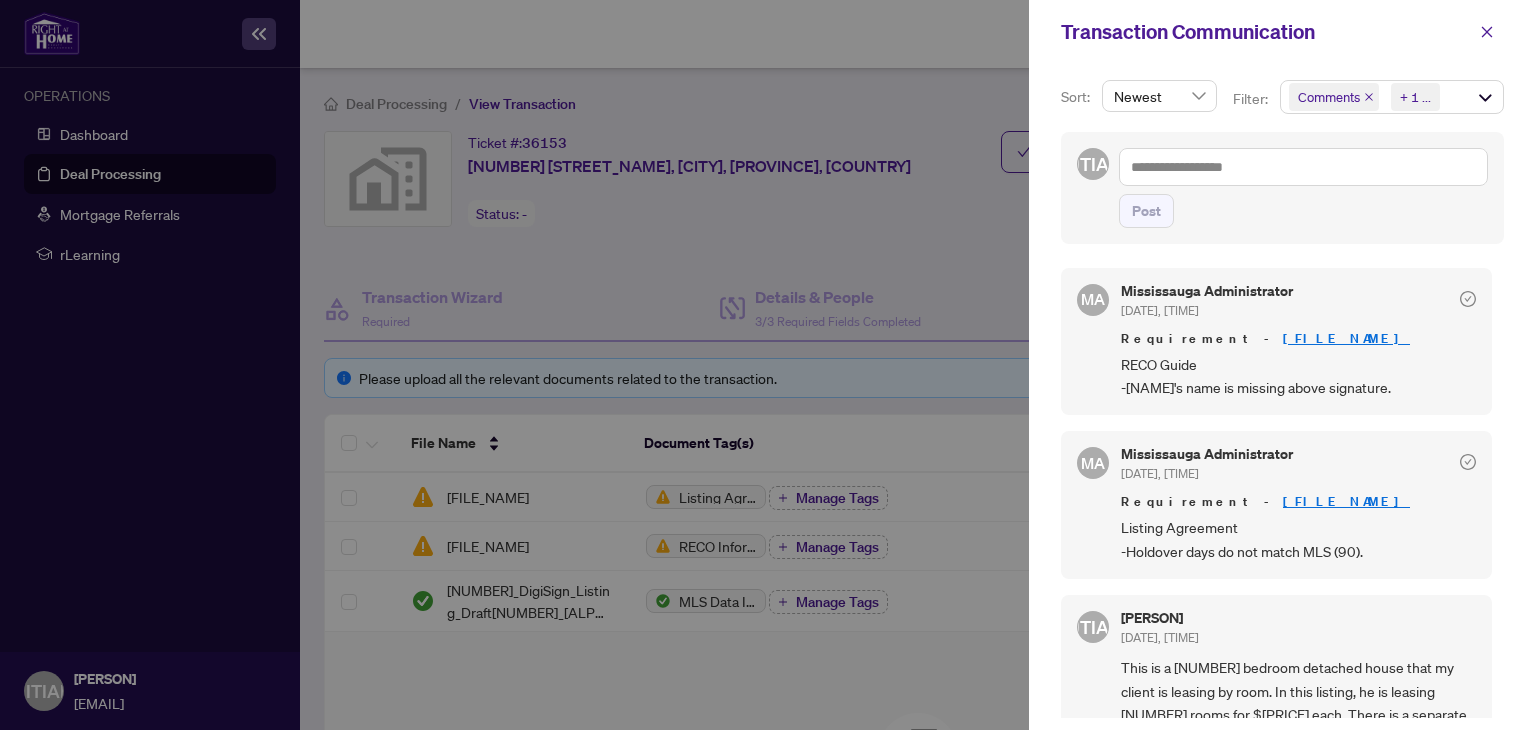 click on "[CITY] Administrator [DATE], [TIME] Requirement - 2_DigiSign_Reco_Information_Guide_-_RECO_Forms.pdf RECO Guide
- [LAST]'s name is missing above signature." at bounding box center (1276, 342) 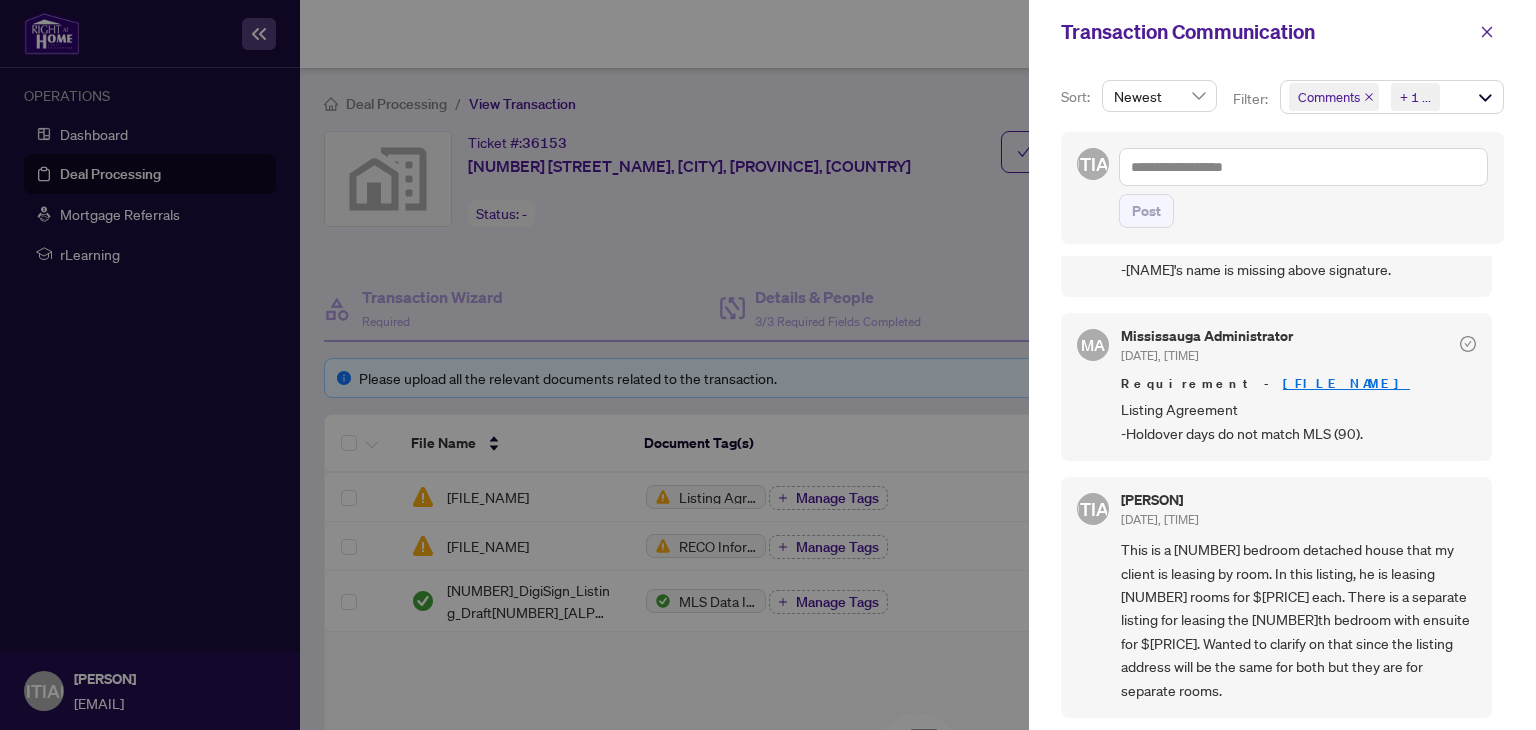 scroll, scrollTop: 152, scrollLeft: 0, axis: vertical 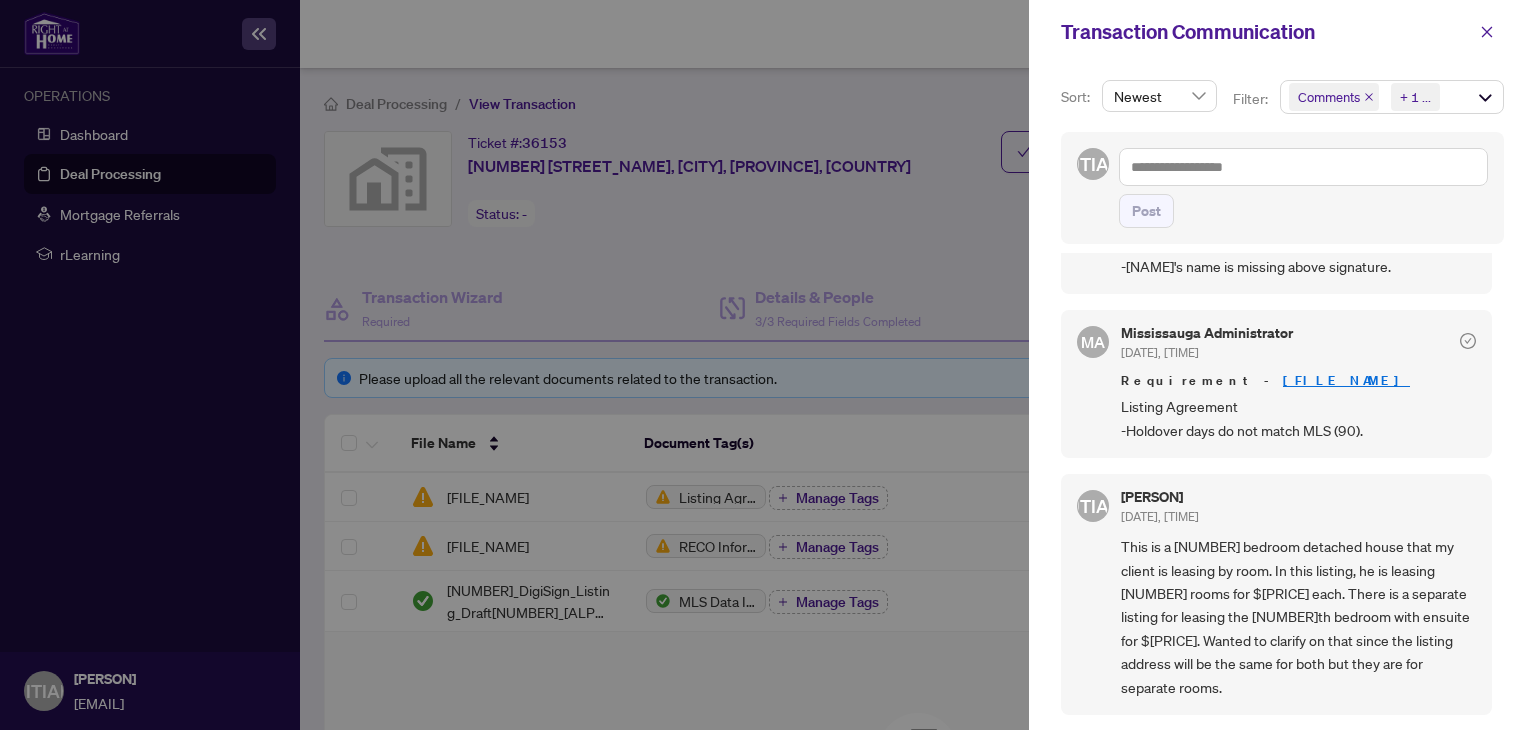 click at bounding box center [768, 365] 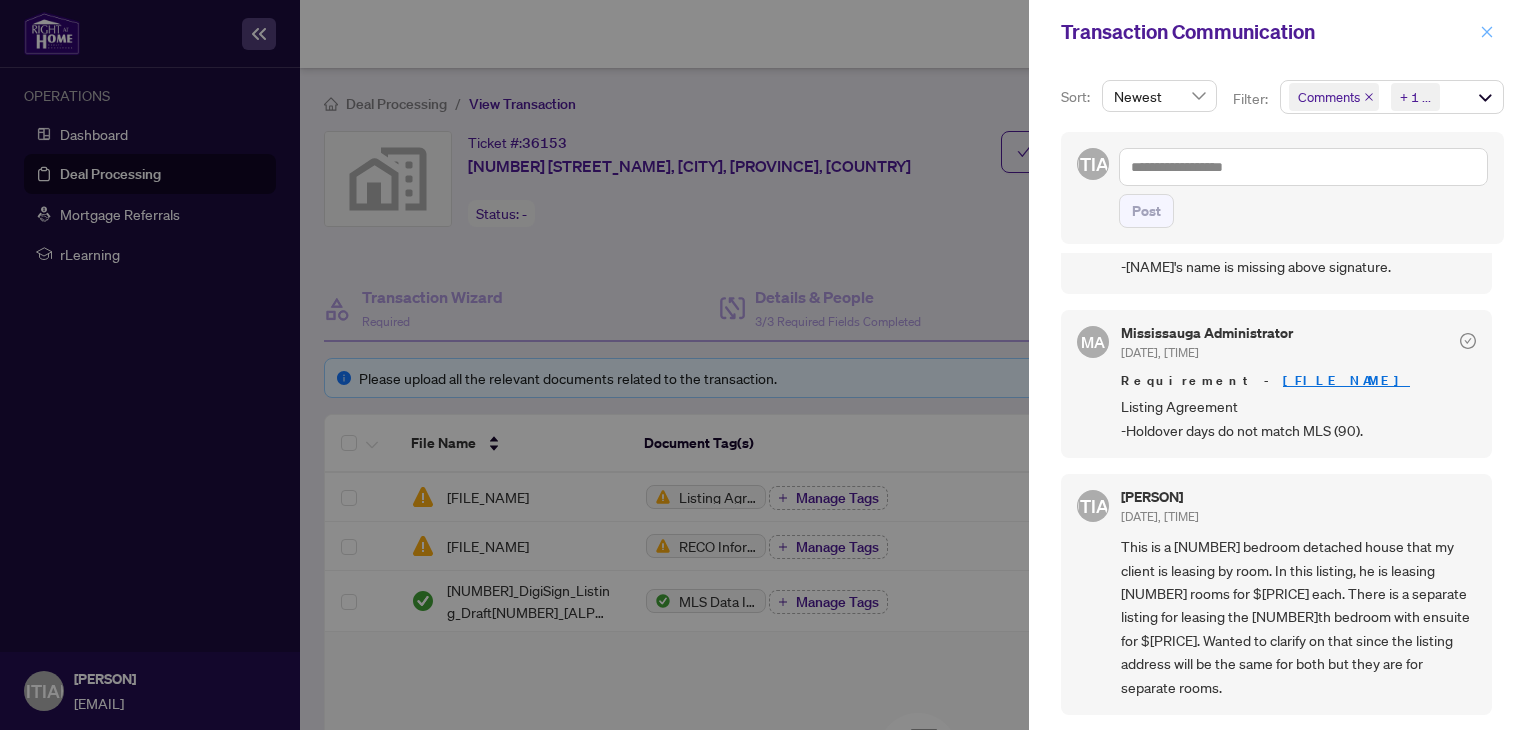 click at bounding box center [1487, 31] 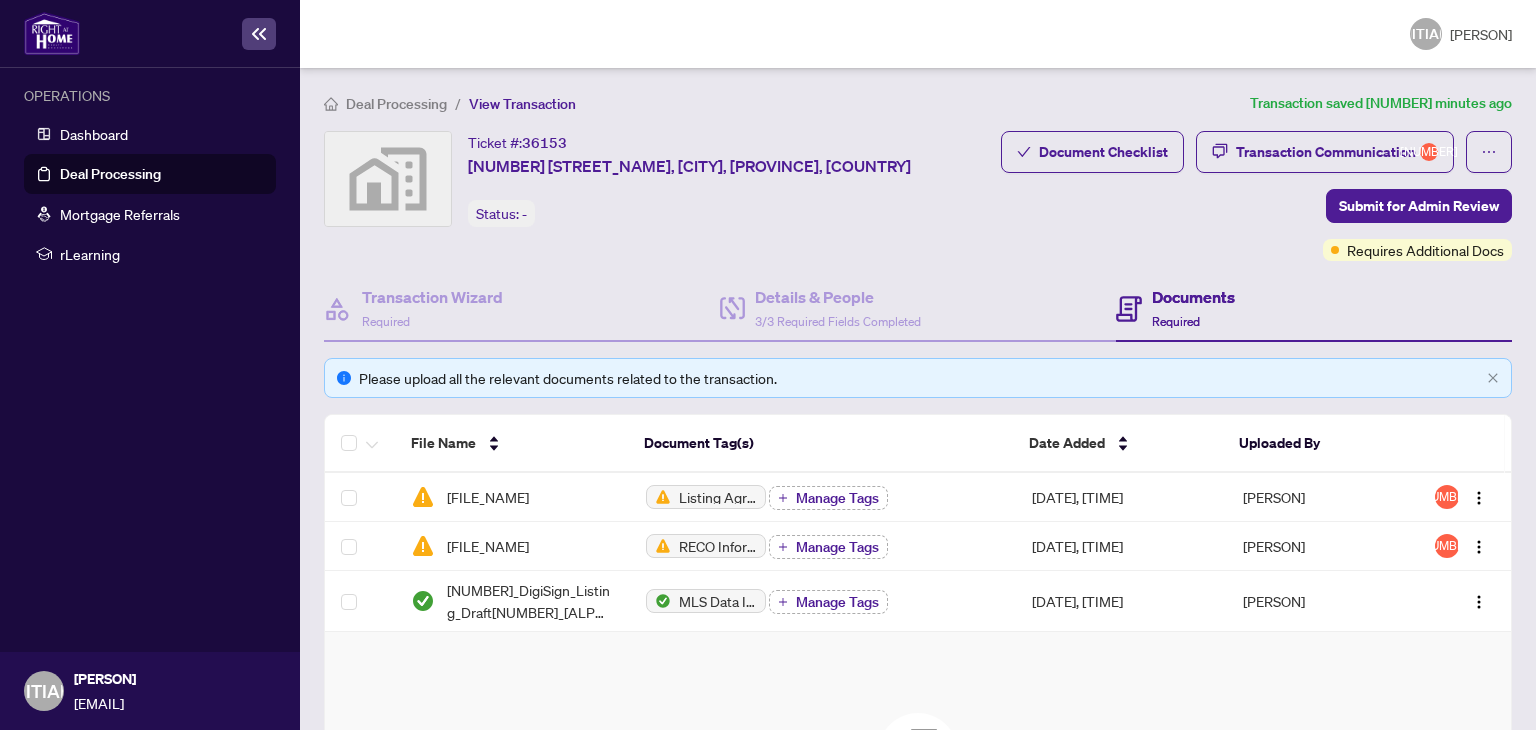click on "Deal Processing" at bounding box center [110, 174] 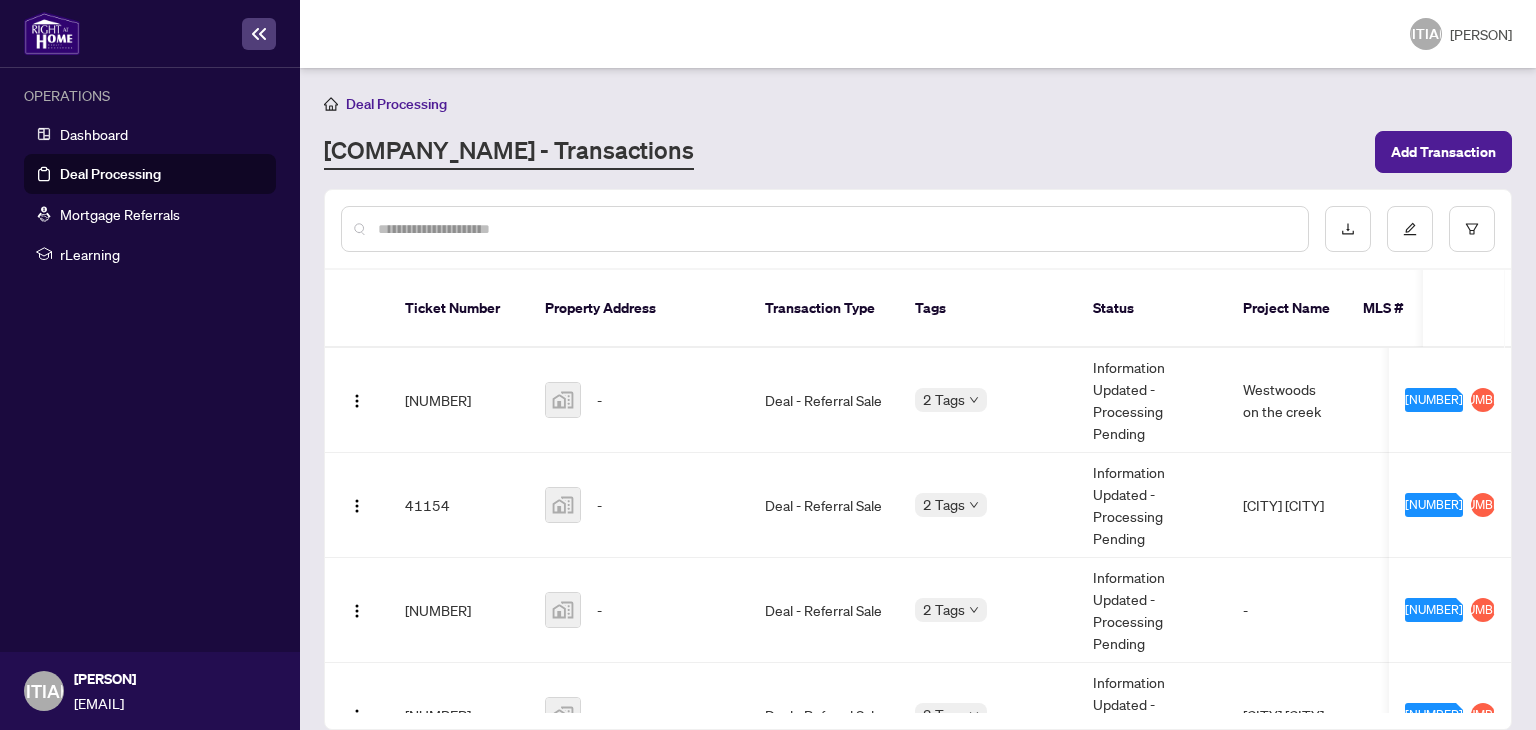 click on "Deal Processing" at bounding box center (110, 174) 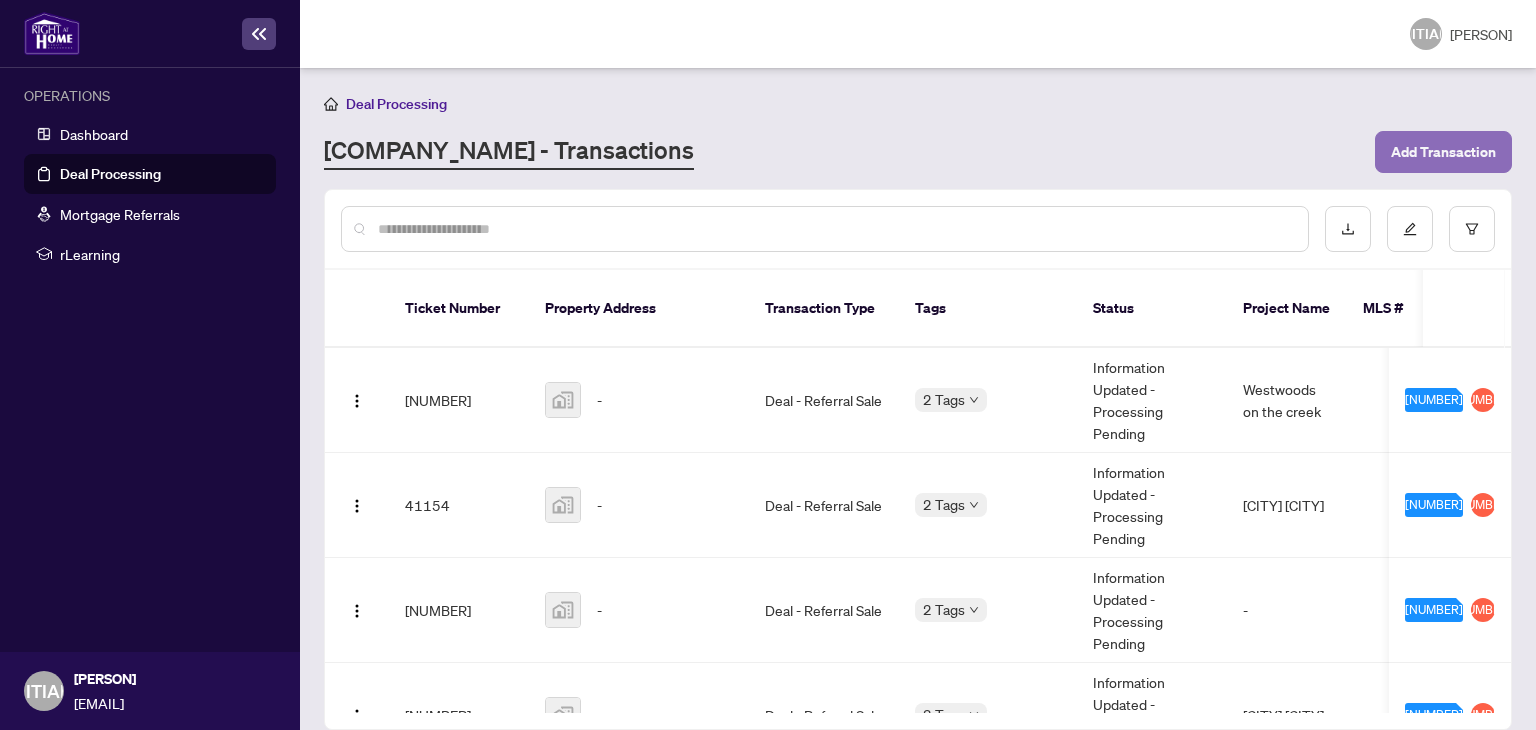 click on "Add Transaction" at bounding box center (1443, 152) 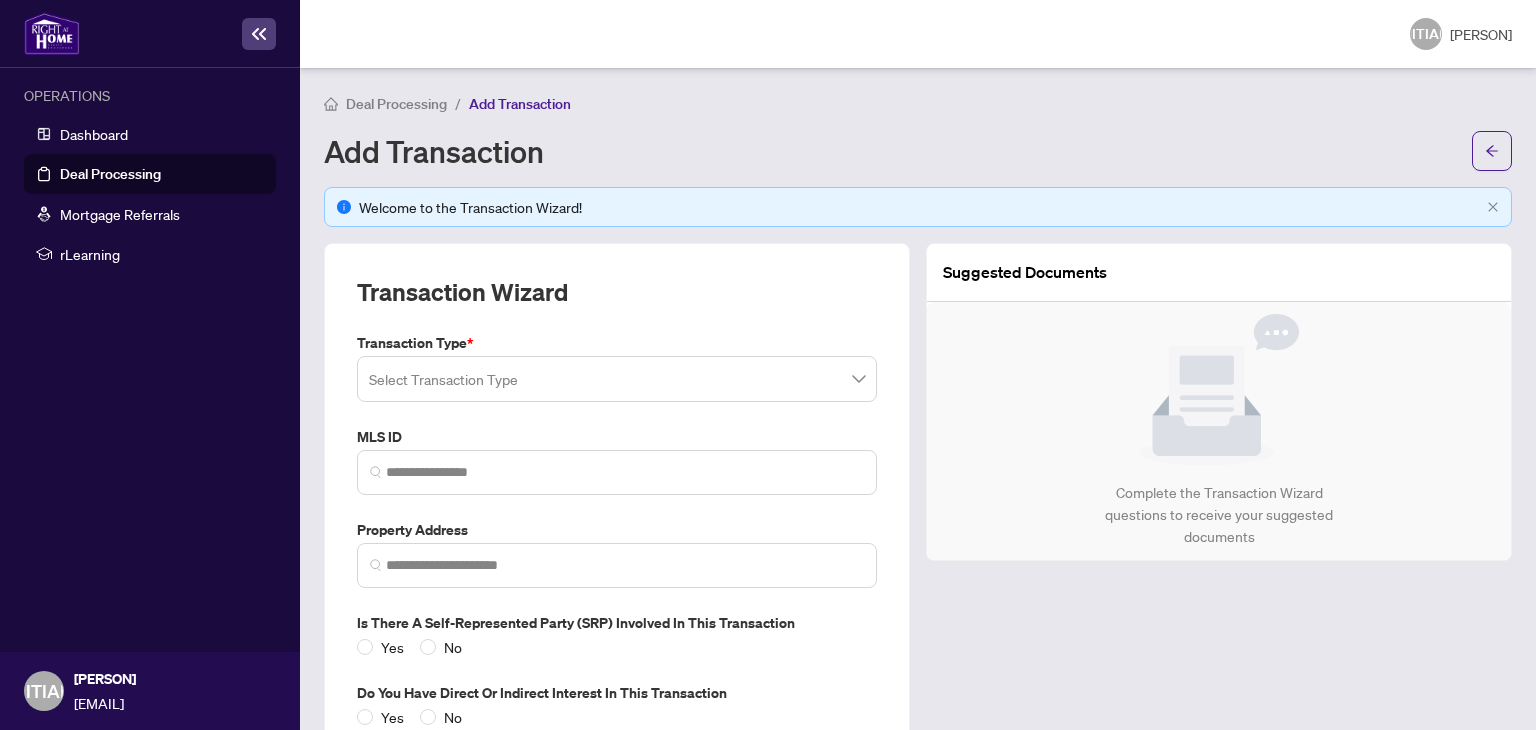 click at bounding box center [617, 379] 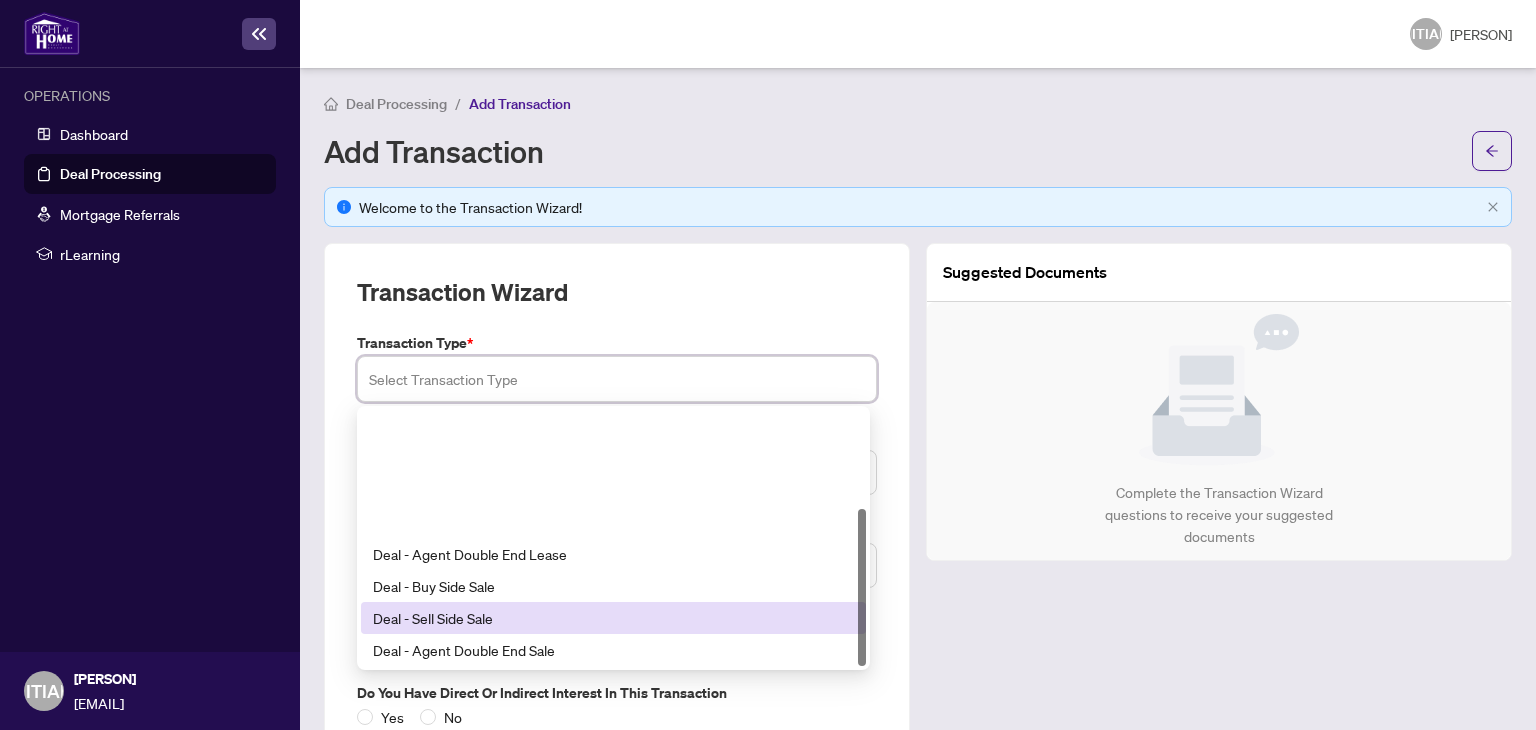 scroll, scrollTop: 160, scrollLeft: 0, axis: vertical 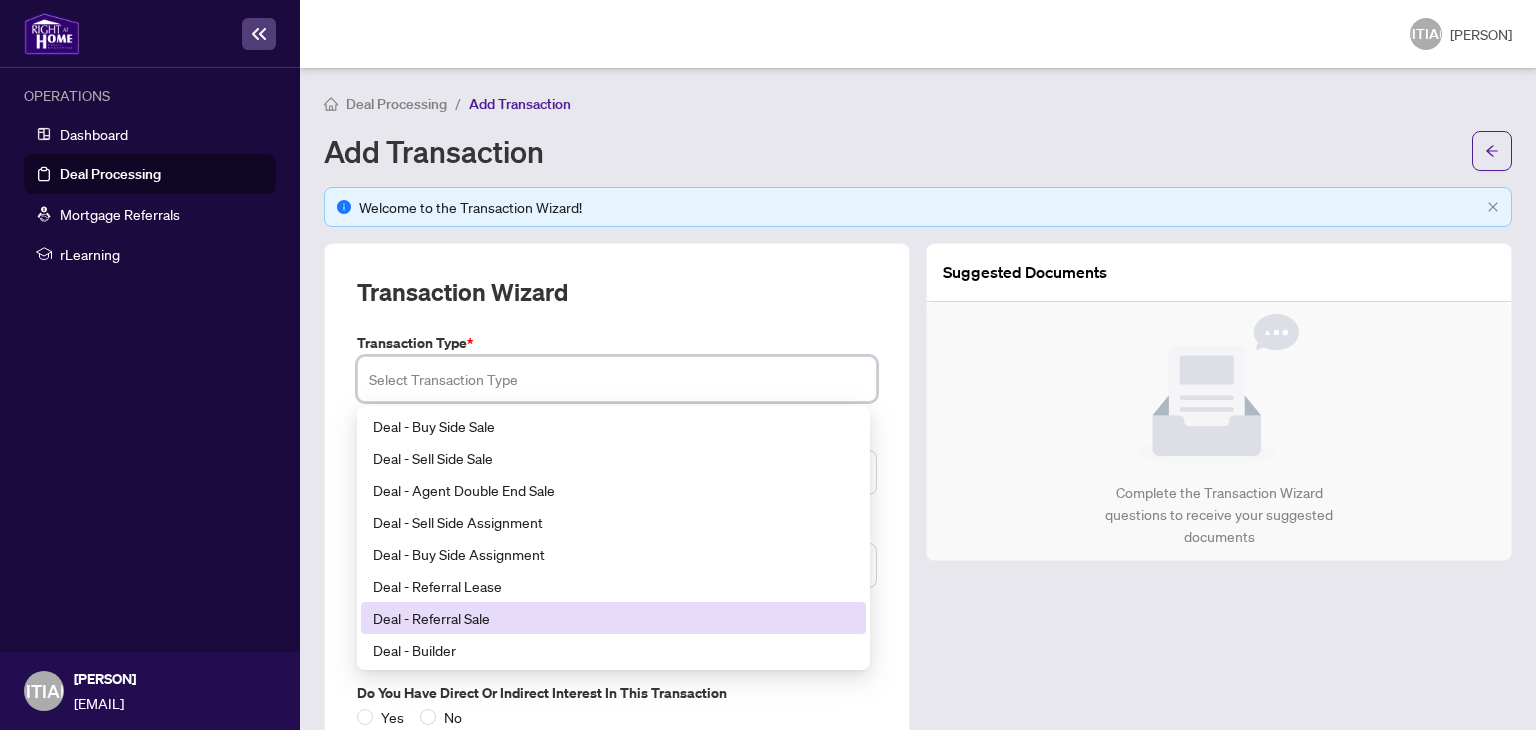 click on "Deal - Referral Sale" at bounding box center [613, 618] 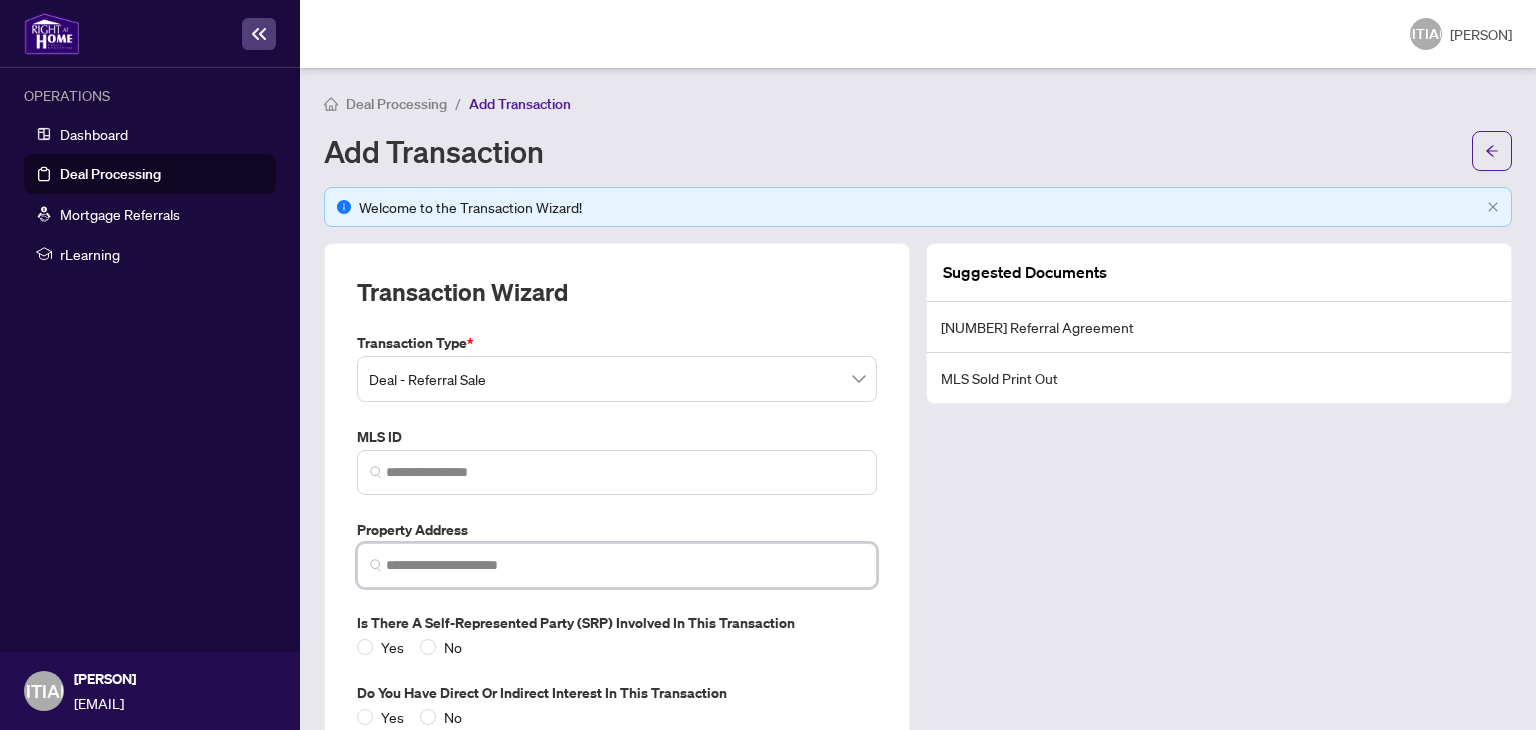 click at bounding box center [625, 565] 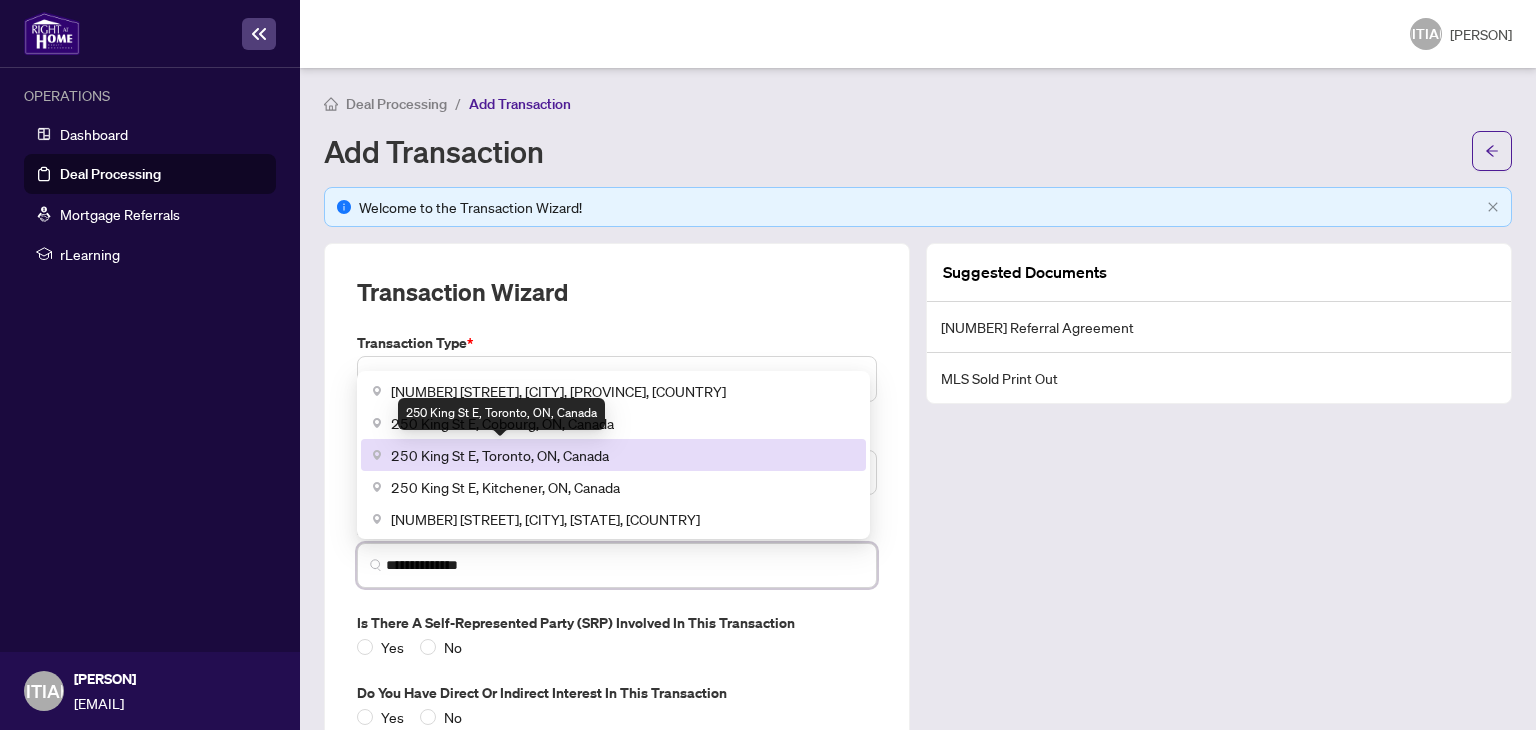click on "250 King St E, Toronto, ON, Canada" at bounding box center (500, 455) 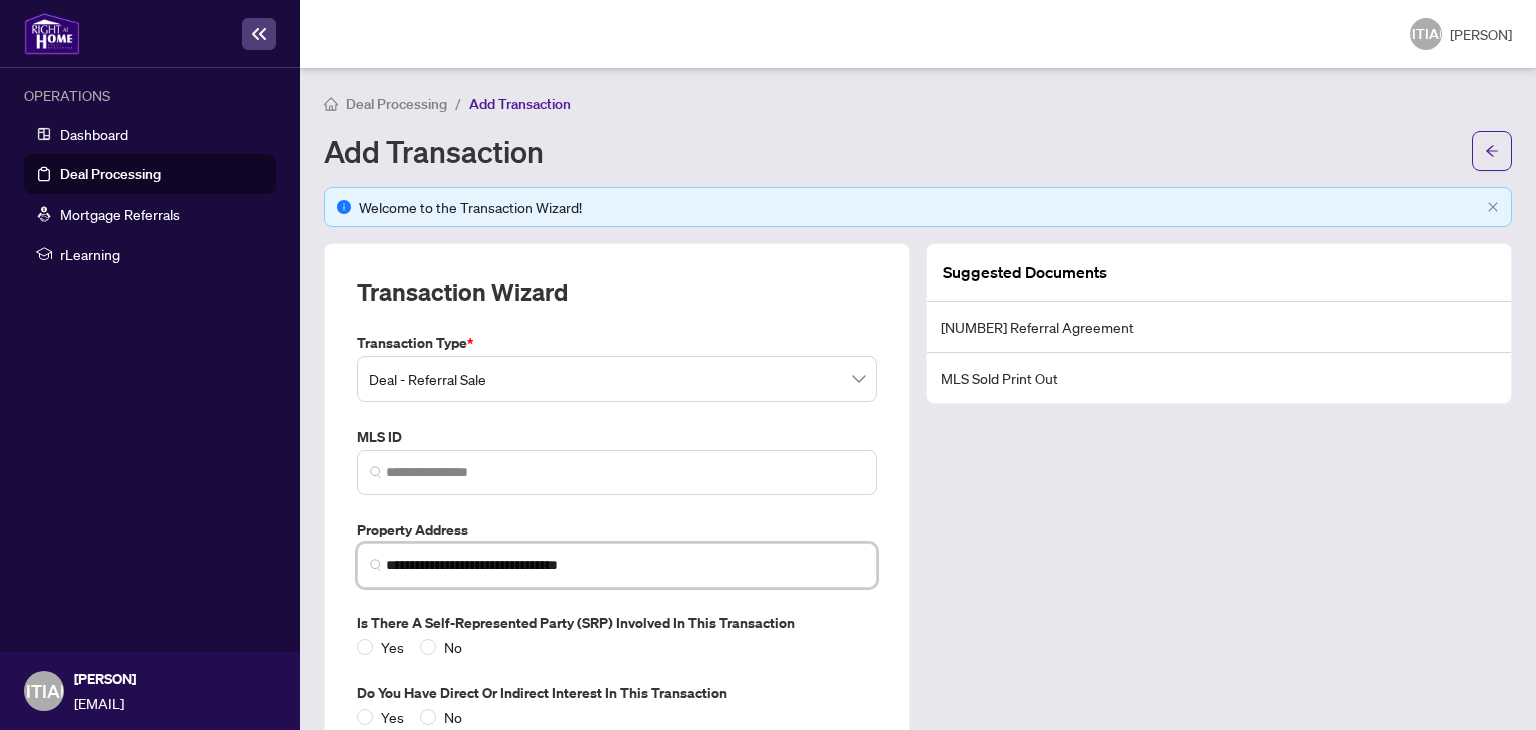 scroll, scrollTop: 143, scrollLeft: 0, axis: vertical 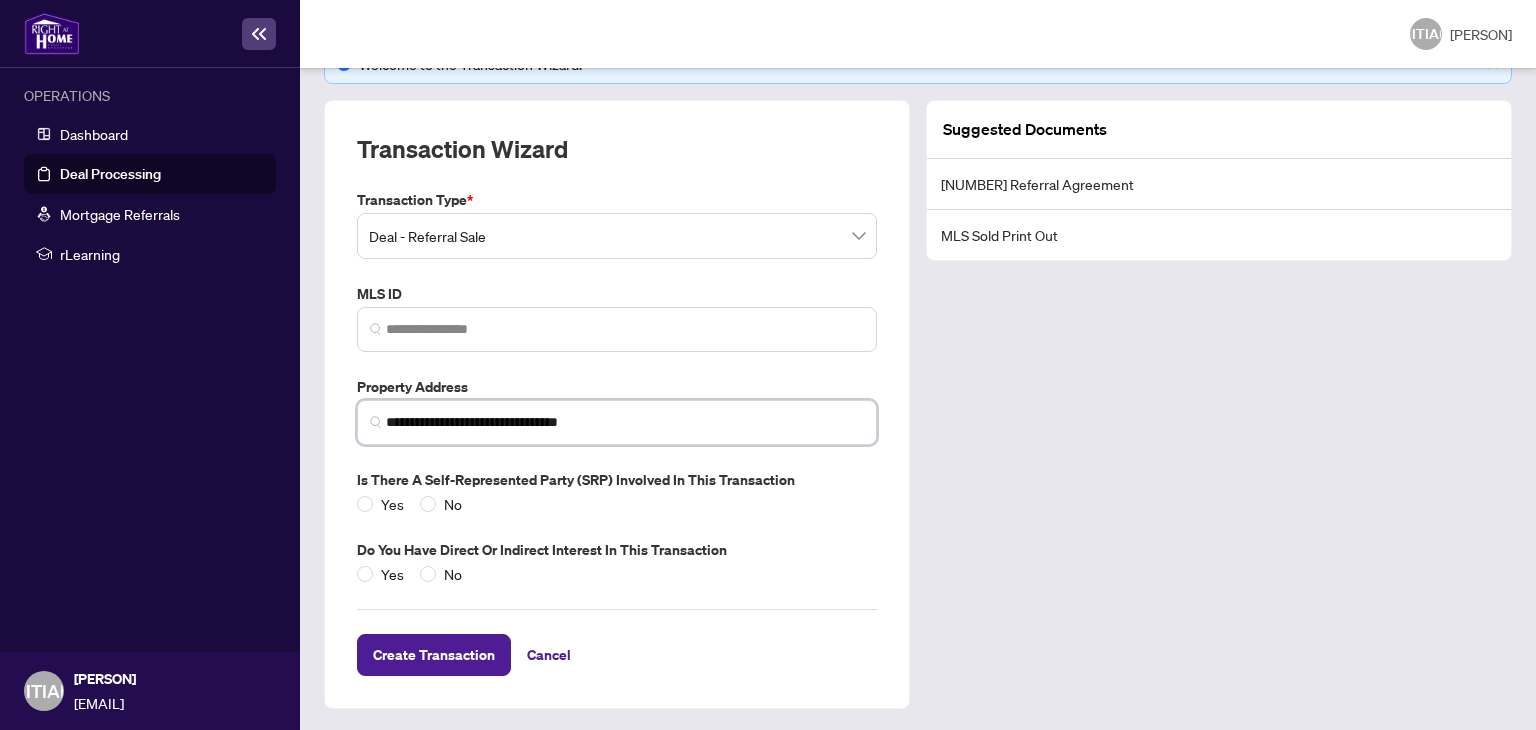 type on "**********" 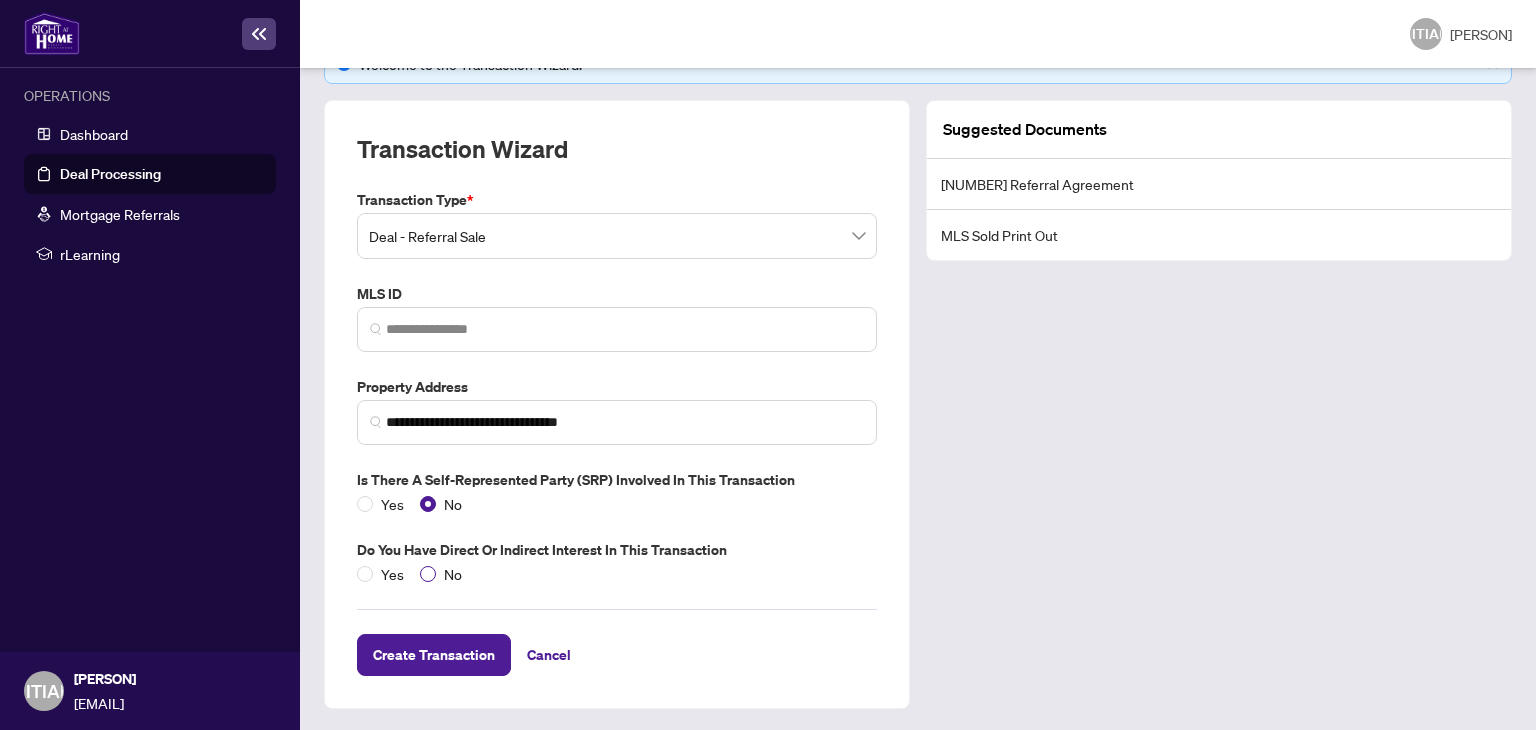click on "No" at bounding box center [445, 574] 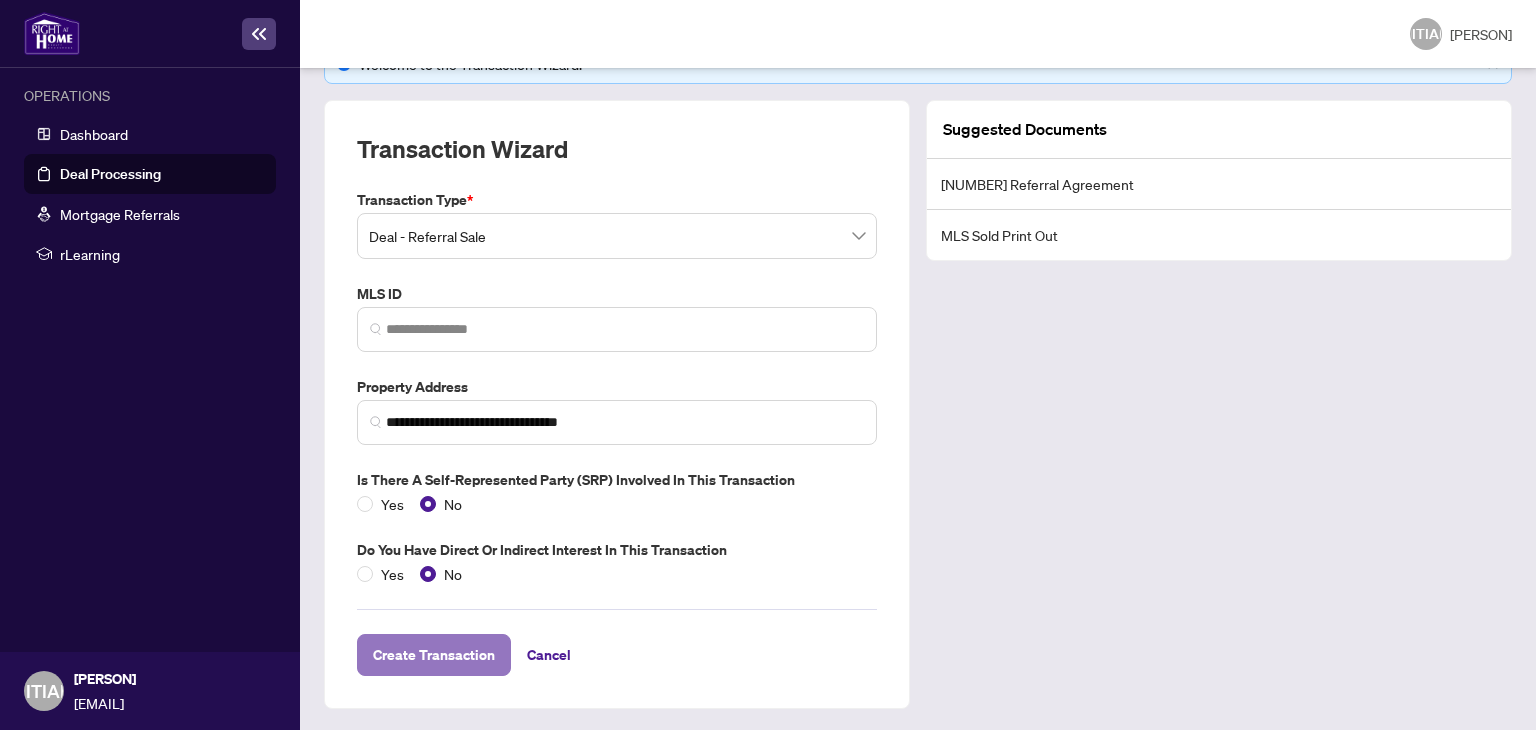click on "Create Transaction" at bounding box center (434, 655) 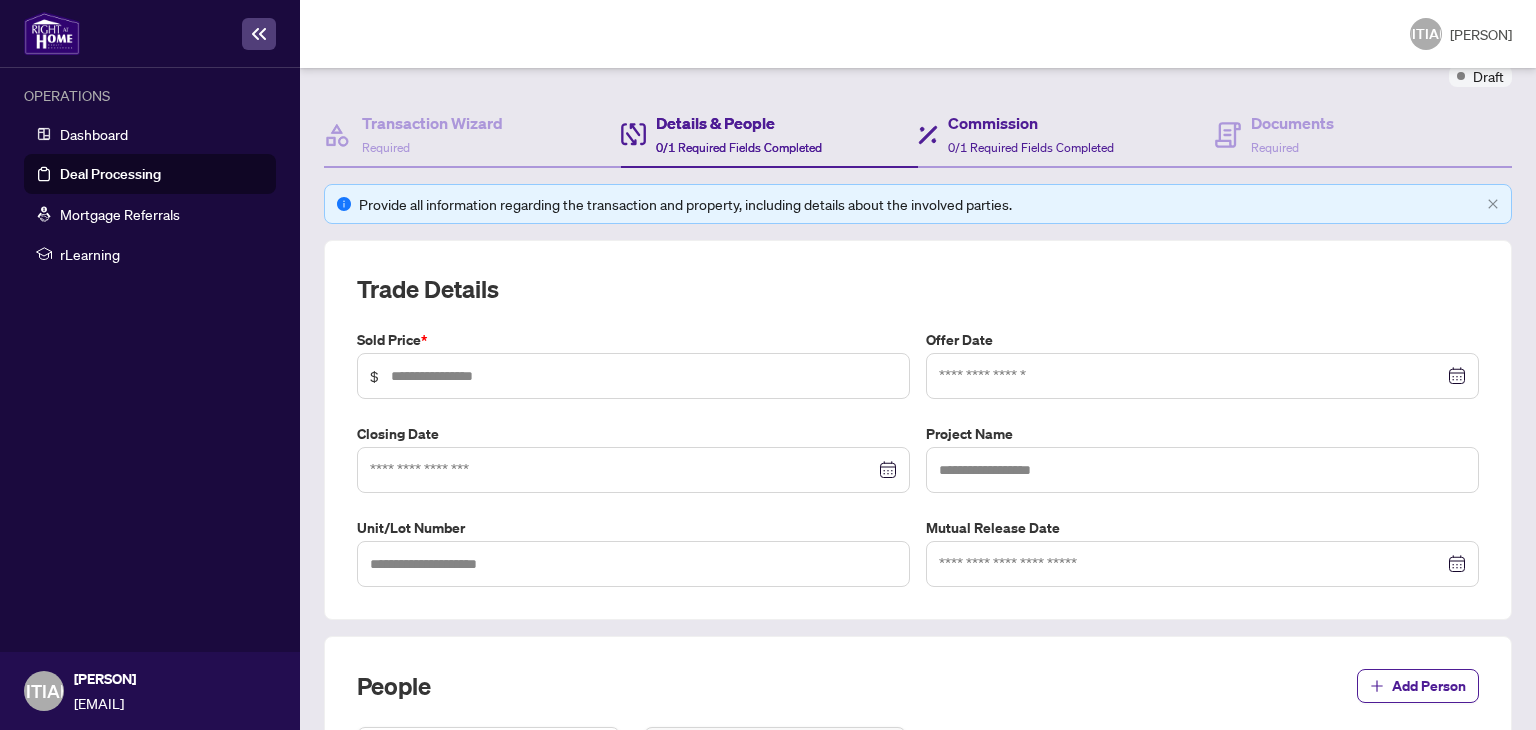 scroll, scrollTop: 180, scrollLeft: 0, axis: vertical 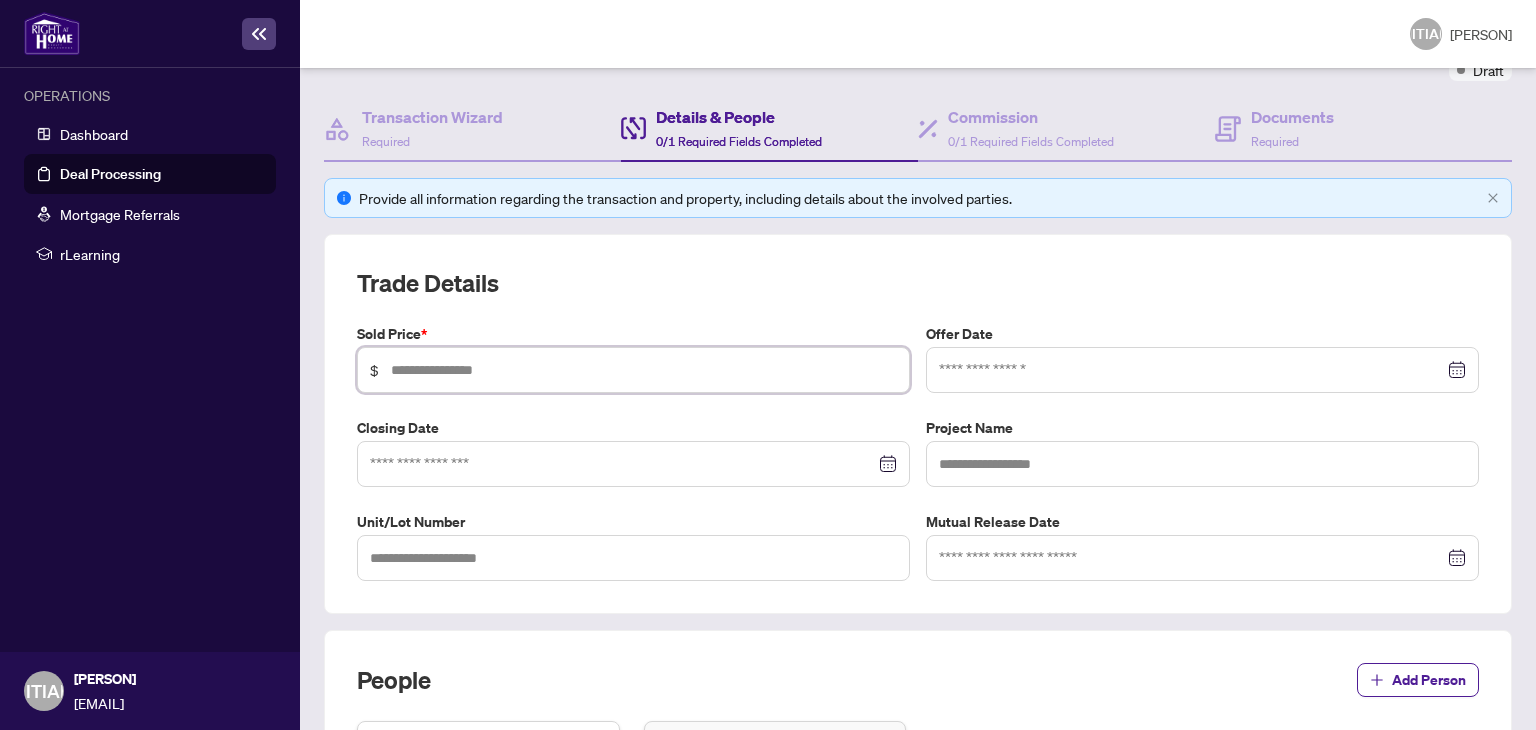 click at bounding box center (644, 370) 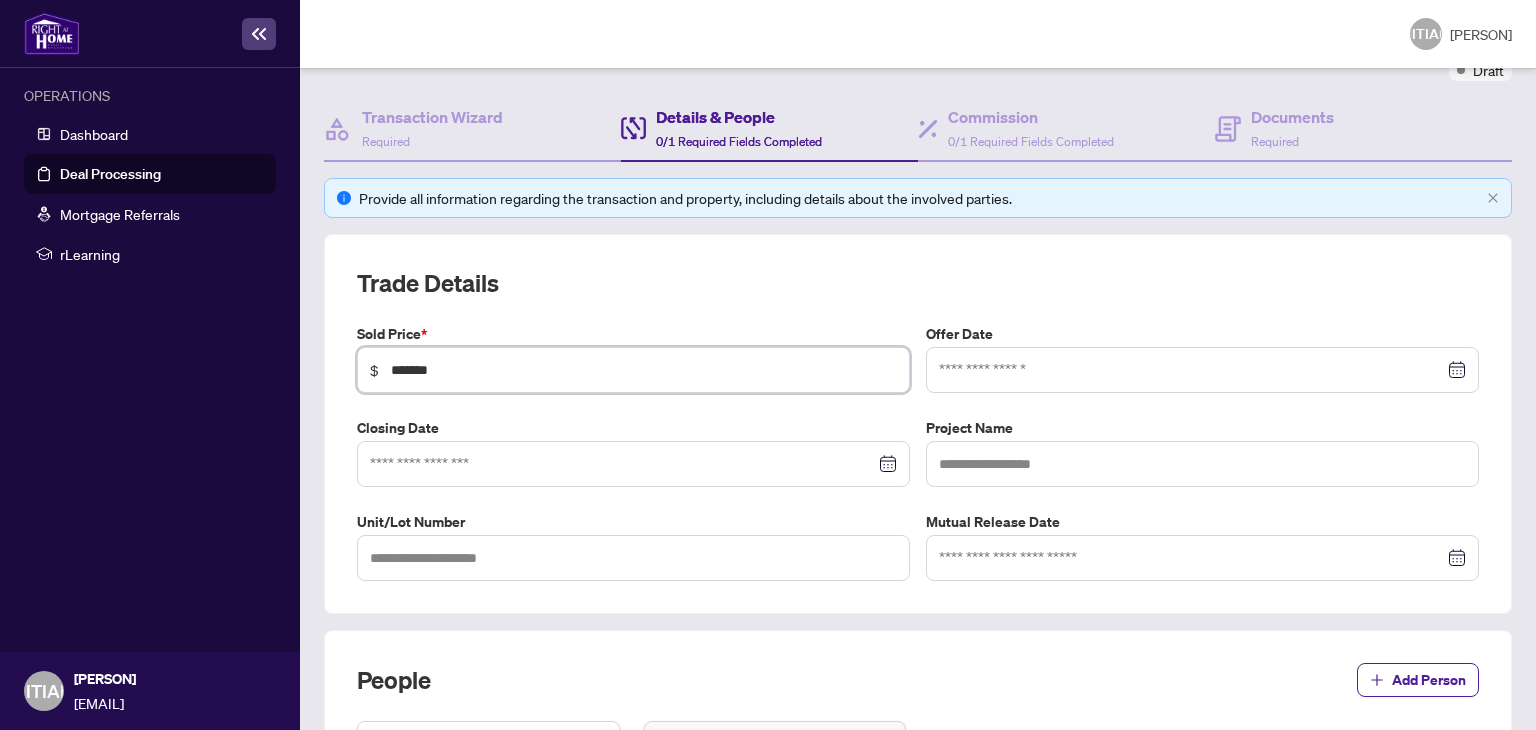 type on "*******" 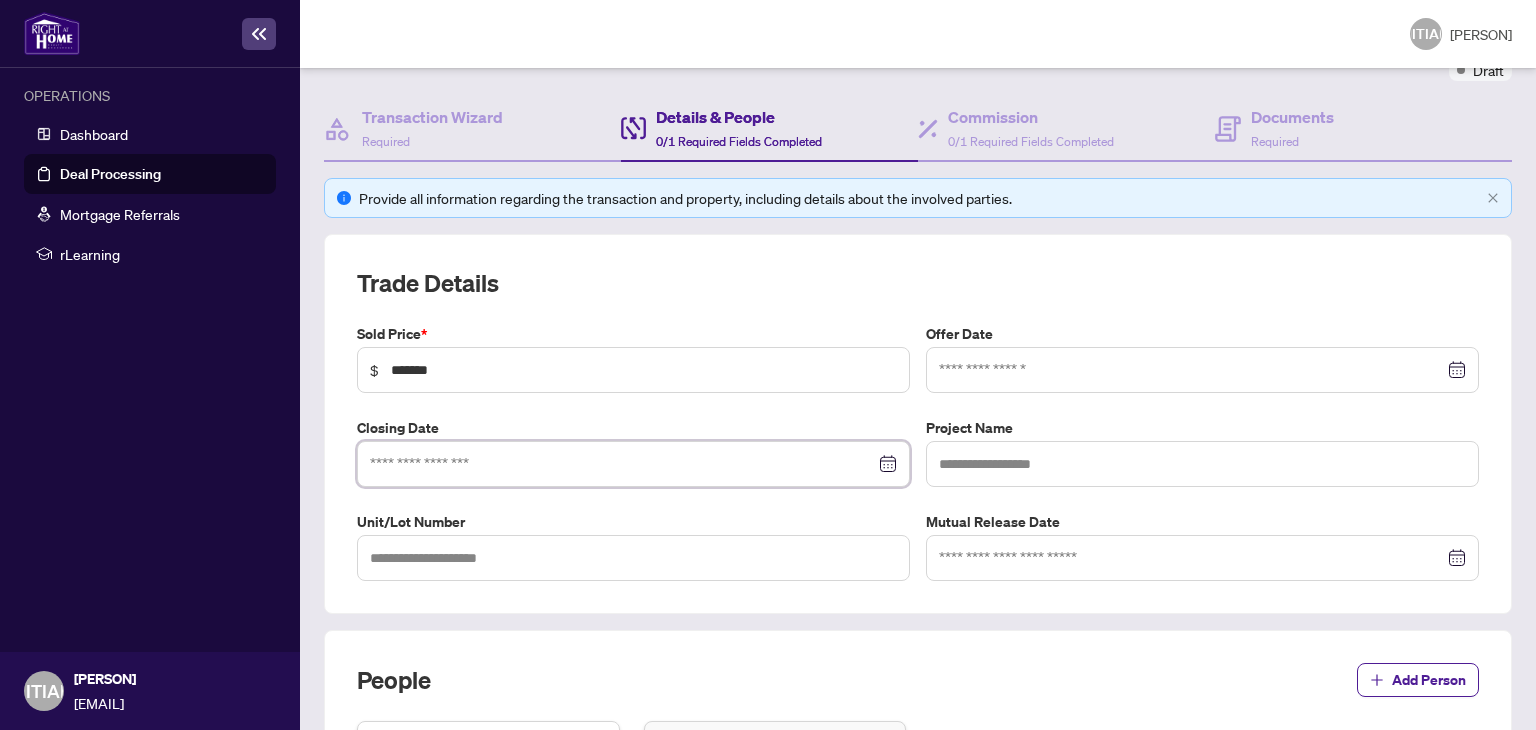 click at bounding box center [622, 464] 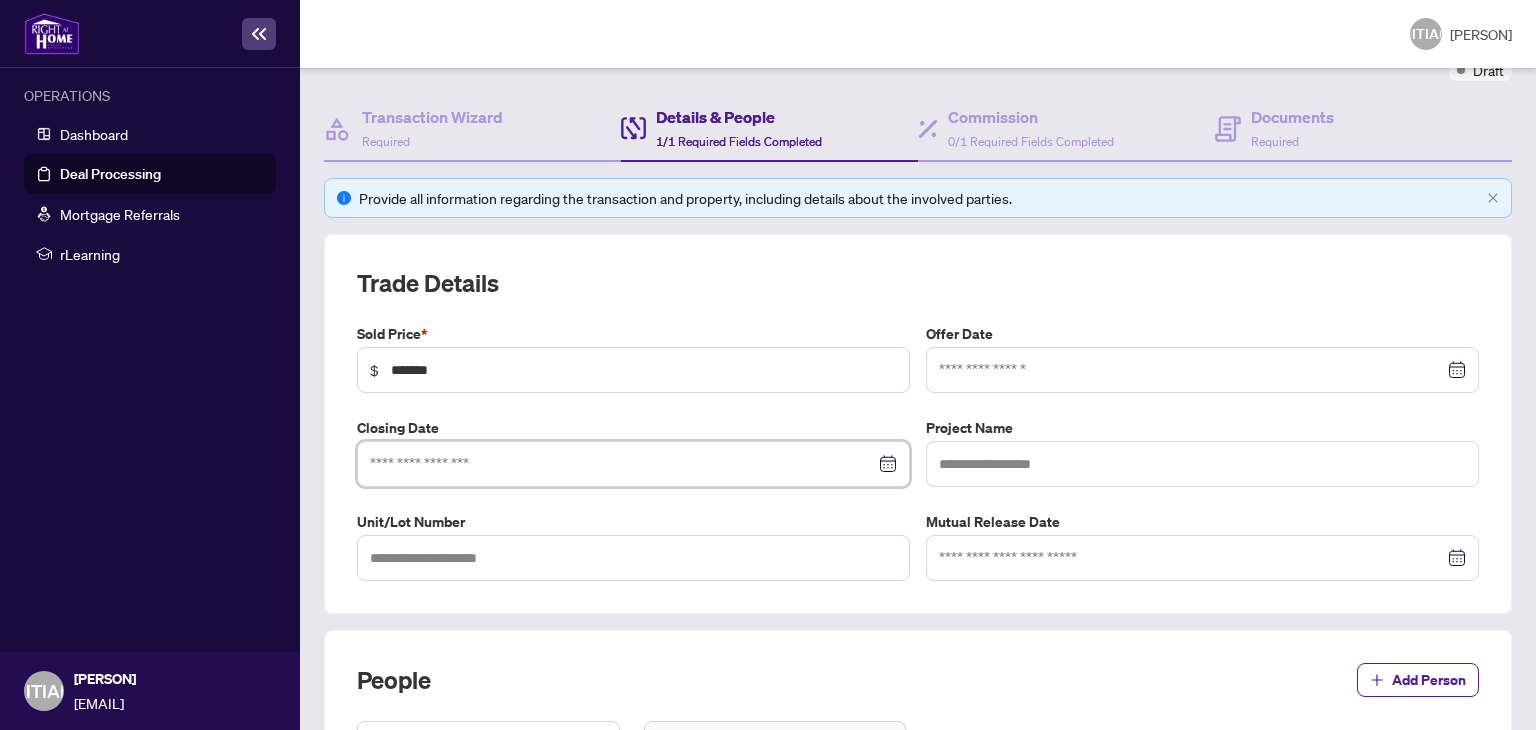 click at bounding box center (633, 464) 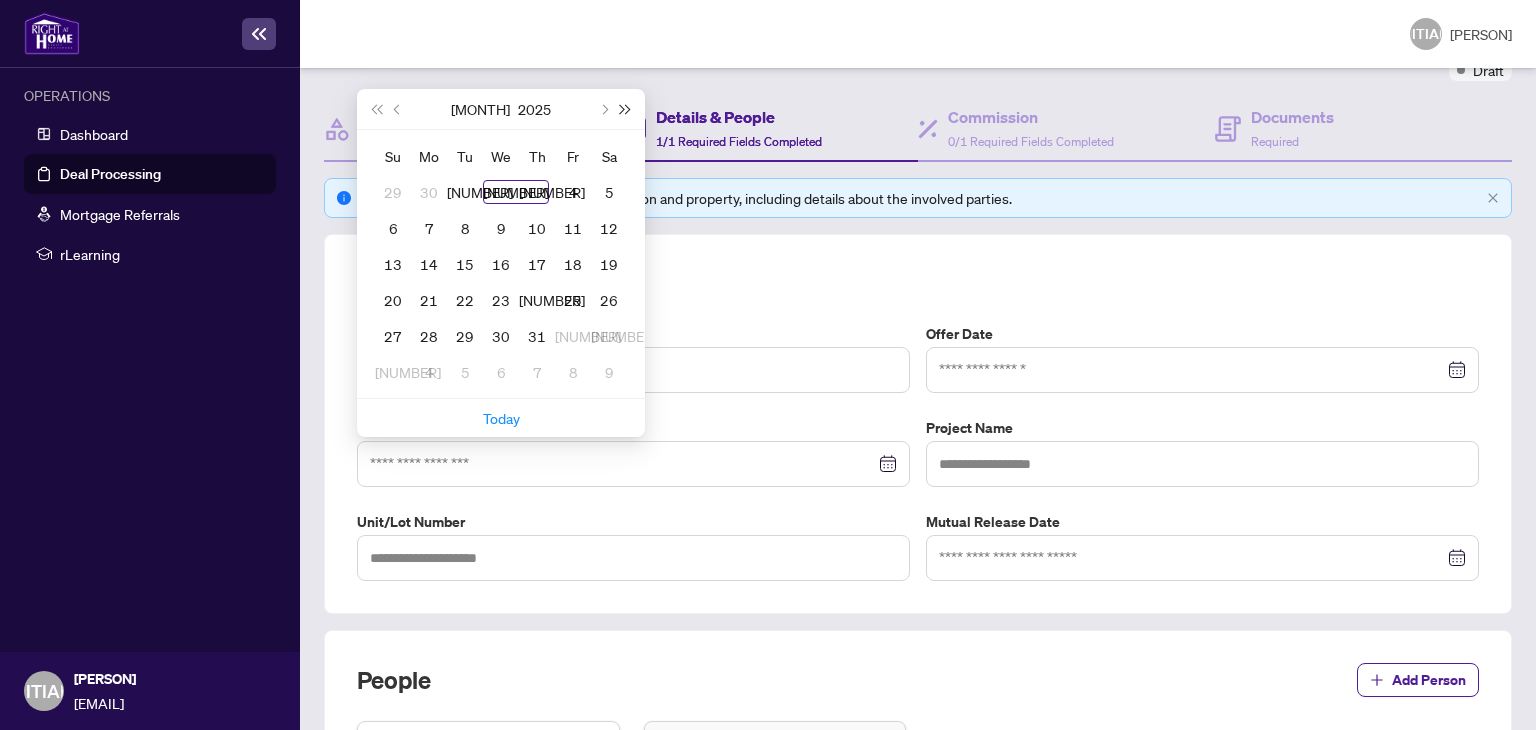 click at bounding box center [626, 109] 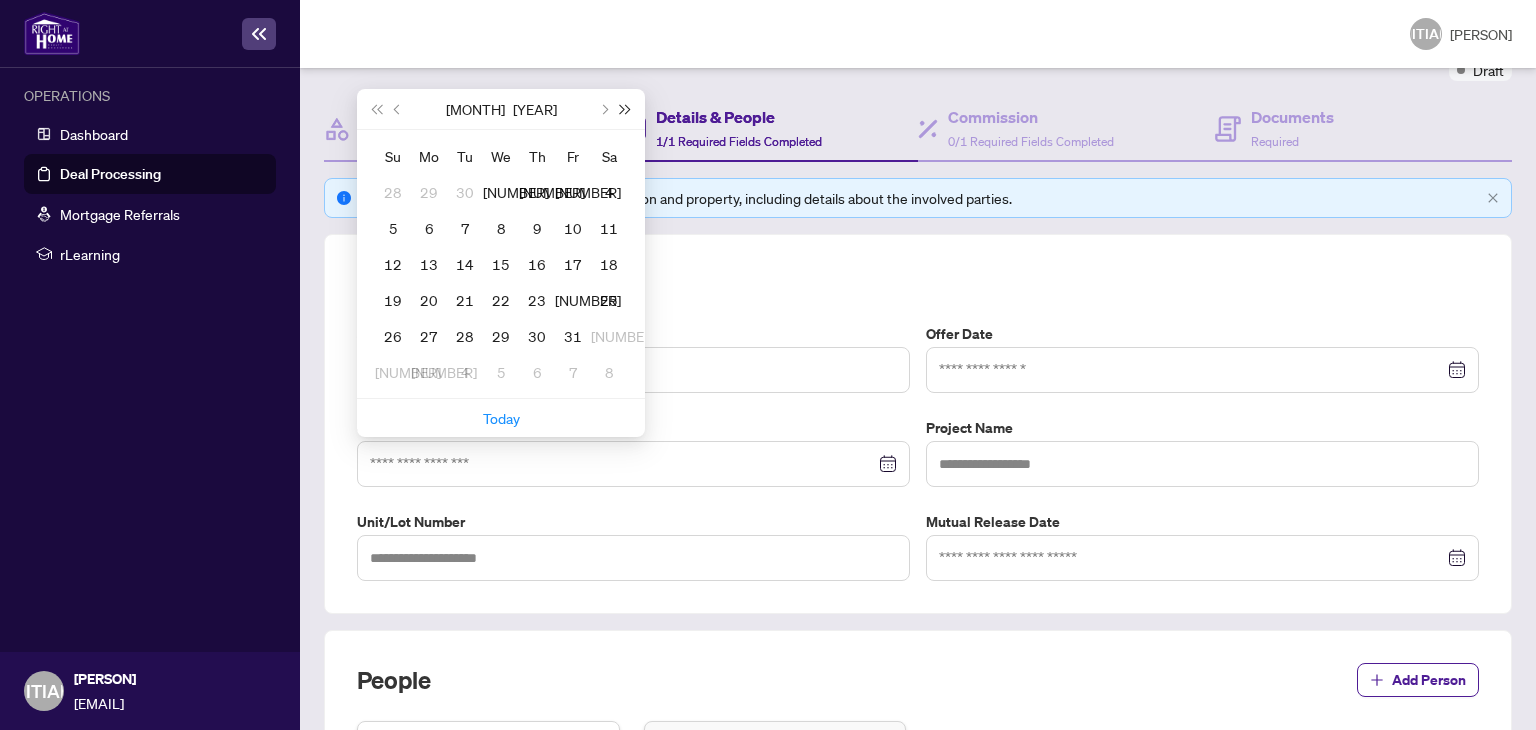 click at bounding box center [626, 109] 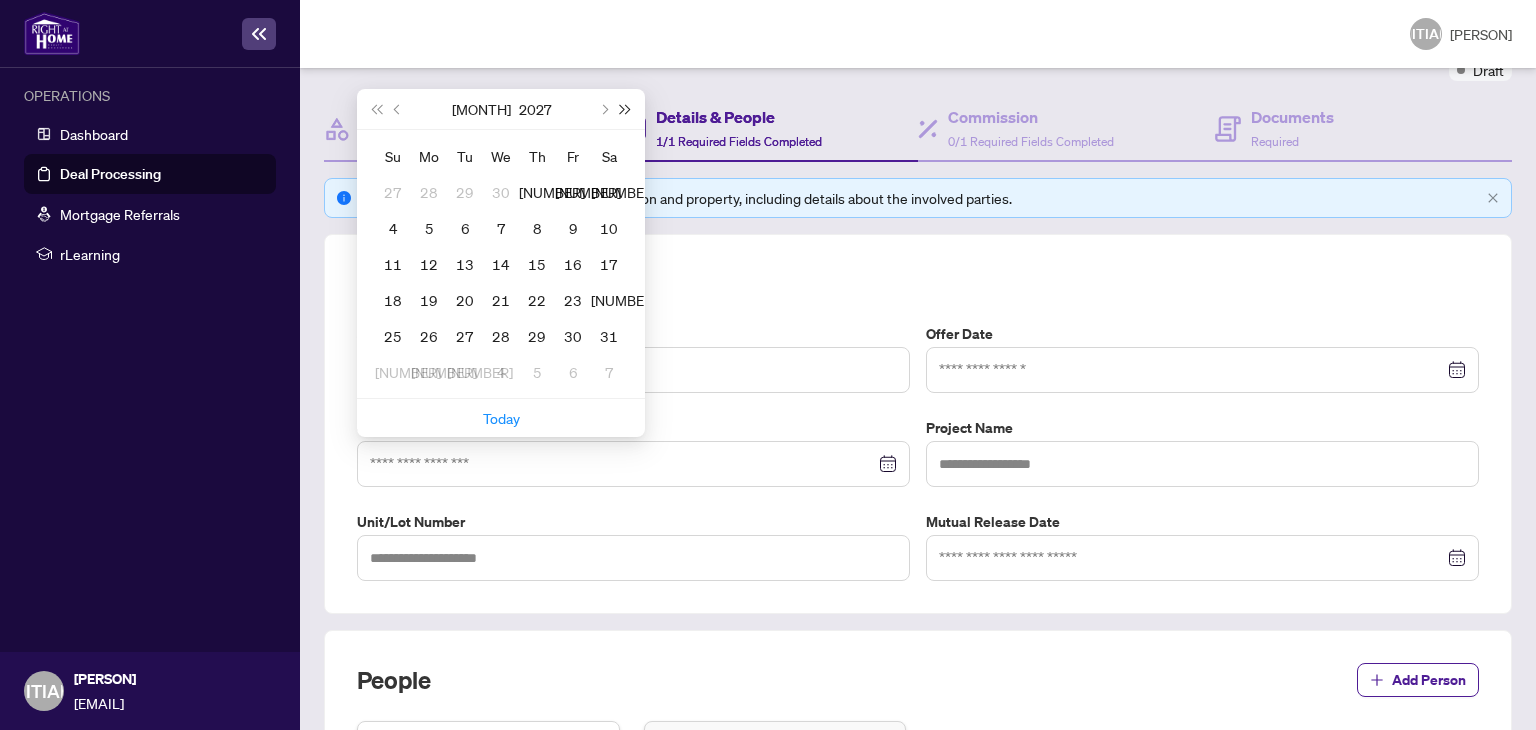 click at bounding box center (626, 109) 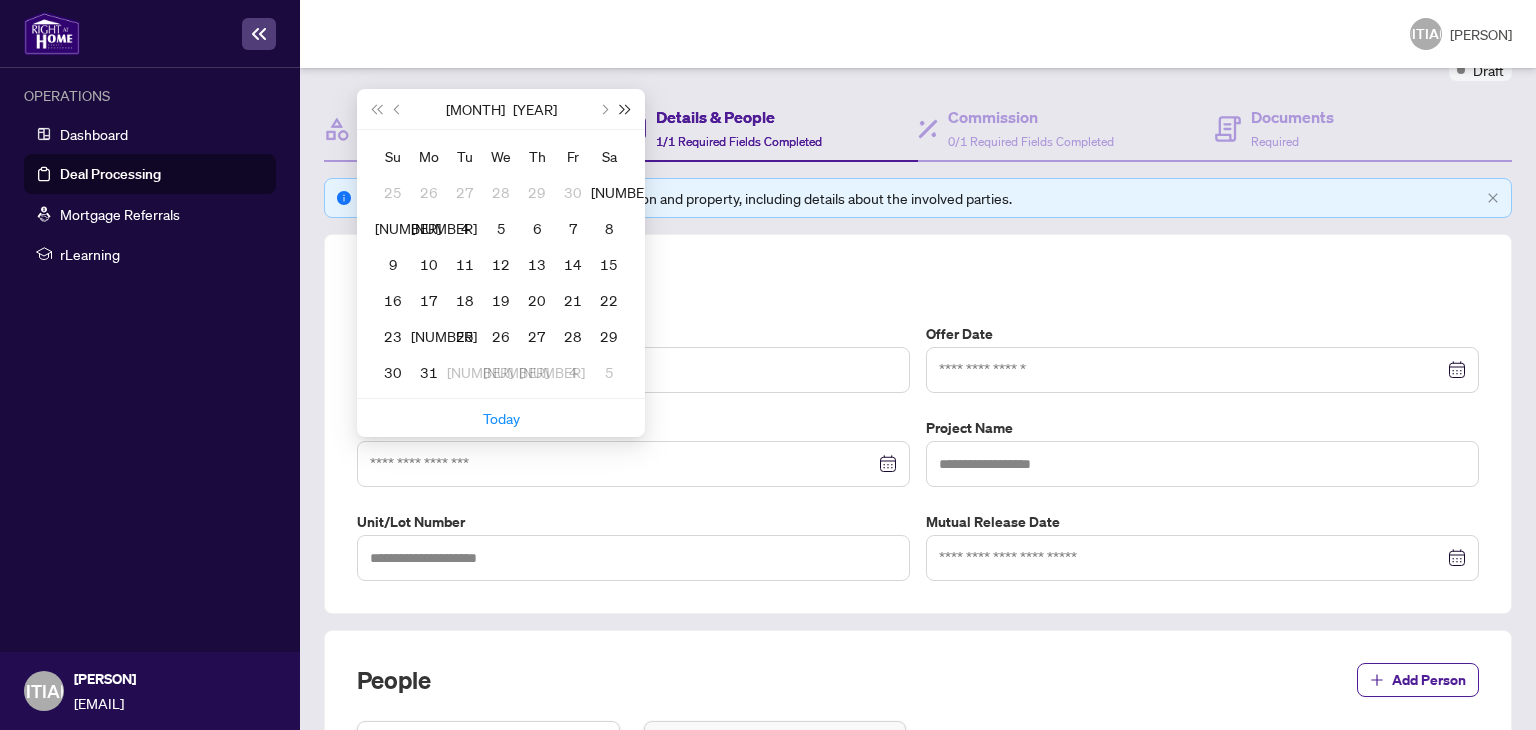 click at bounding box center [626, 109] 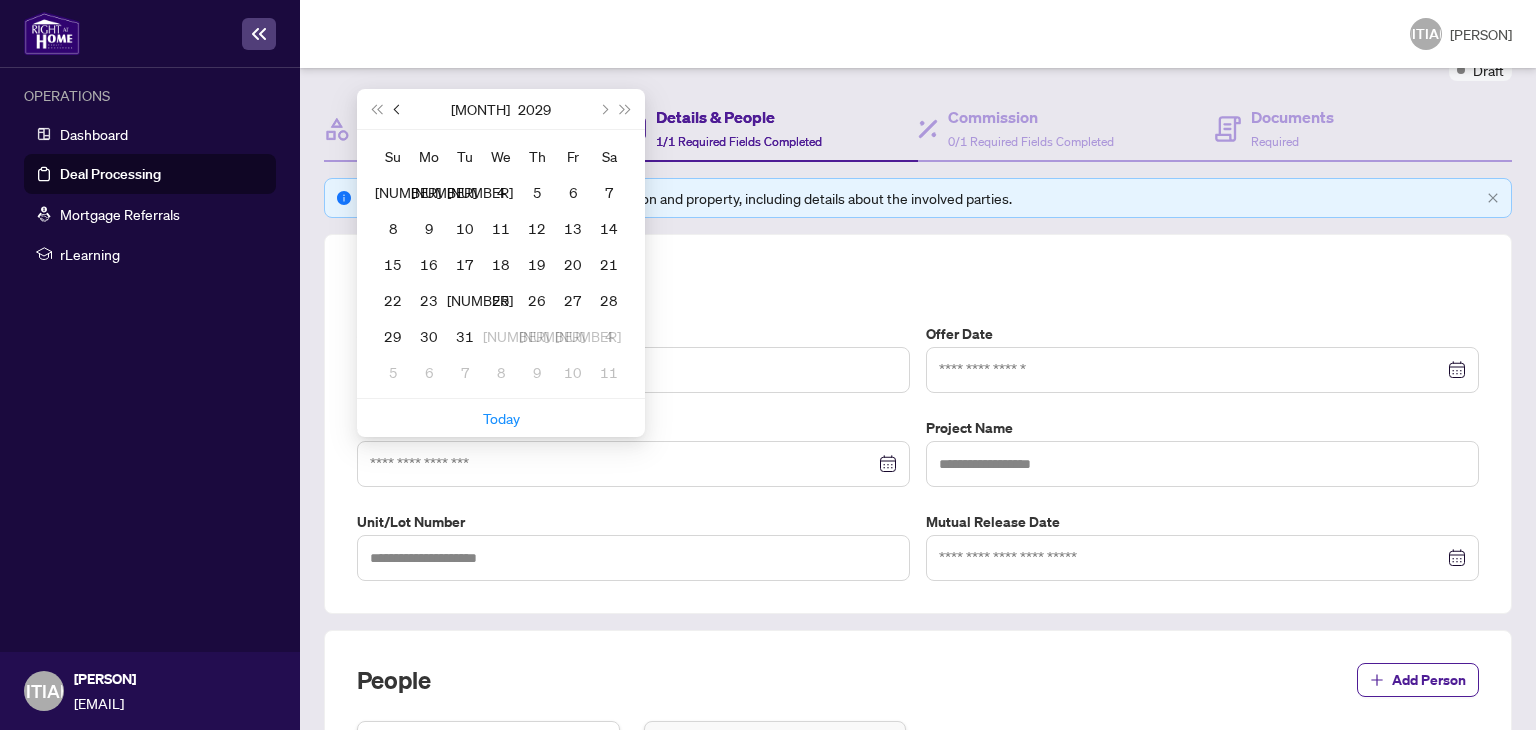 click at bounding box center [399, 109] 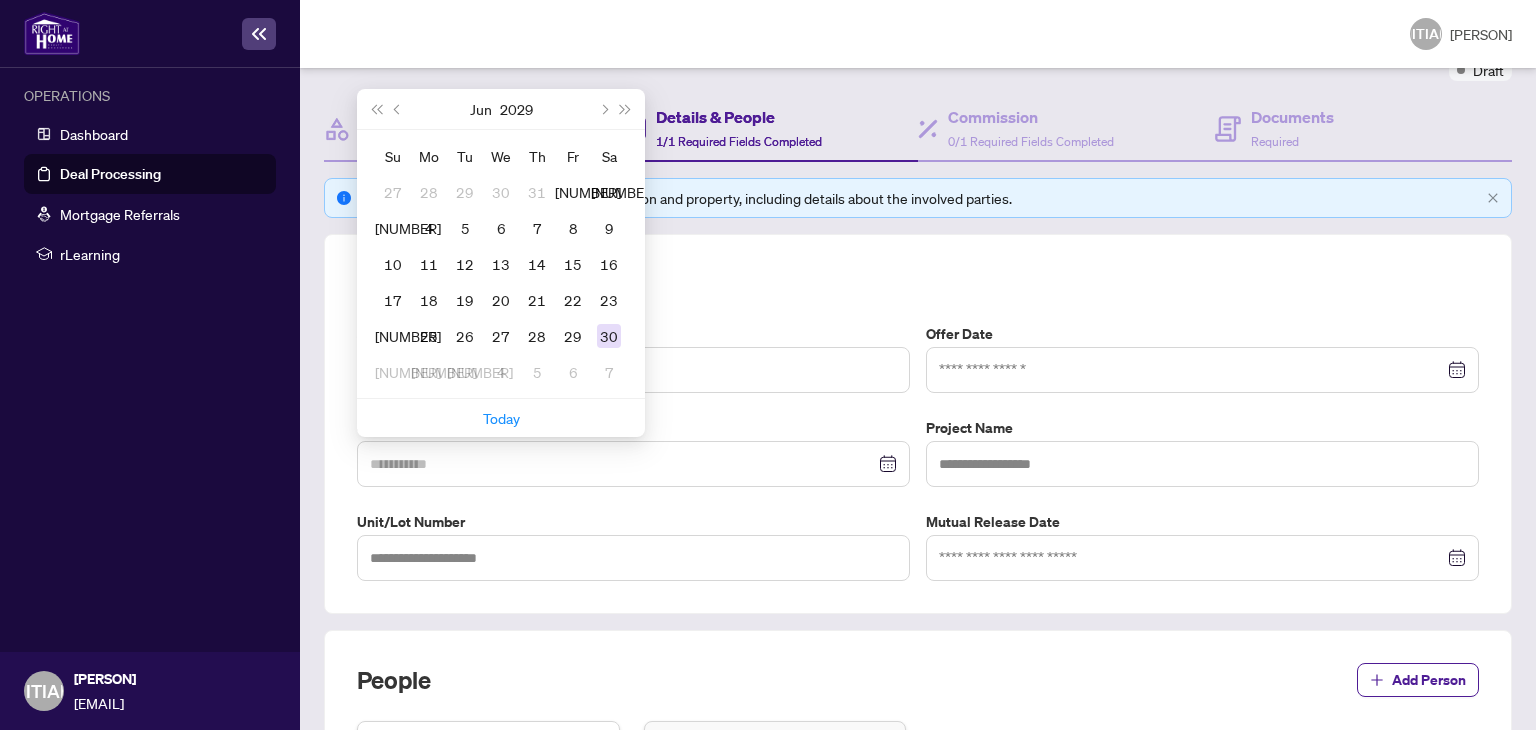 click on "30" at bounding box center [609, 336] 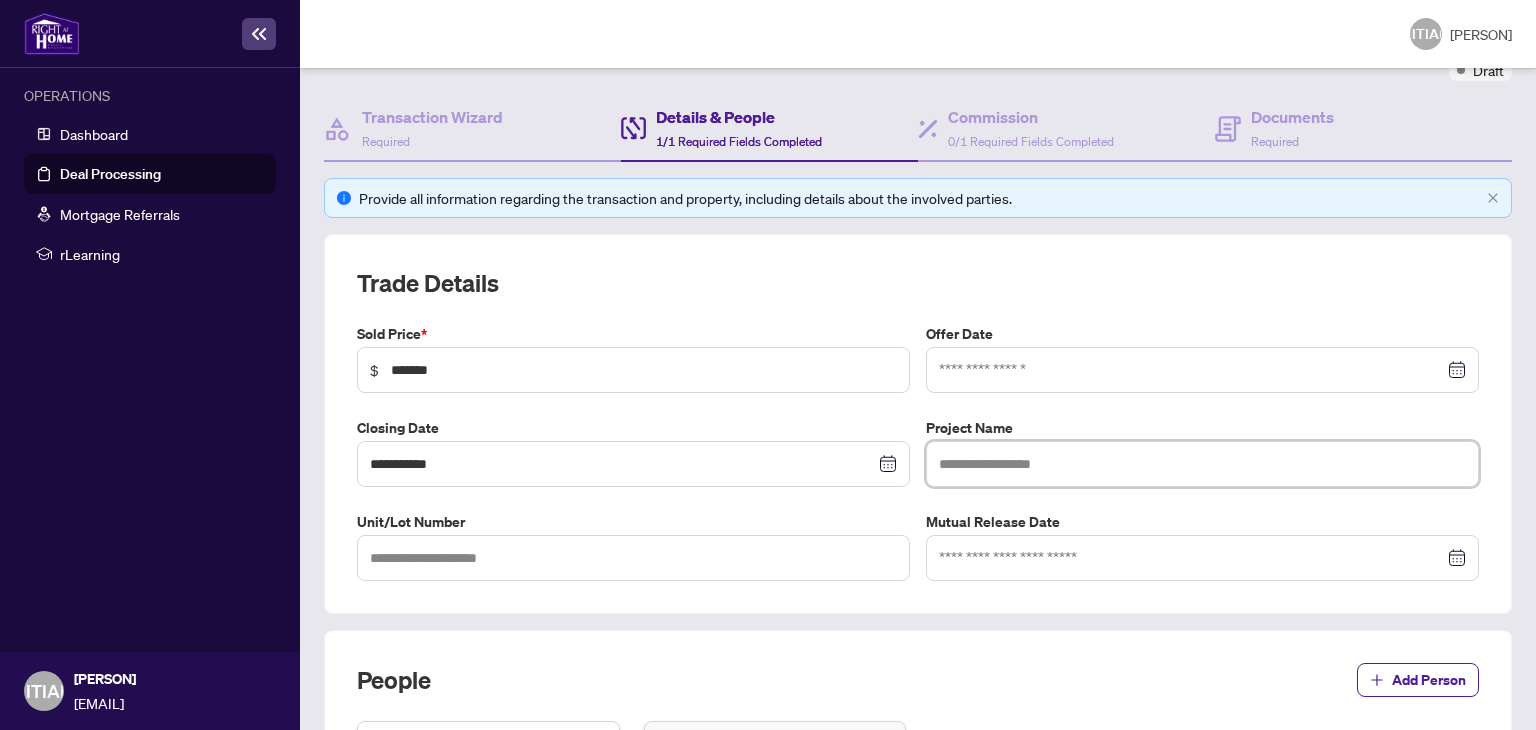 click at bounding box center (1202, 464) 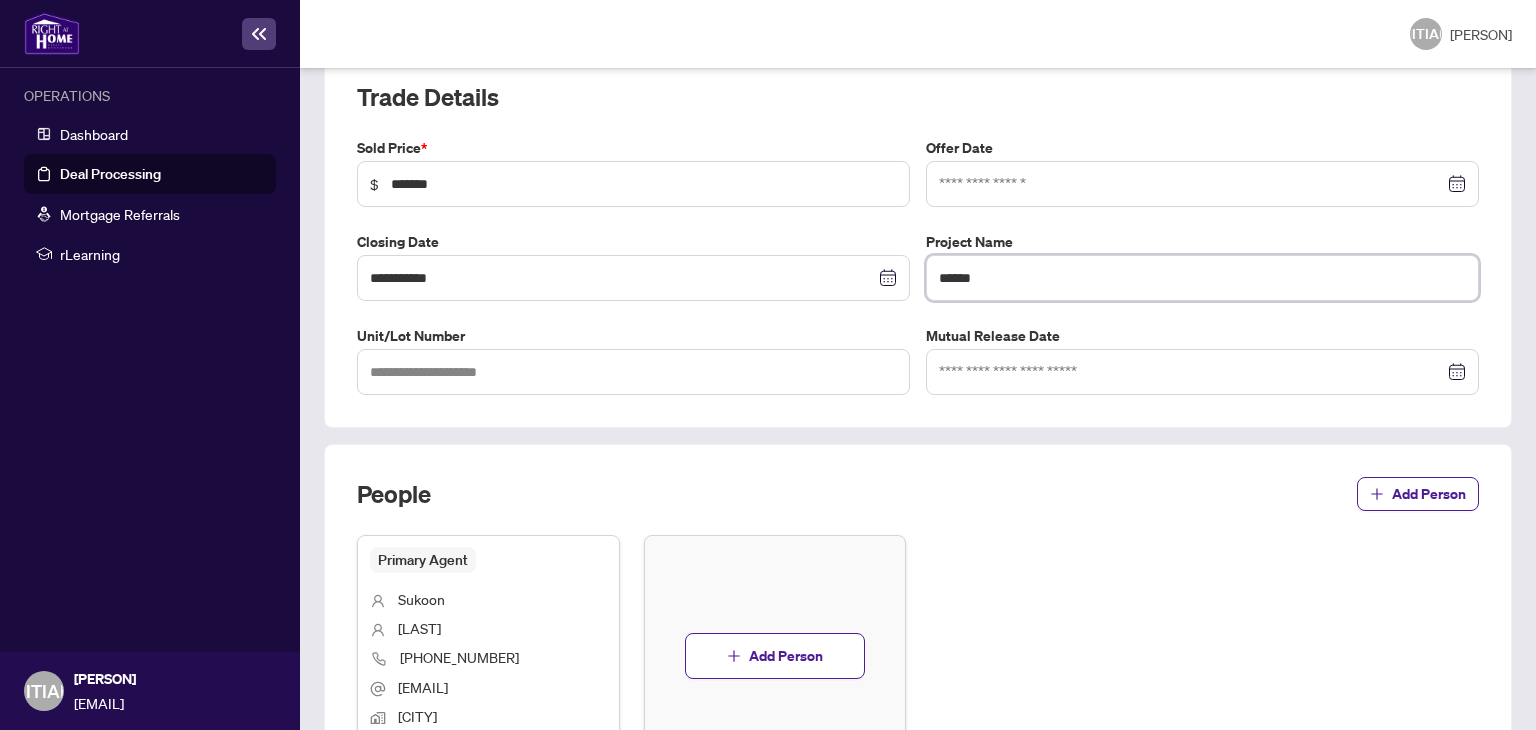 scroll, scrollTop: 380, scrollLeft: 0, axis: vertical 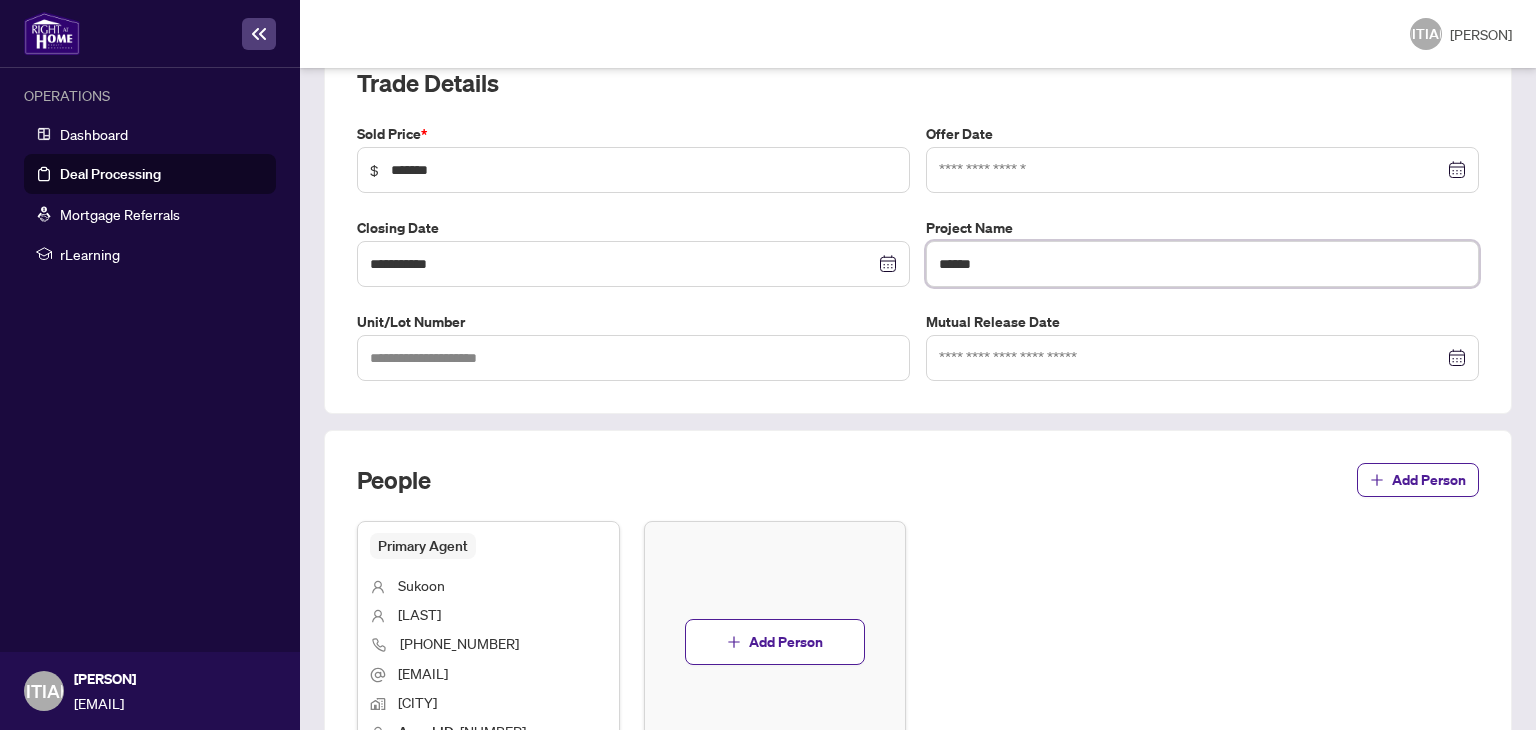 type on "******" 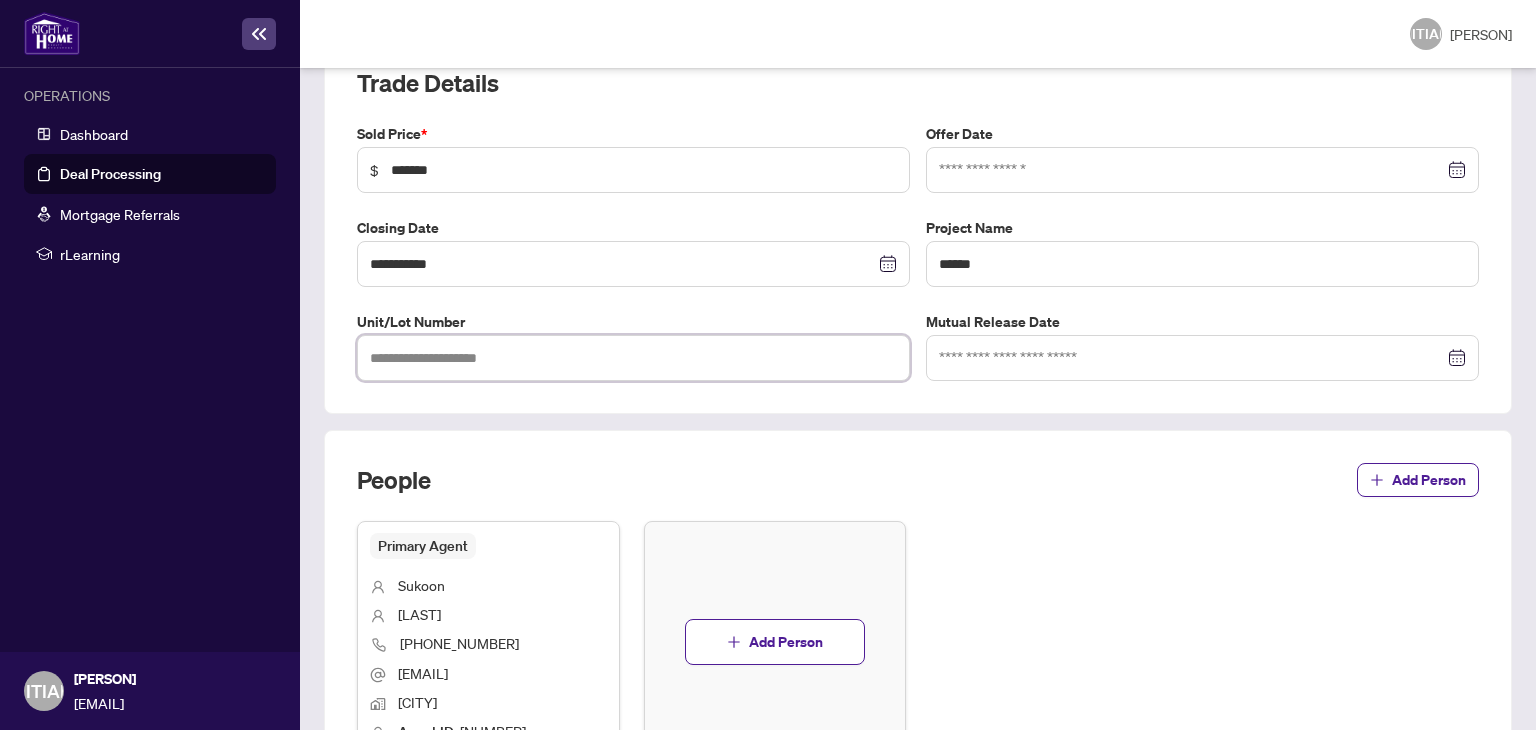 click at bounding box center [633, 358] 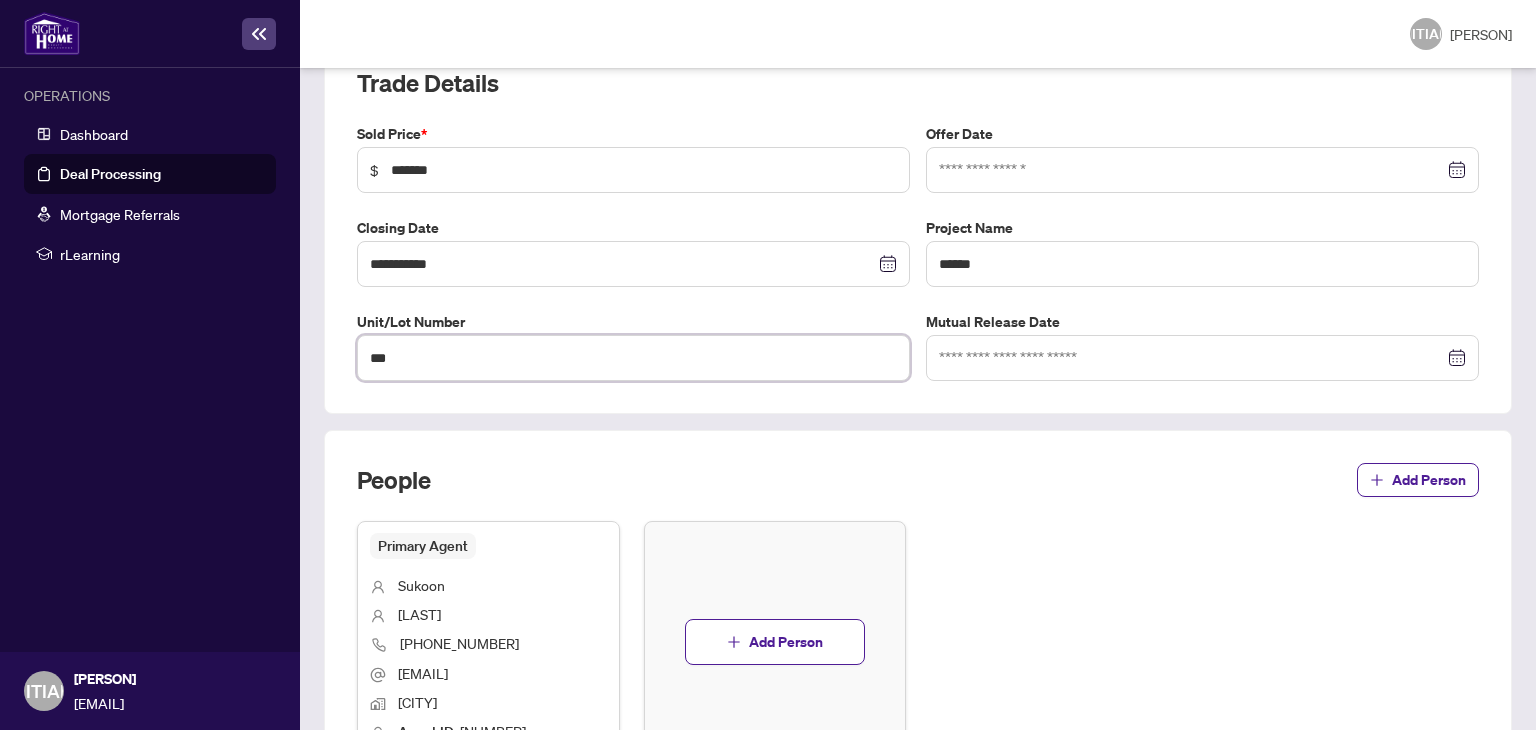 type on "***" 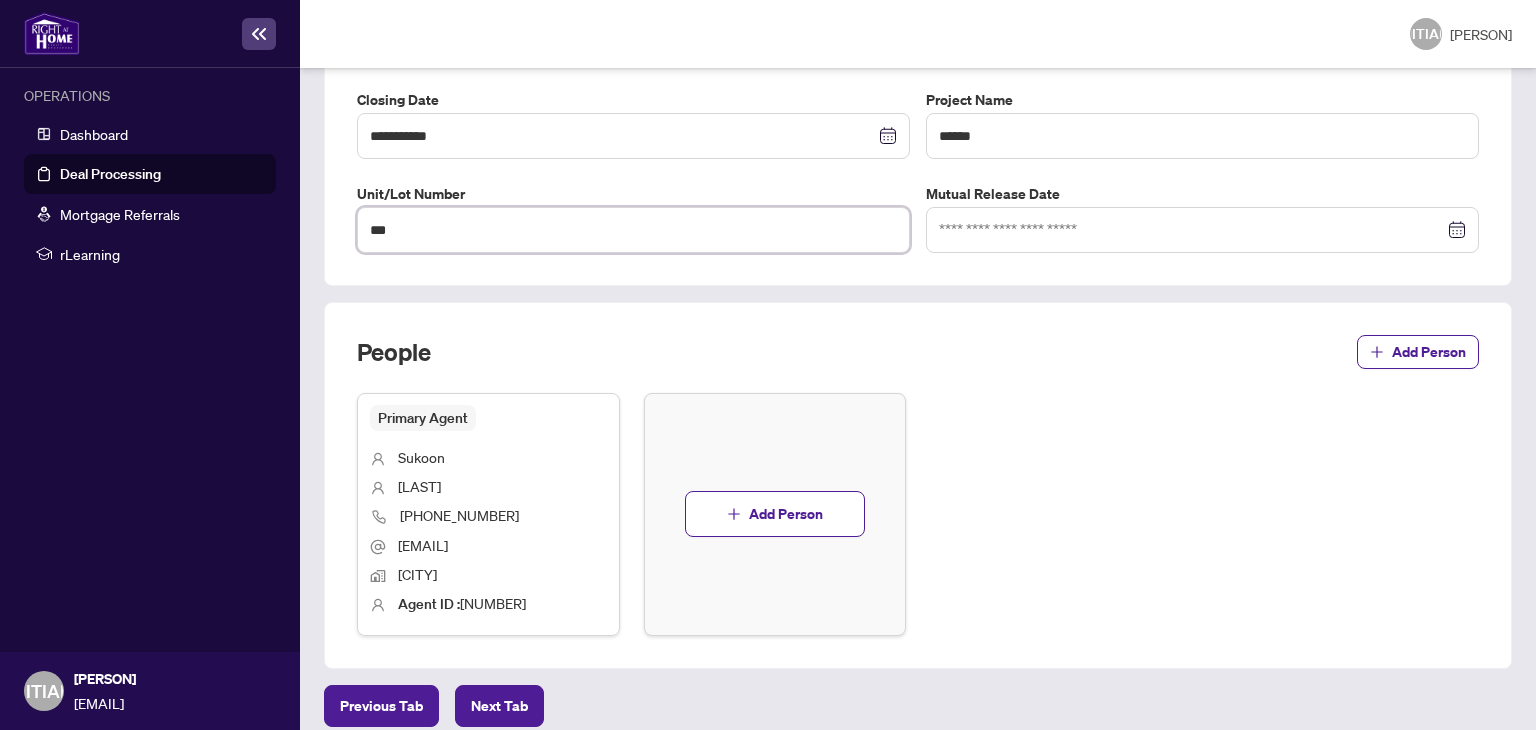 scroll, scrollTop: 522, scrollLeft: 0, axis: vertical 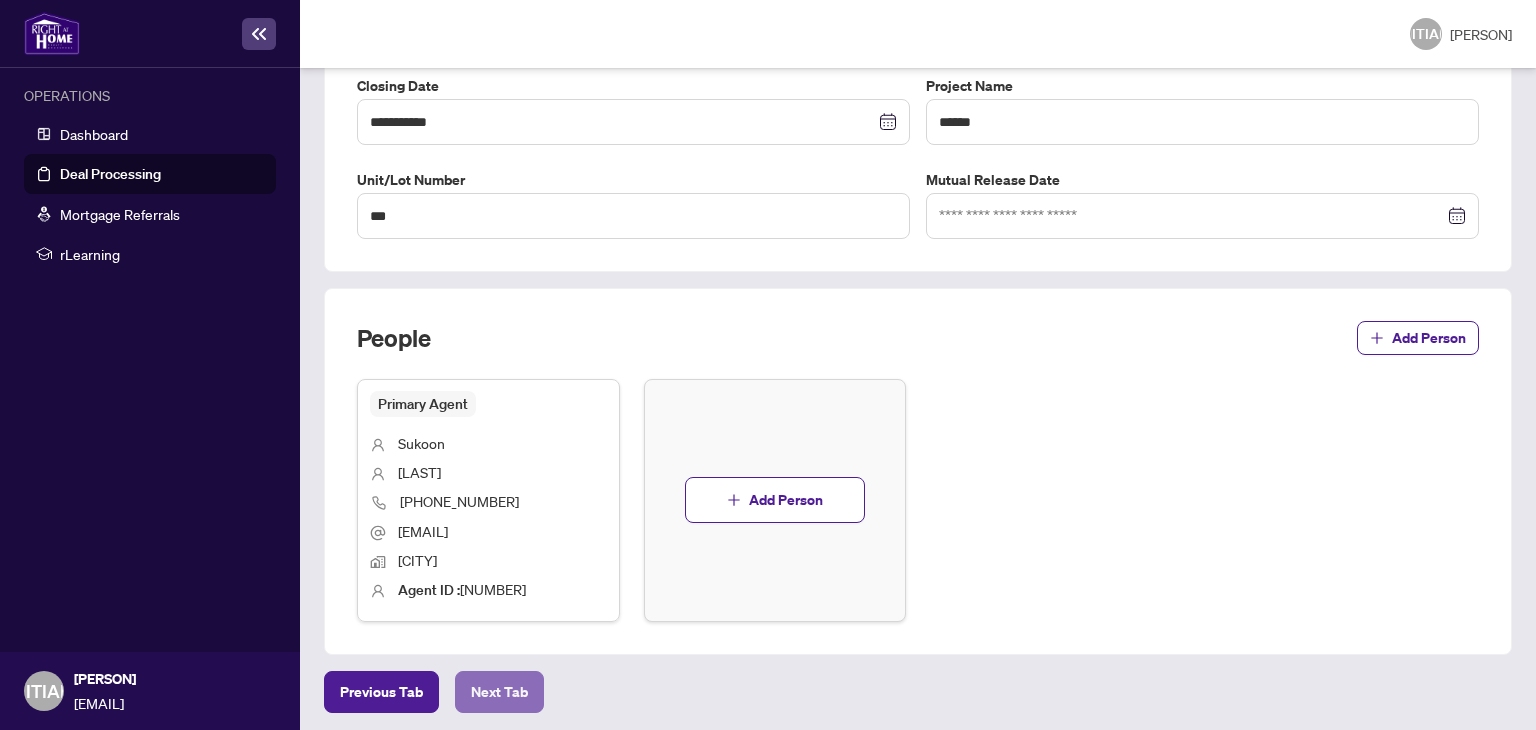 click on "Next Tab" at bounding box center (381, 692) 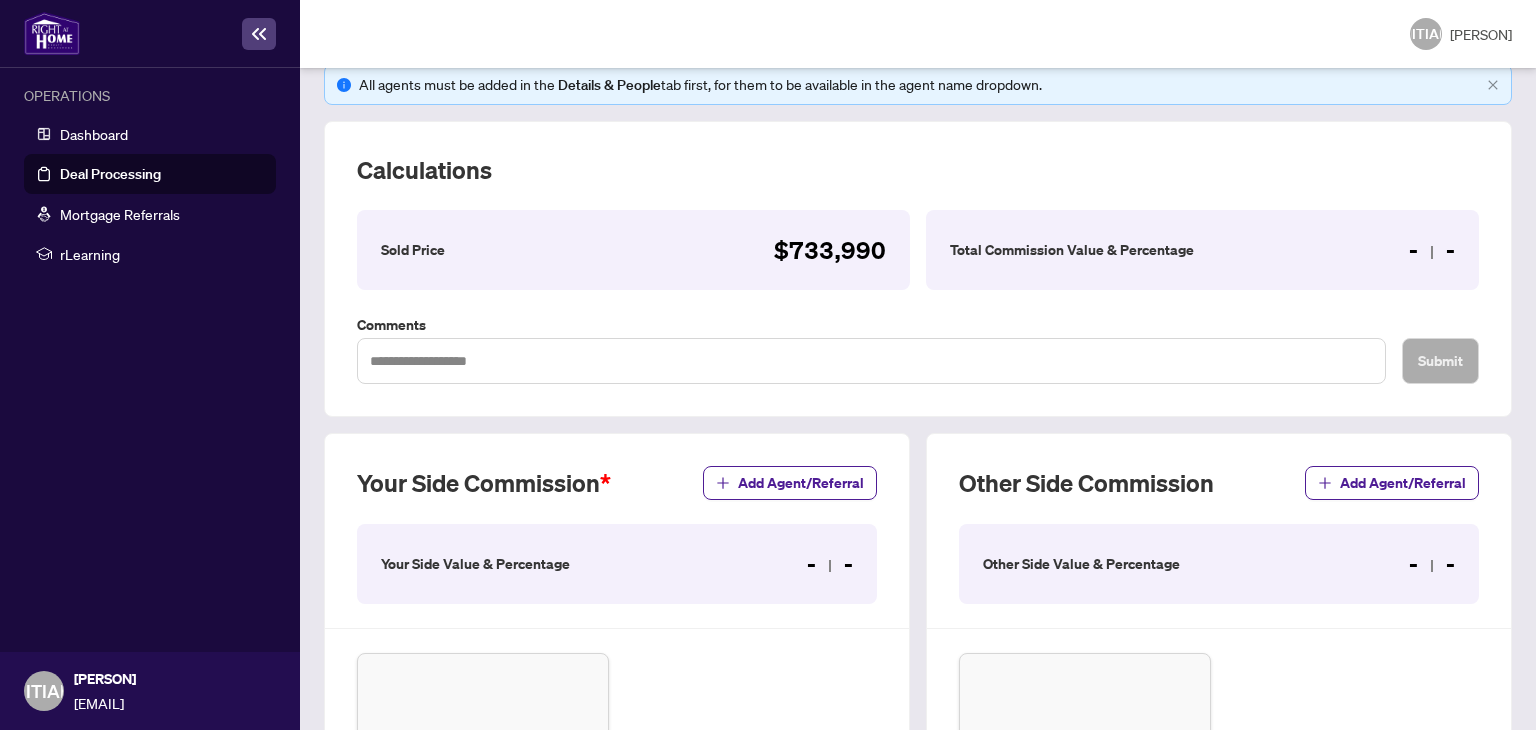 scroll, scrollTop: 298, scrollLeft: 0, axis: vertical 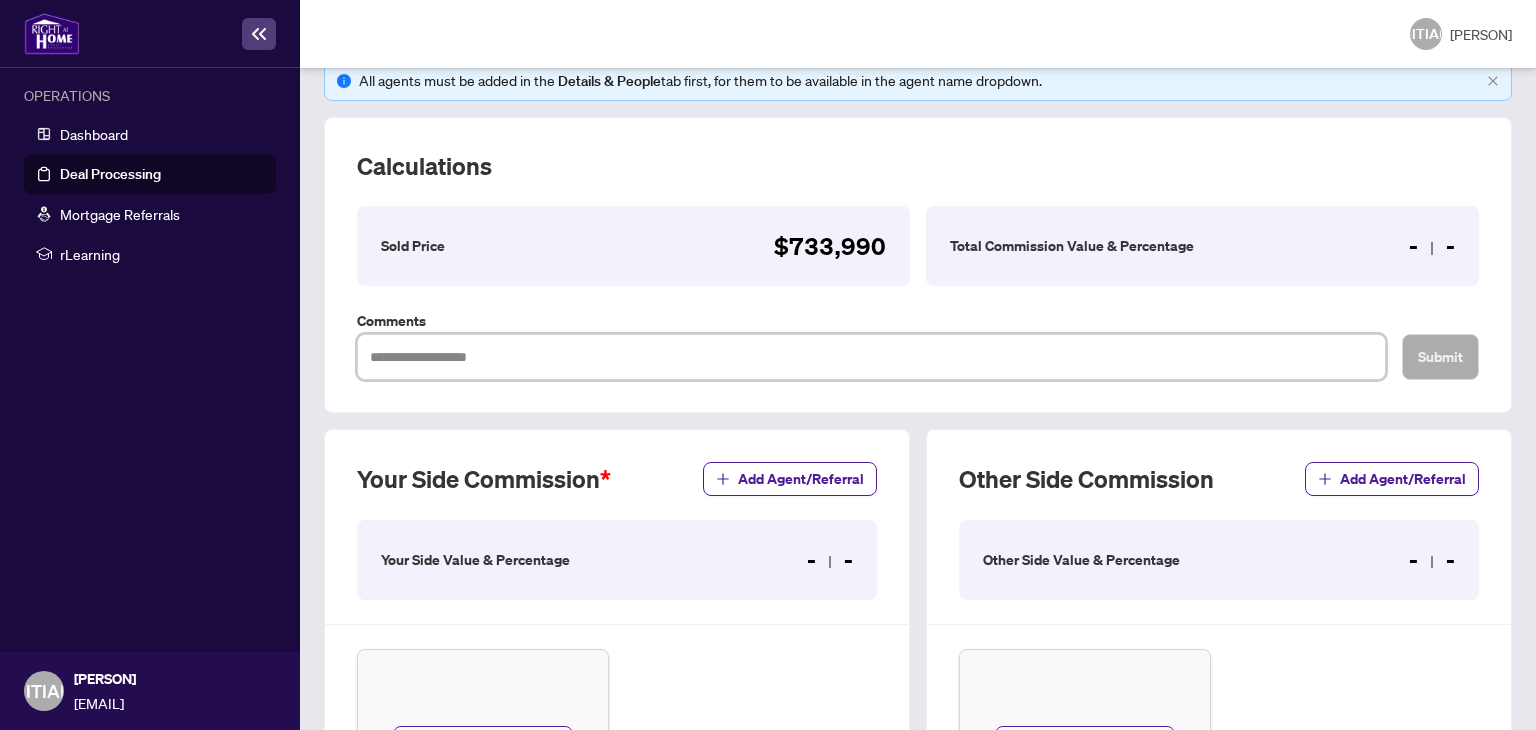 click at bounding box center (871, 357) 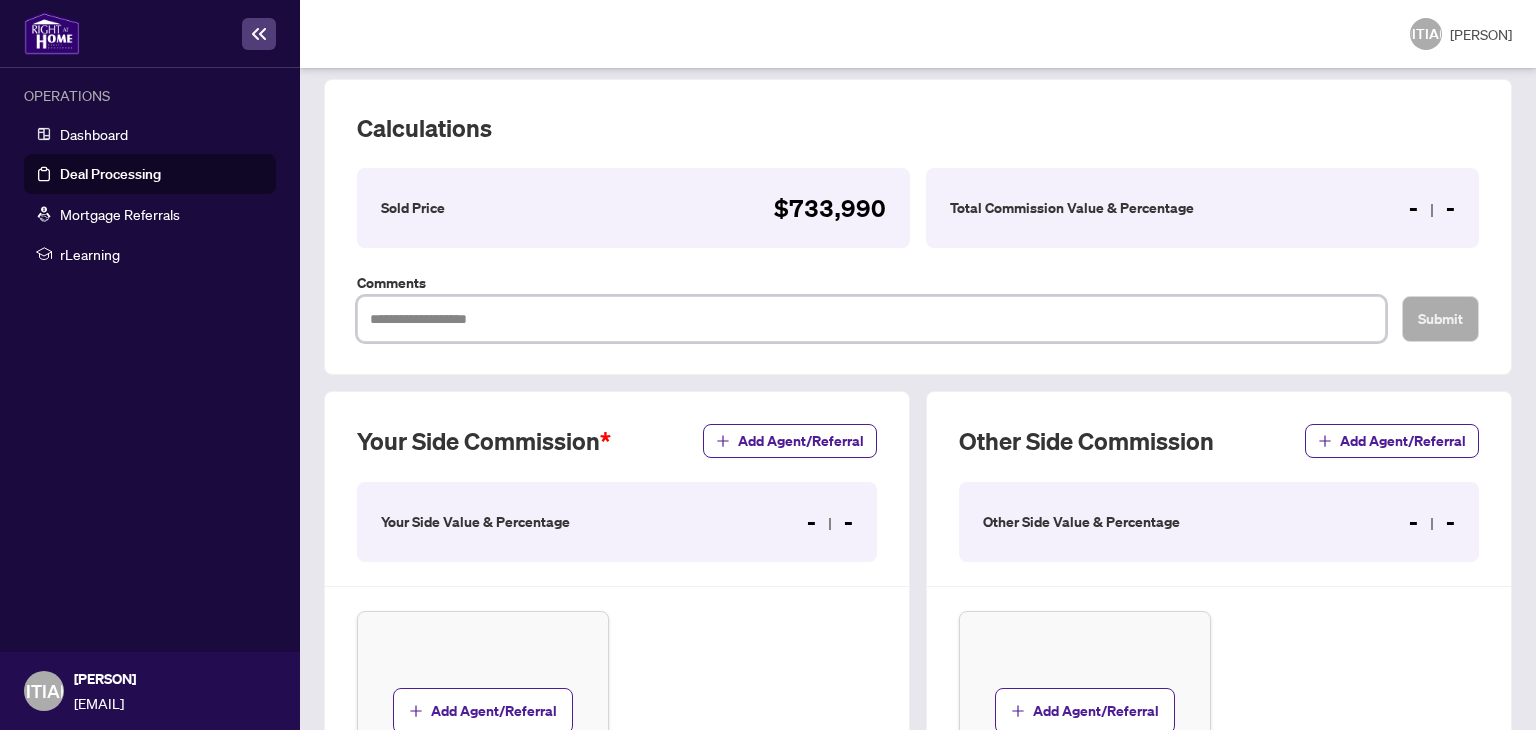 scroll, scrollTop: 525, scrollLeft: 0, axis: vertical 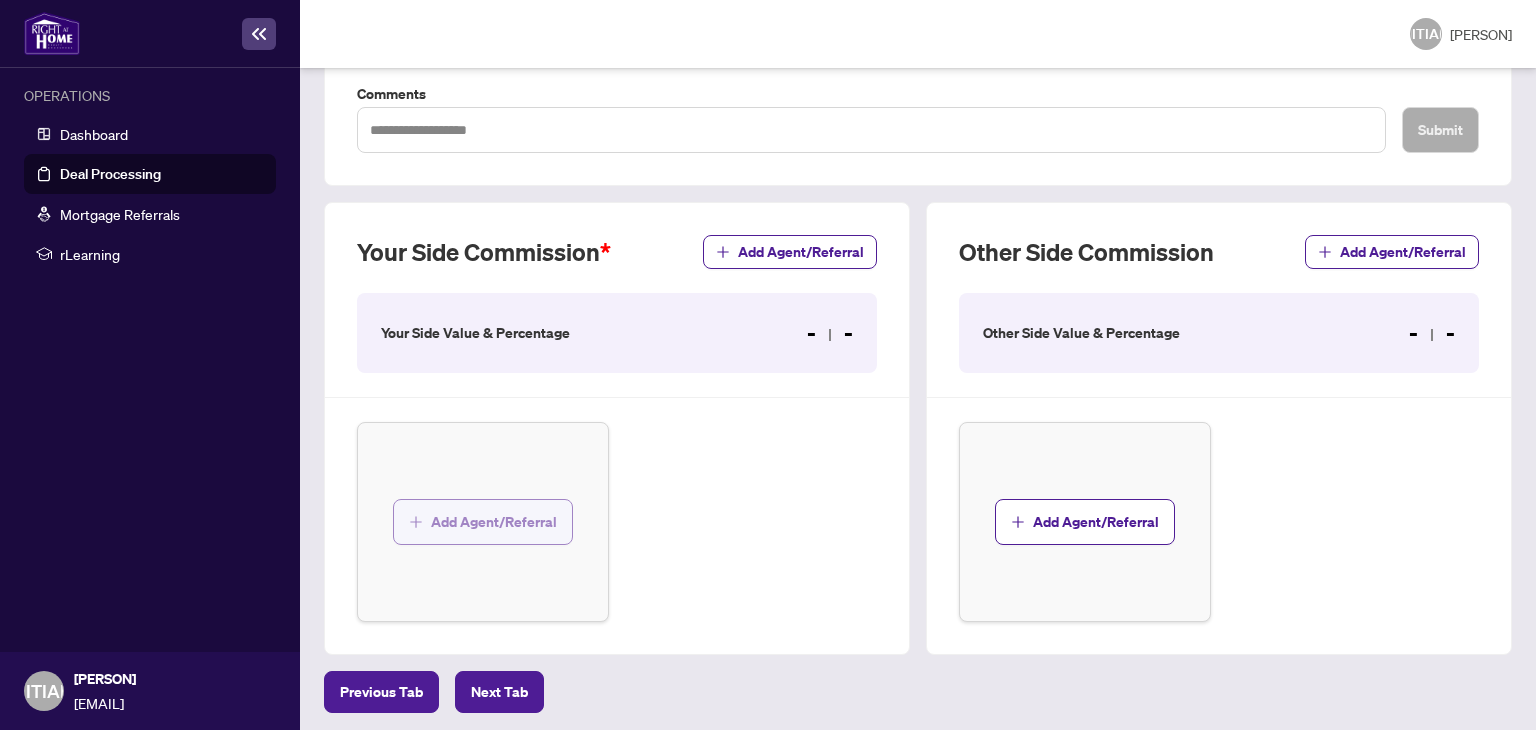 click on "Add Agent/Referral" at bounding box center (483, 522) 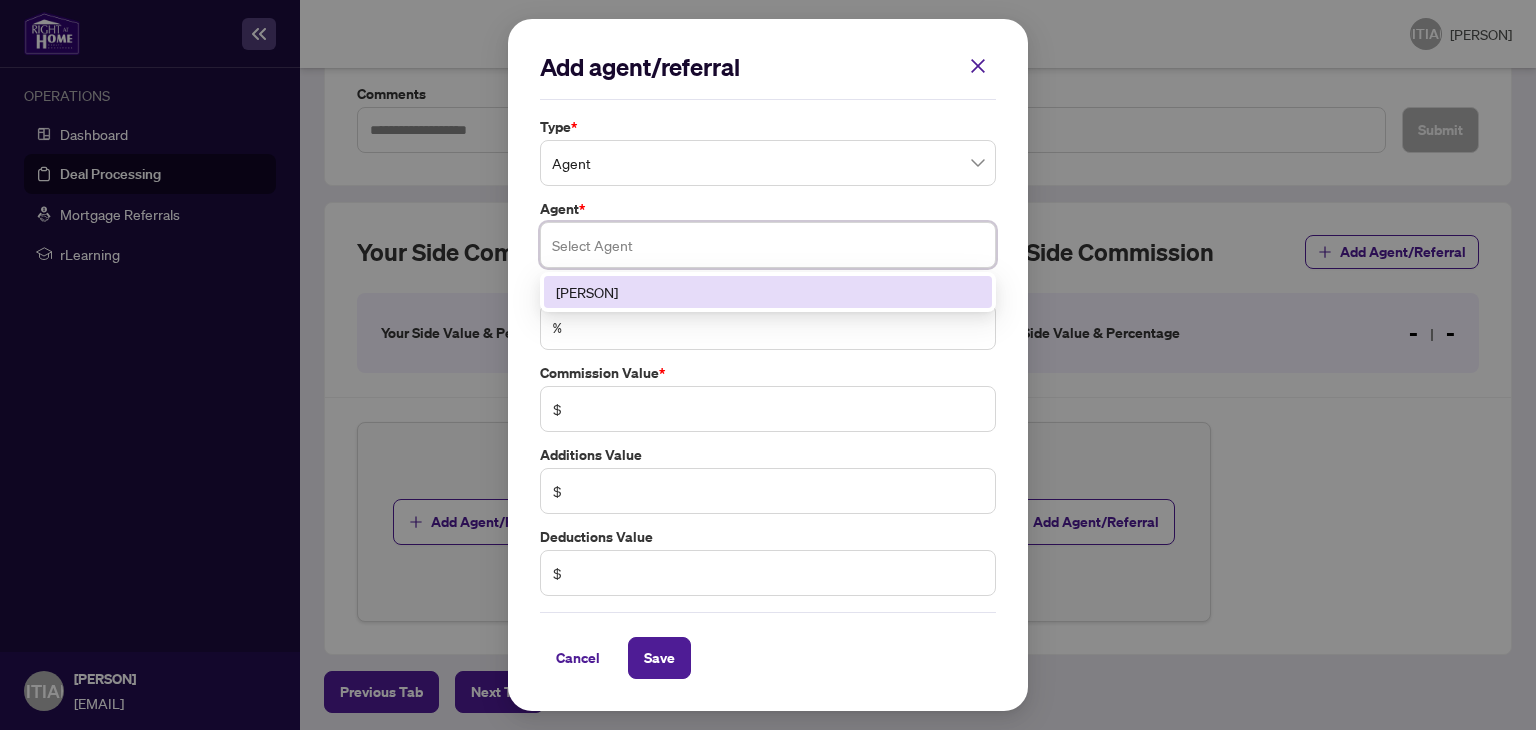 click at bounding box center (768, 245) 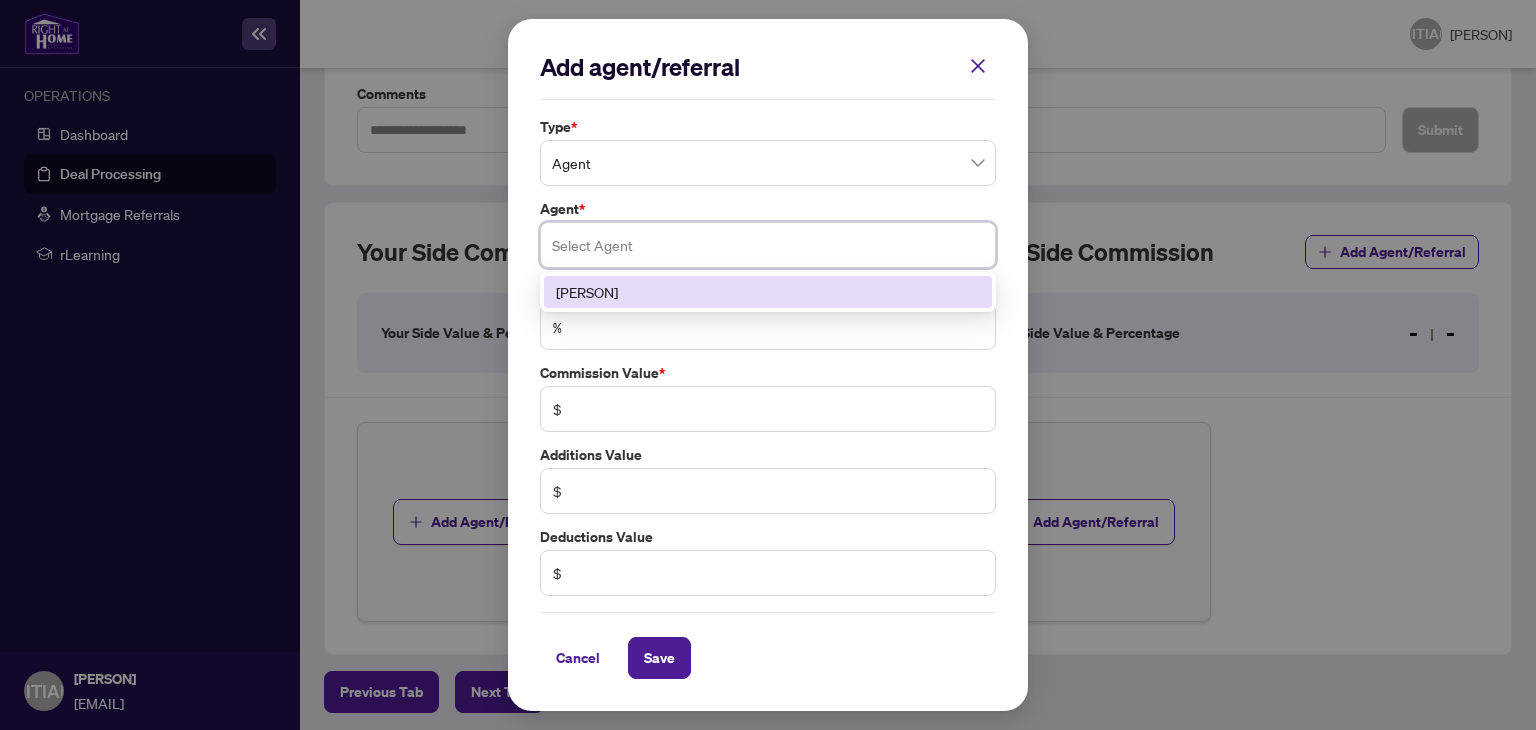 click on "[PERSON]" at bounding box center [768, 292] 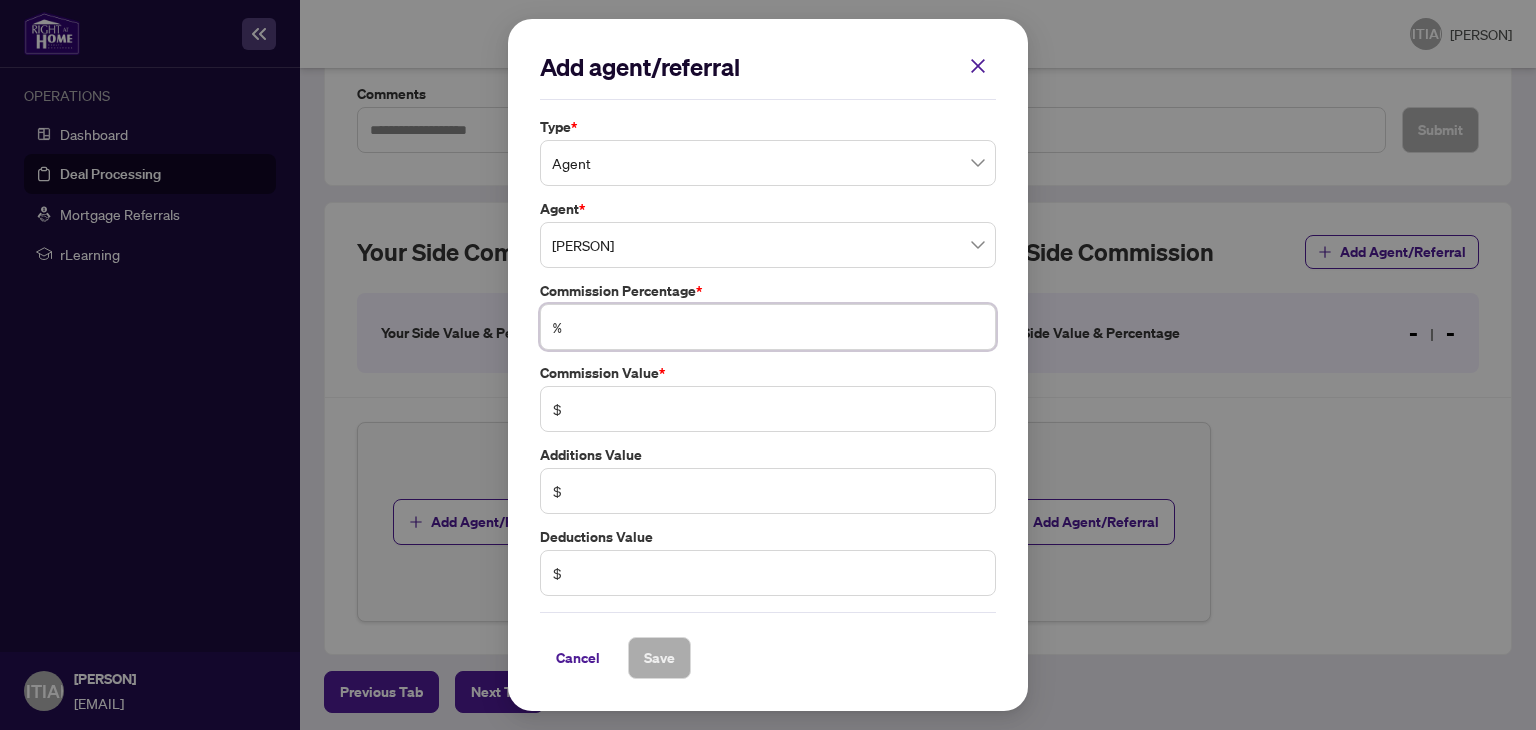 click at bounding box center (778, 327) 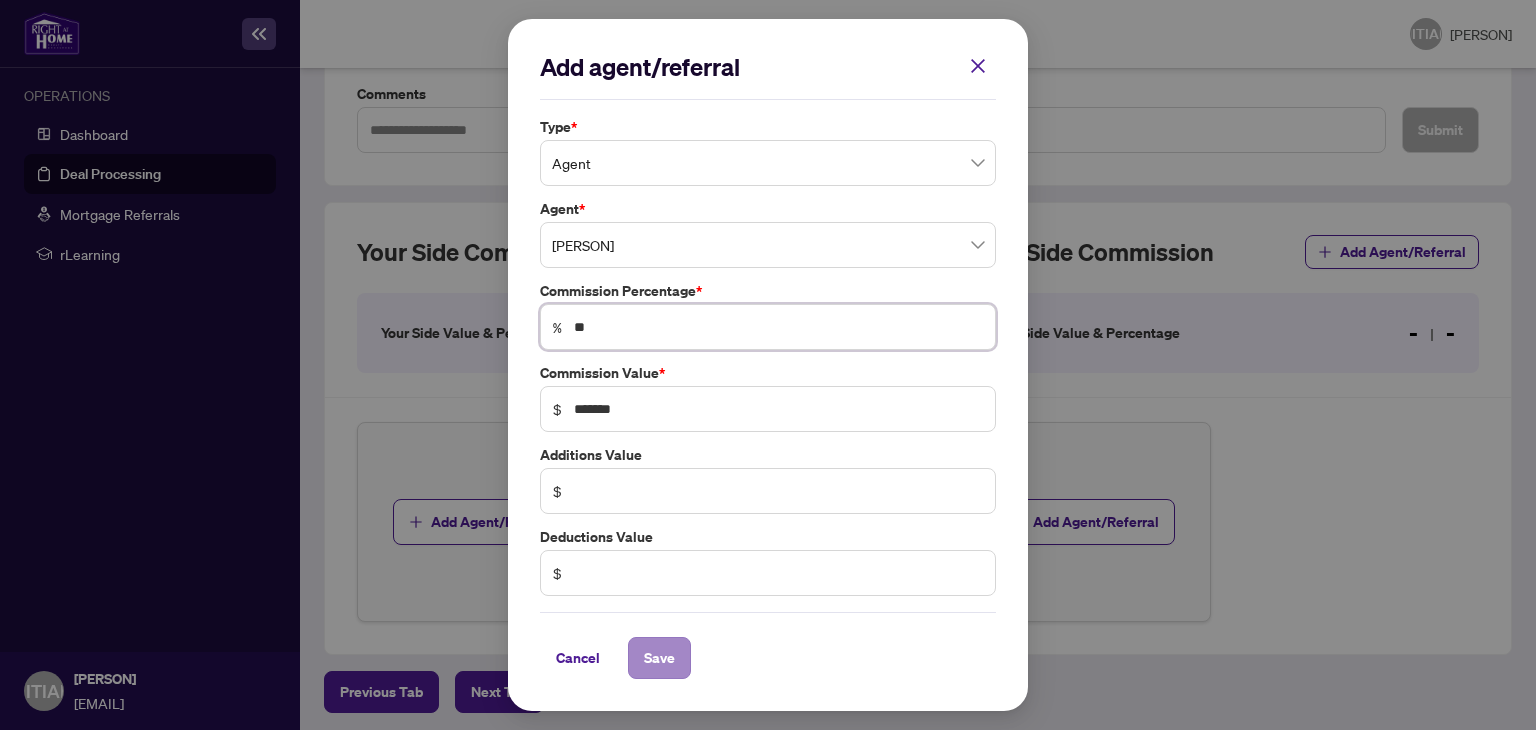 type on "**" 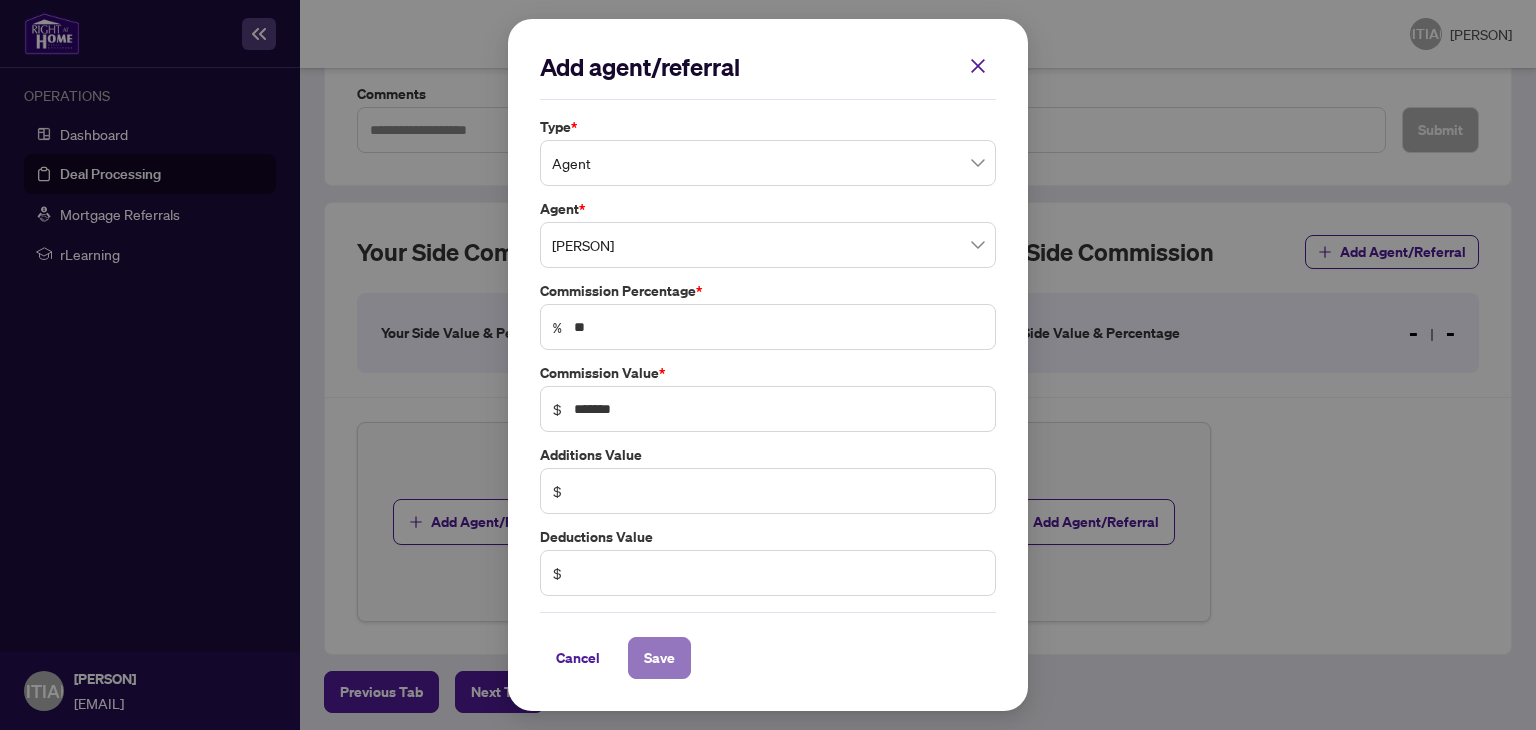 click on "Save" at bounding box center [659, 658] 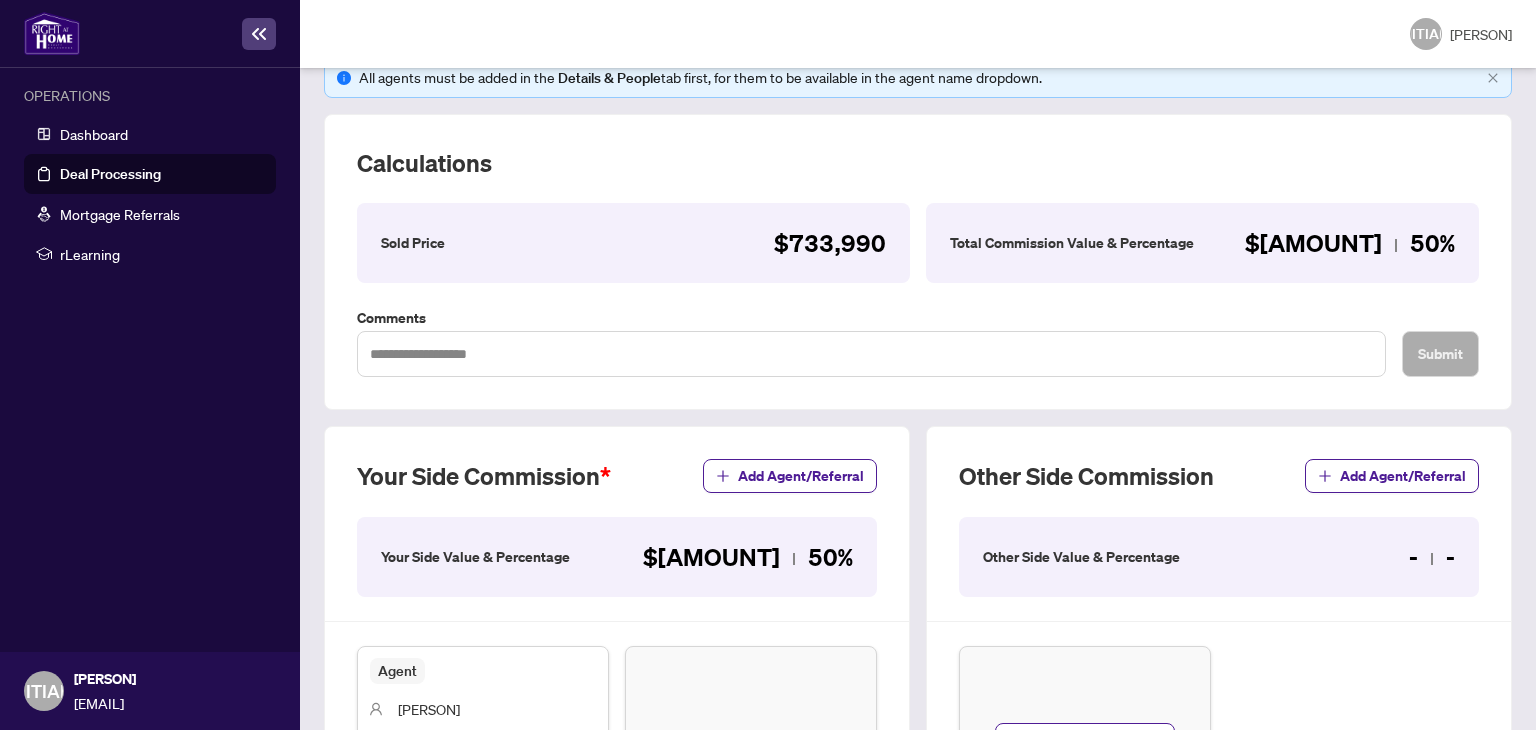 scroll, scrollTop: 0, scrollLeft: 0, axis: both 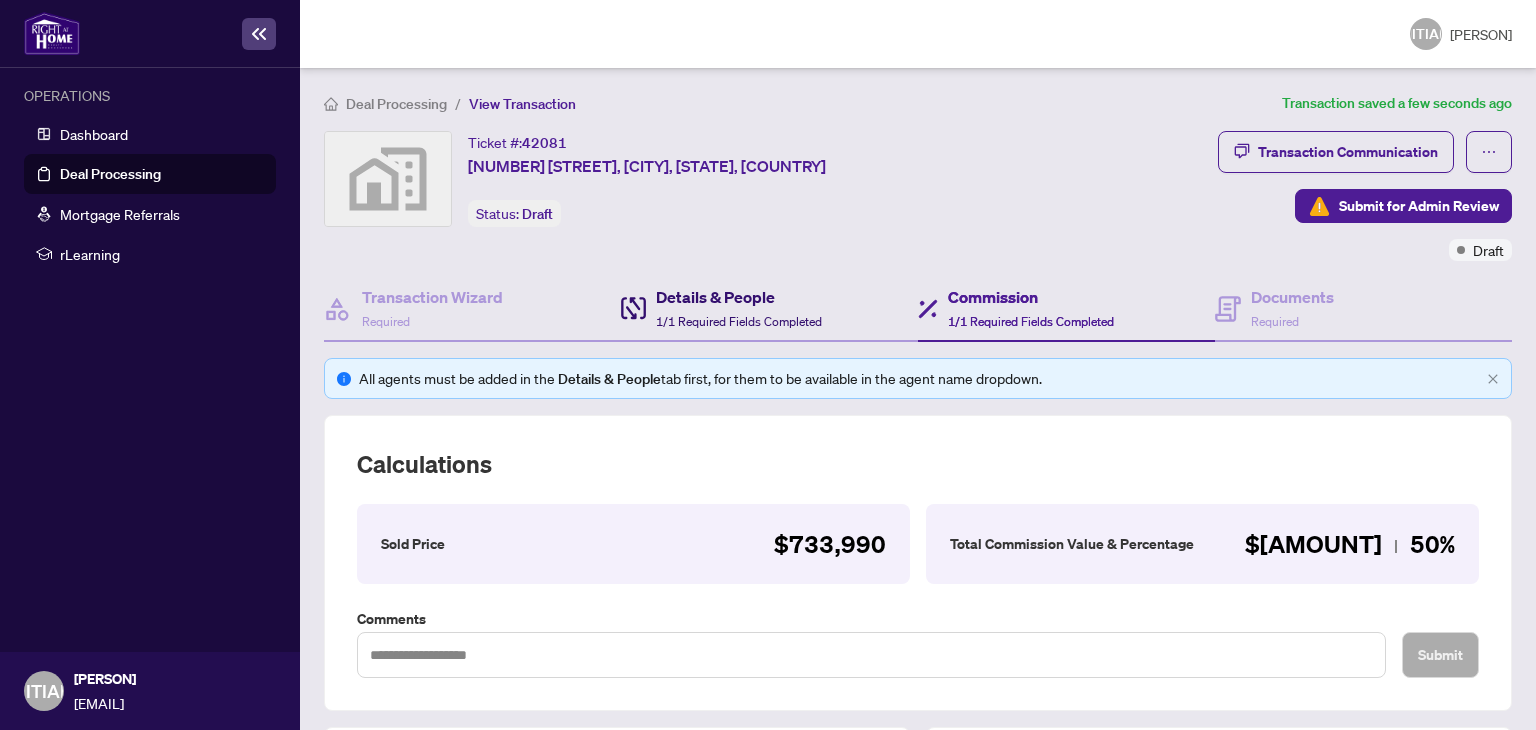 click on "Details & People" at bounding box center [739, 297] 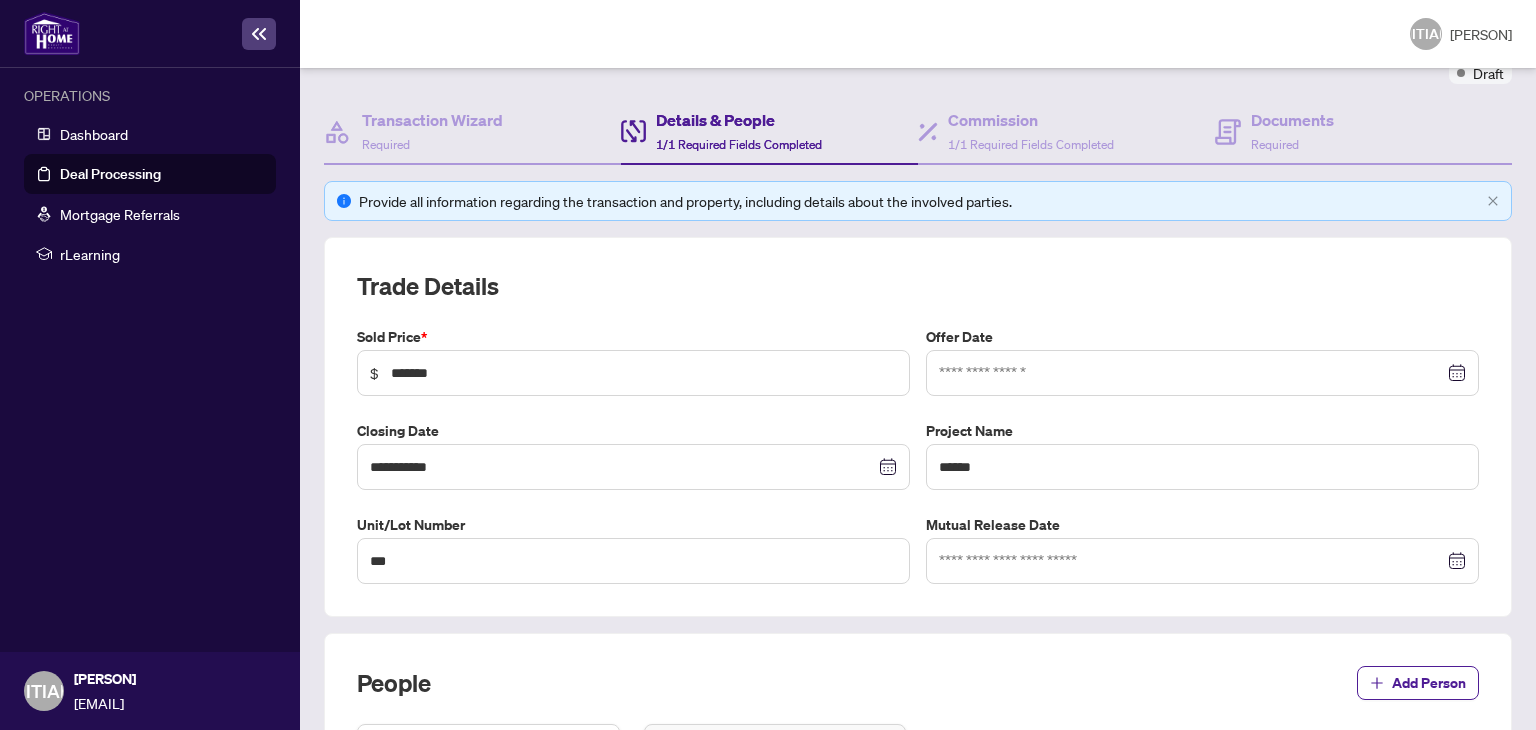 scroll, scrollTop: 140, scrollLeft: 0, axis: vertical 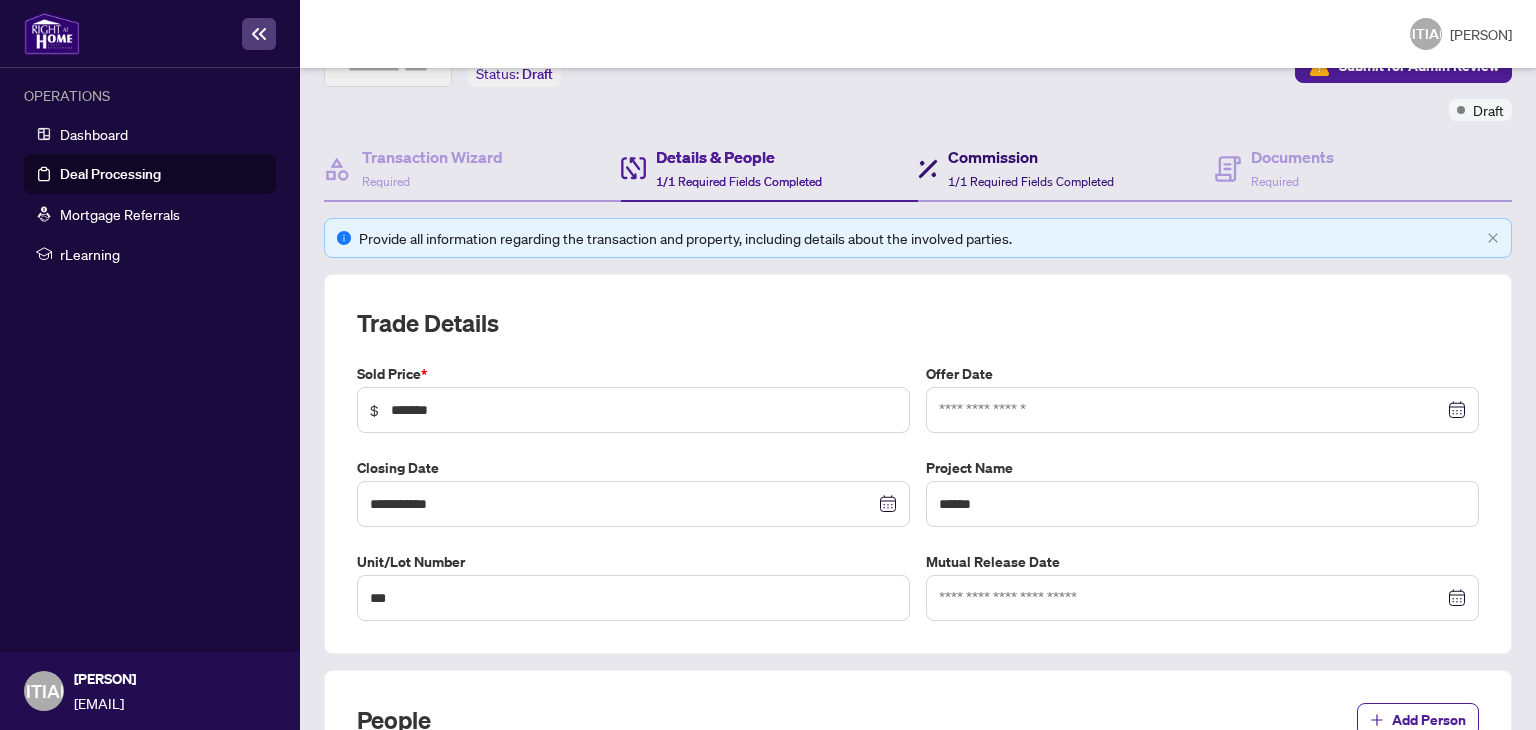 click on "Commission 1/1 Required Fields Completed" at bounding box center (1031, 168) 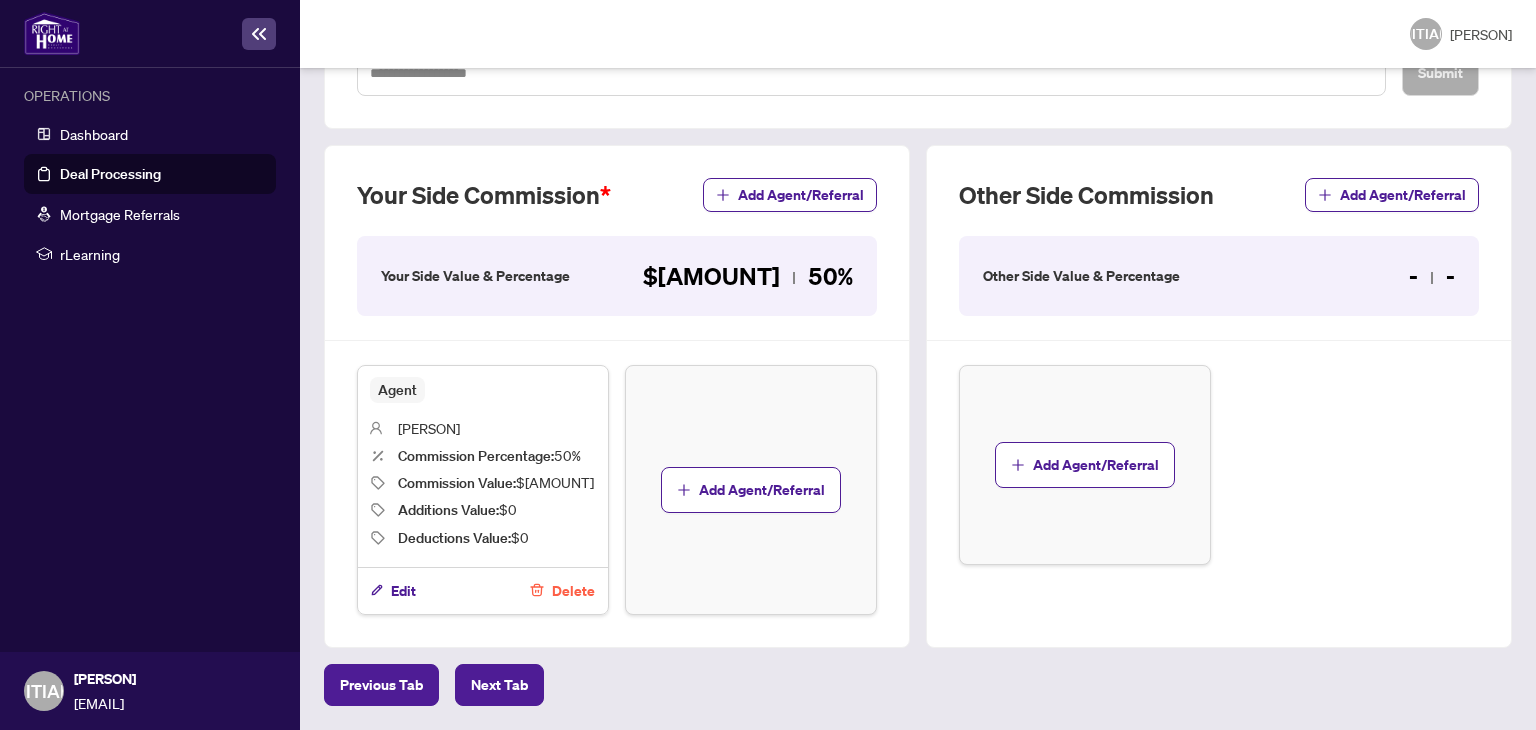 scroll, scrollTop: 634, scrollLeft: 0, axis: vertical 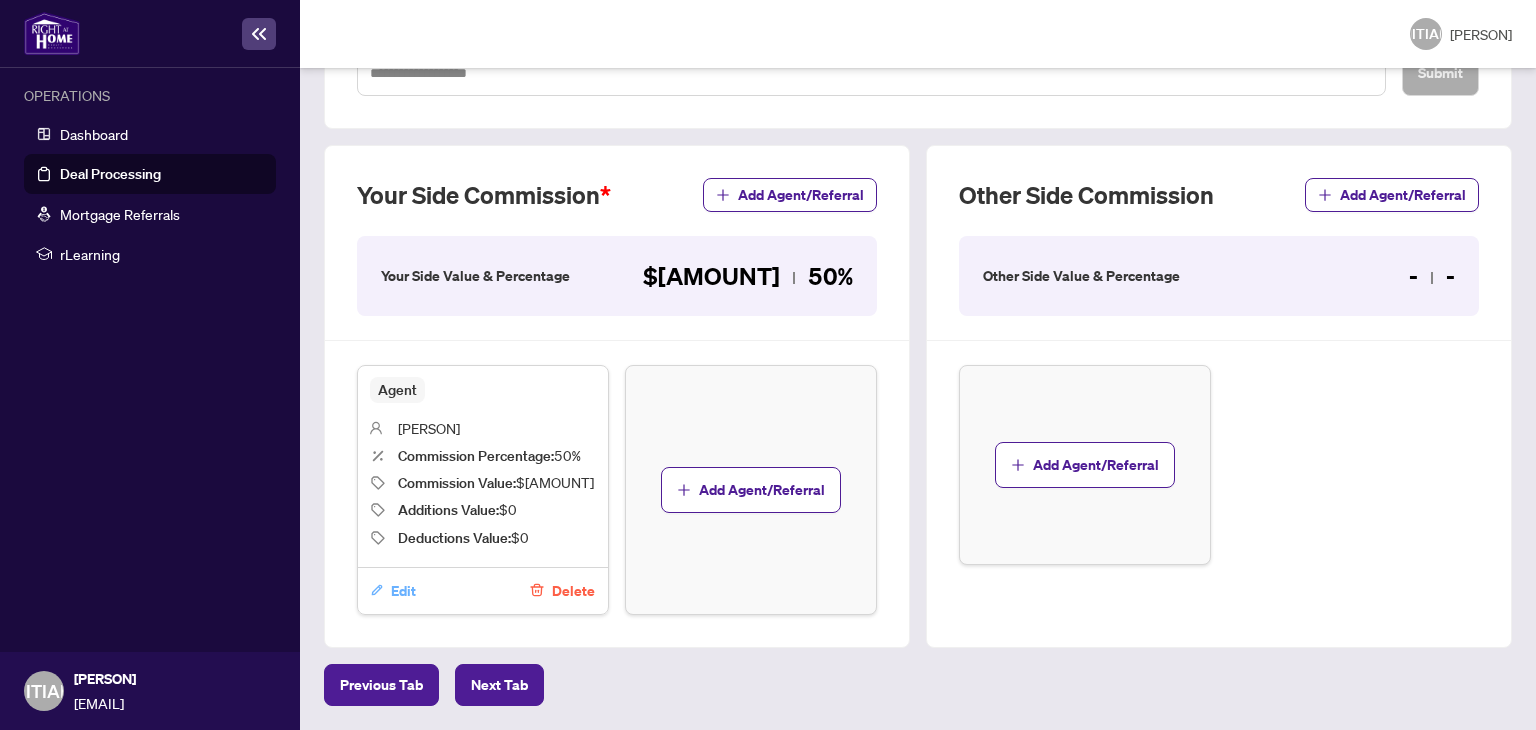 click on "Edit" at bounding box center (403, 591) 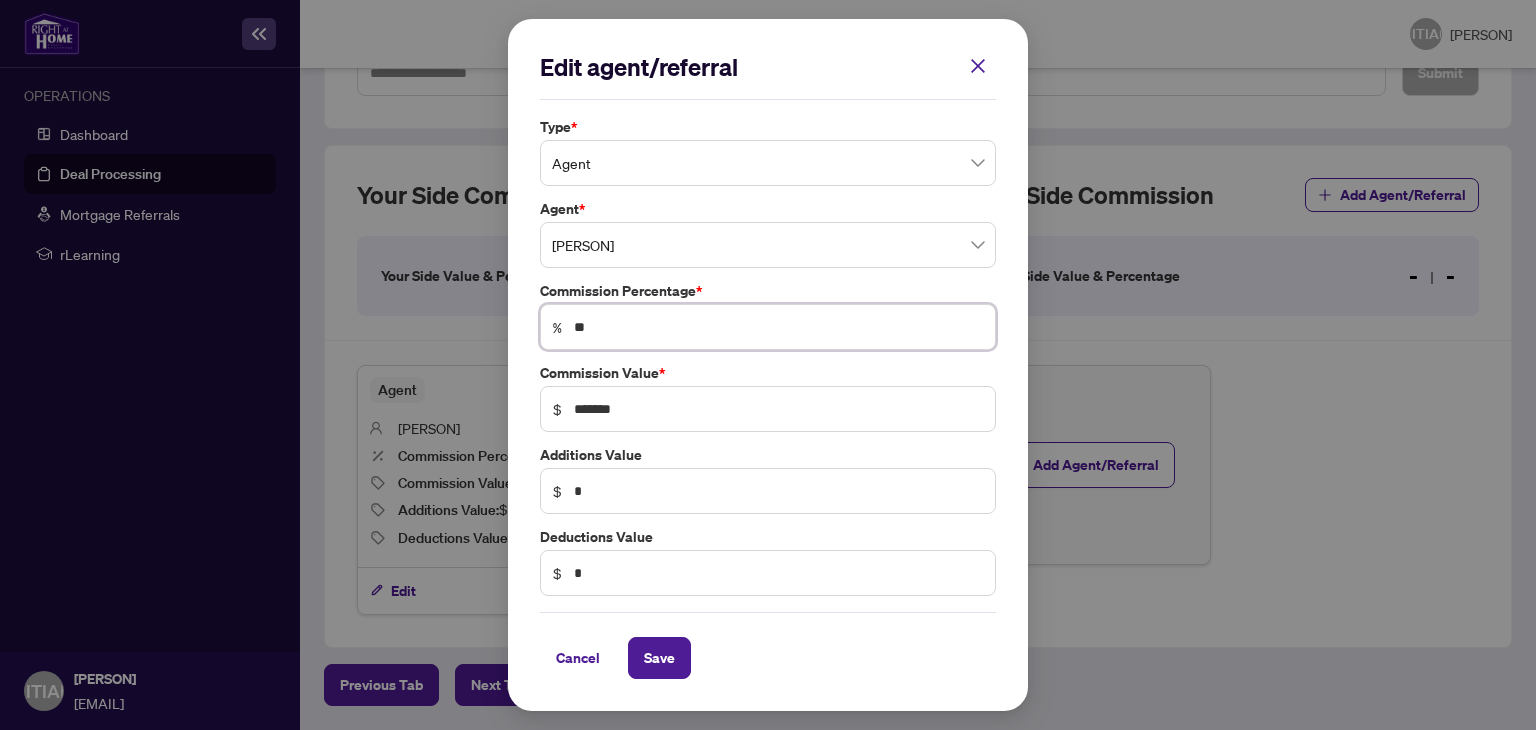 click on "**" at bounding box center (778, 327) 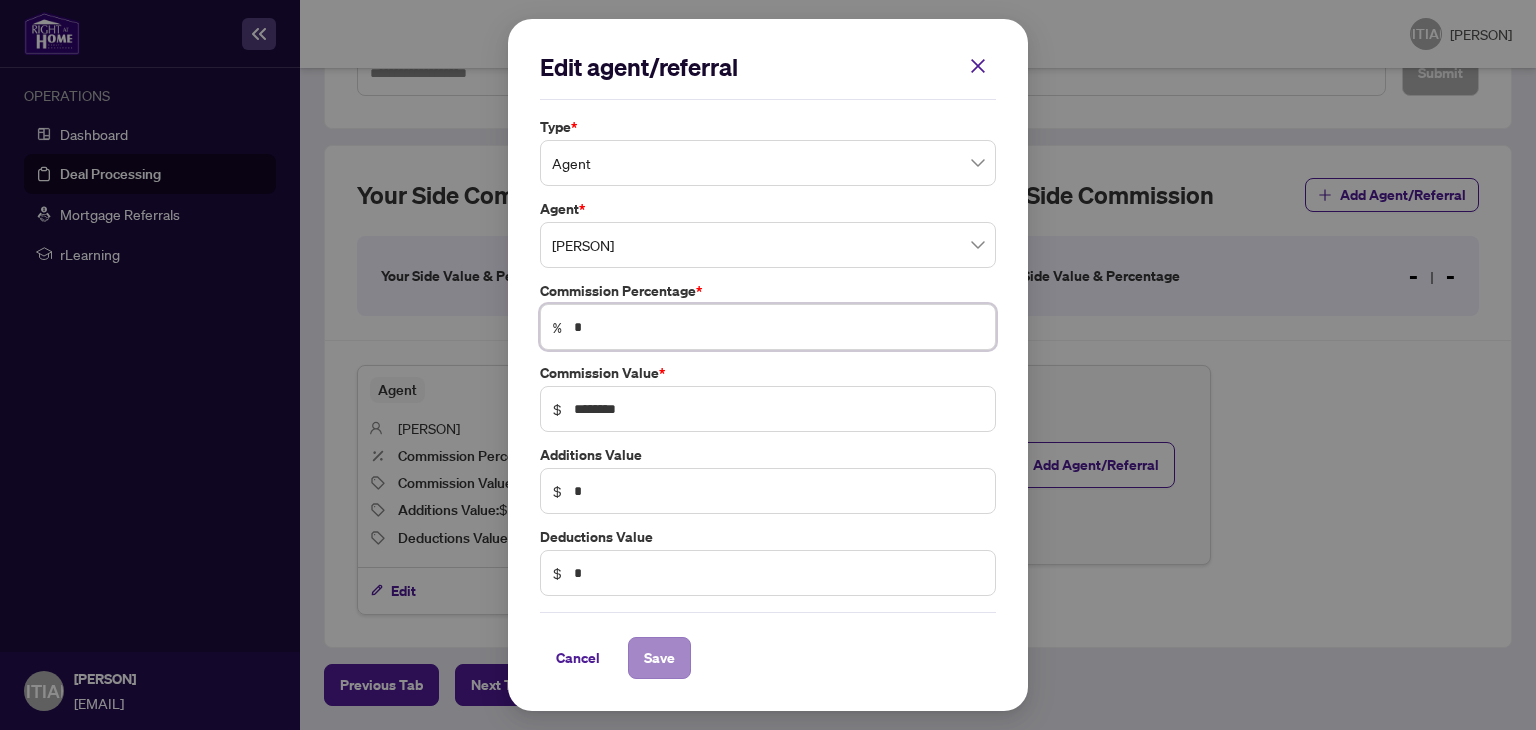 type on "*" 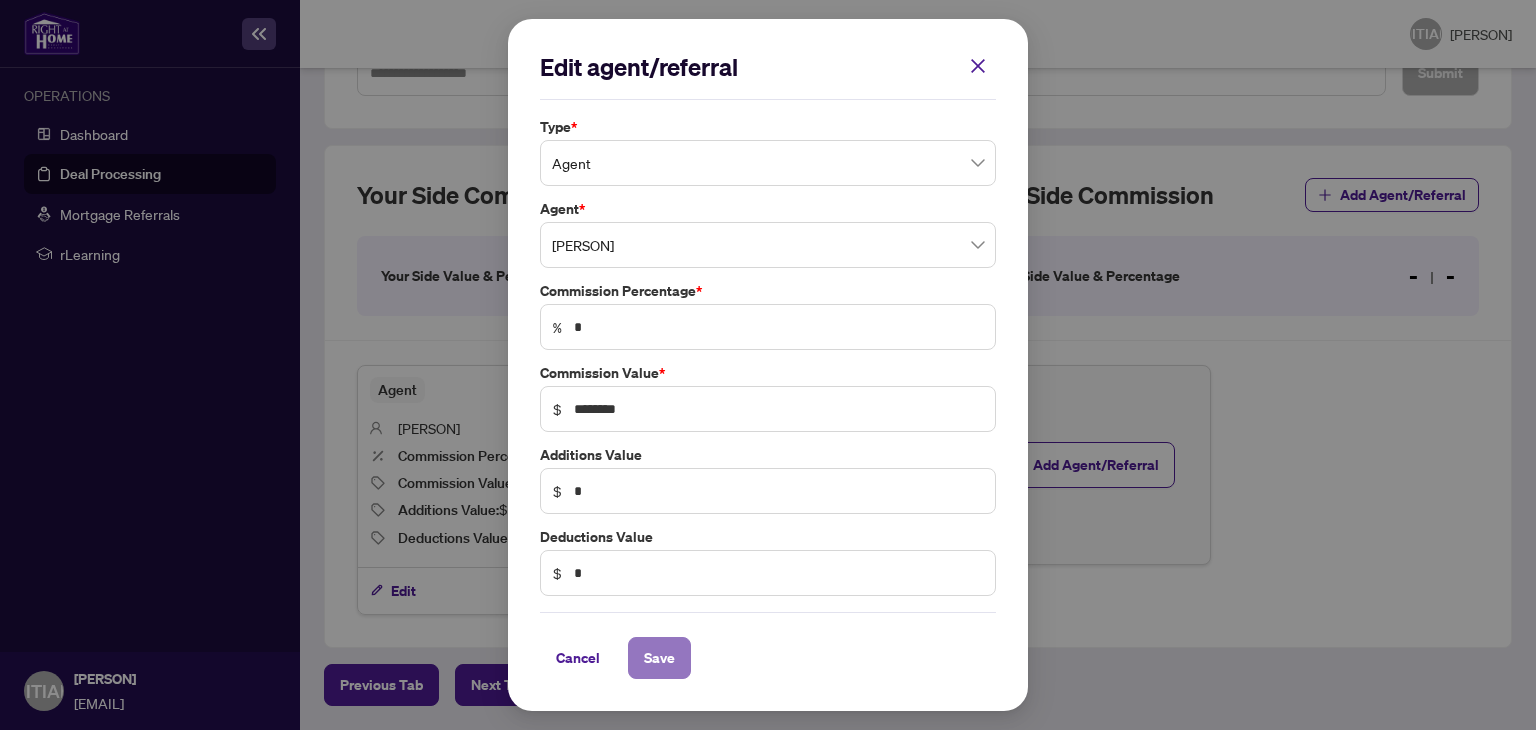 click on "Save" at bounding box center [659, 658] 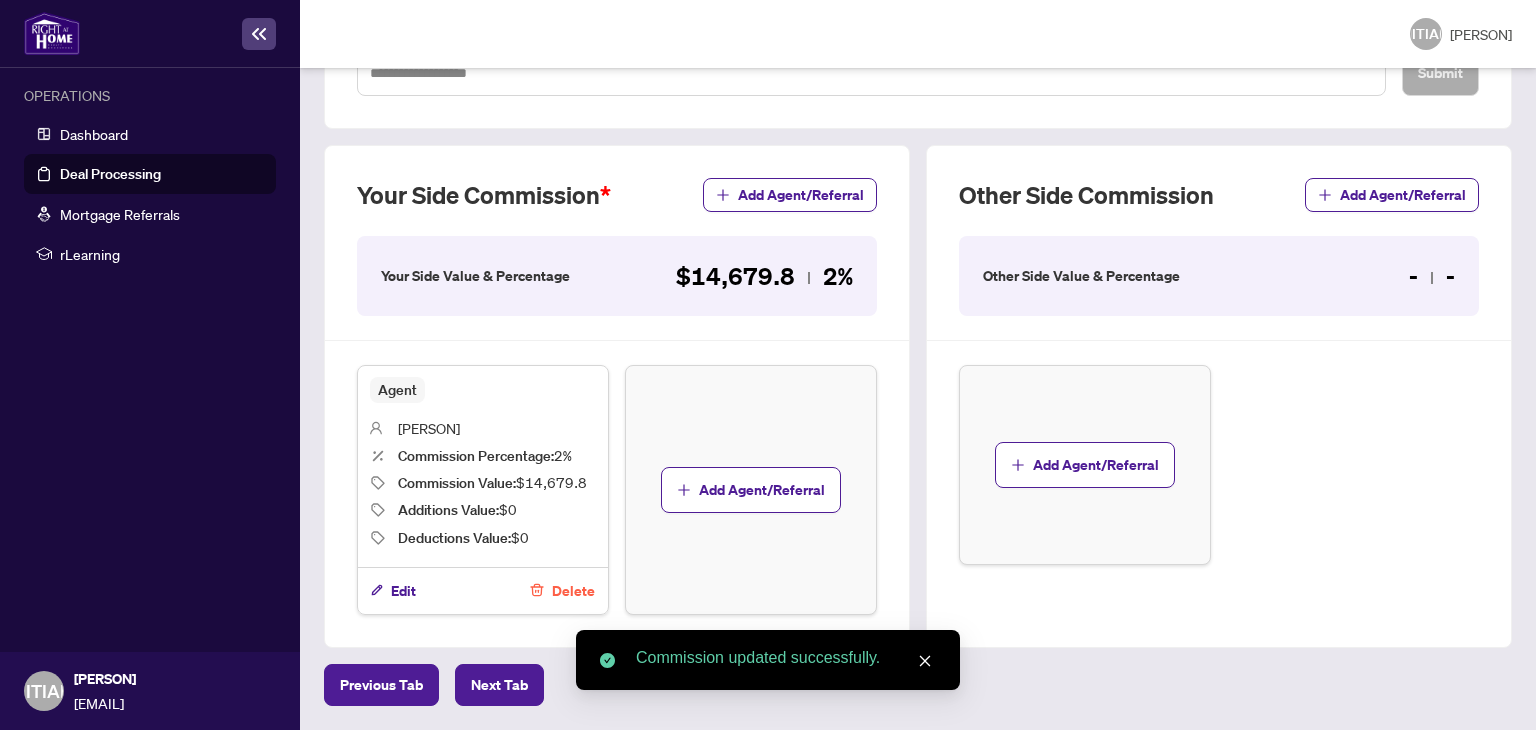 scroll, scrollTop: 786, scrollLeft: 0, axis: vertical 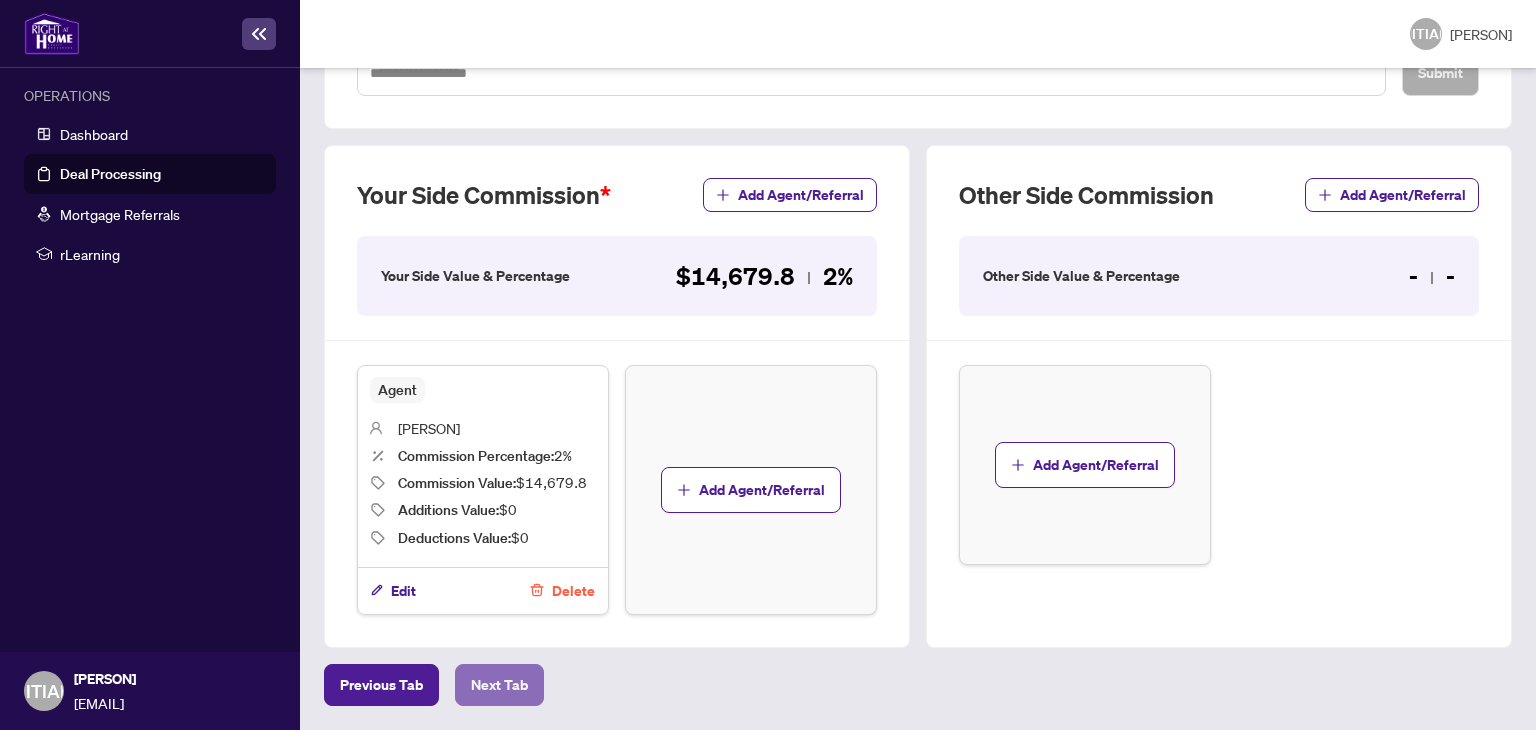 click on "Next Tab" at bounding box center [381, 685] 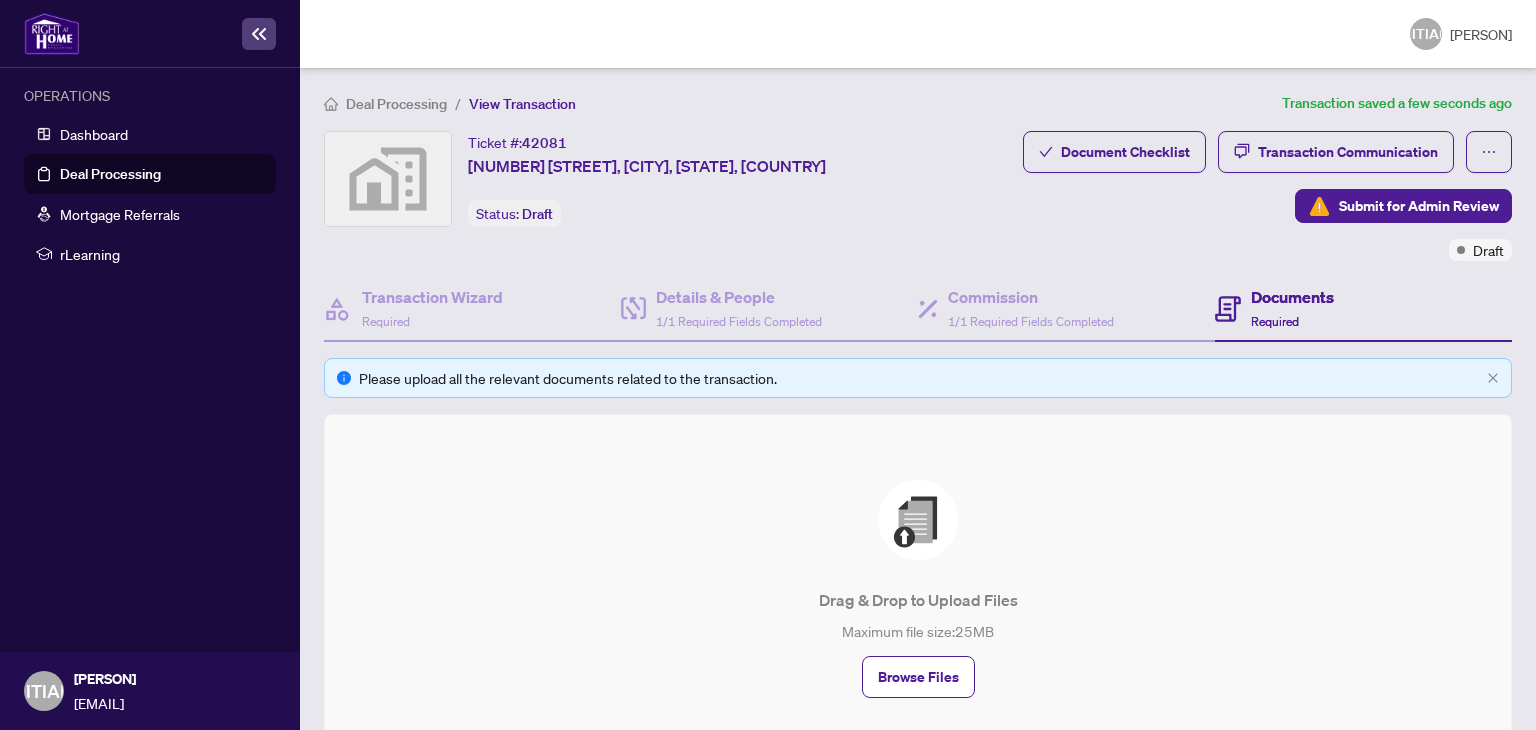 scroll, scrollTop: 112, scrollLeft: 0, axis: vertical 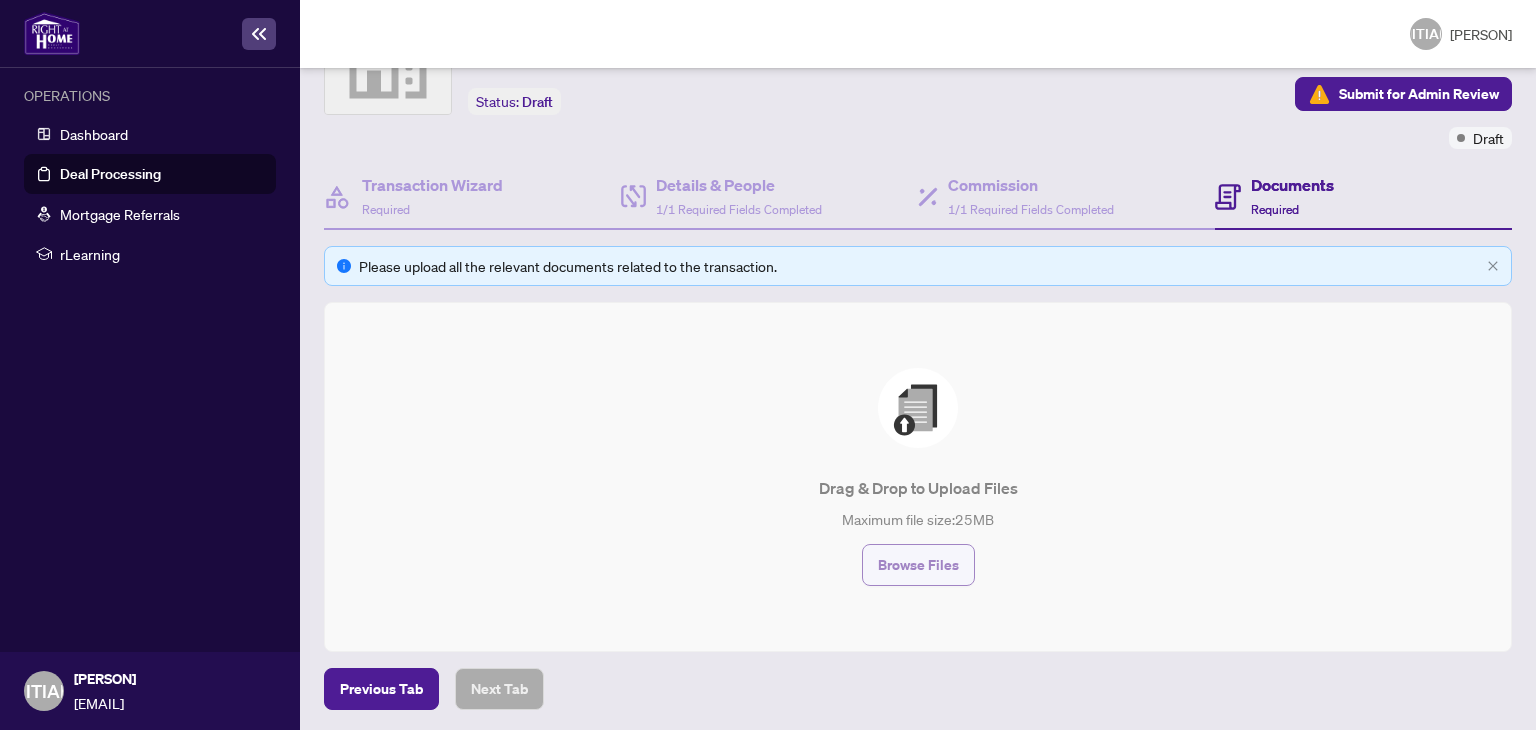 click on "Browse Files" at bounding box center (918, 565) 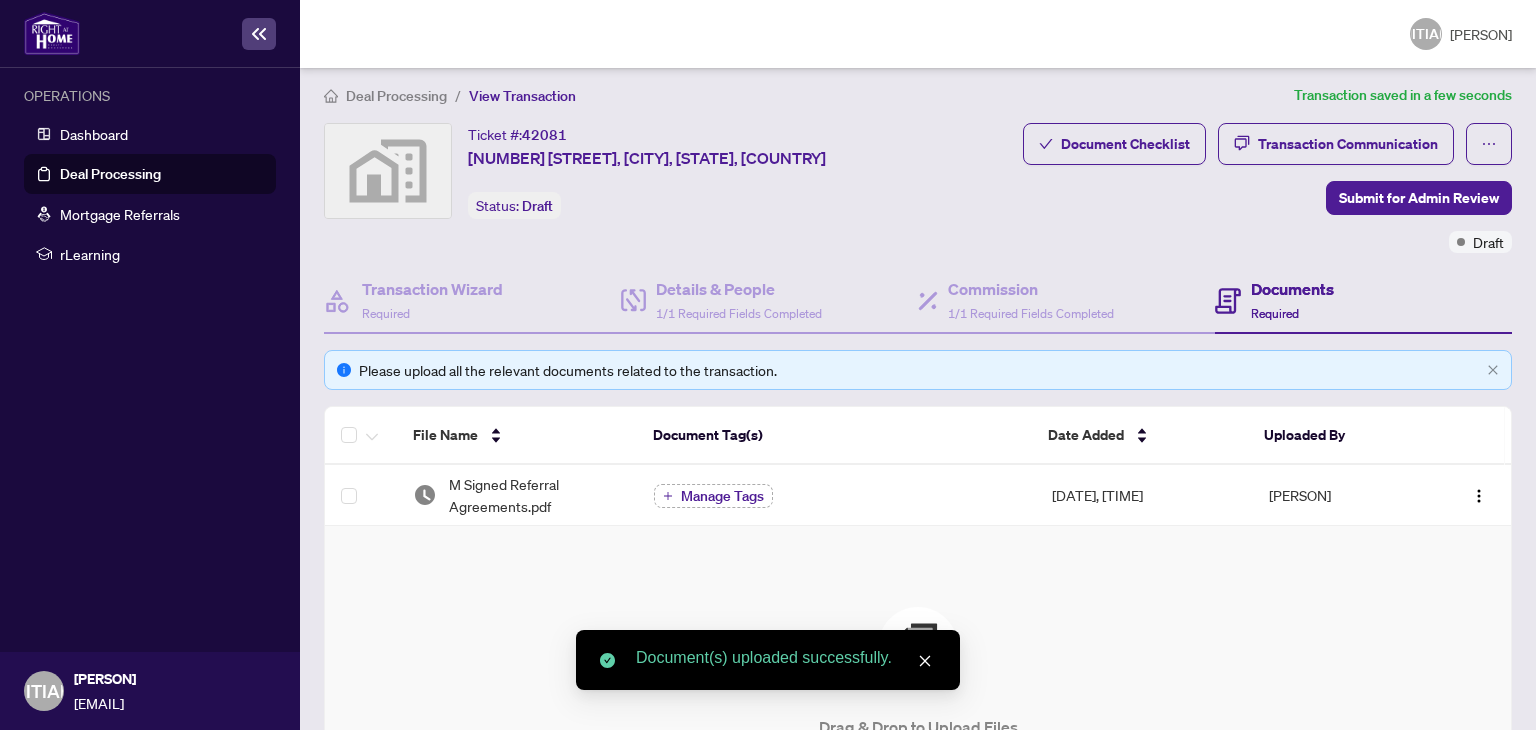 scroll, scrollTop: 0, scrollLeft: 0, axis: both 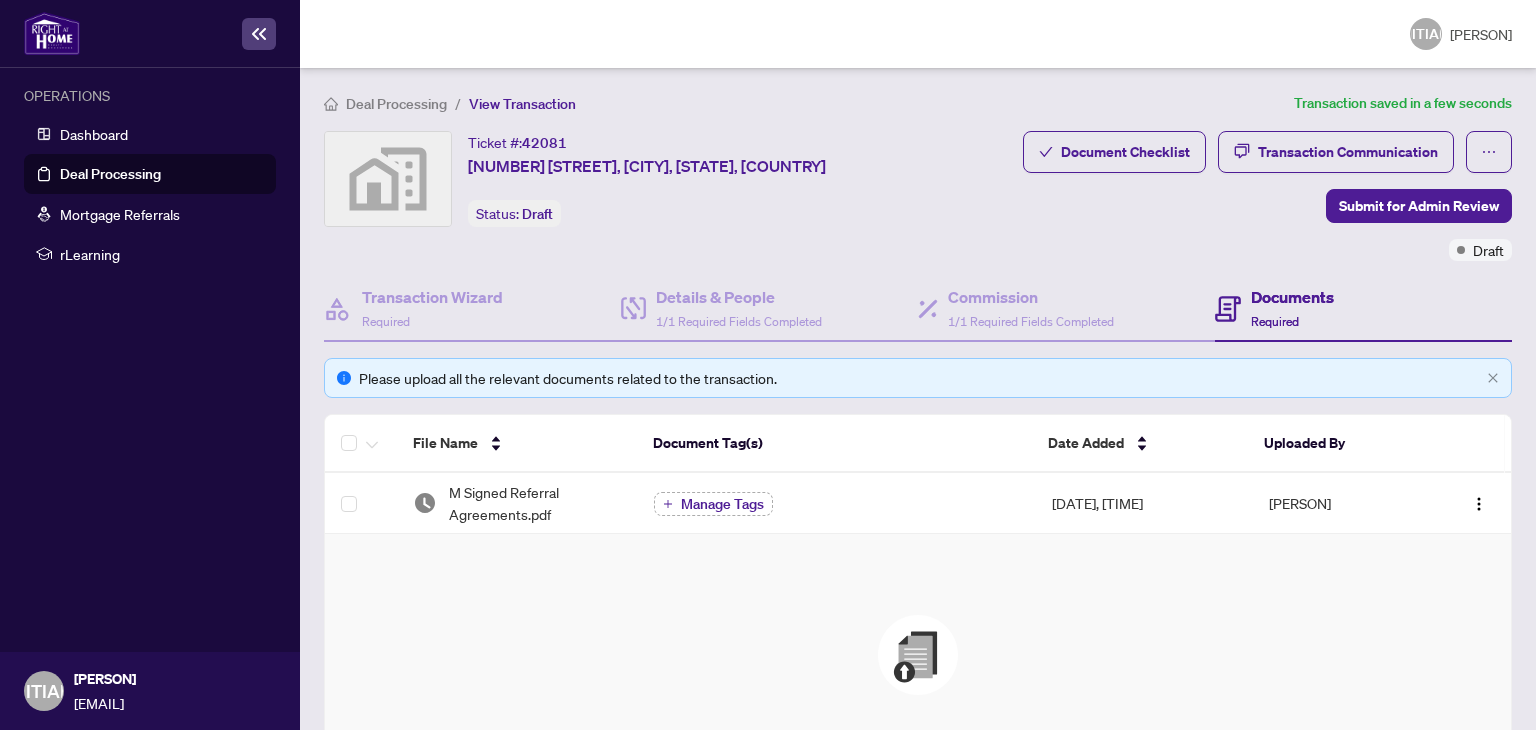 click on "Deal Processing" at bounding box center [110, 174] 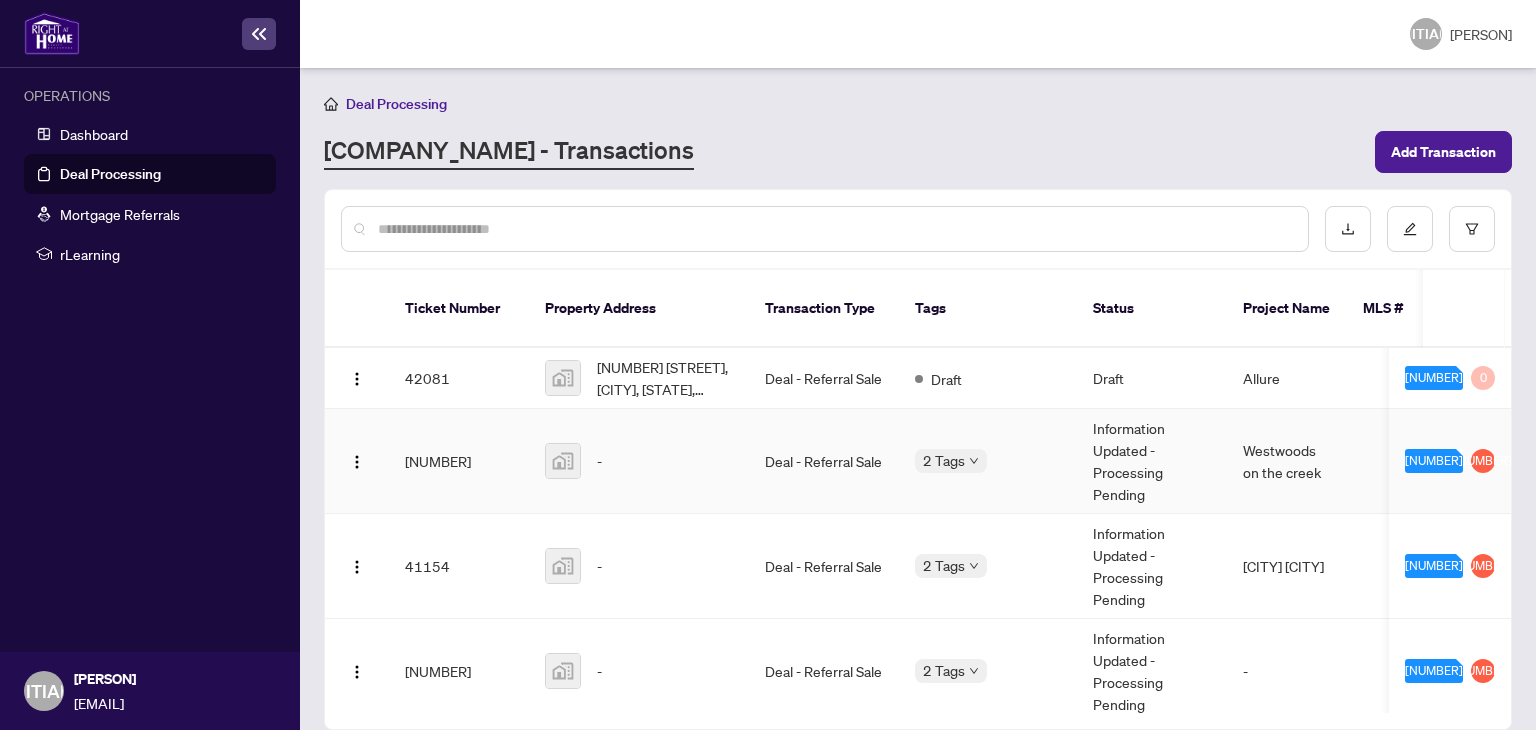 click on "Deal - Referral Sale" at bounding box center (824, 461) 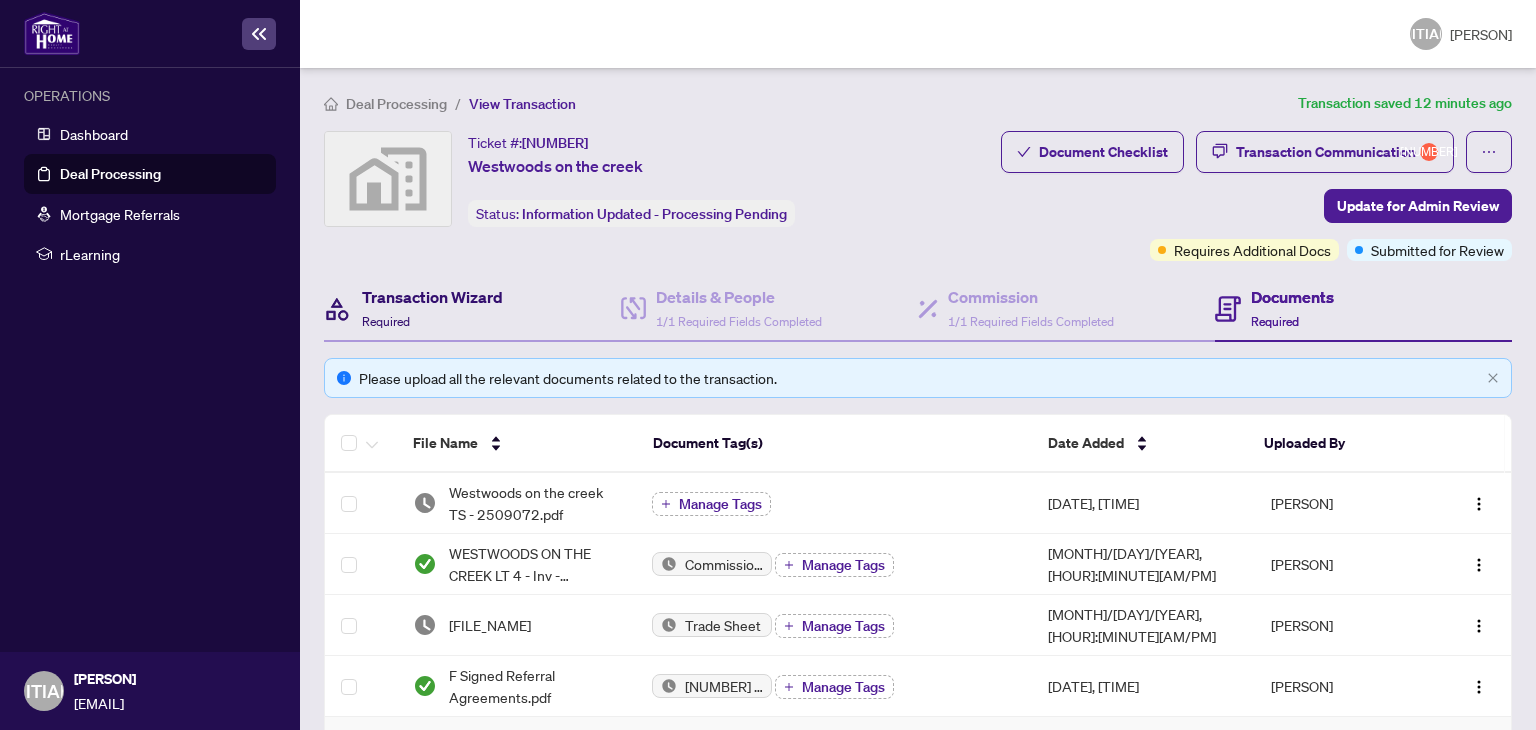 click on "Transaction Wizard Required" at bounding box center [432, 308] 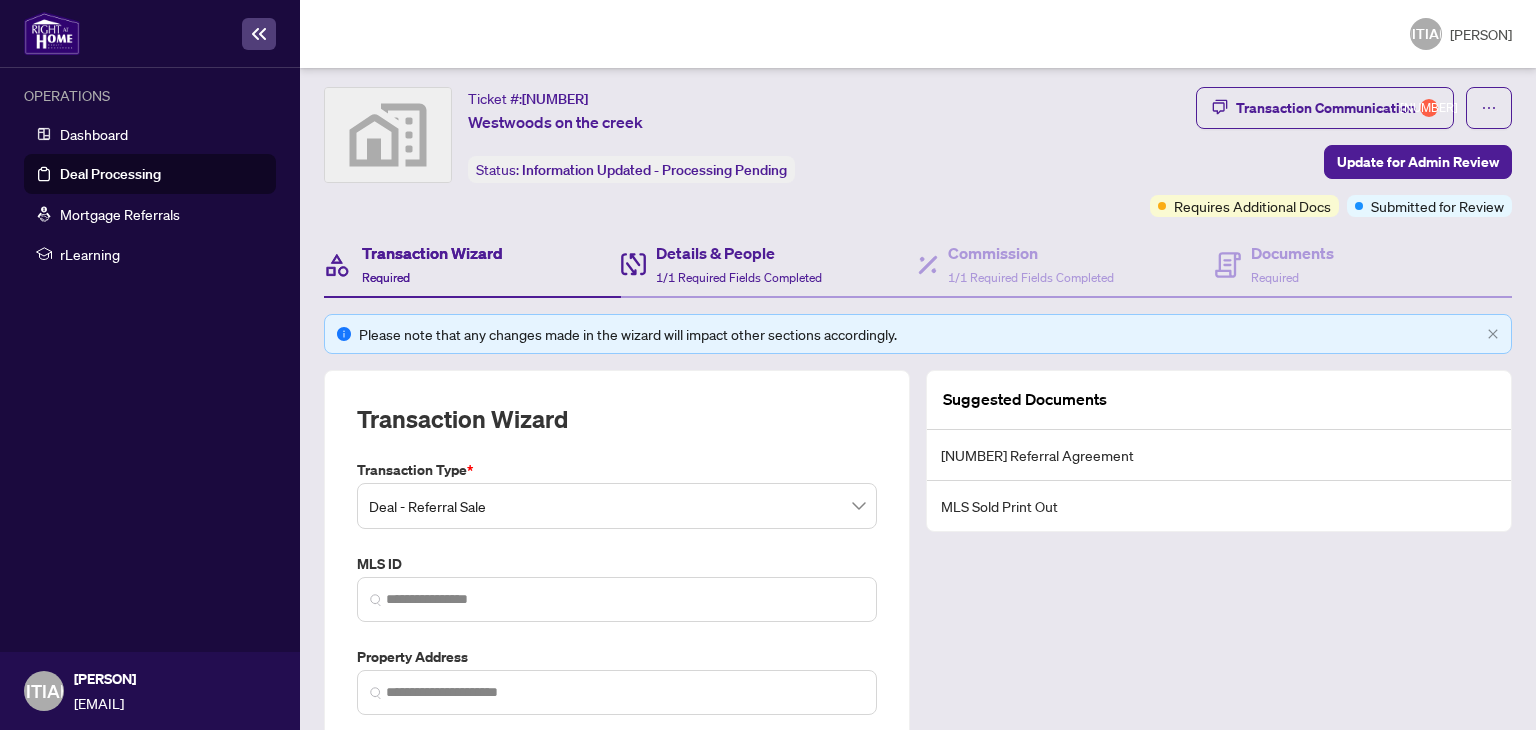 scroll, scrollTop: 43, scrollLeft: 0, axis: vertical 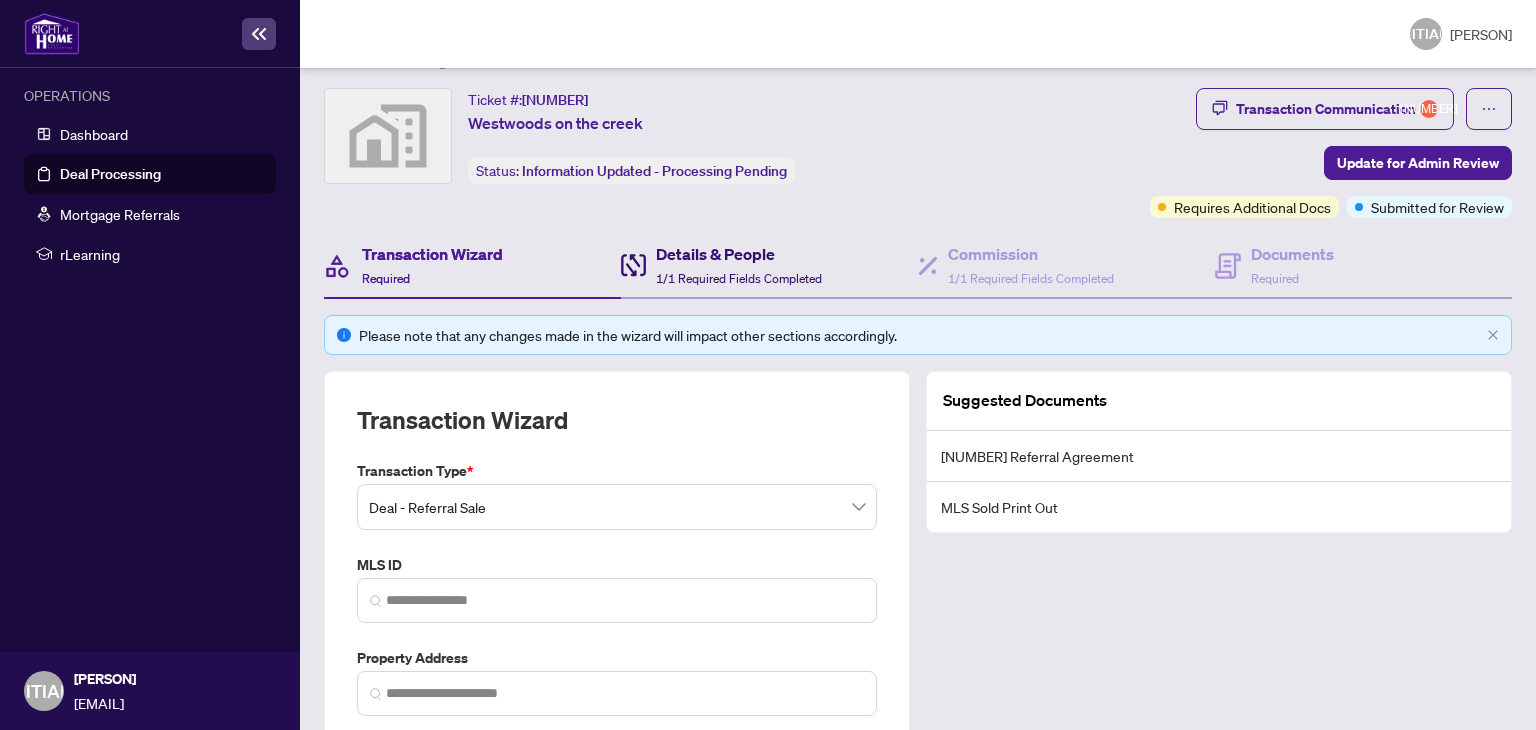 click on "Details & People" at bounding box center [739, 254] 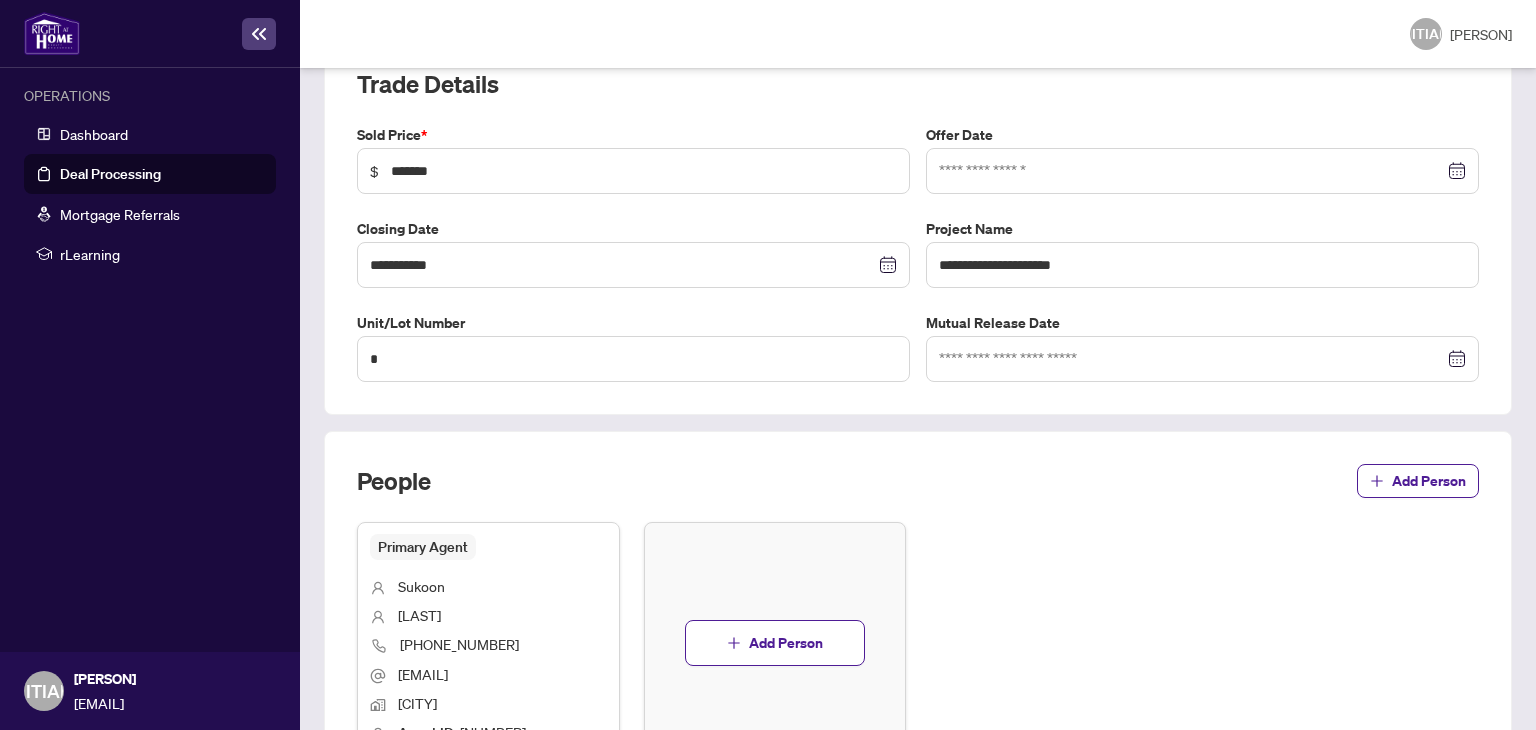 scroll, scrollTop: 522, scrollLeft: 0, axis: vertical 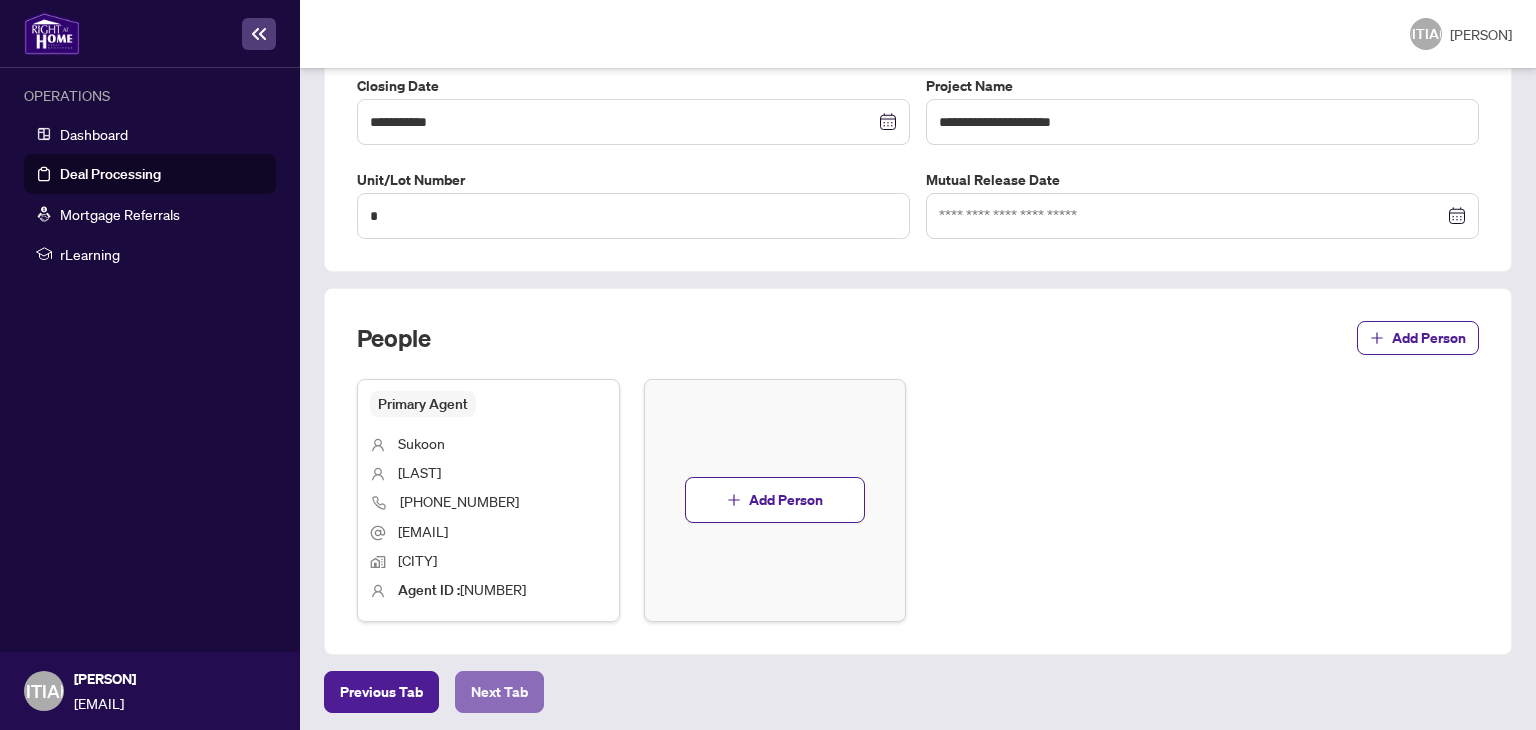 click on "Next Tab" at bounding box center (381, 692) 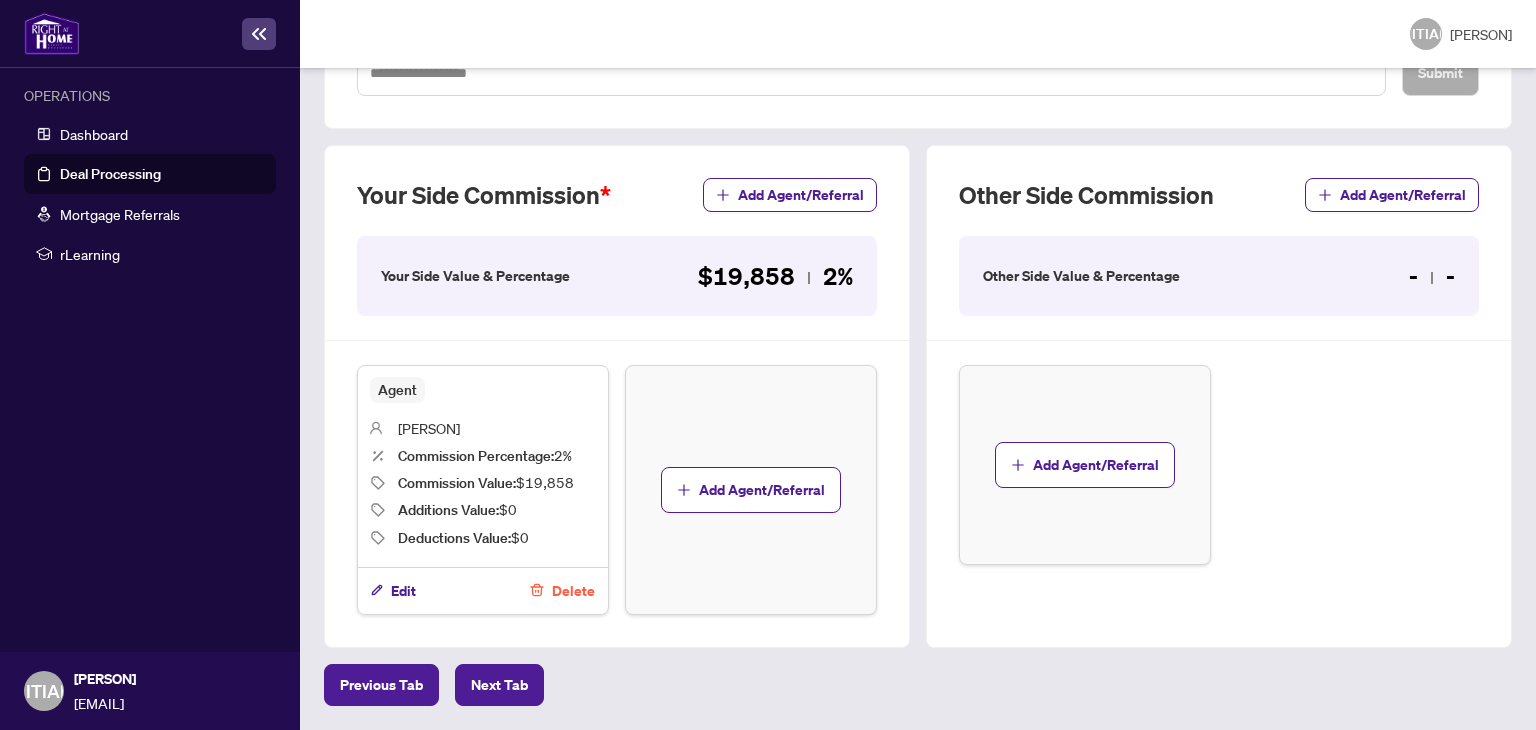 scroll, scrollTop: 786, scrollLeft: 0, axis: vertical 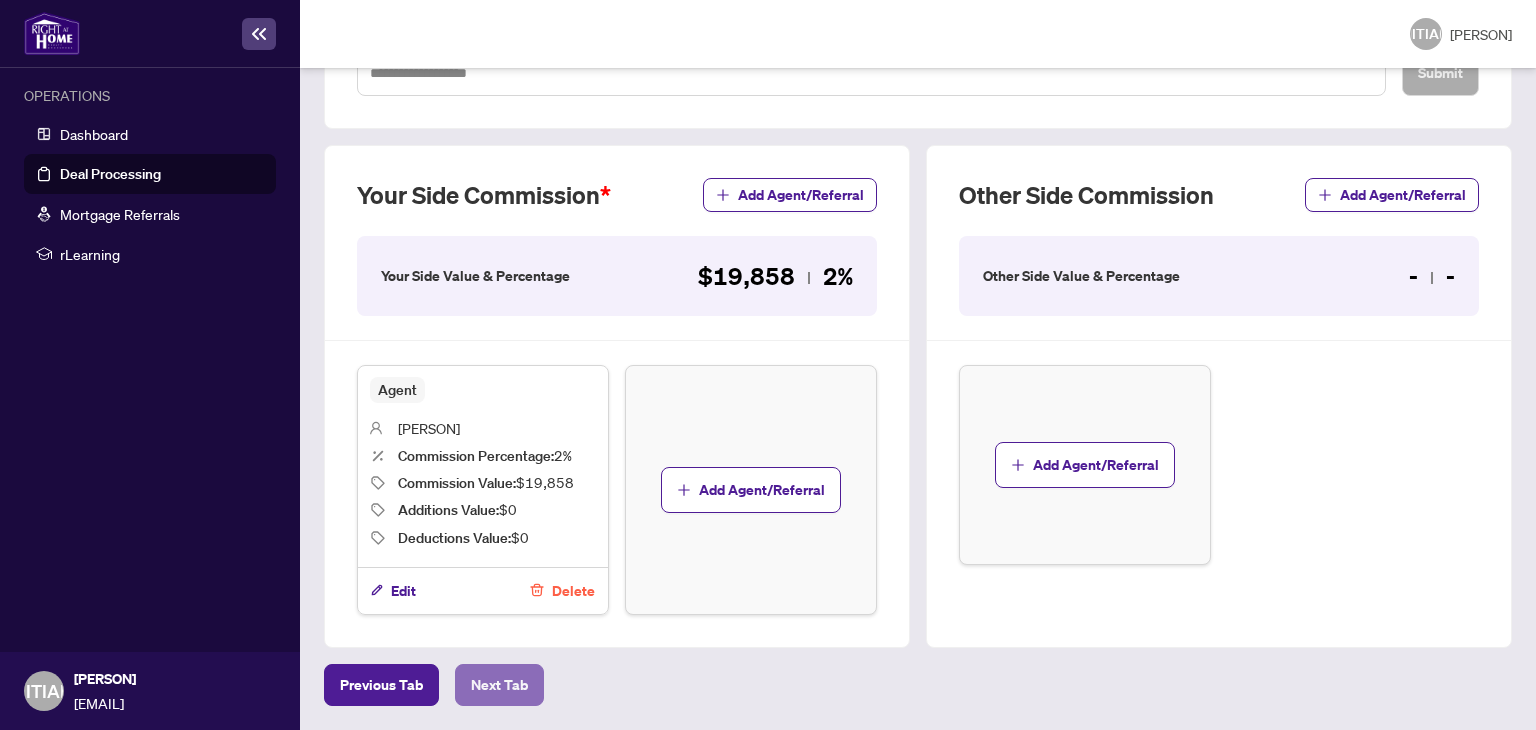 click on "Next Tab" at bounding box center (381, 685) 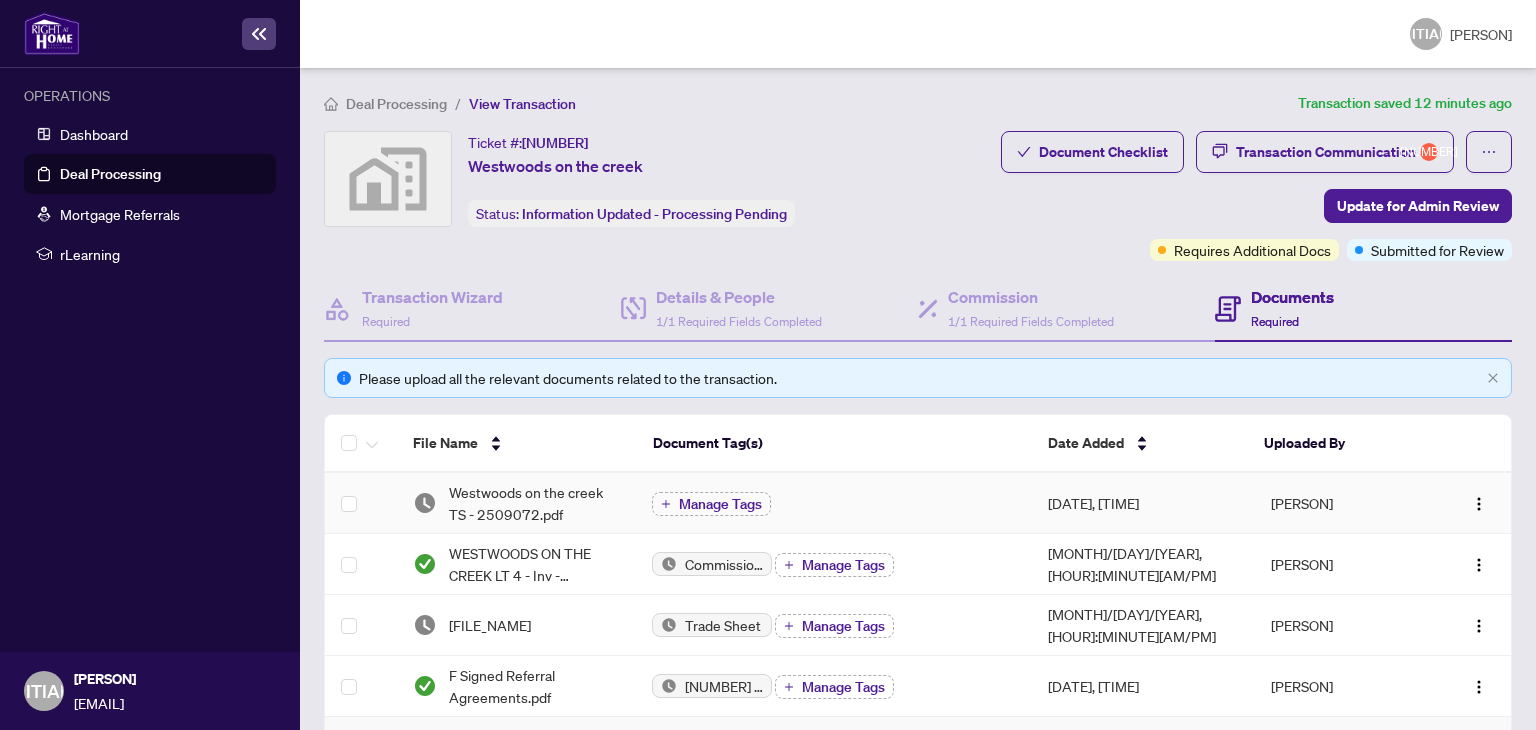 scroll, scrollTop: 140, scrollLeft: 0, axis: vertical 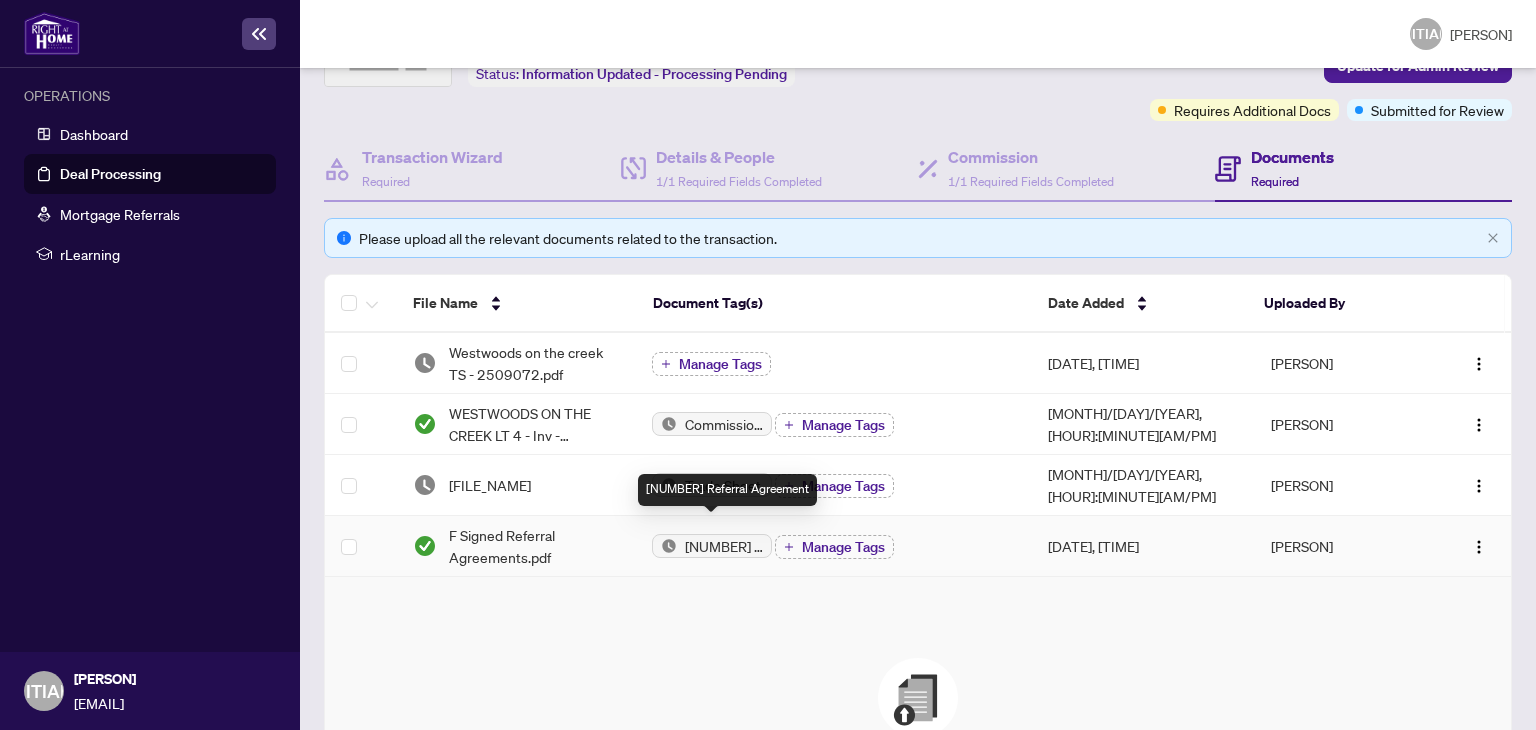 click on "[NUMBER] Referral Agreement" at bounding box center (712, 546) 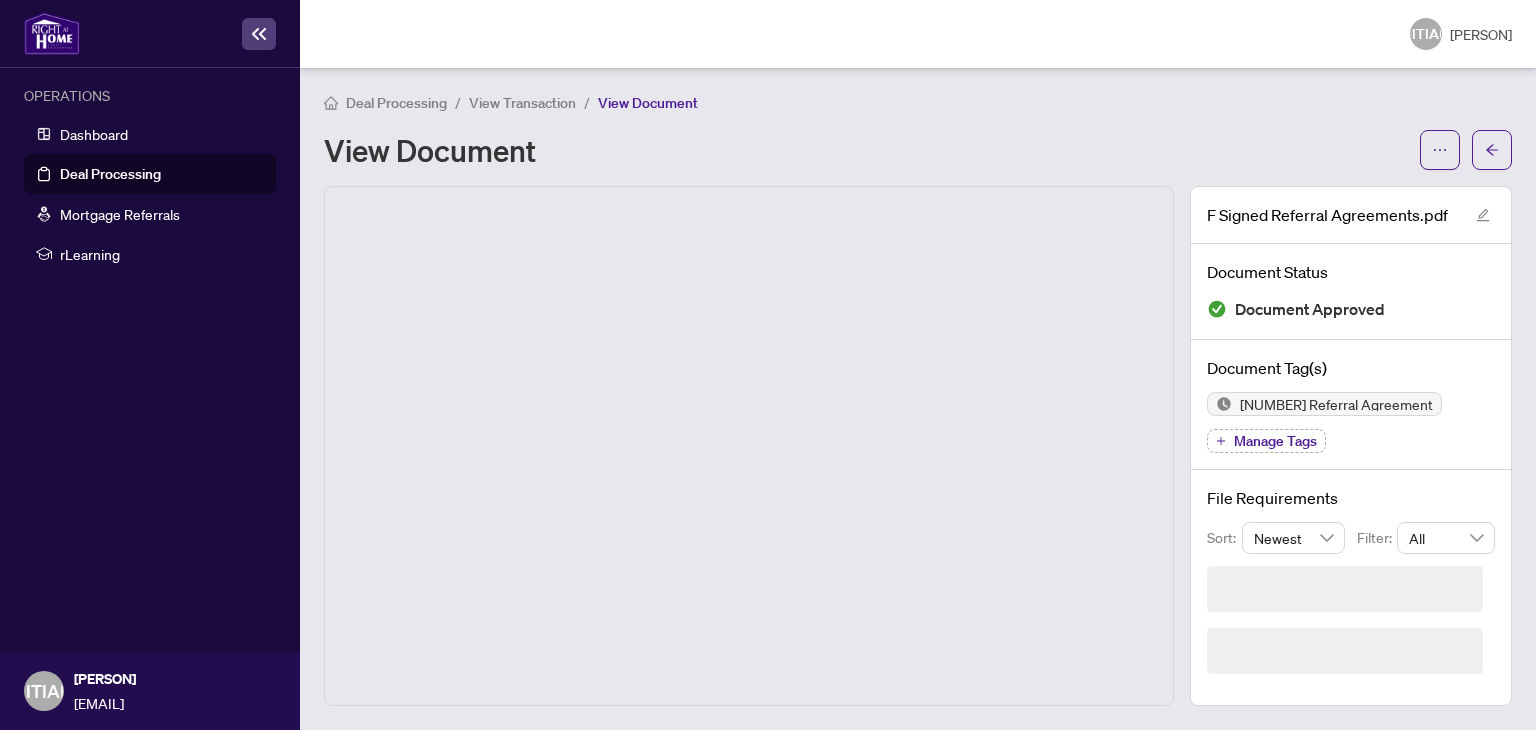 scroll, scrollTop: 0, scrollLeft: 0, axis: both 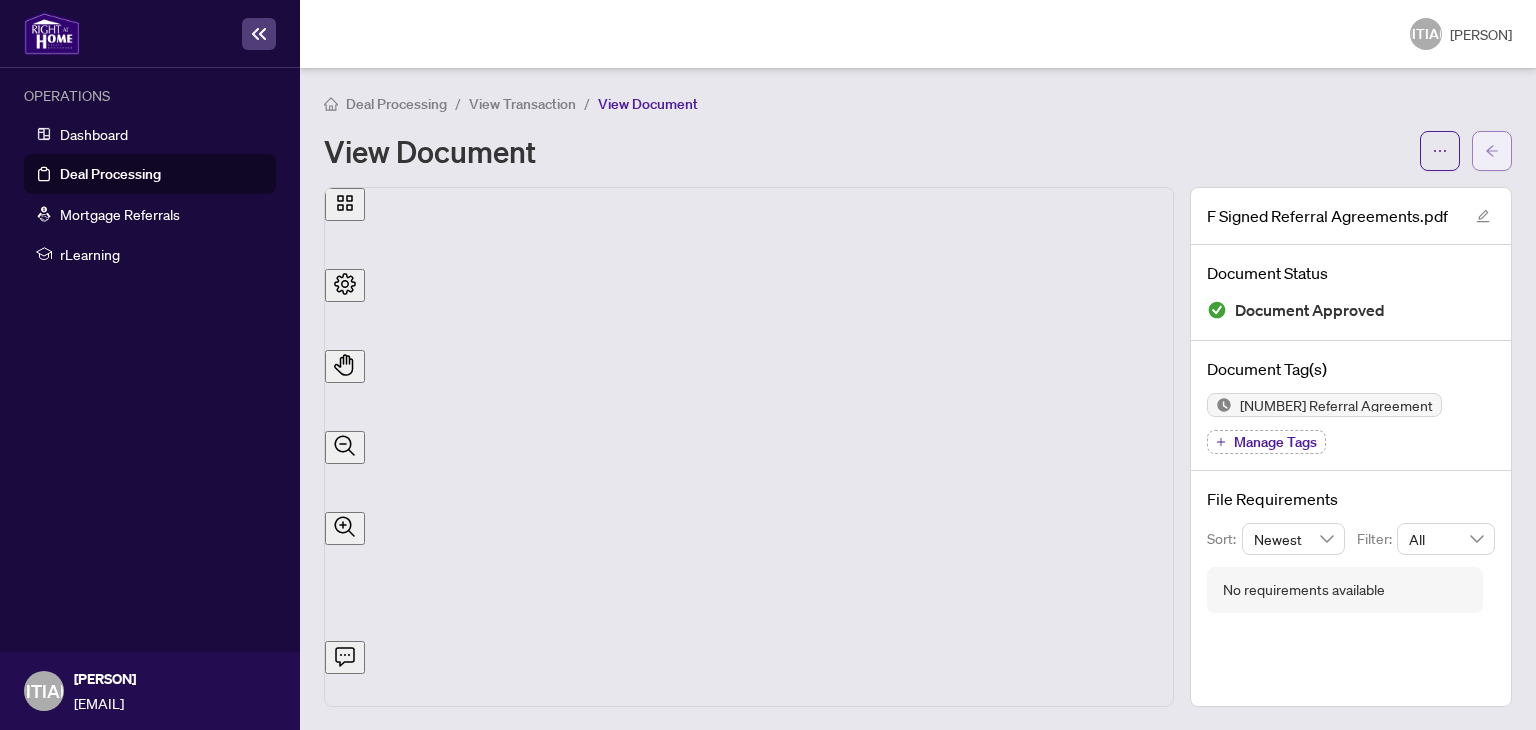 click at bounding box center [1492, 151] 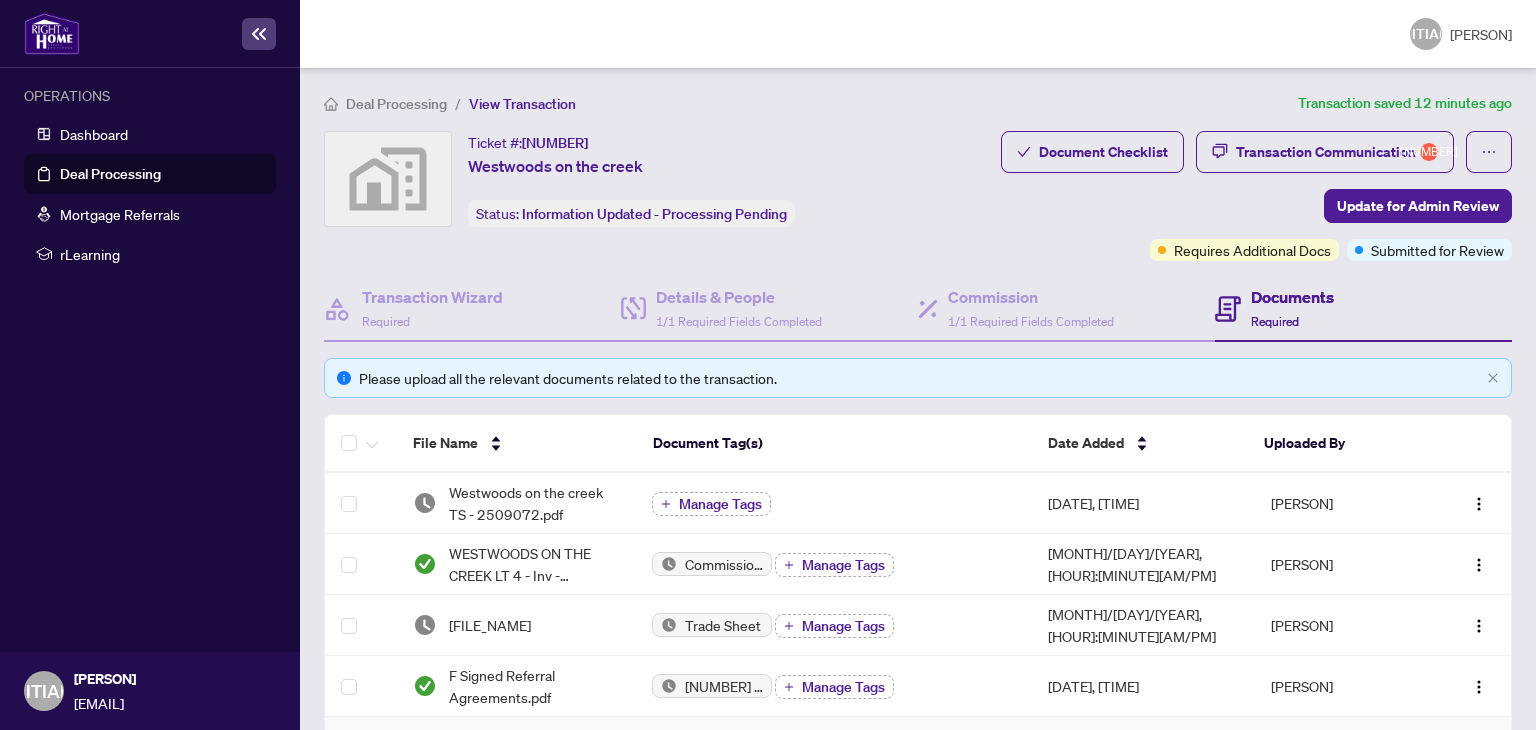 click on "Deal Processing" at bounding box center [110, 174] 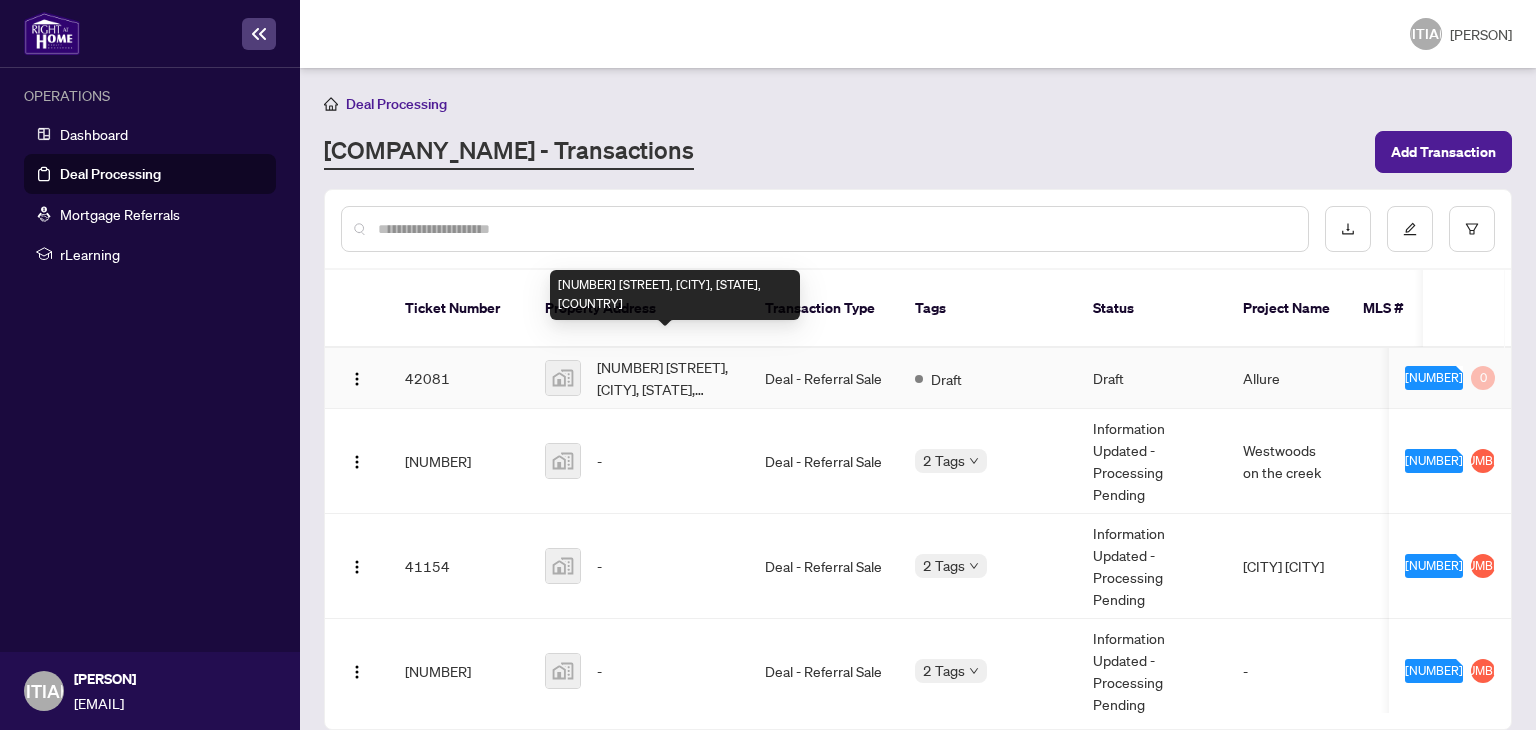 click on "[NUMBER] [STREET], [CITY], [STATE], [COUNTRY]" at bounding box center [665, 378] 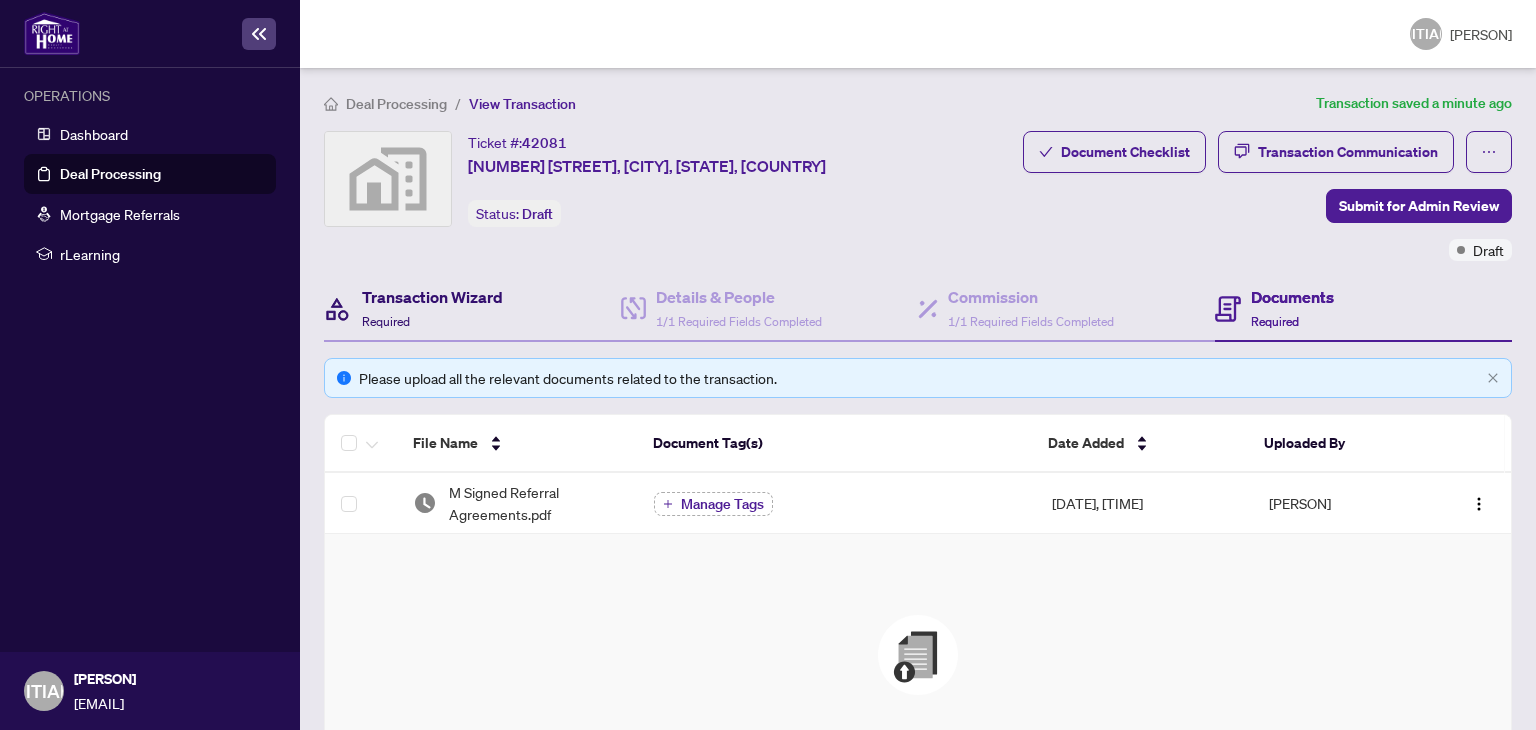 click on "Transaction Wizard" at bounding box center (432, 297) 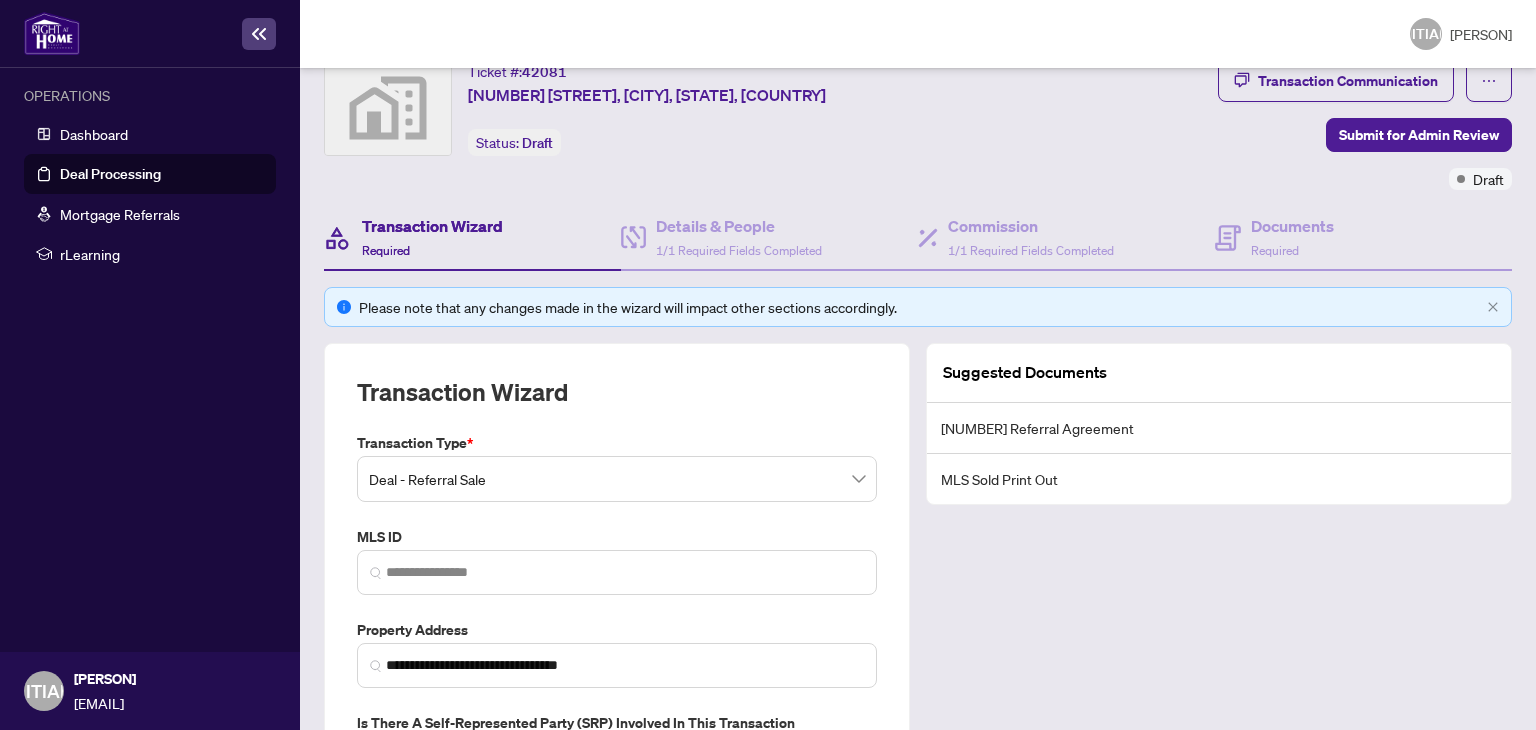 scroll, scrollTop: 279, scrollLeft: 0, axis: vertical 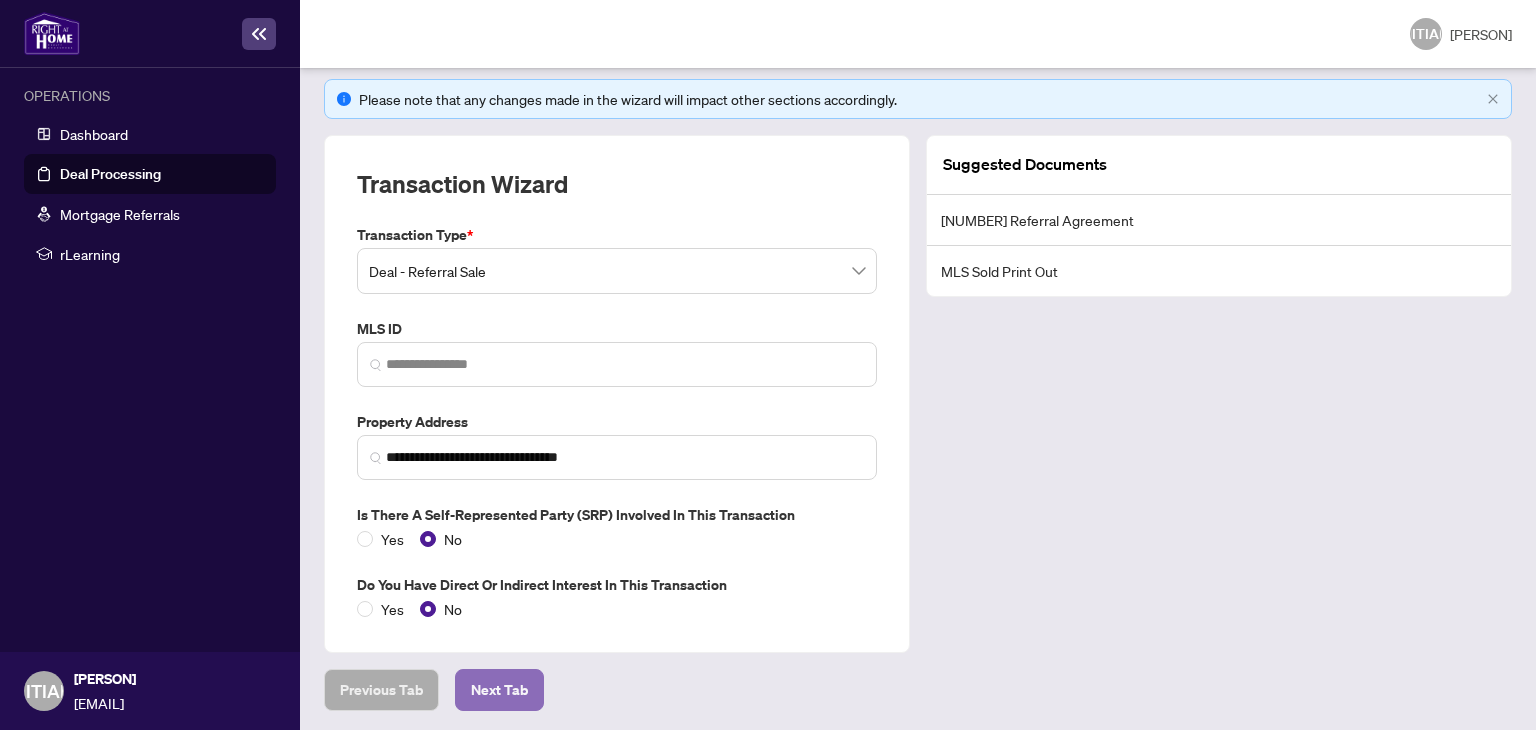 click on "Next Tab" at bounding box center (381, 690) 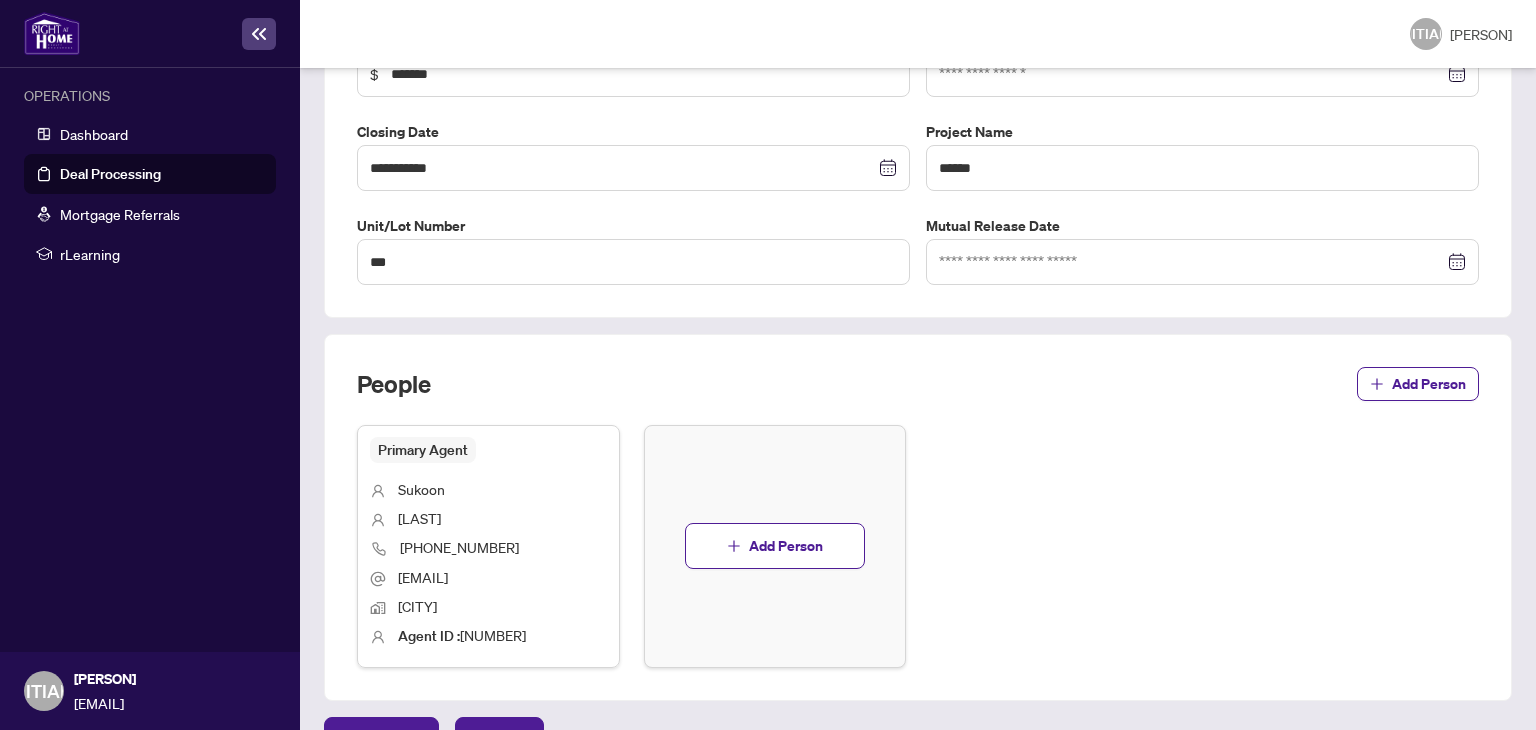 scroll, scrollTop: 522, scrollLeft: 0, axis: vertical 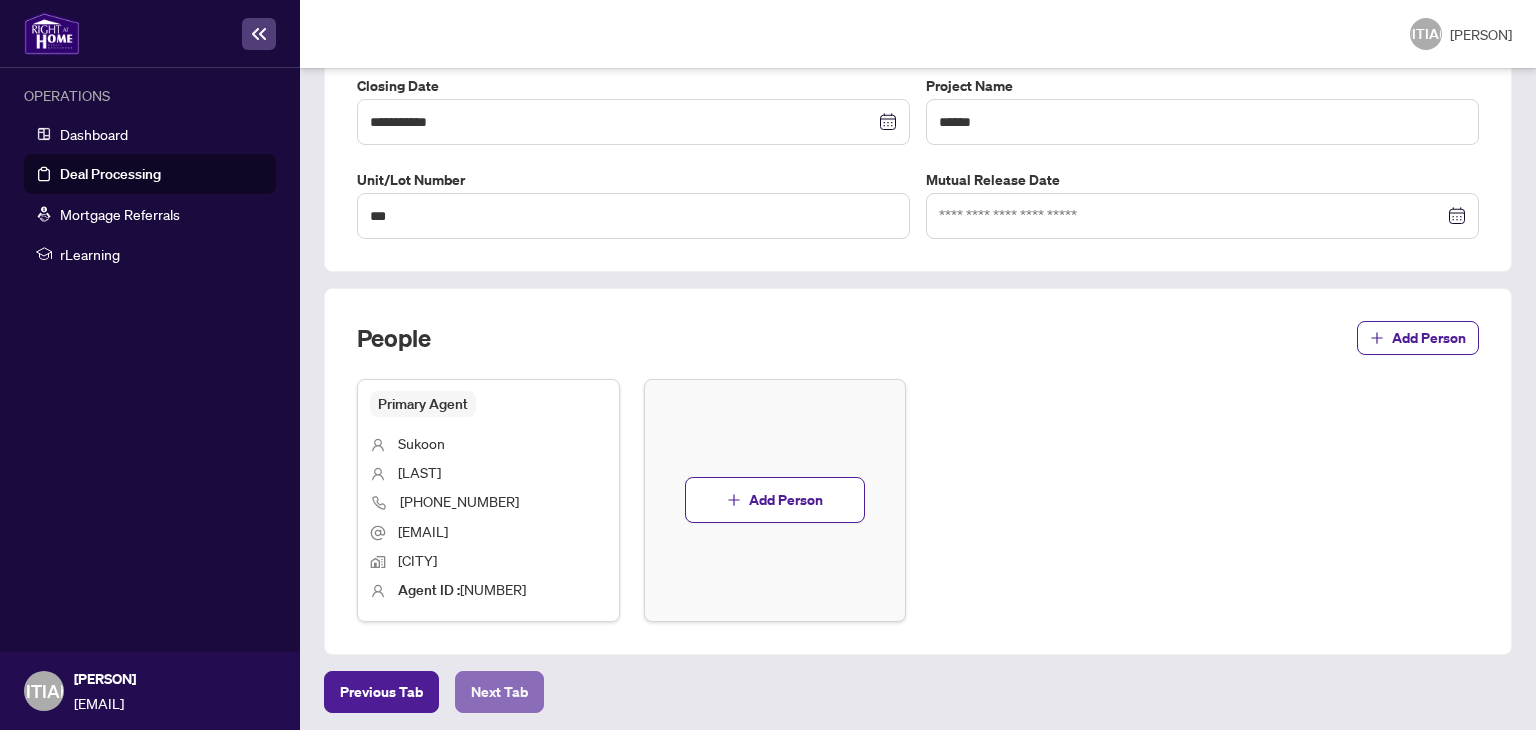 click on "Next Tab" at bounding box center [381, 692] 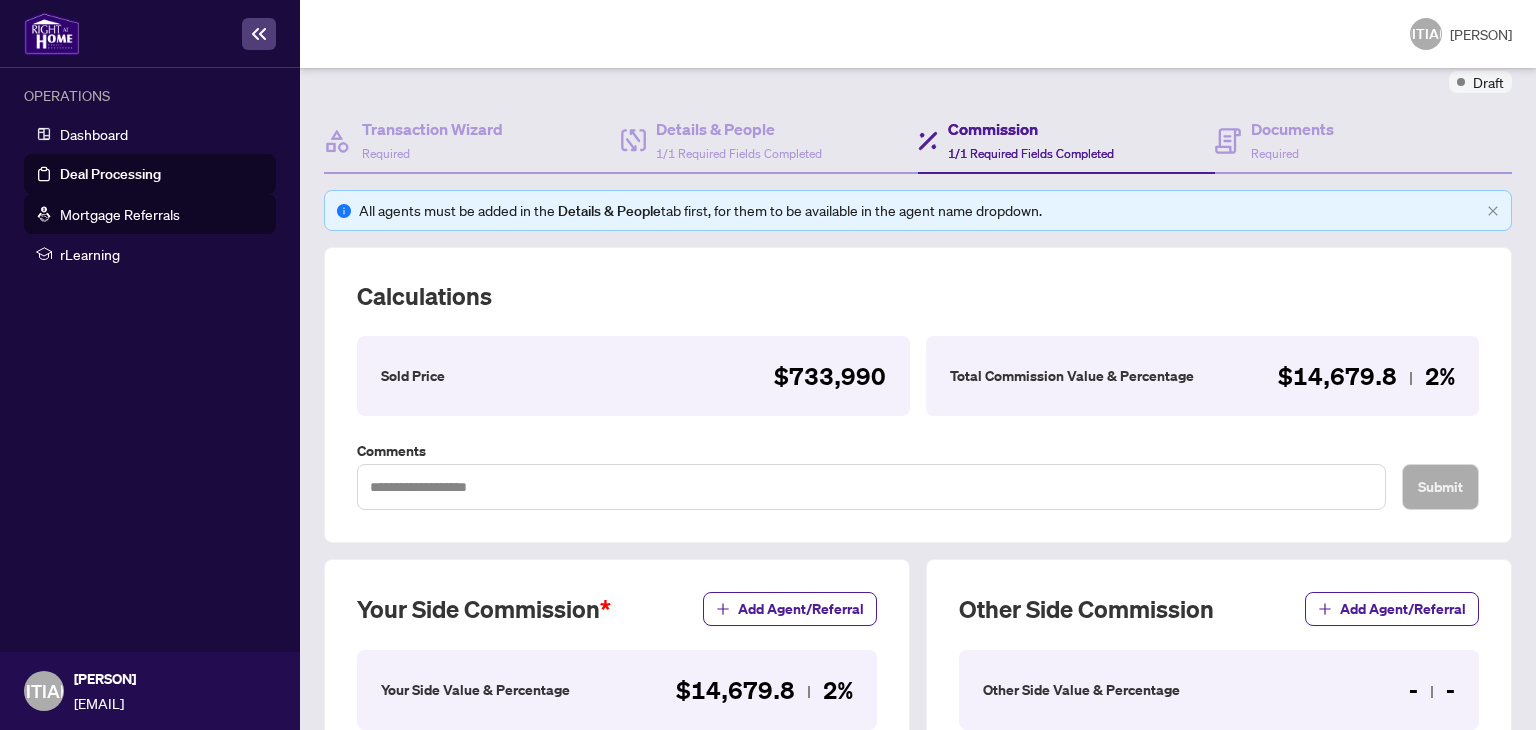 scroll, scrollTop: 47, scrollLeft: 0, axis: vertical 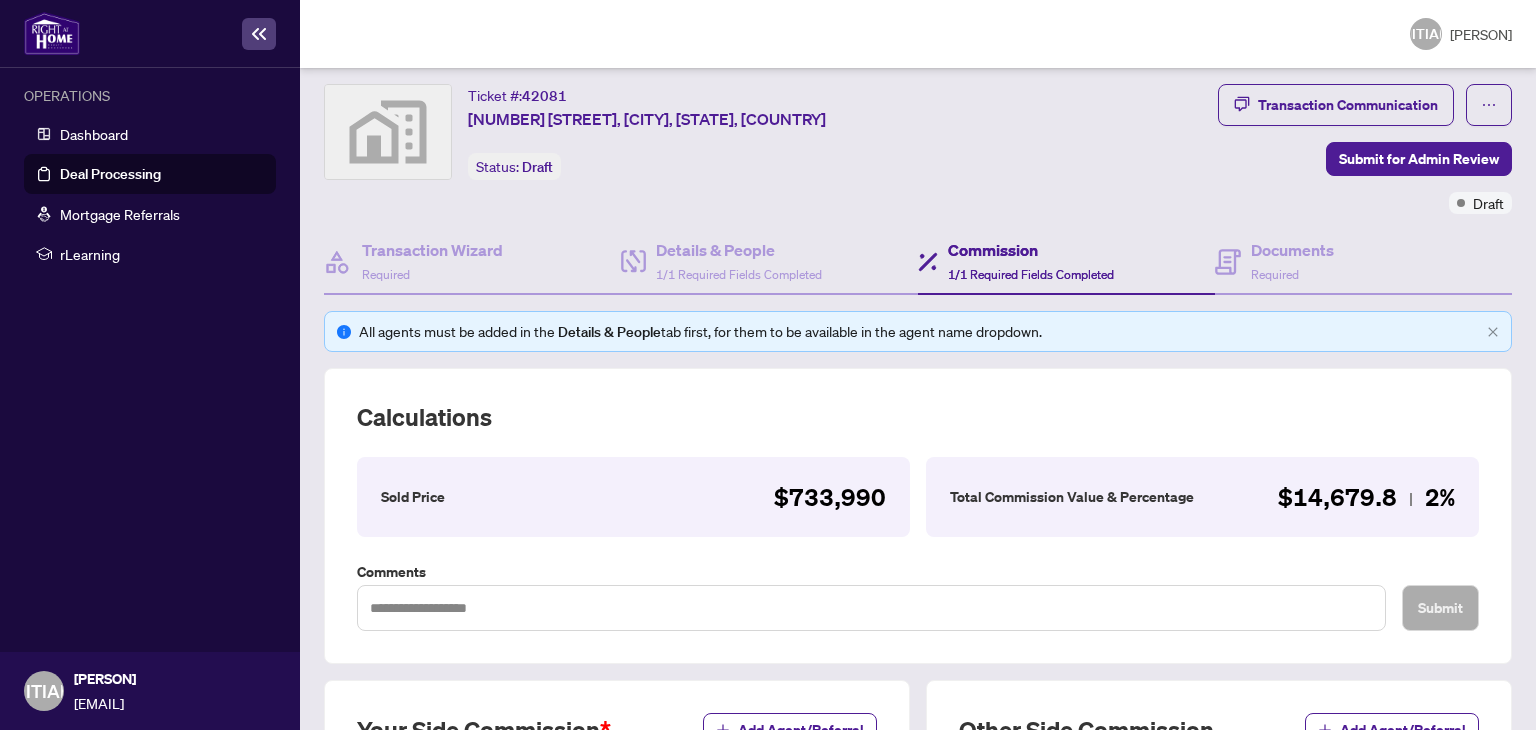 click on "Deal Processing" at bounding box center [110, 174] 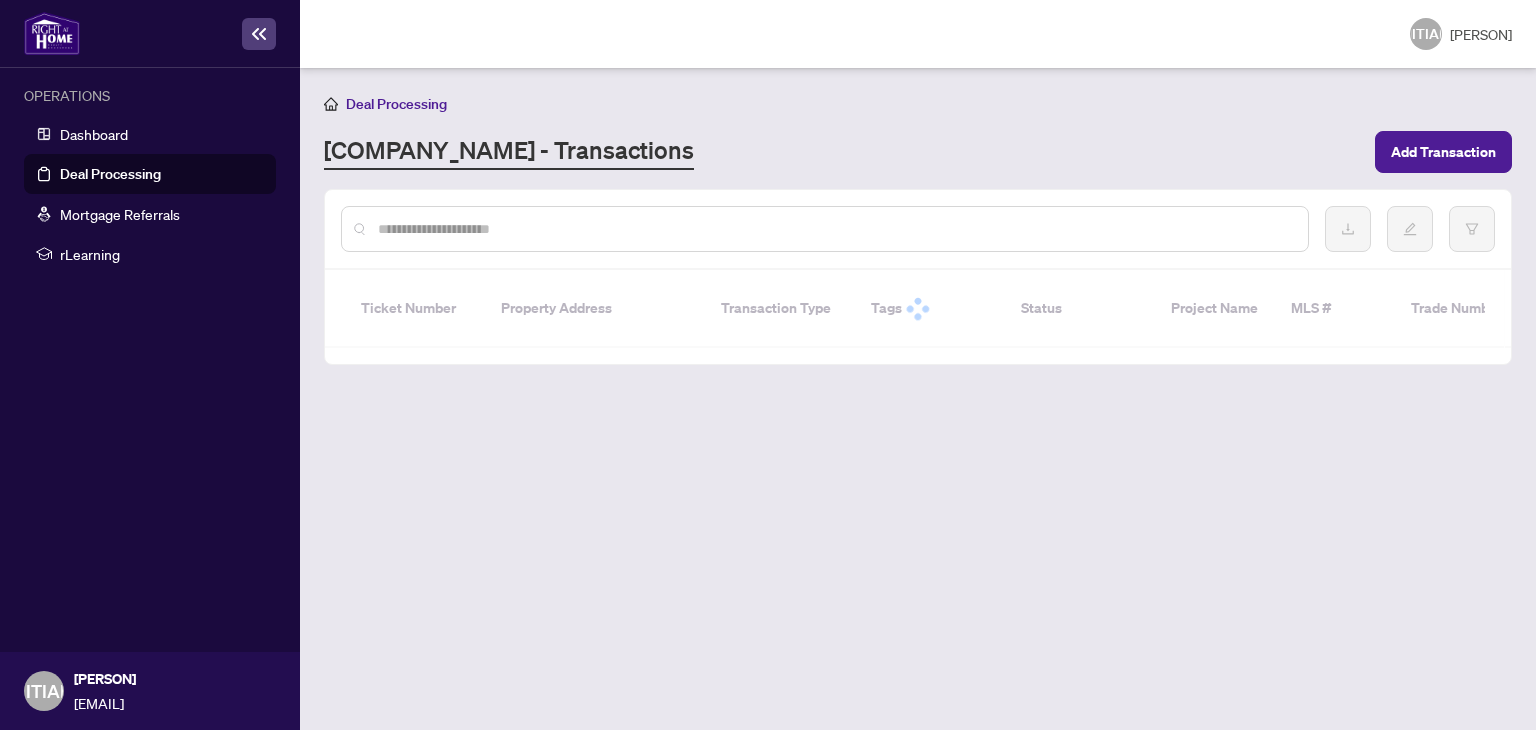 scroll, scrollTop: 0, scrollLeft: 0, axis: both 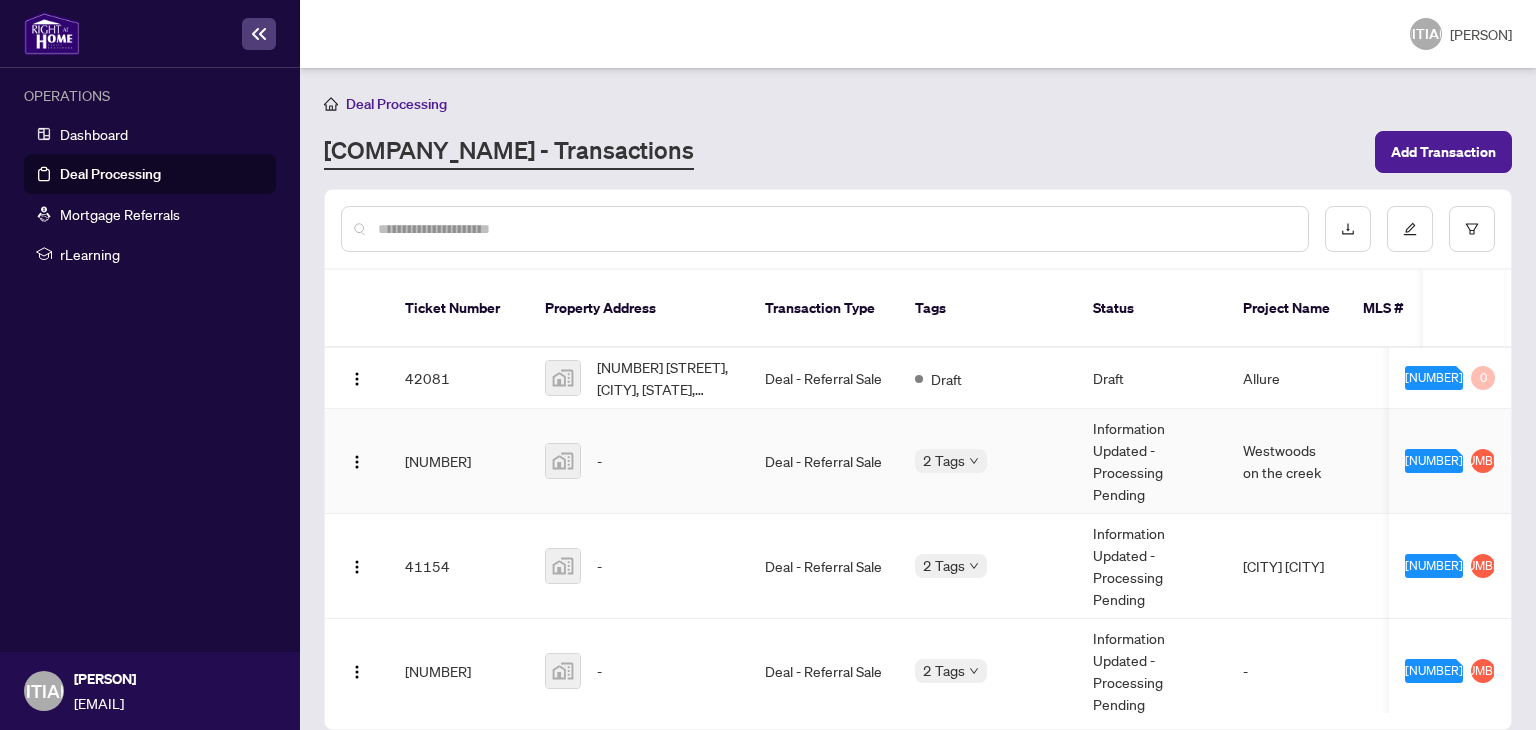 click on "Deal - Referral Sale" at bounding box center [824, 461] 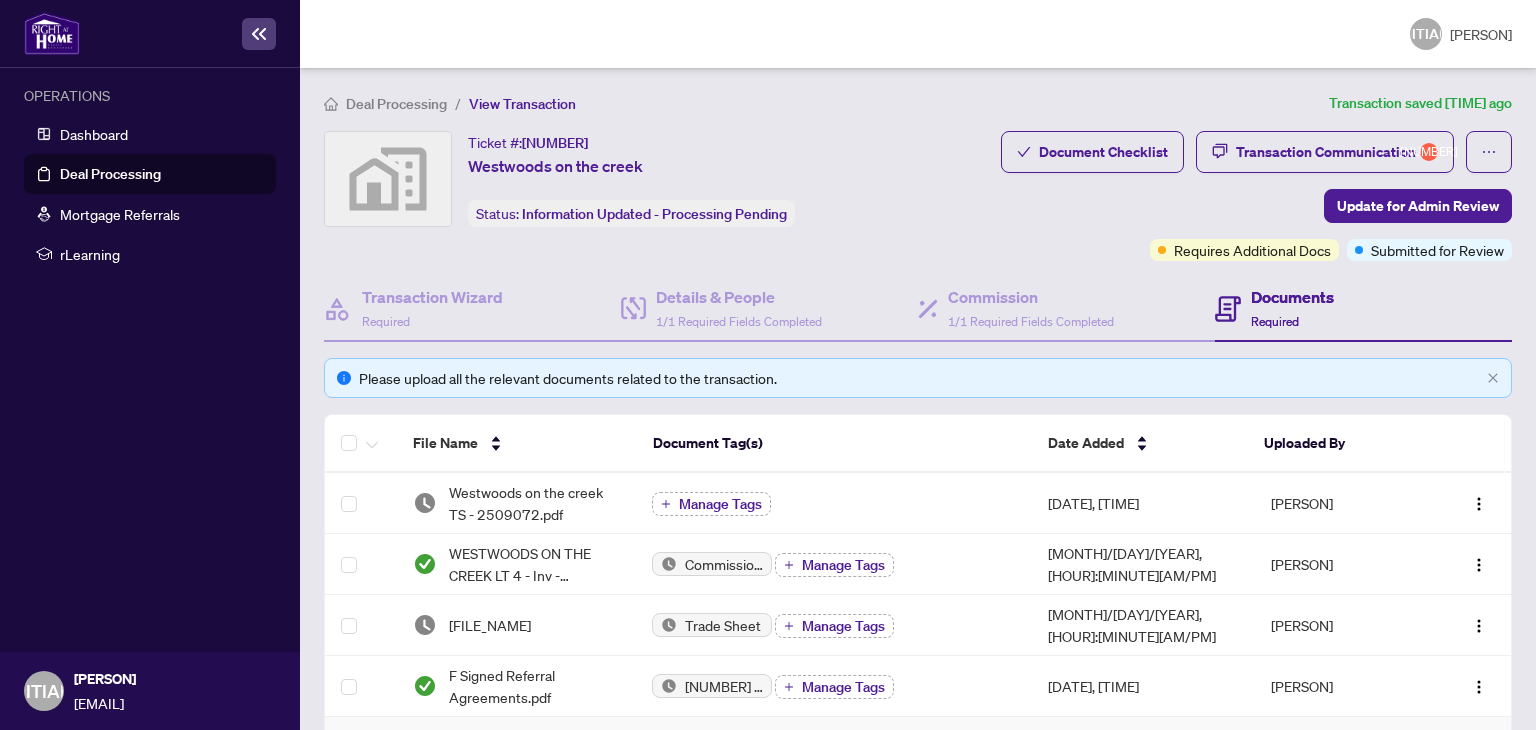 click on "Documents" at bounding box center (1292, 297) 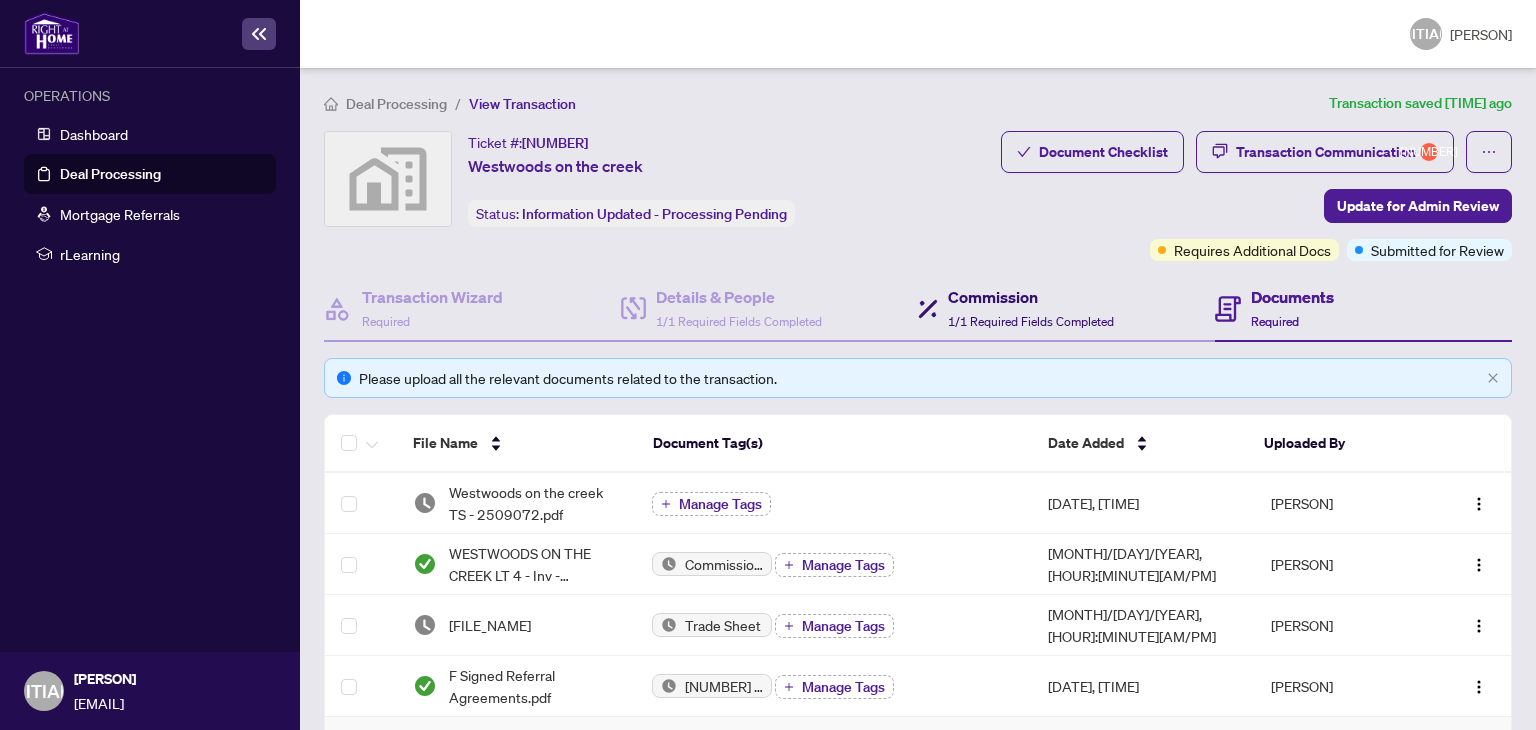 click on "1/1 Required Fields Completed" at bounding box center [1031, 321] 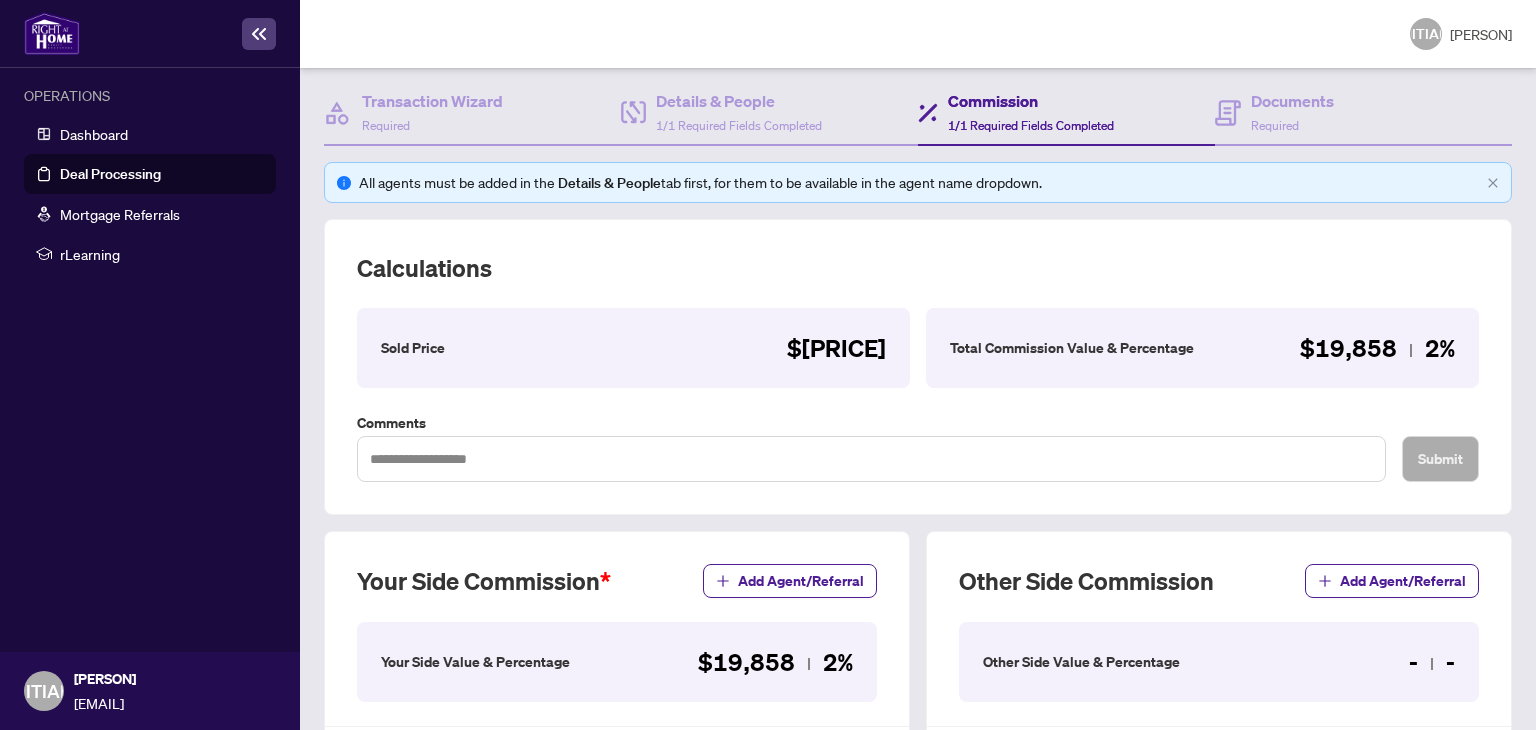 scroll, scrollTop: 198, scrollLeft: 0, axis: vertical 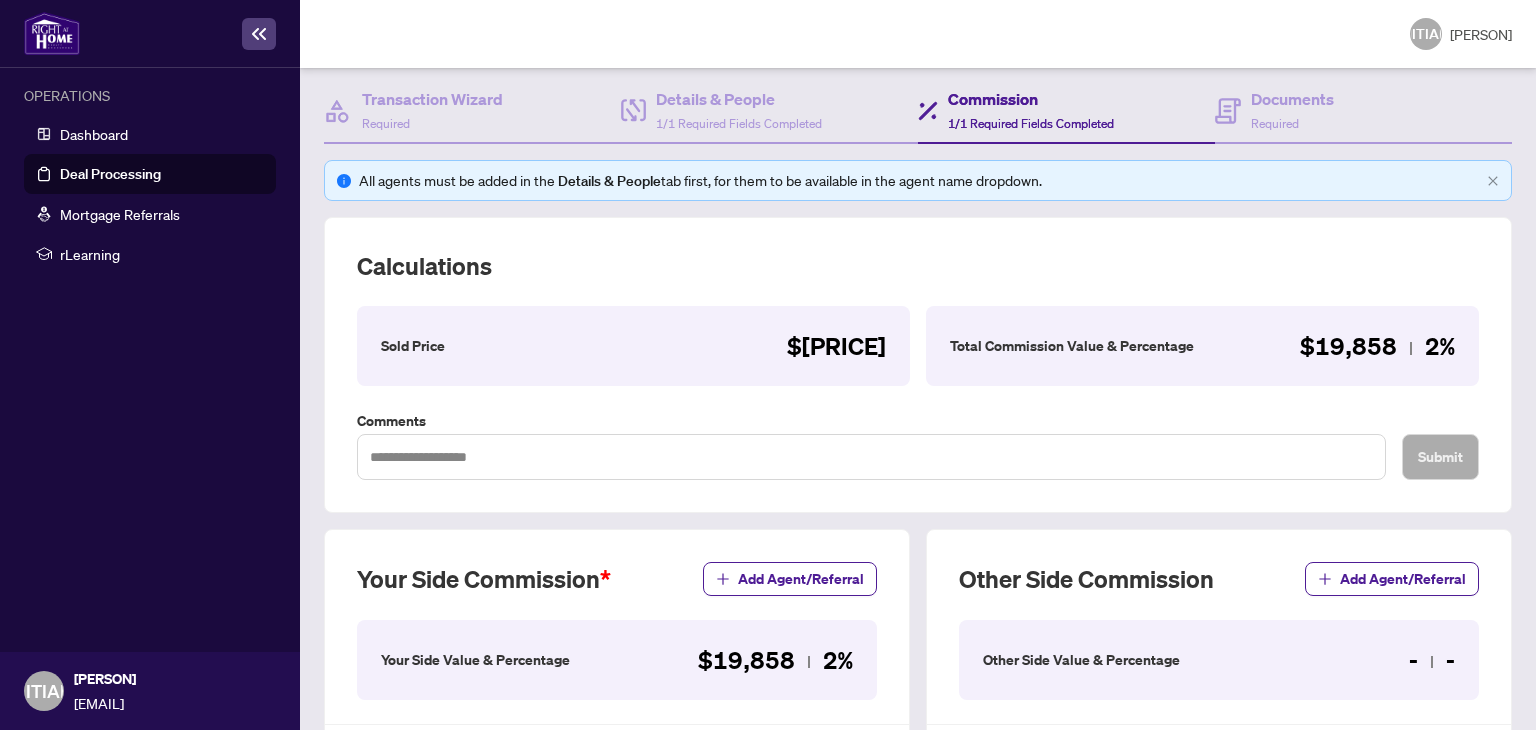 click on "Comments" at bounding box center [871, 421] 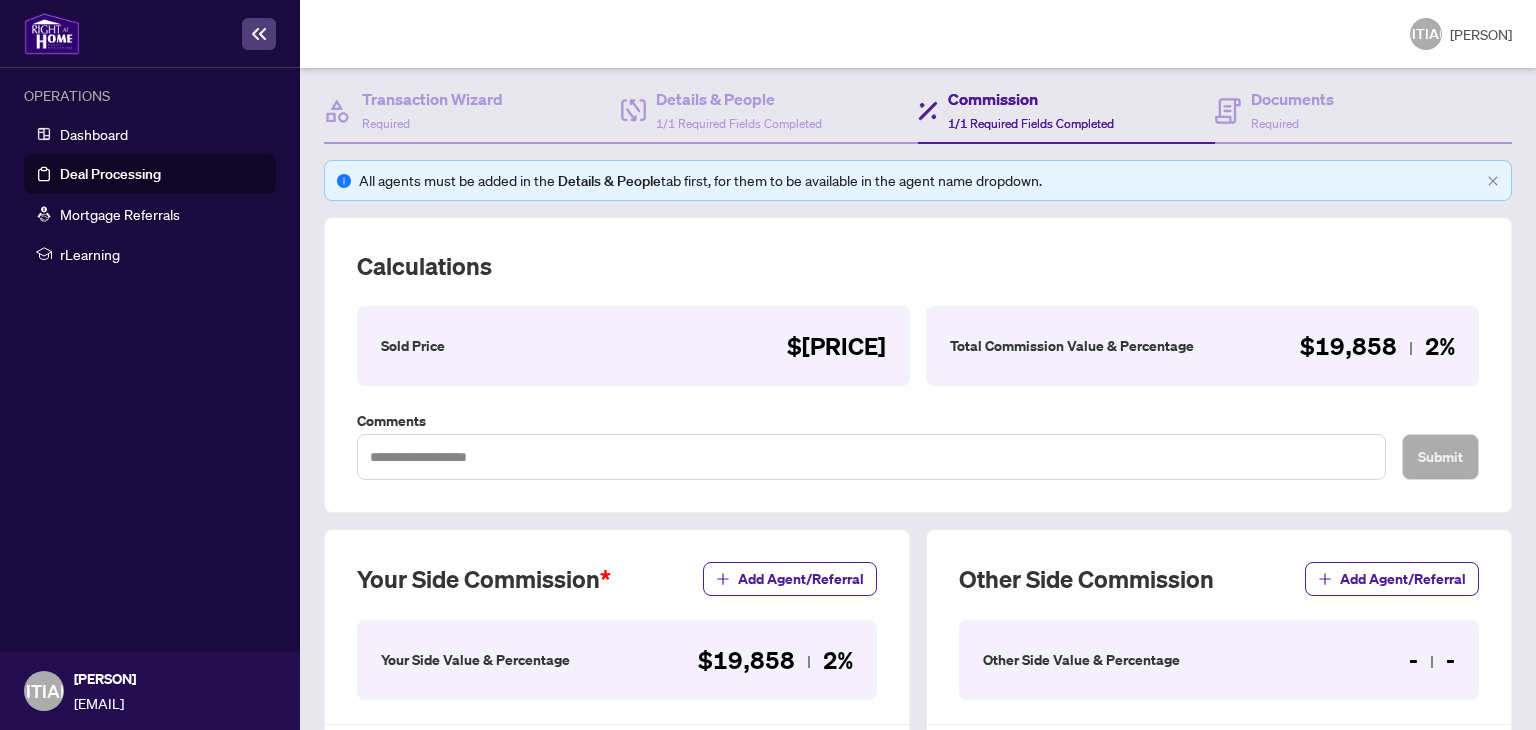 click on "Deal Processing" at bounding box center (110, 174) 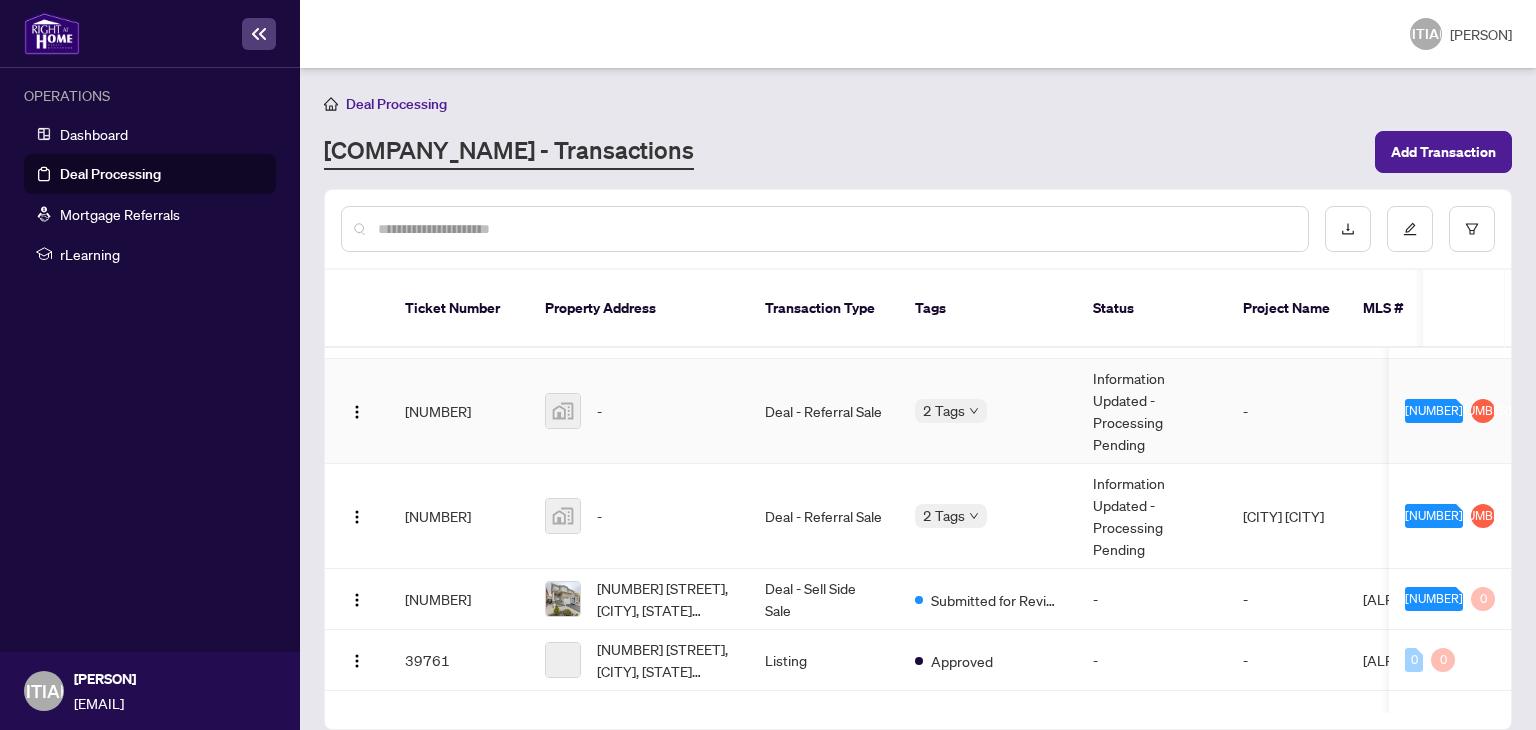 scroll, scrollTop: 260, scrollLeft: 0, axis: vertical 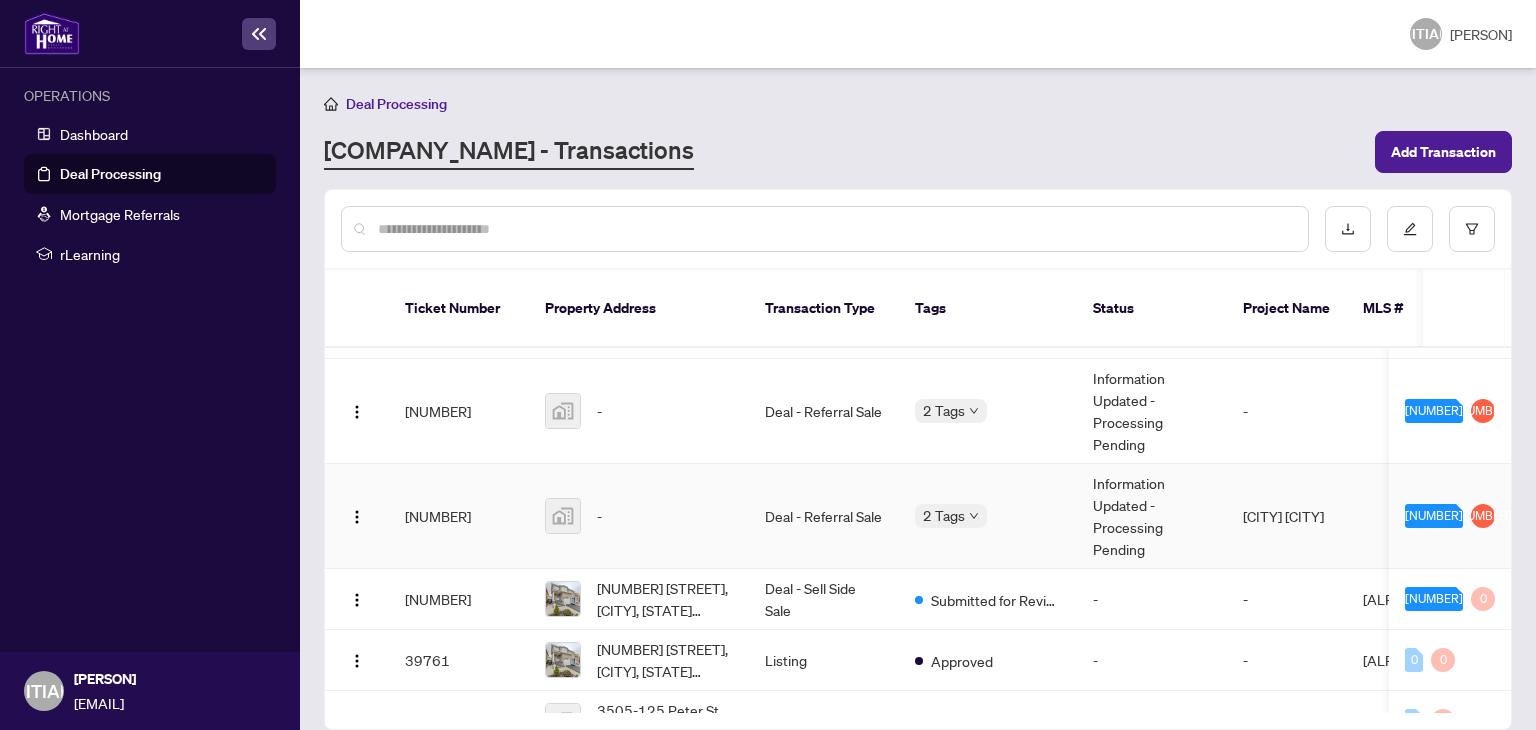 click on "Deal - Referral Sale" at bounding box center (824, 516) 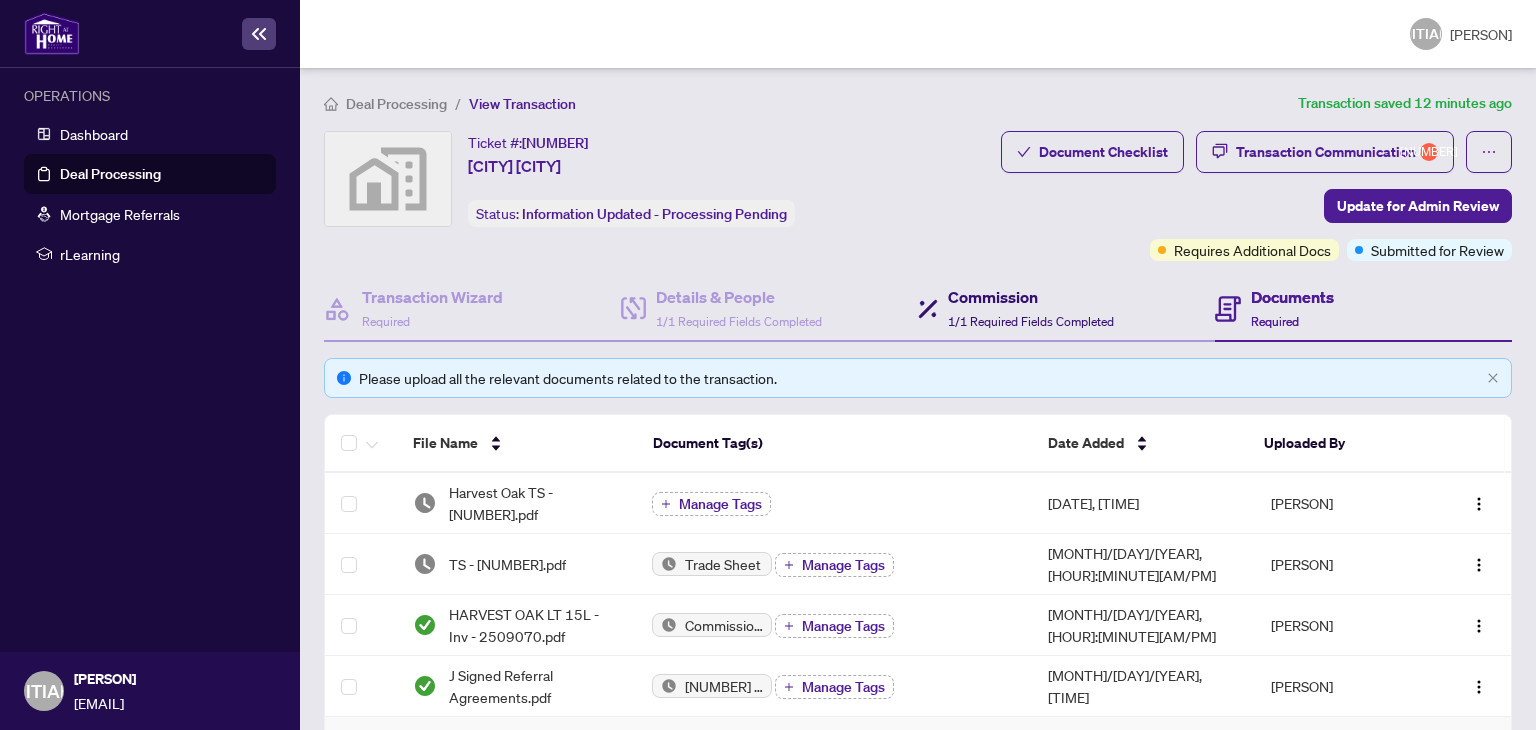 click on "Commission" at bounding box center (1031, 297) 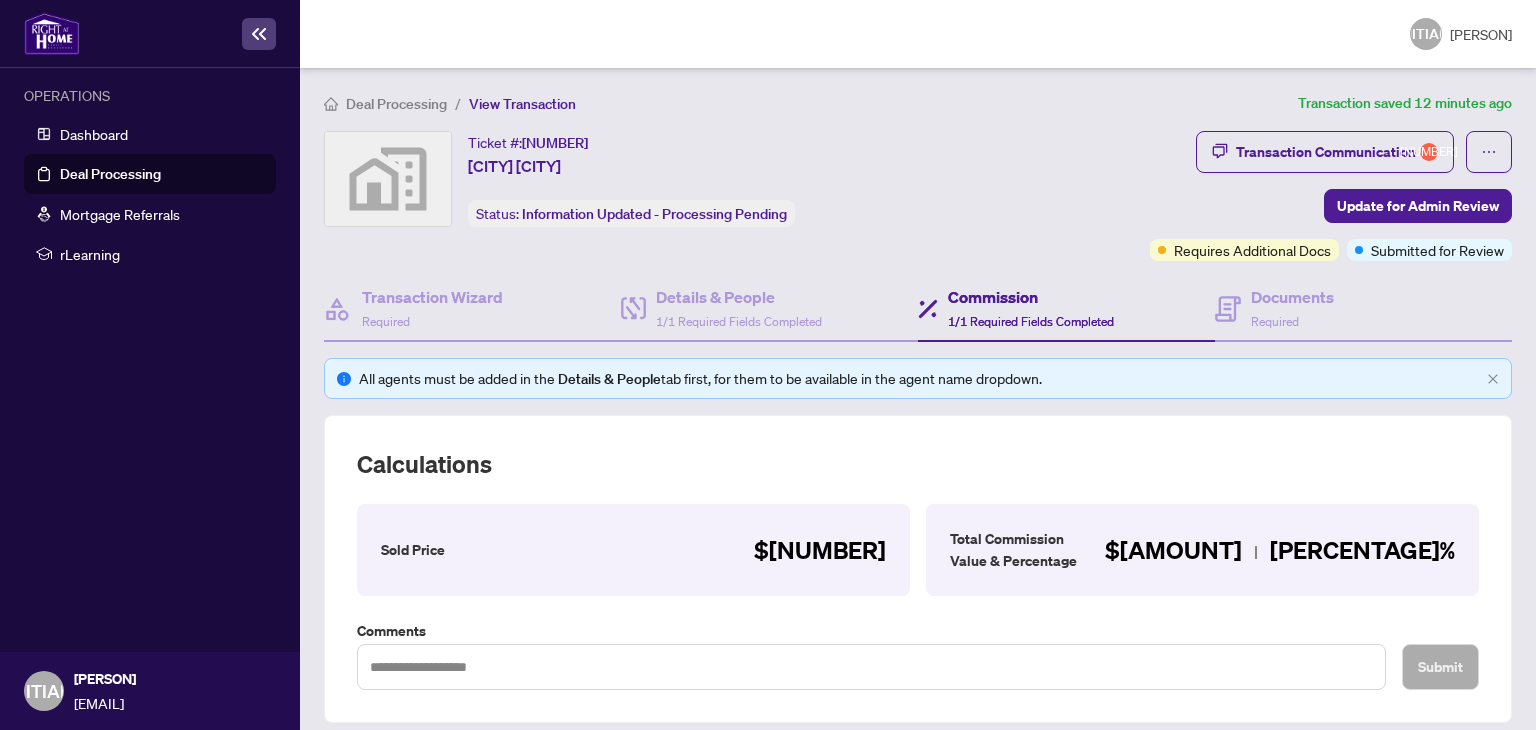 click on "Deal Processing" at bounding box center [110, 174] 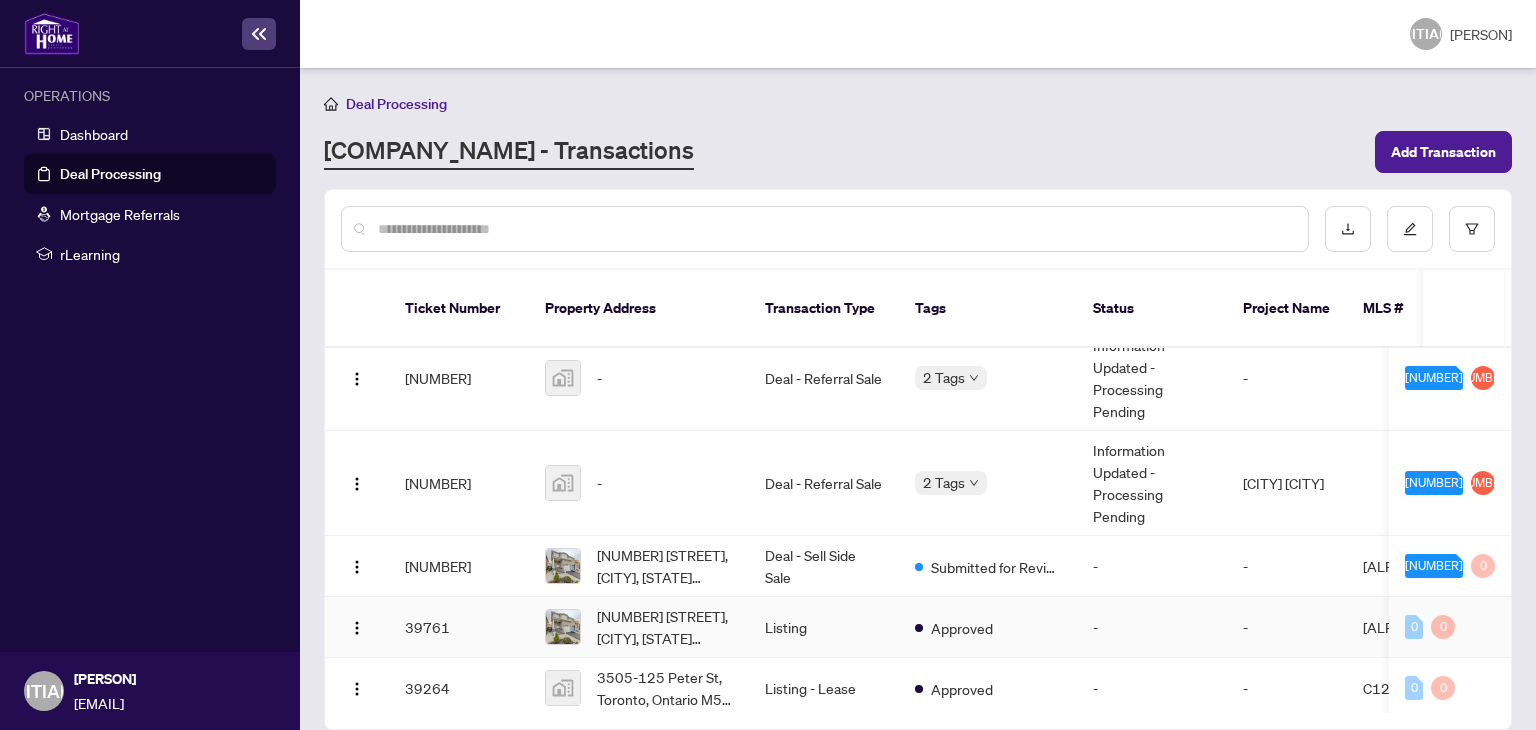 scroll, scrollTop: 246, scrollLeft: 4, axis: both 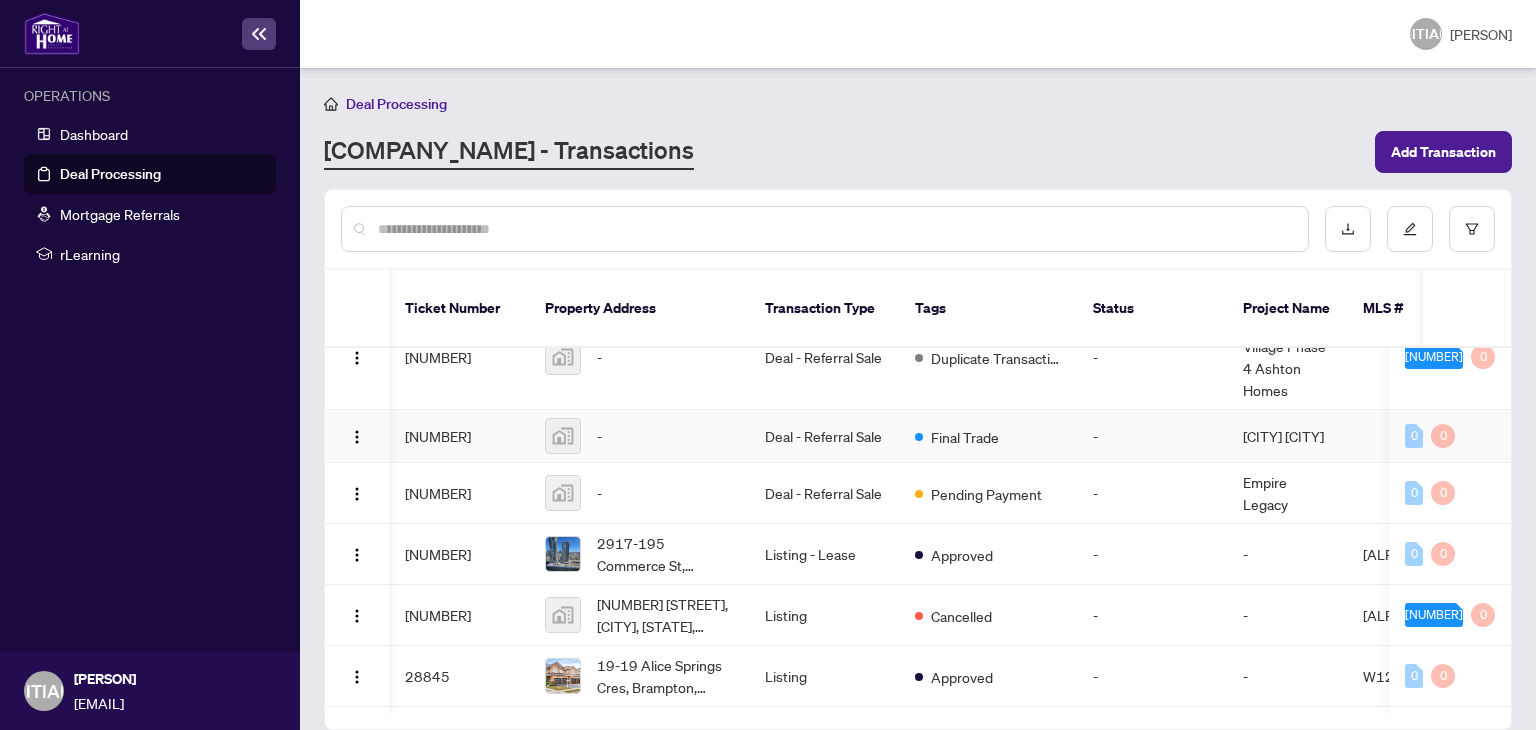 click on "Deal - Referral Sale" at bounding box center [824, 436] 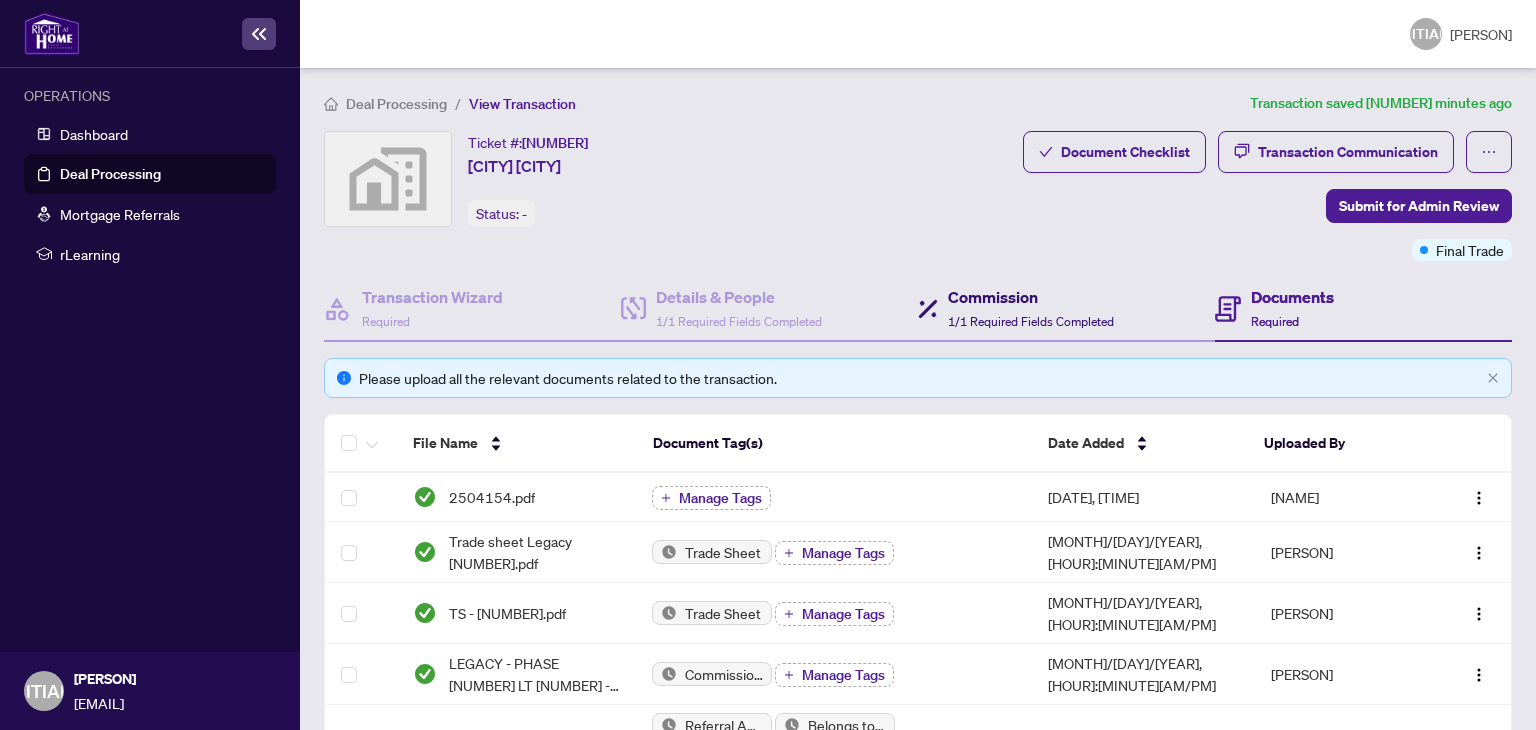 click on "Commission" at bounding box center (1031, 297) 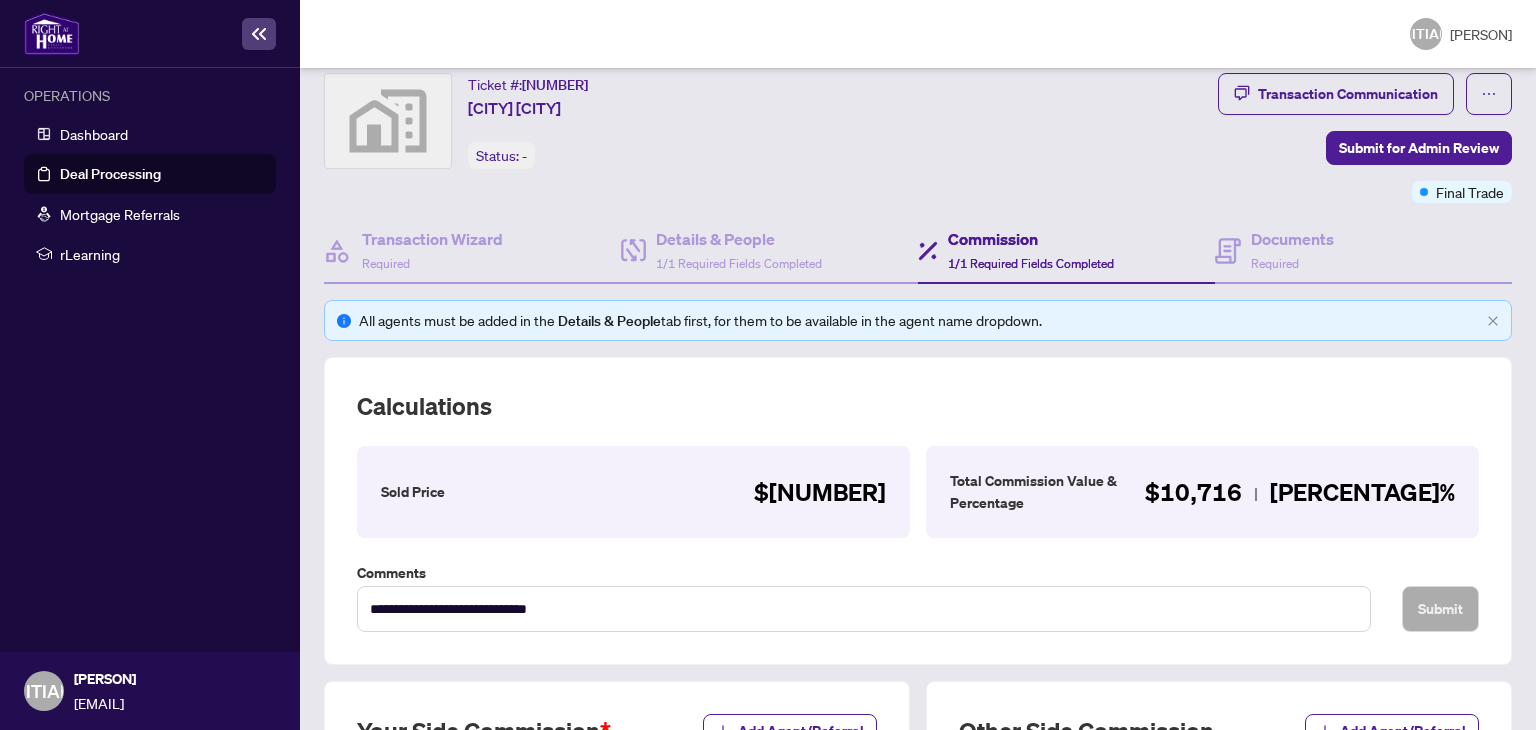 scroll, scrollTop: 64, scrollLeft: 0, axis: vertical 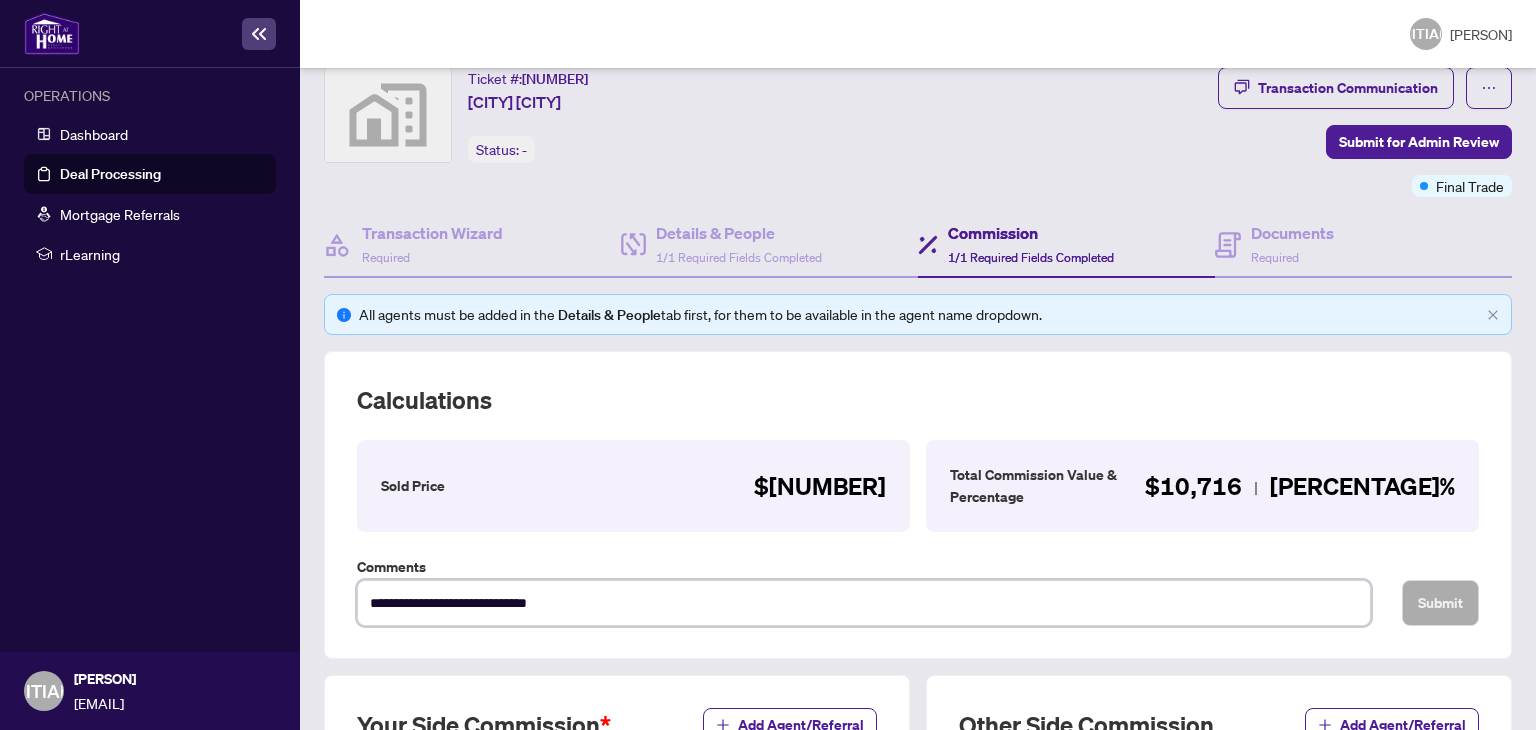drag, startPoint x: 617, startPoint y: 581, endPoint x: 328, endPoint y: 580, distance: 289.00174 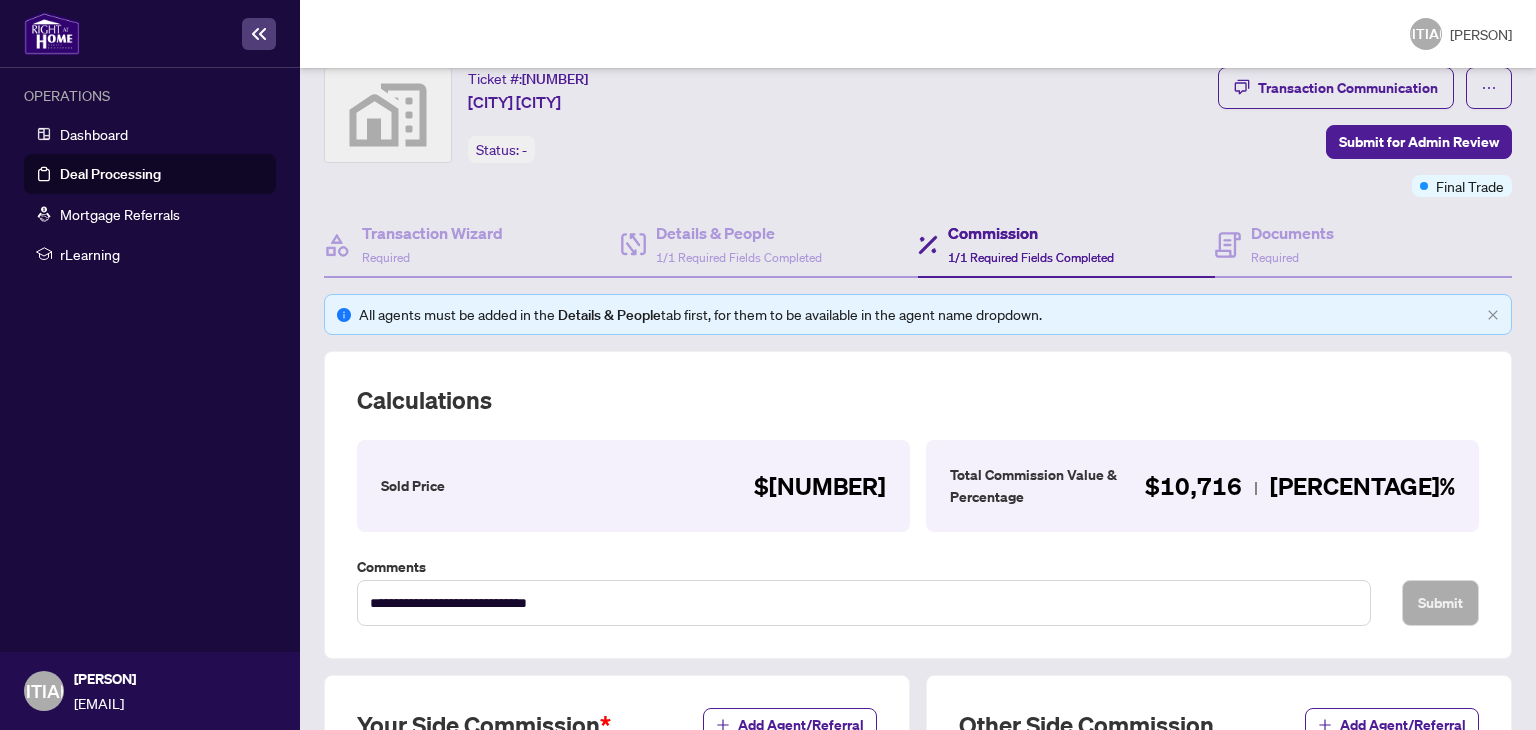 click on "**********" at bounding box center (918, 505) 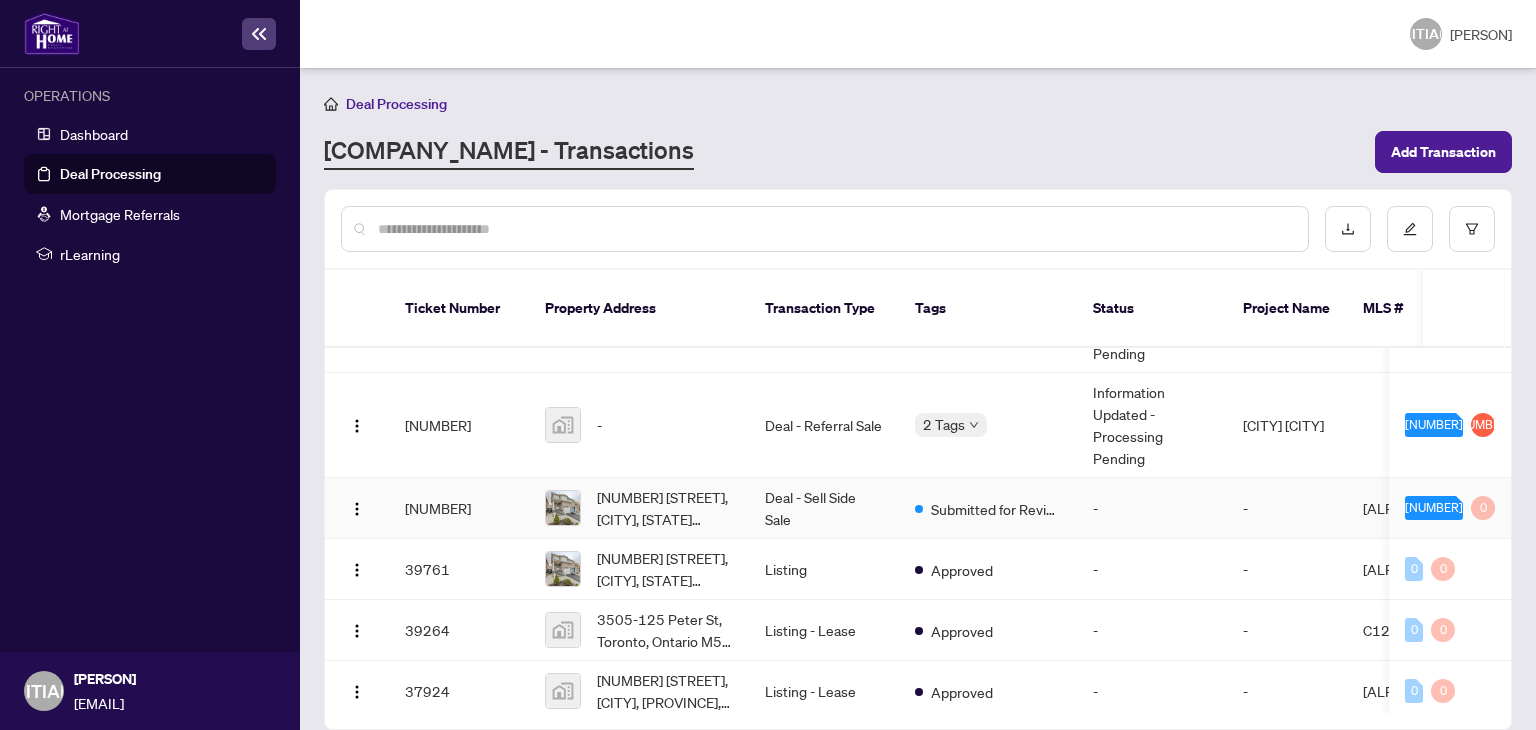 scroll, scrollTop: 352, scrollLeft: 0, axis: vertical 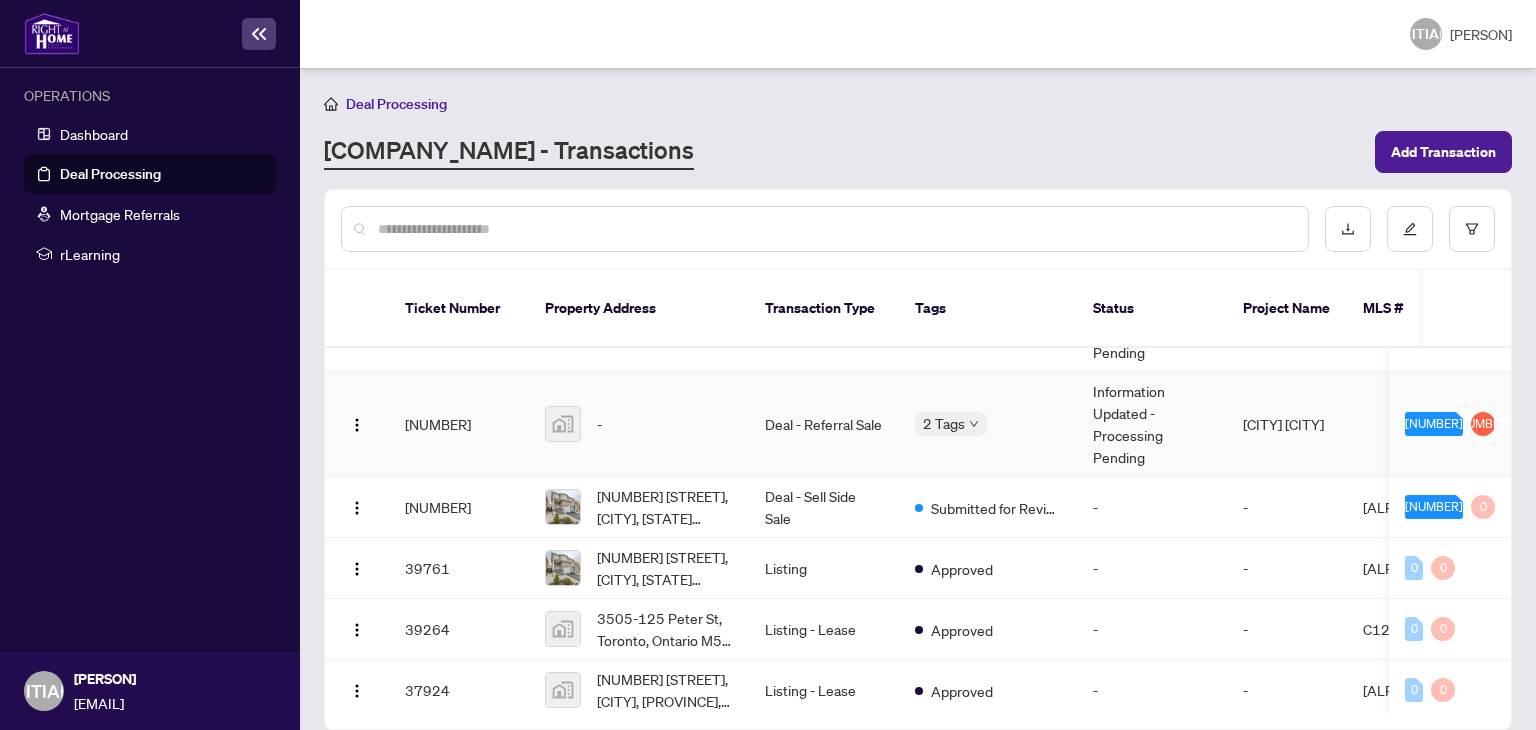 click on "Deal - Referral Sale" at bounding box center (824, 424) 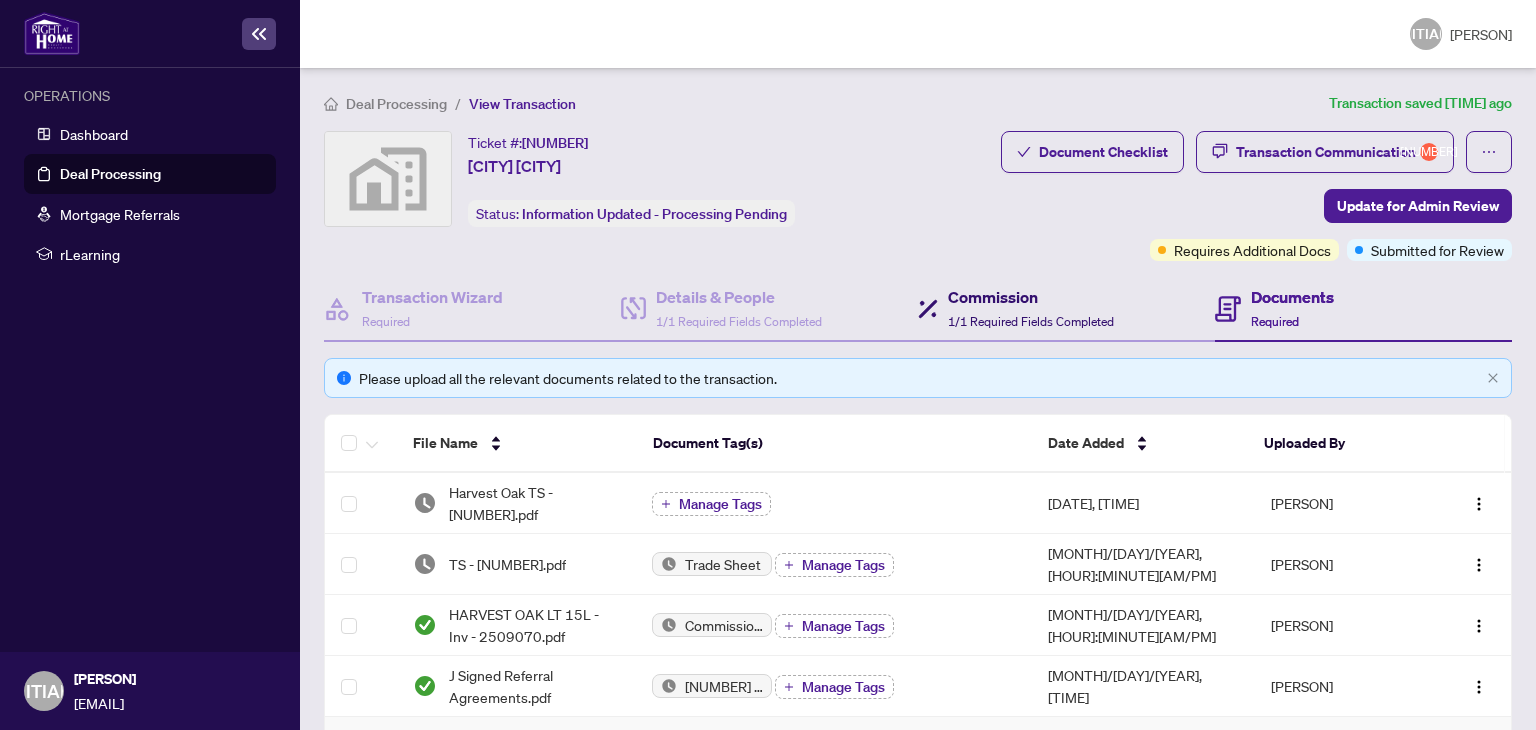 click on "Commission" at bounding box center [1031, 297] 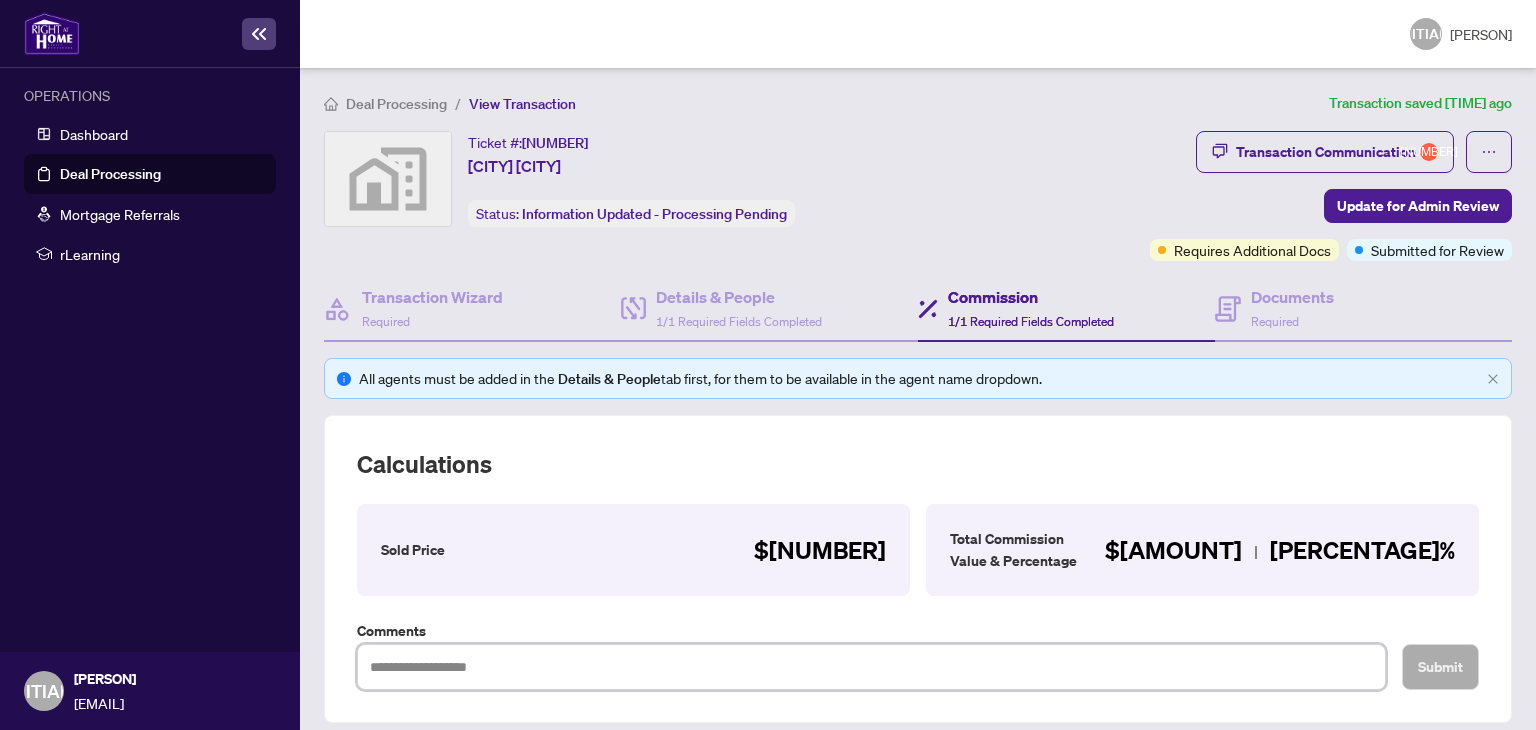 click at bounding box center (871, 667) 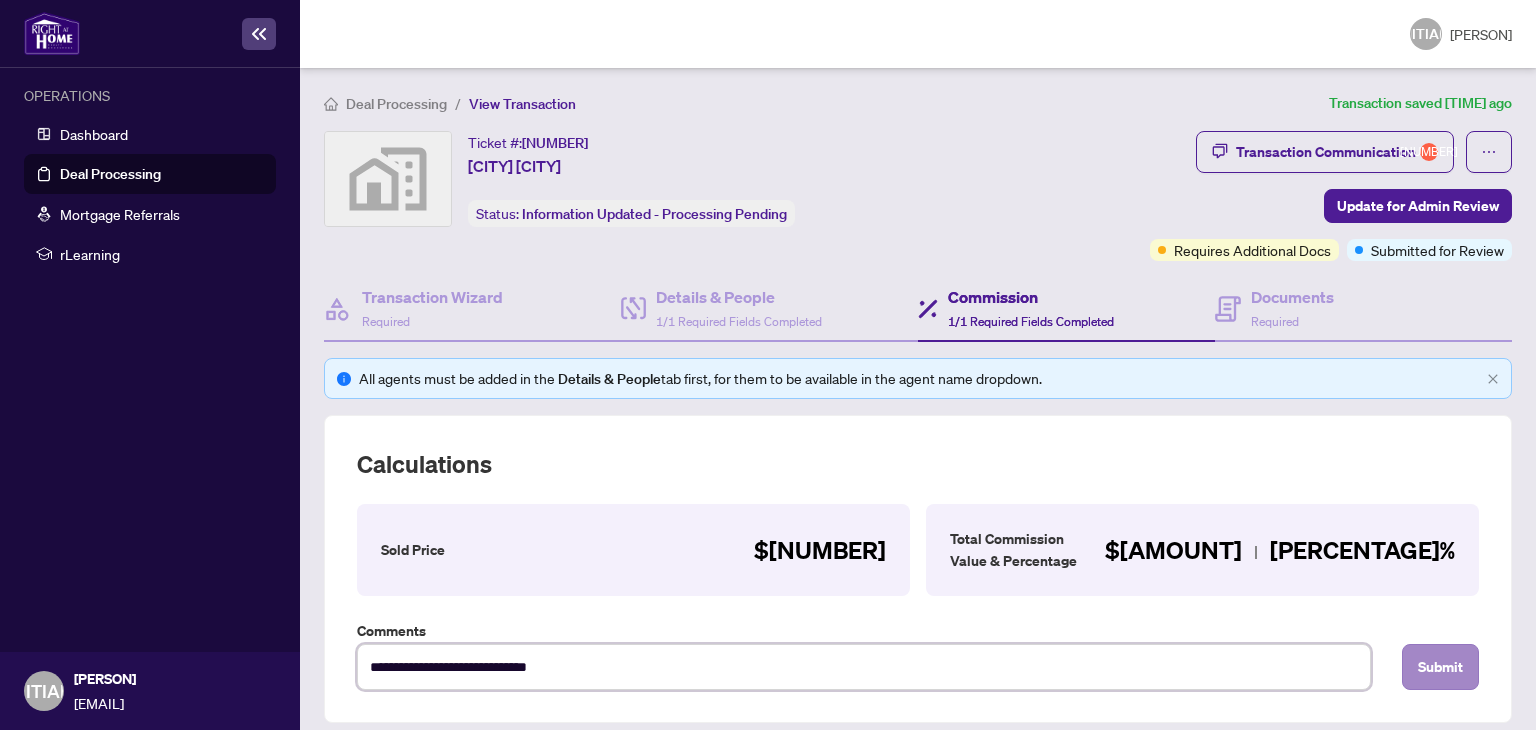 type on "**********" 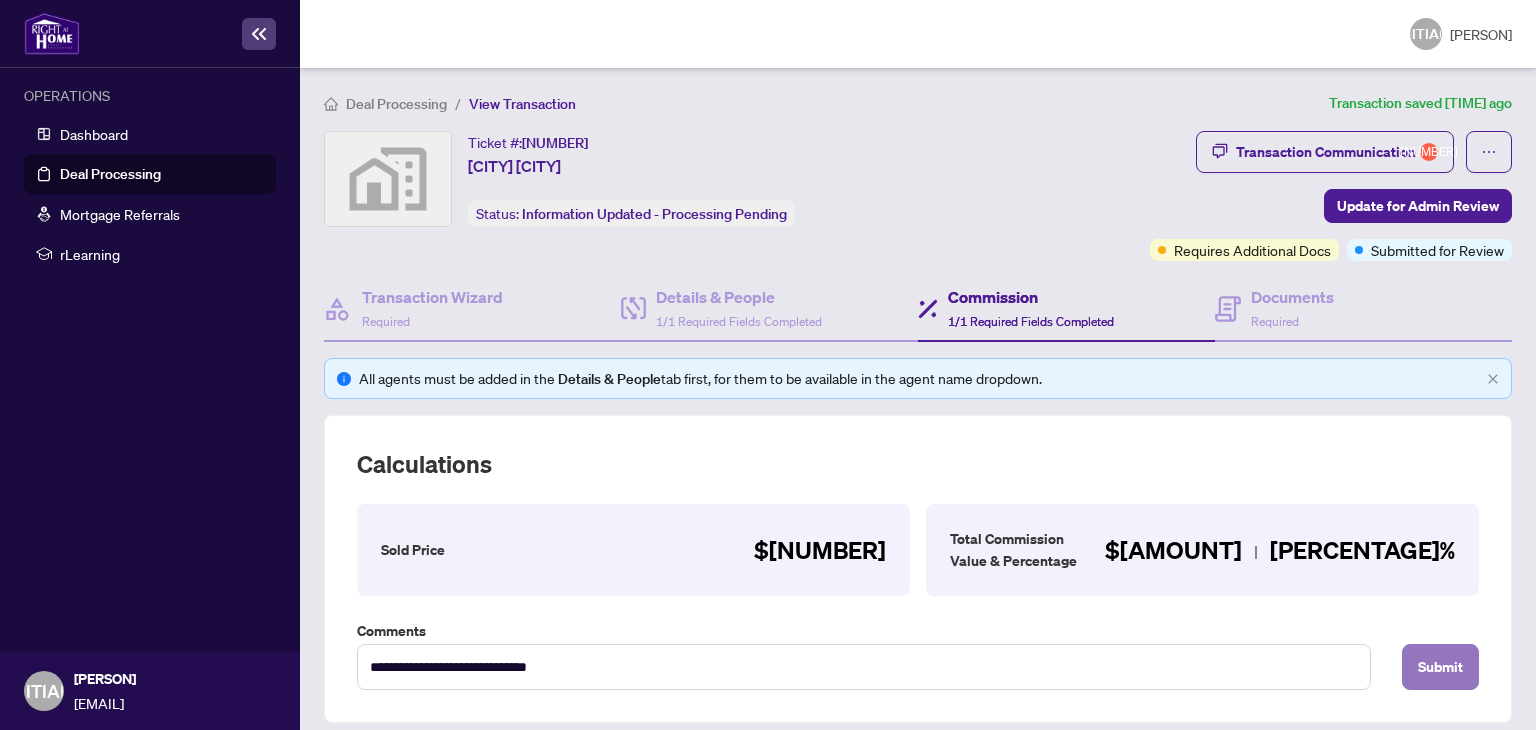 click on "Submit" at bounding box center [1440, 667] 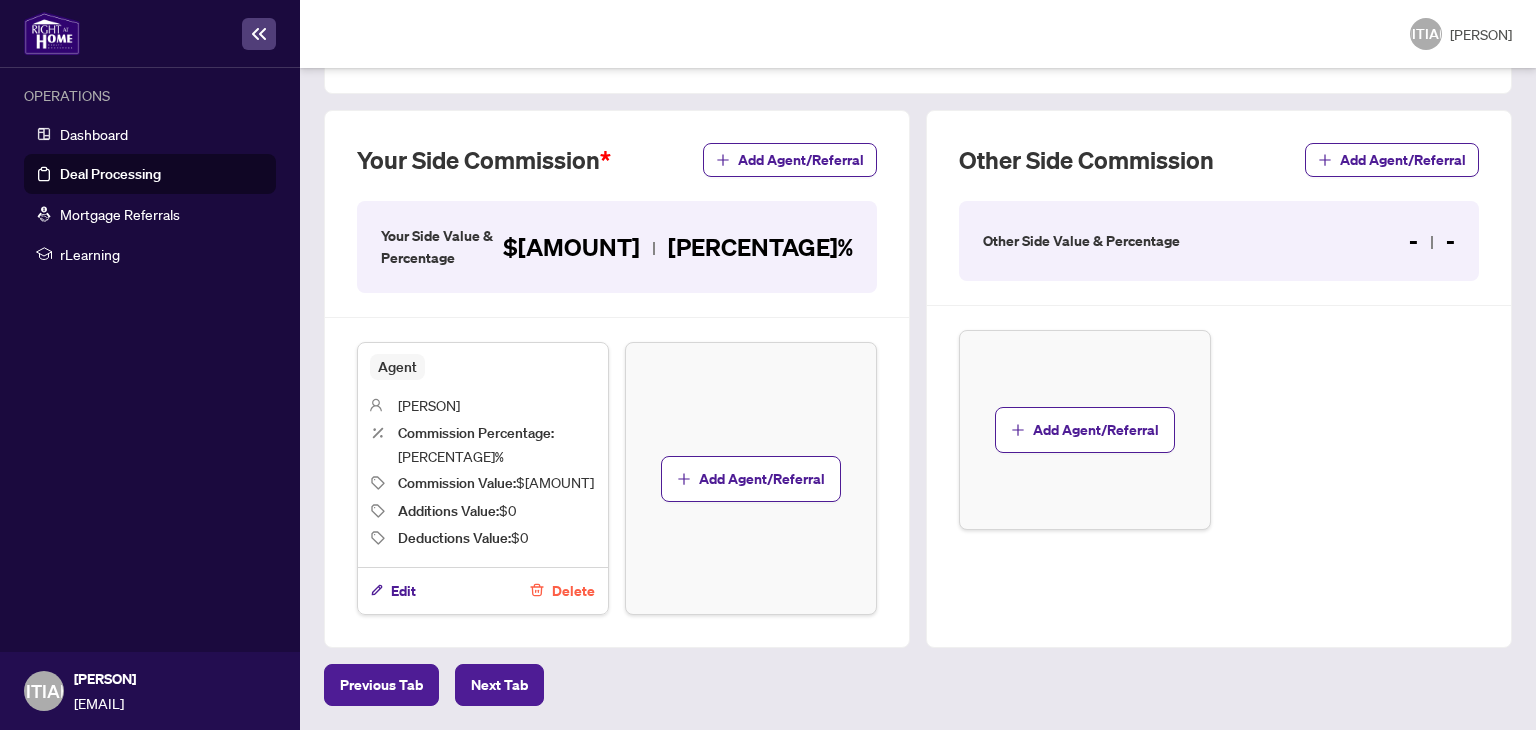 scroll, scrollTop: 786, scrollLeft: 0, axis: vertical 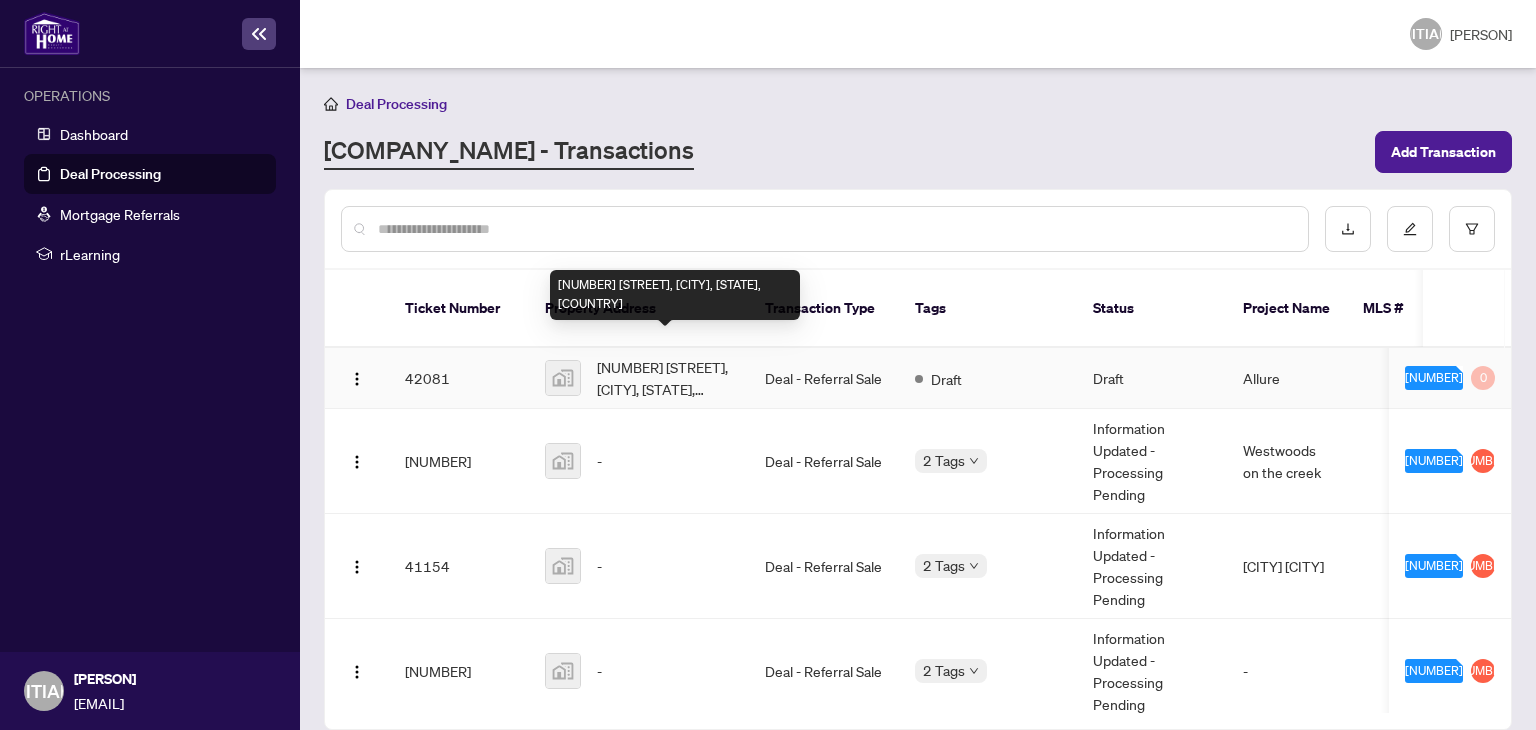 click on "[NUMBER] [STREET], [CITY], [STATE], [COUNTRY]" at bounding box center (665, 378) 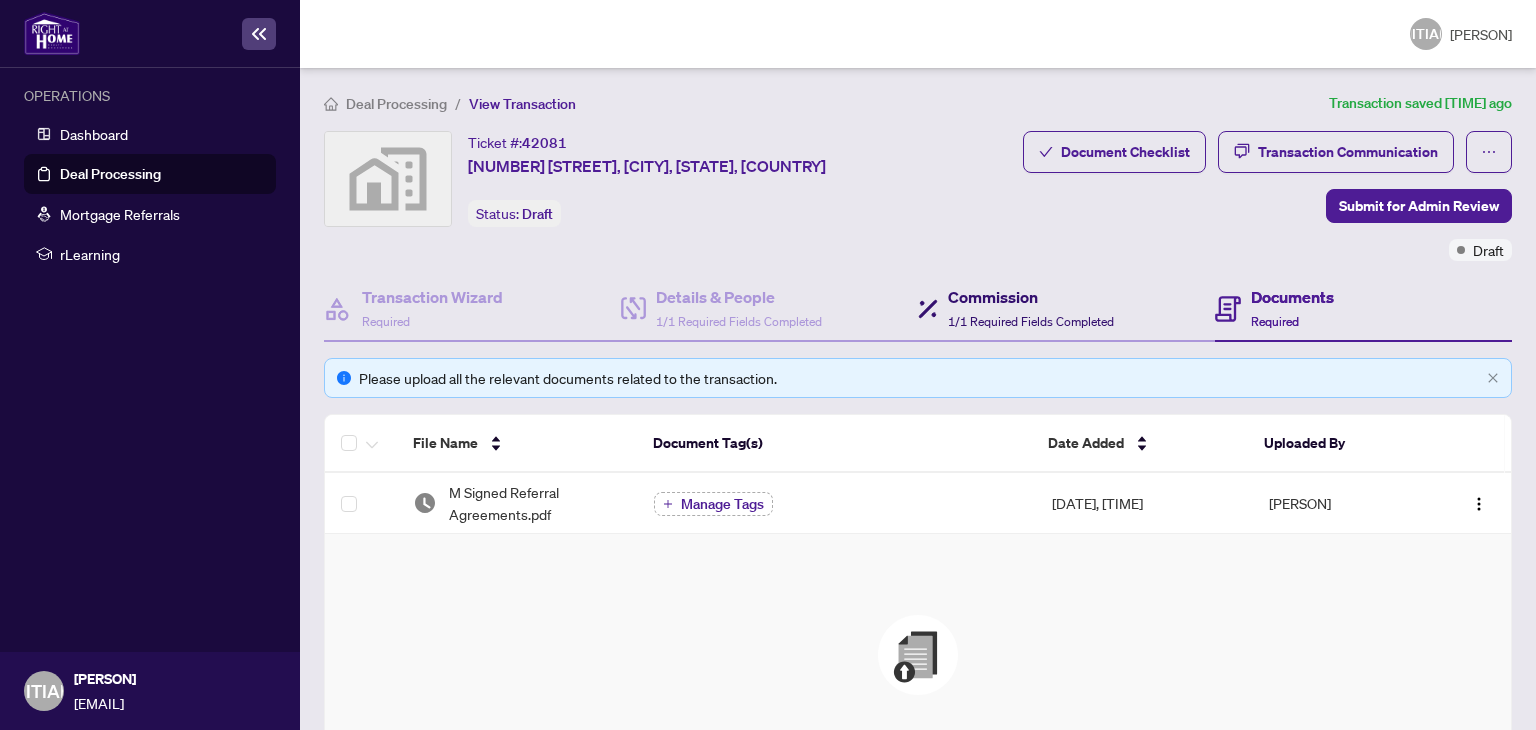 click on "Commission" at bounding box center [1031, 297] 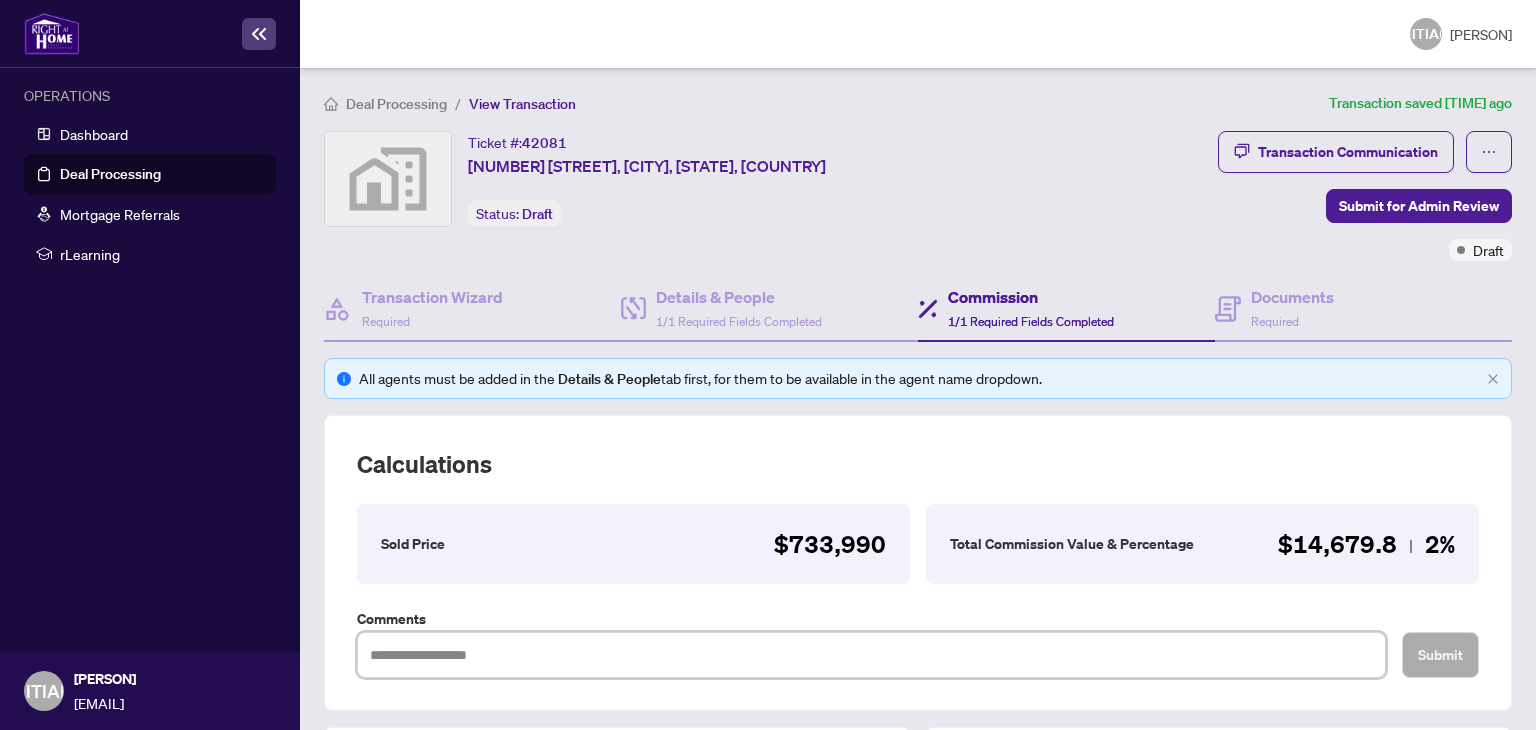 click at bounding box center (871, 655) 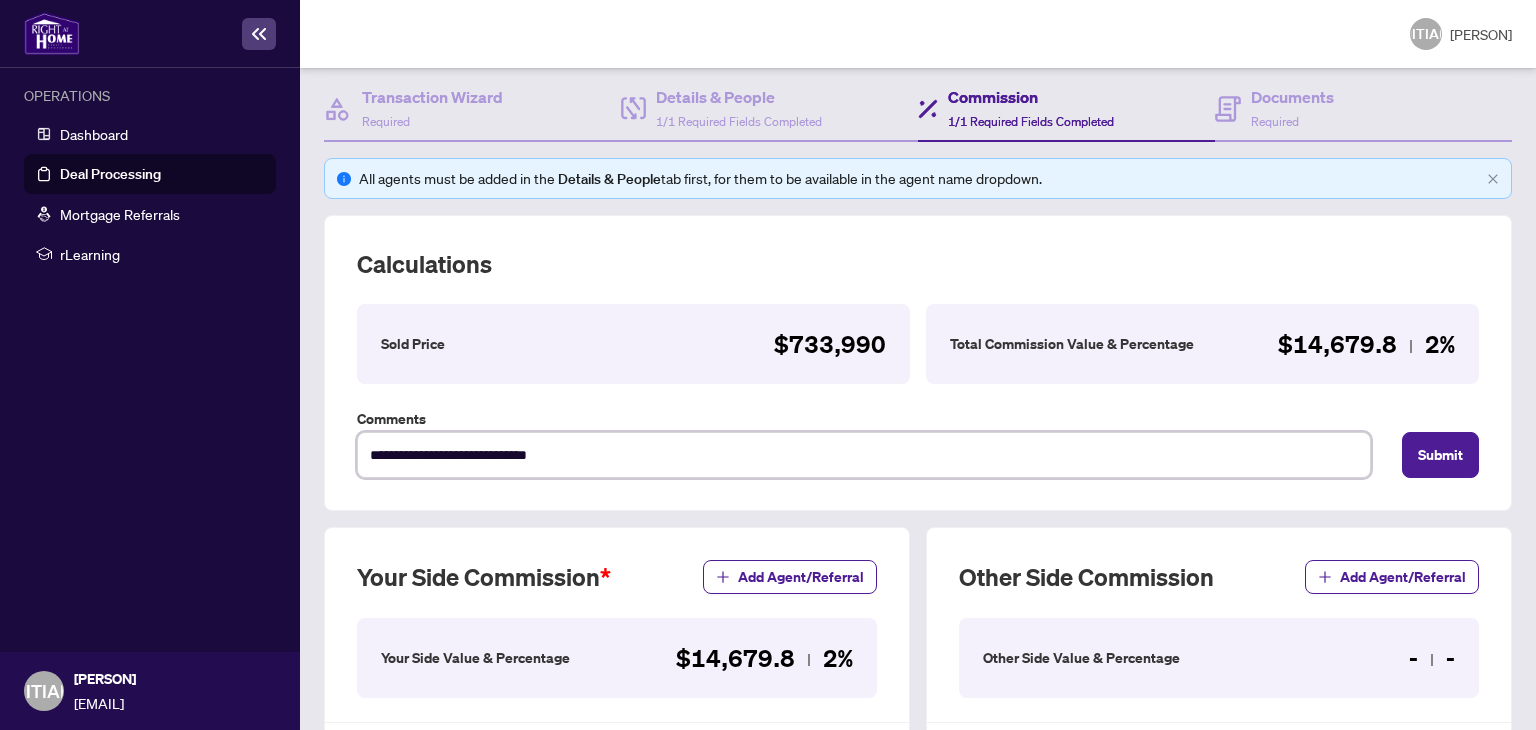 scroll, scrollTop: 0, scrollLeft: 0, axis: both 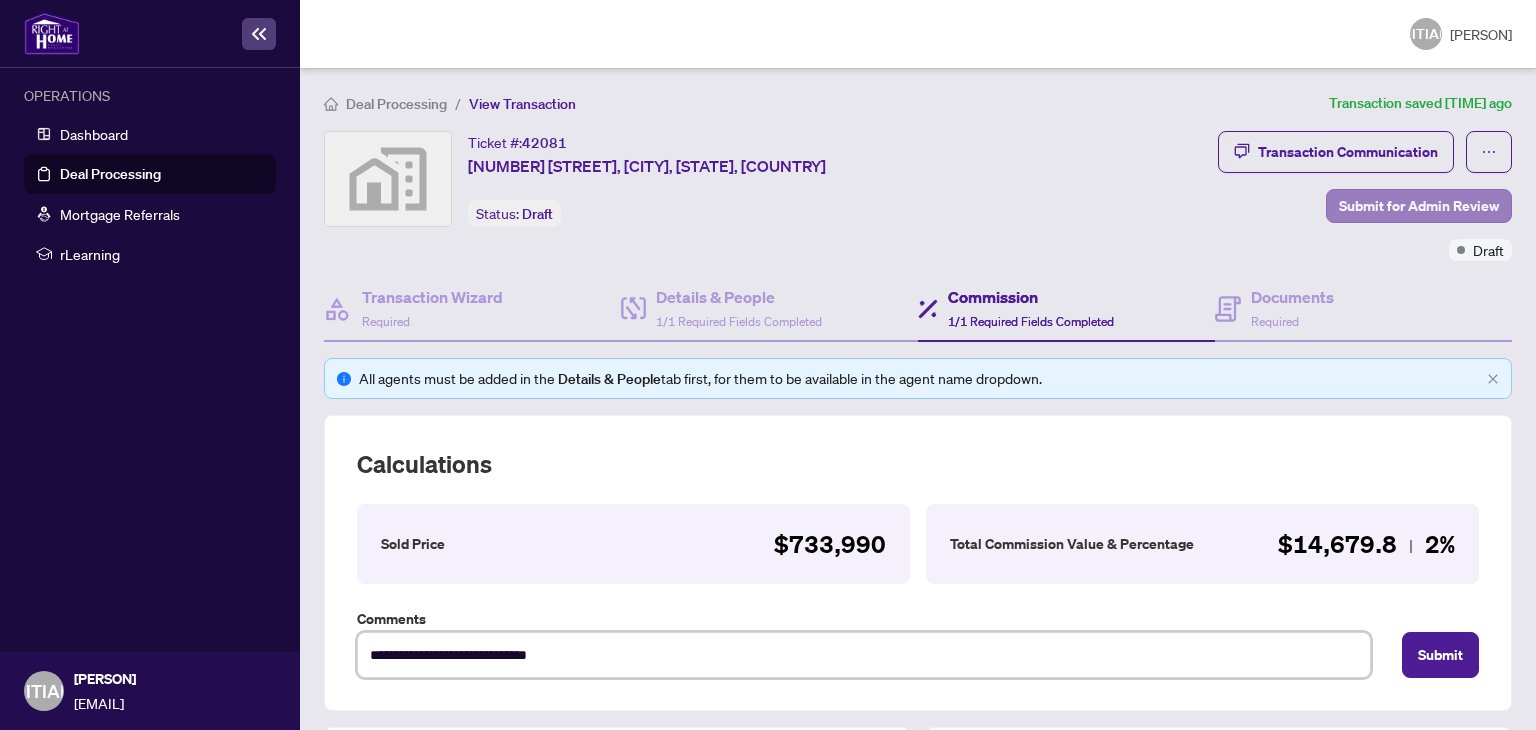 type on "**********" 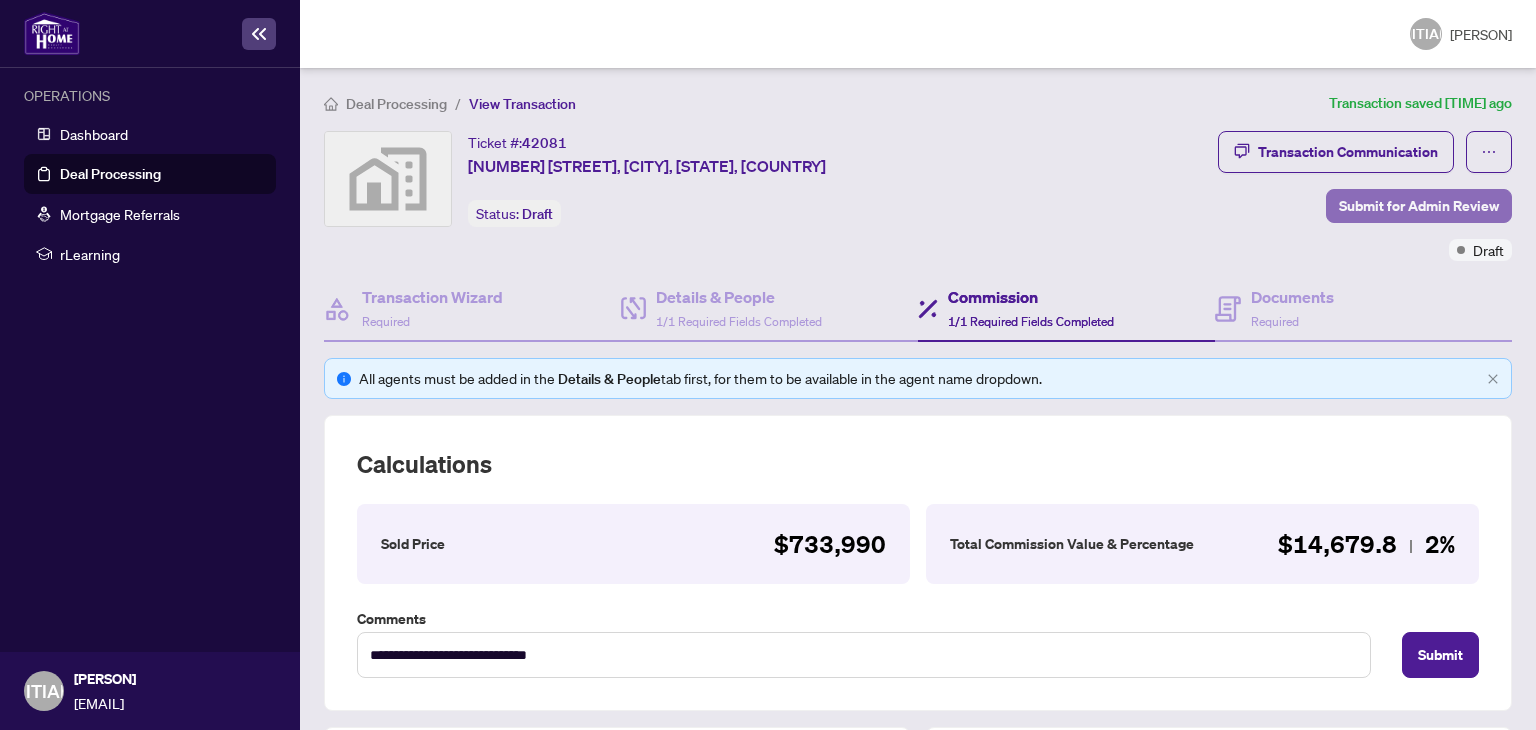 click on "Submit for Admin Review" at bounding box center [1419, 206] 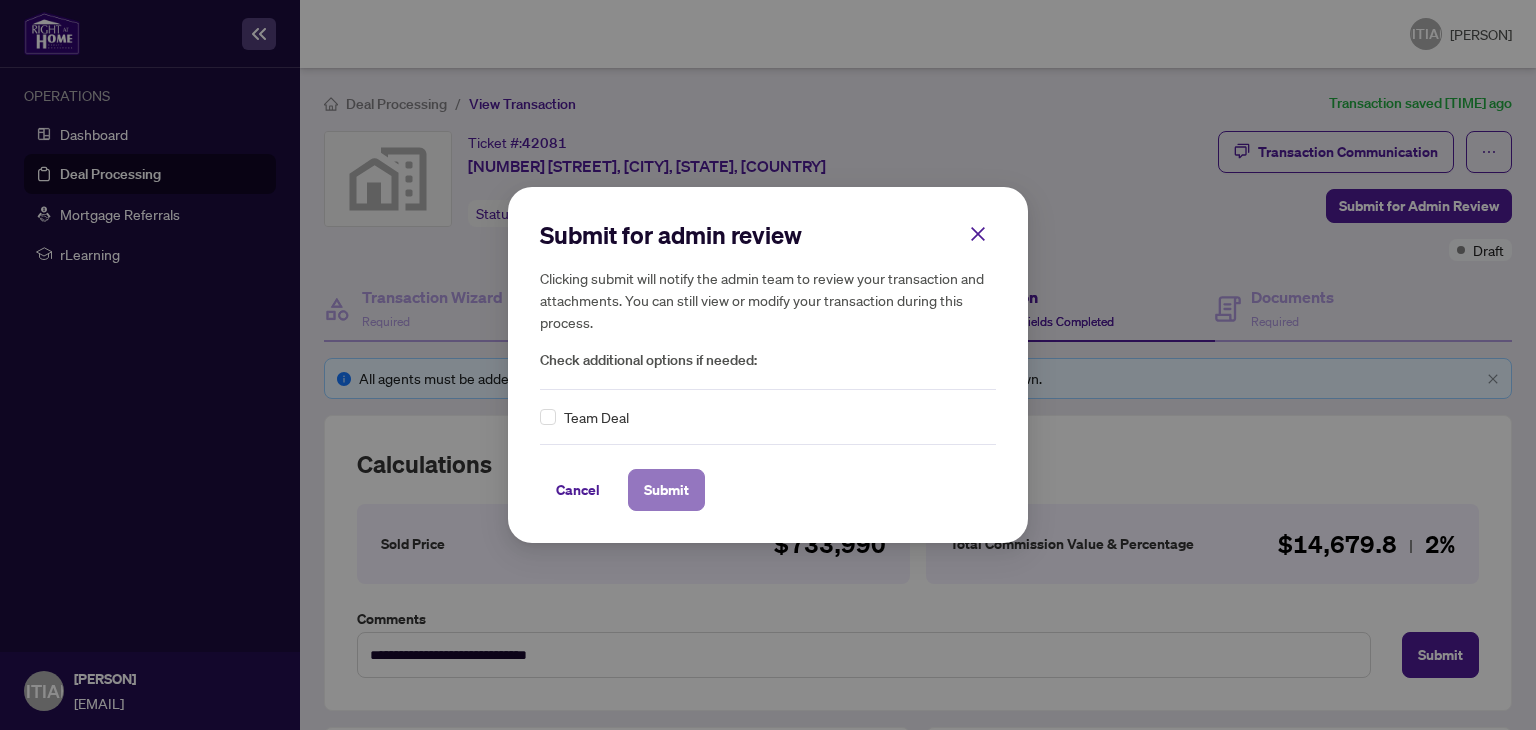 click on "Submit" at bounding box center (666, 490) 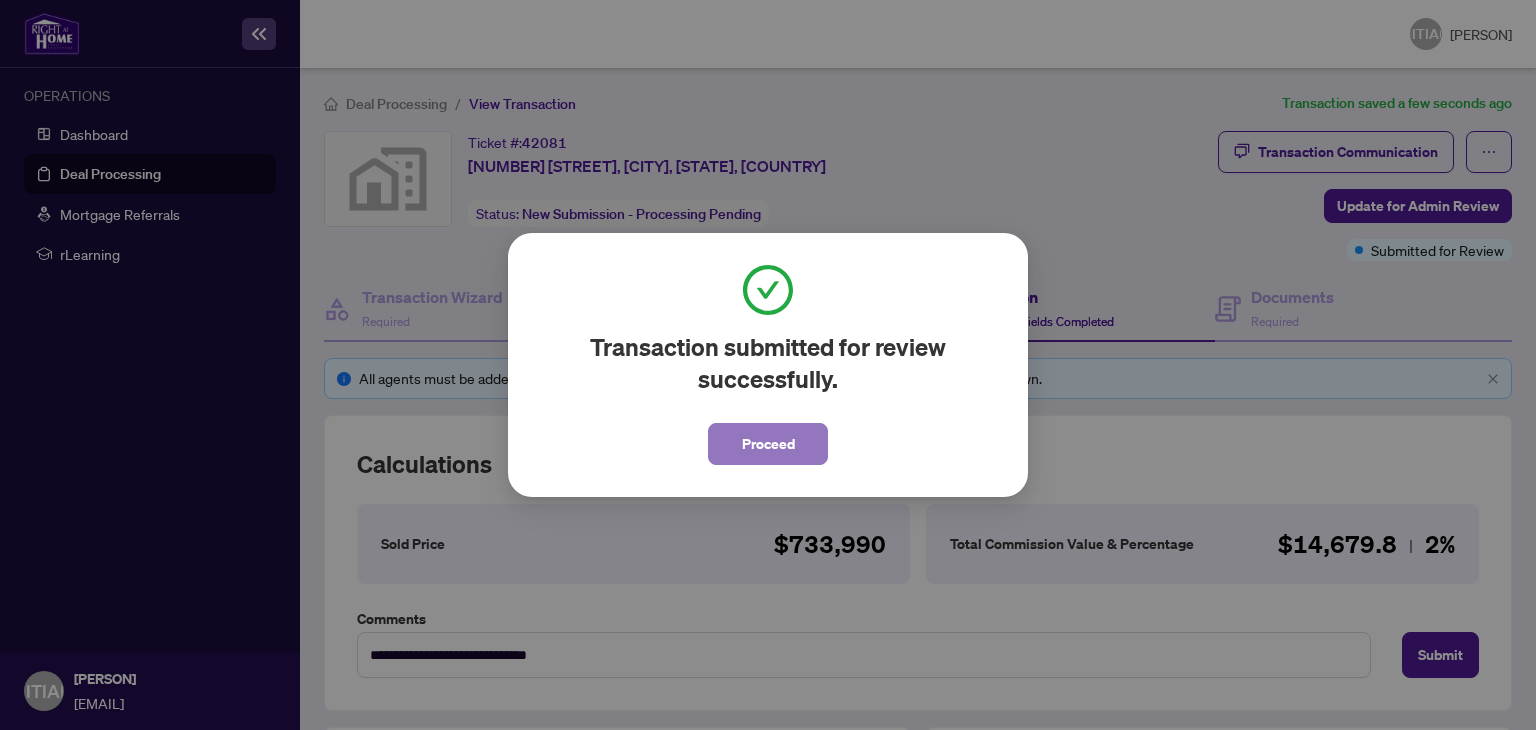 click on "Proceed" at bounding box center (768, 444) 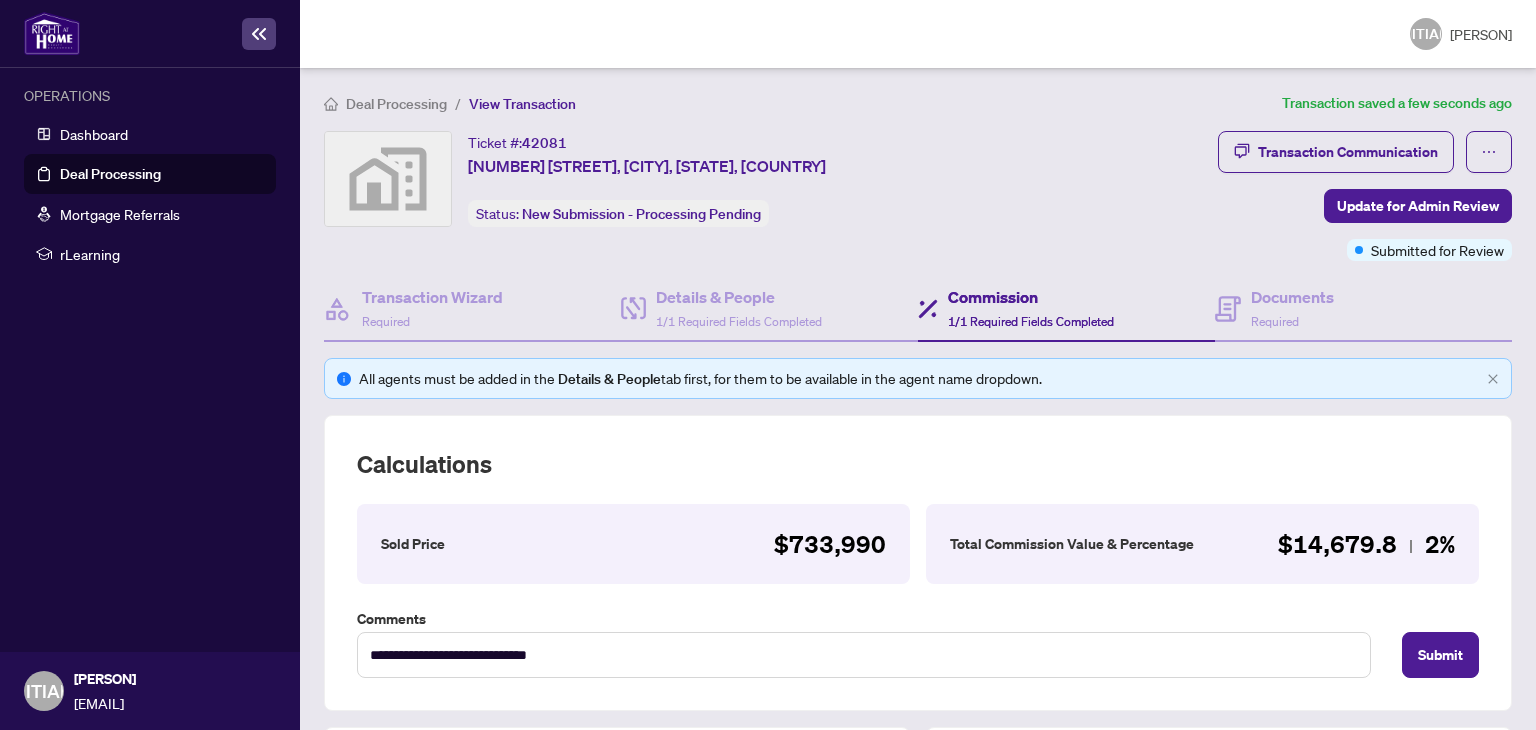 click on "Deal Processing" at bounding box center [110, 174] 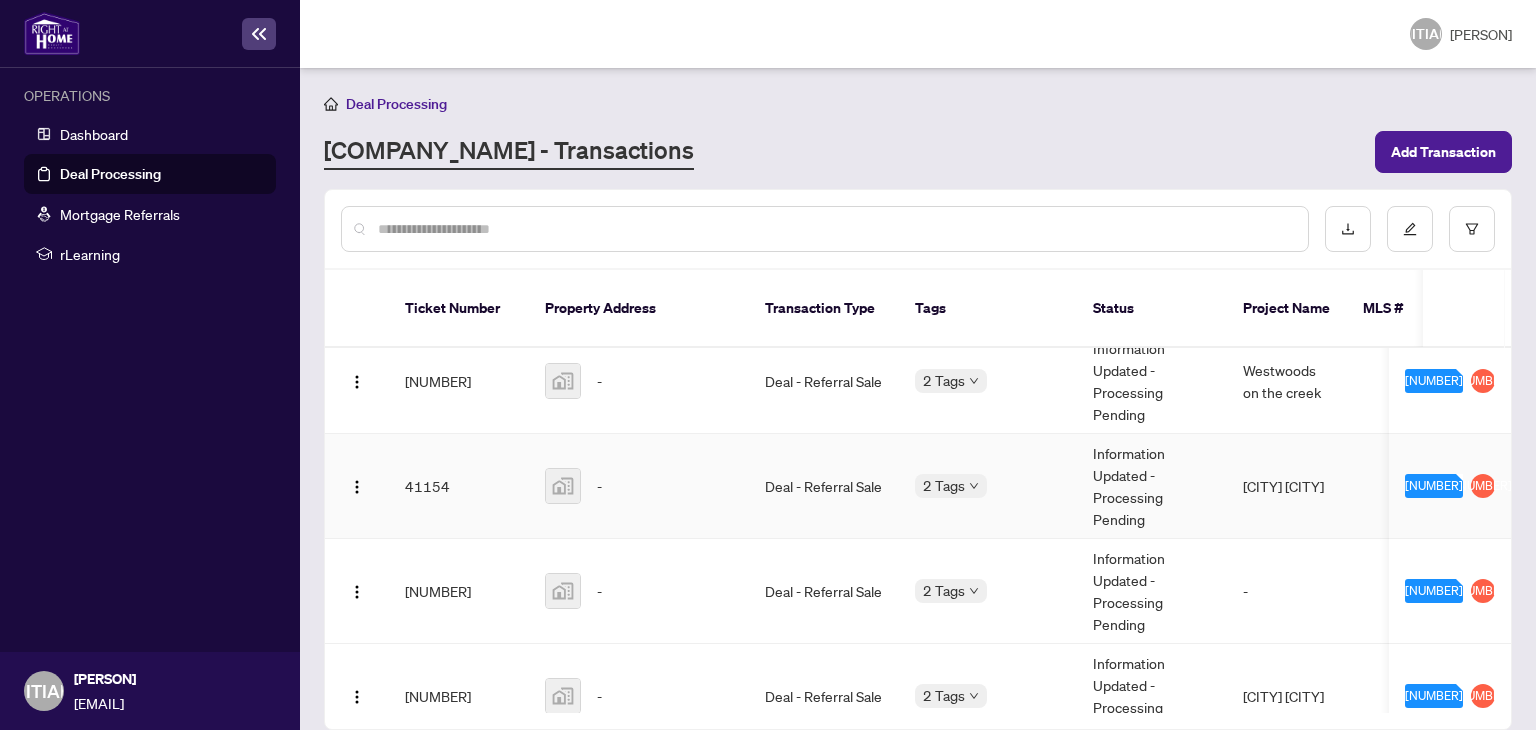 scroll, scrollTop: 0, scrollLeft: 0, axis: both 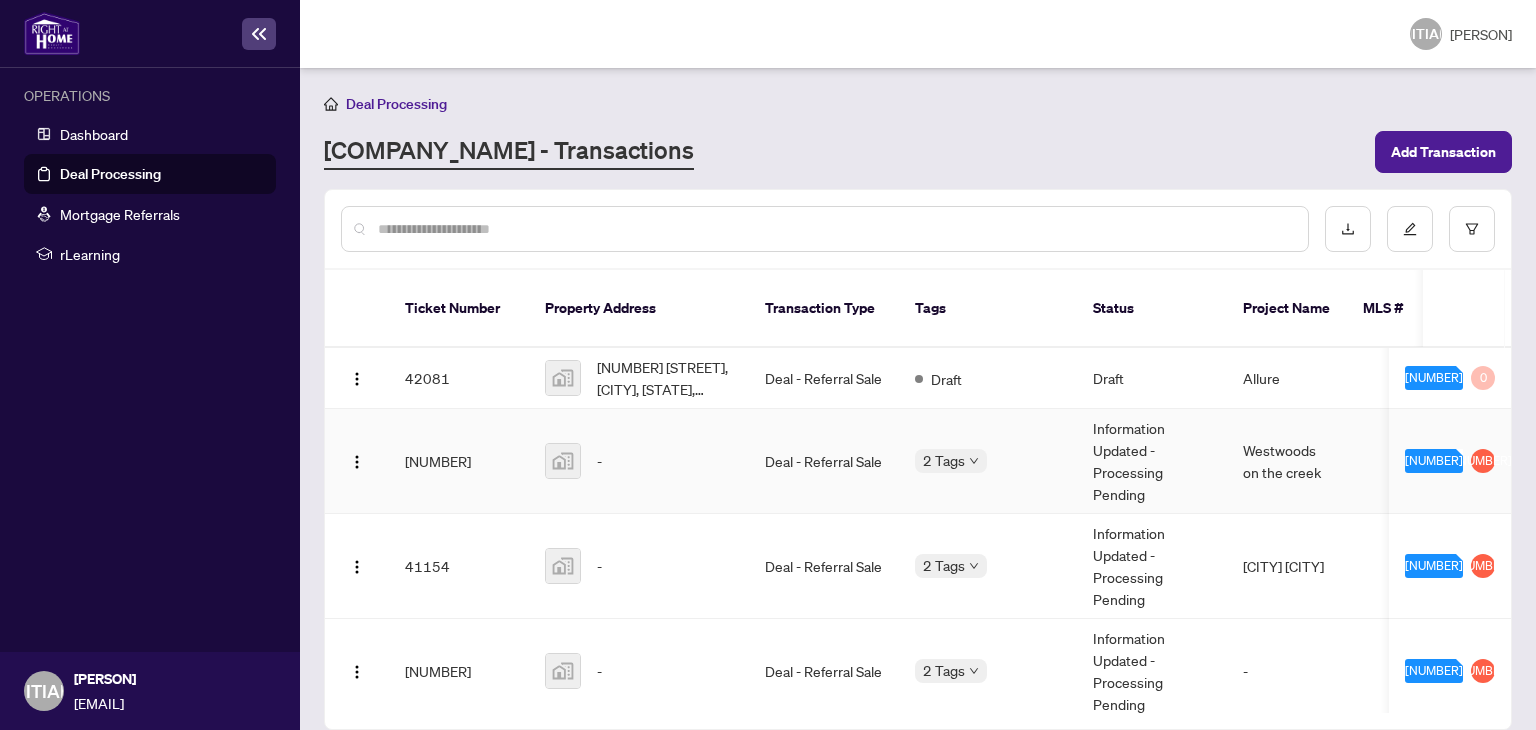 click on "Deal - Referral Sale" at bounding box center (824, 461) 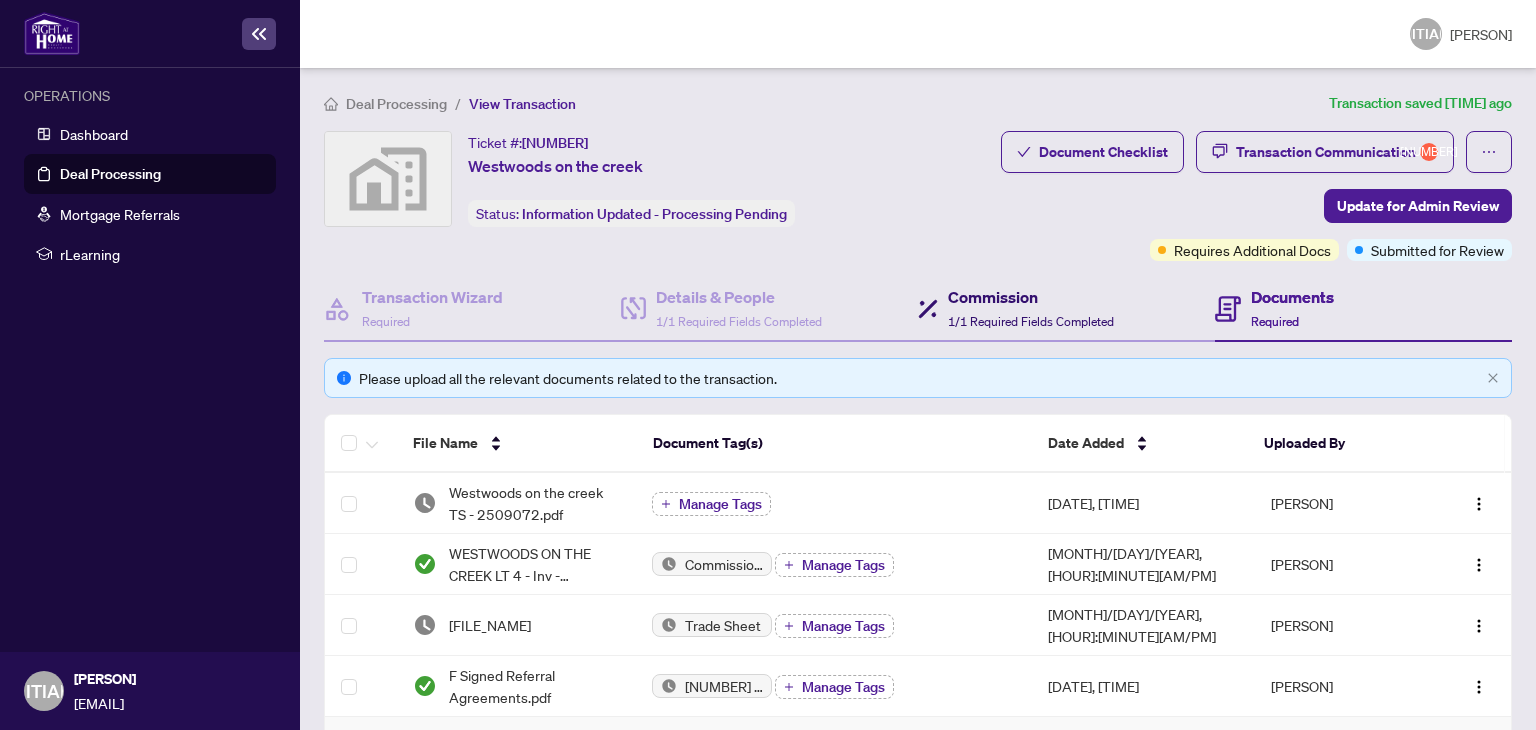 click on "Commission 1/1 Required Fields Completed" at bounding box center [1031, 308] 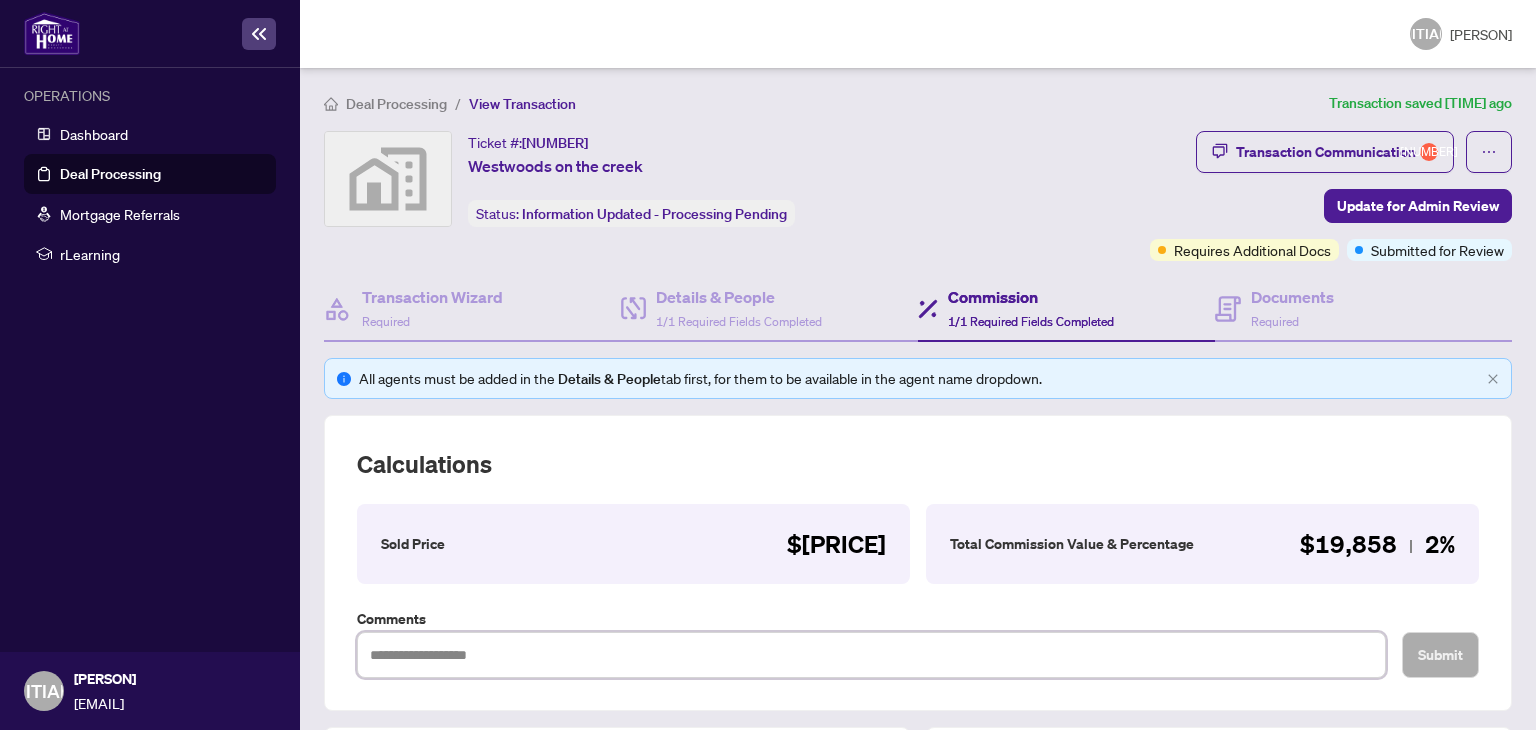 click at bounding box center [871, 655] 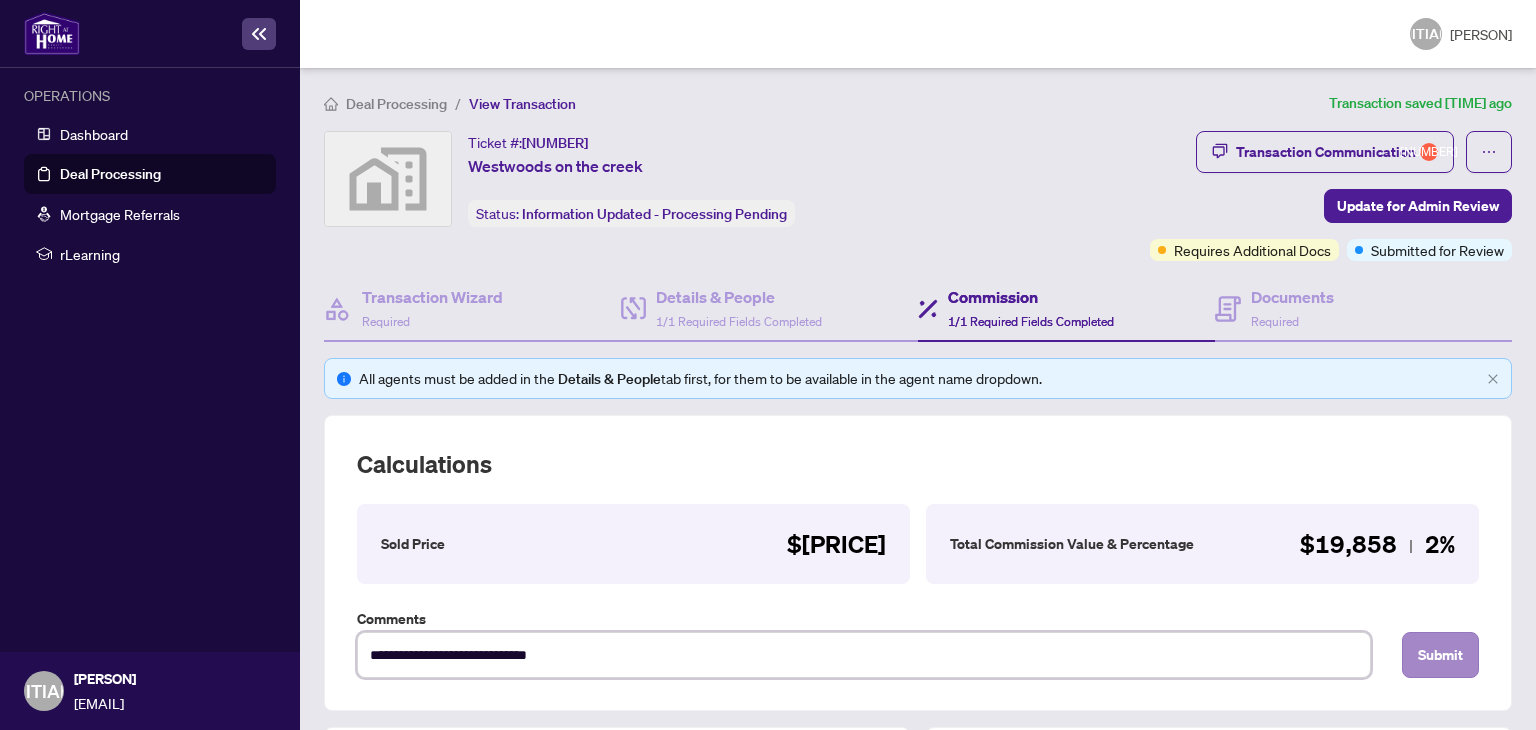 type on "**********" 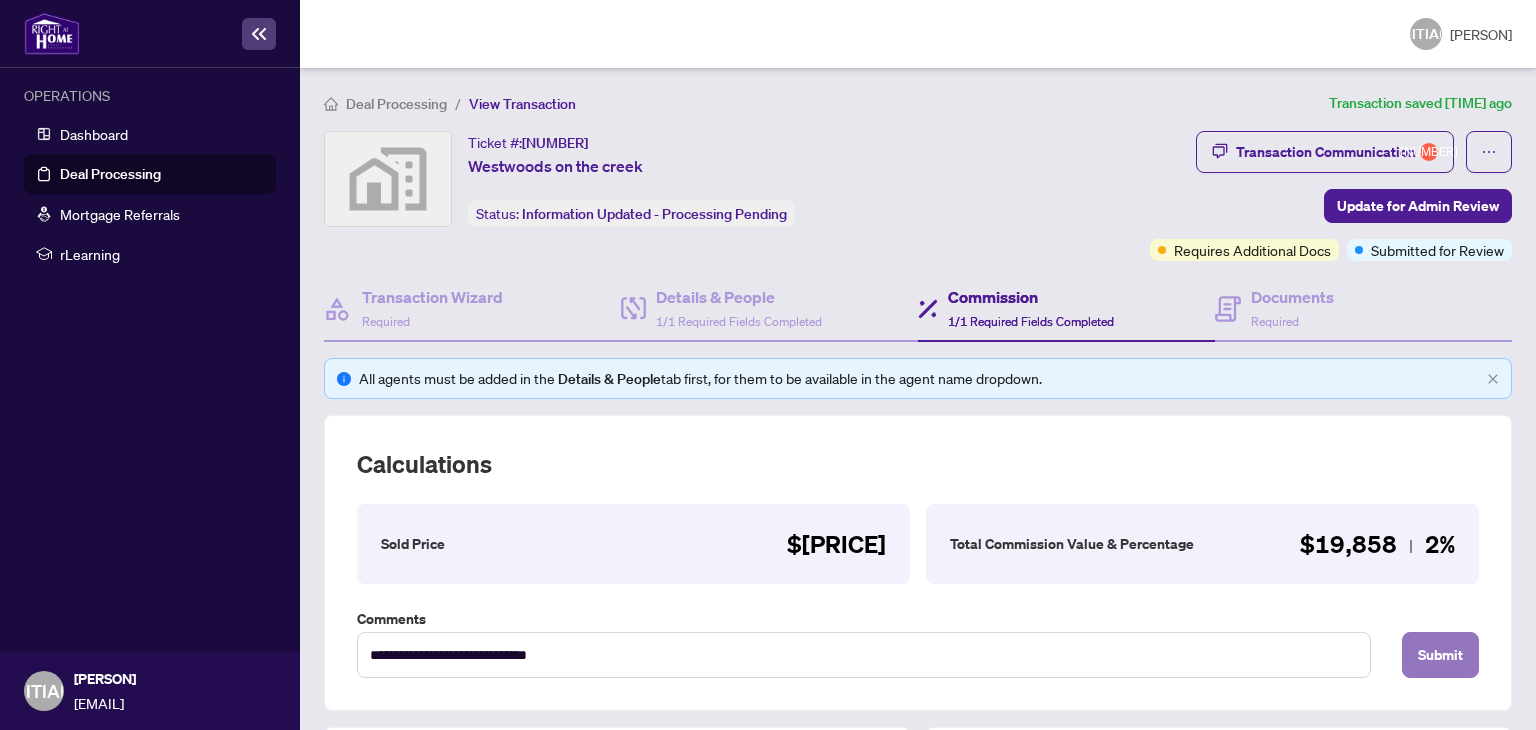 click on "Submit" at bounding box center [1440, 655] 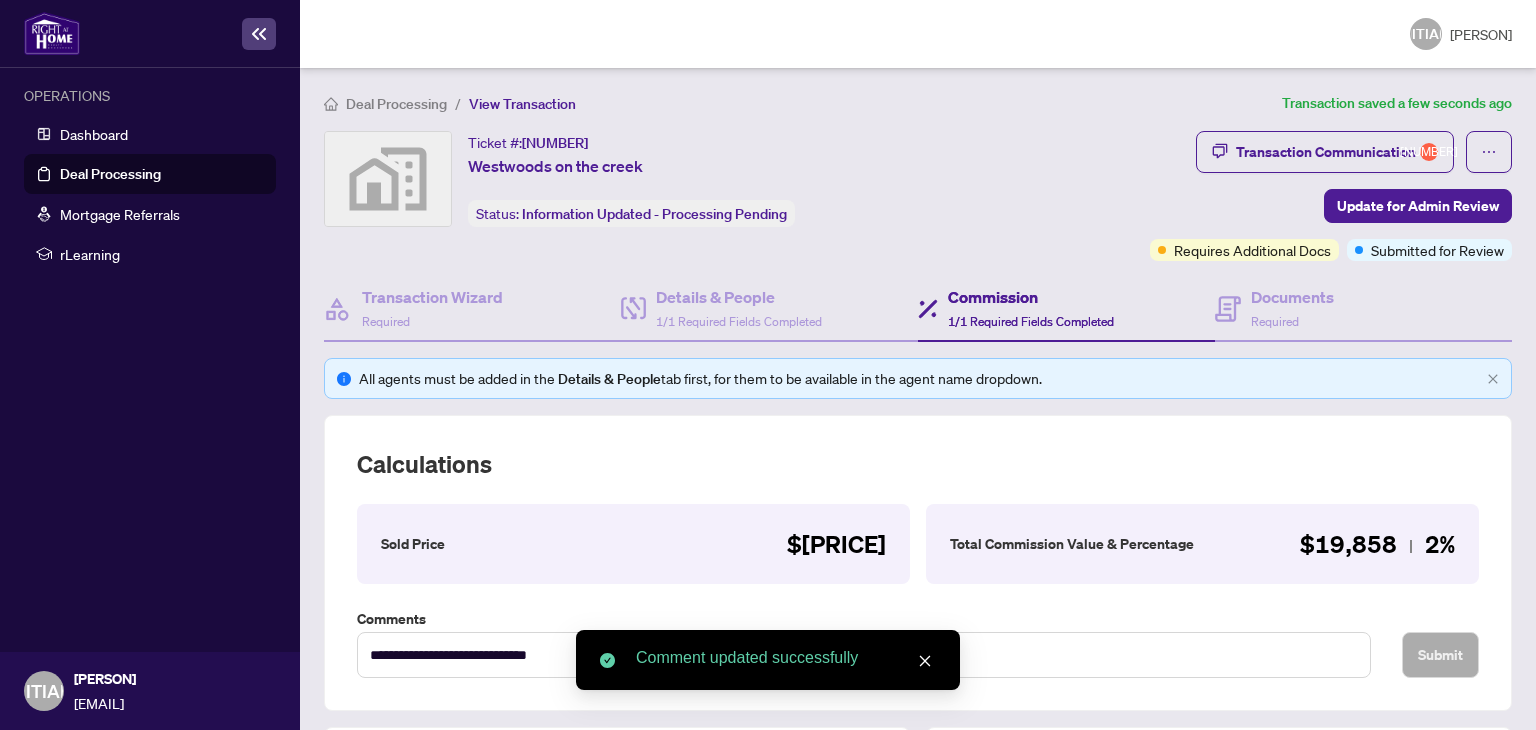 click on "Deal Processing" at bounding box center [110, 174] 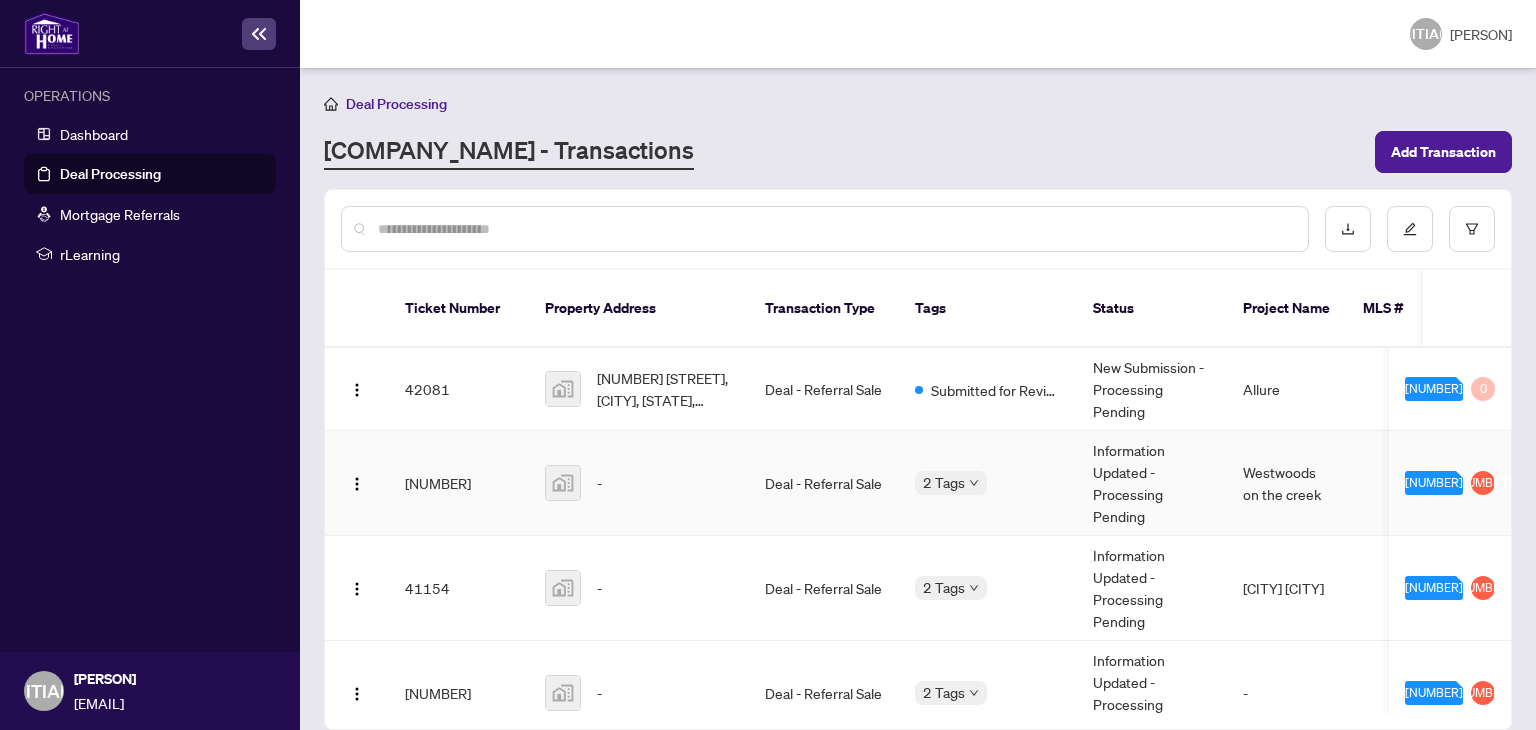 click on "Deal - Referral Sale" at bounding box center (824, 483) 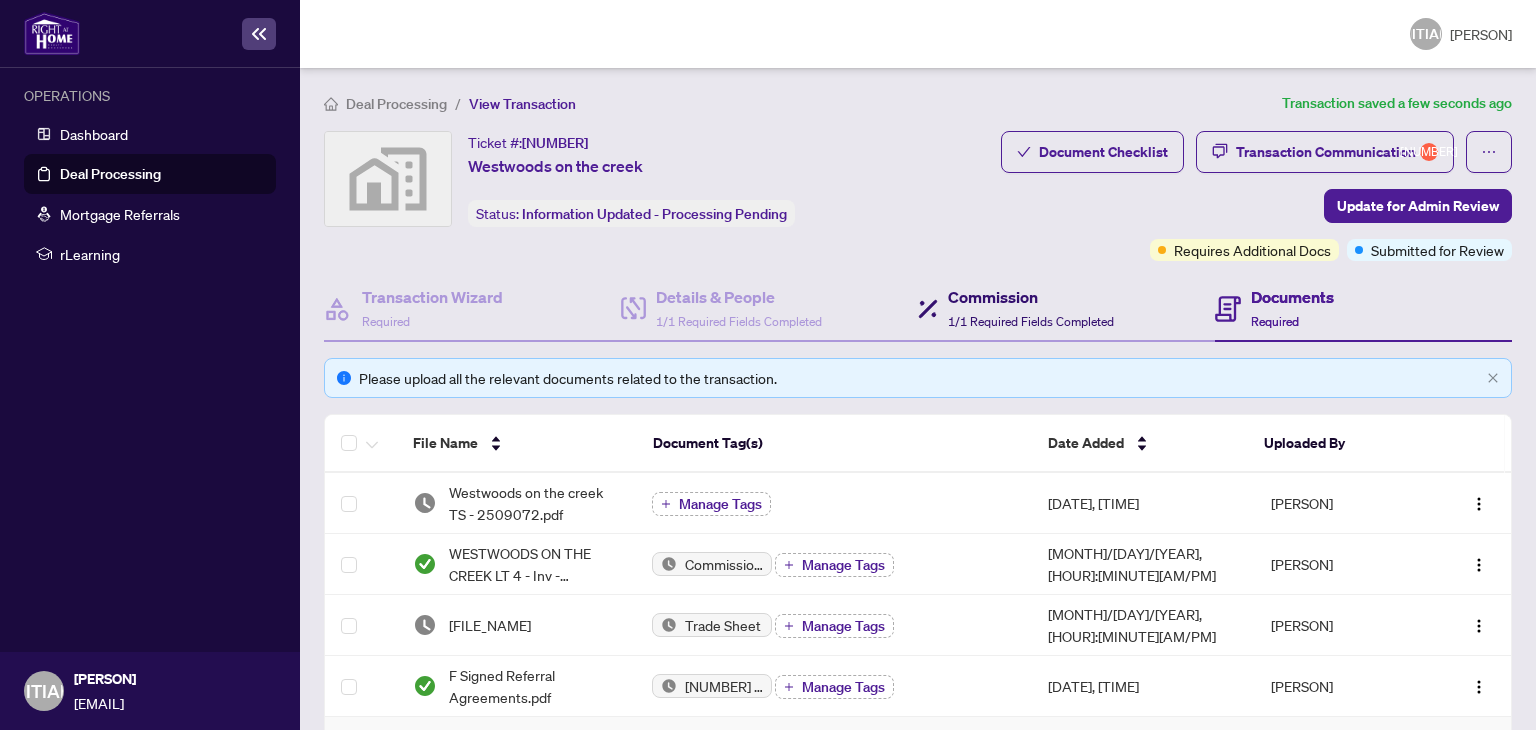 click on "1/1 Required Fields Completed" at bounding box center (1031, 321) 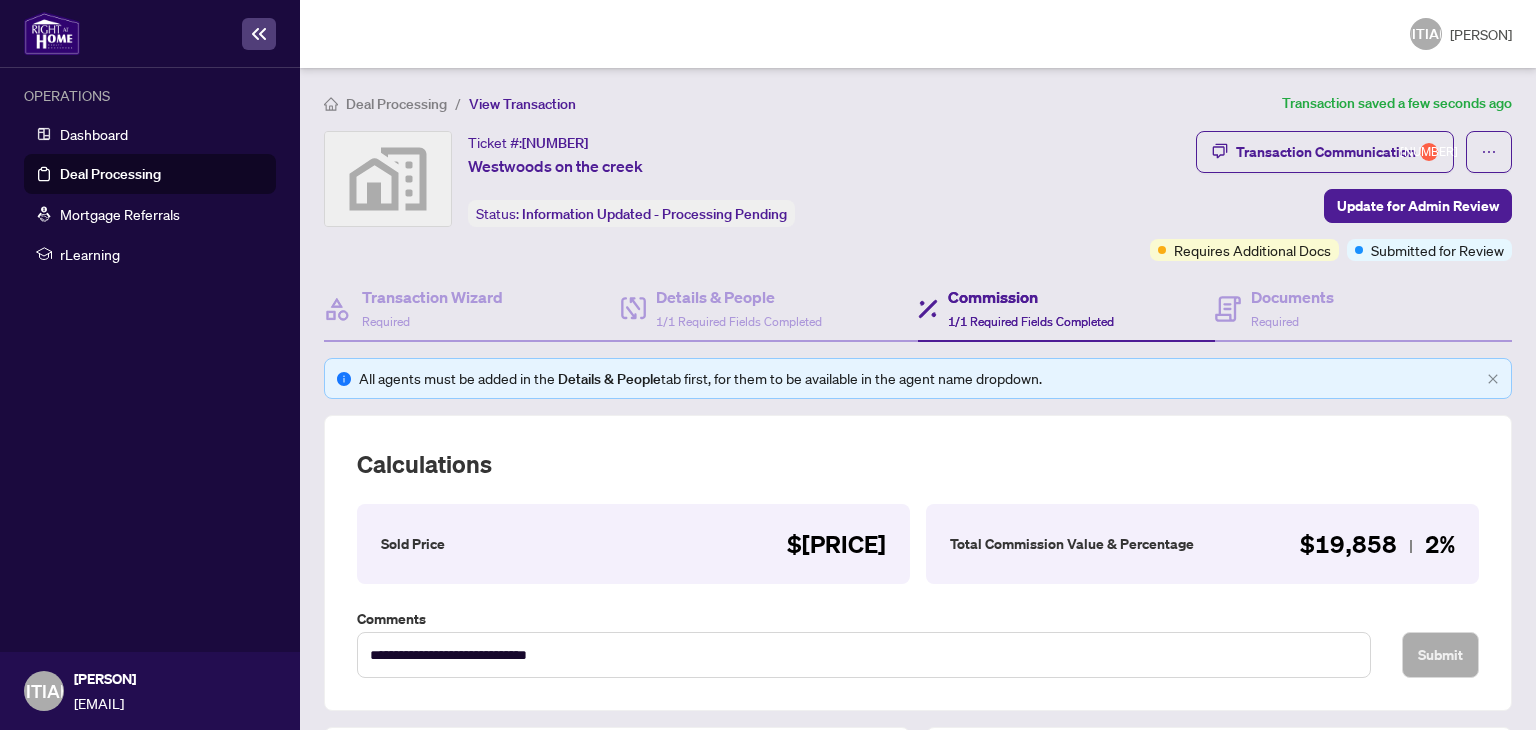 click on "Deal Processing" at bounding box center [110, 174] 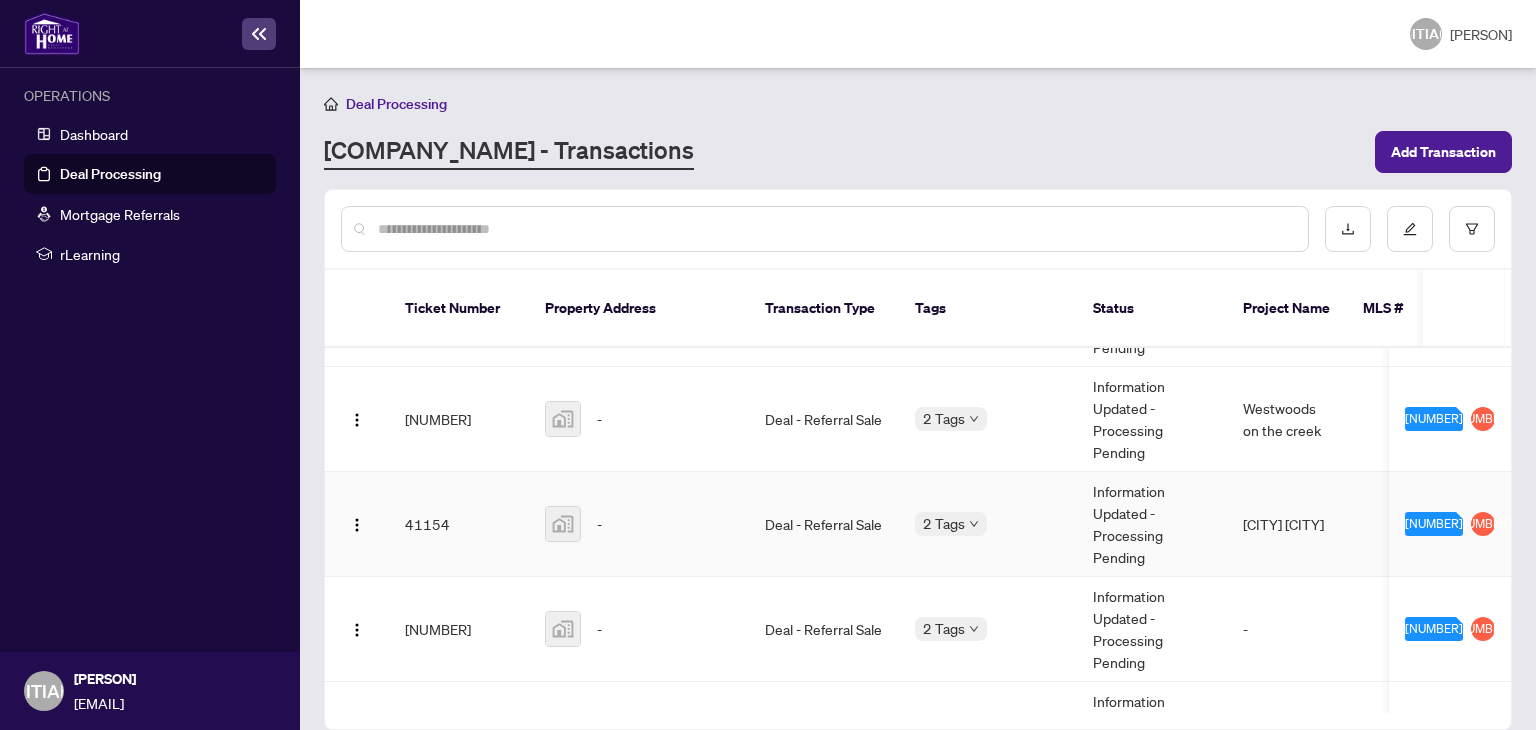 scroll, scrollTop: 72, scrollLeft: 0, axis: vertical 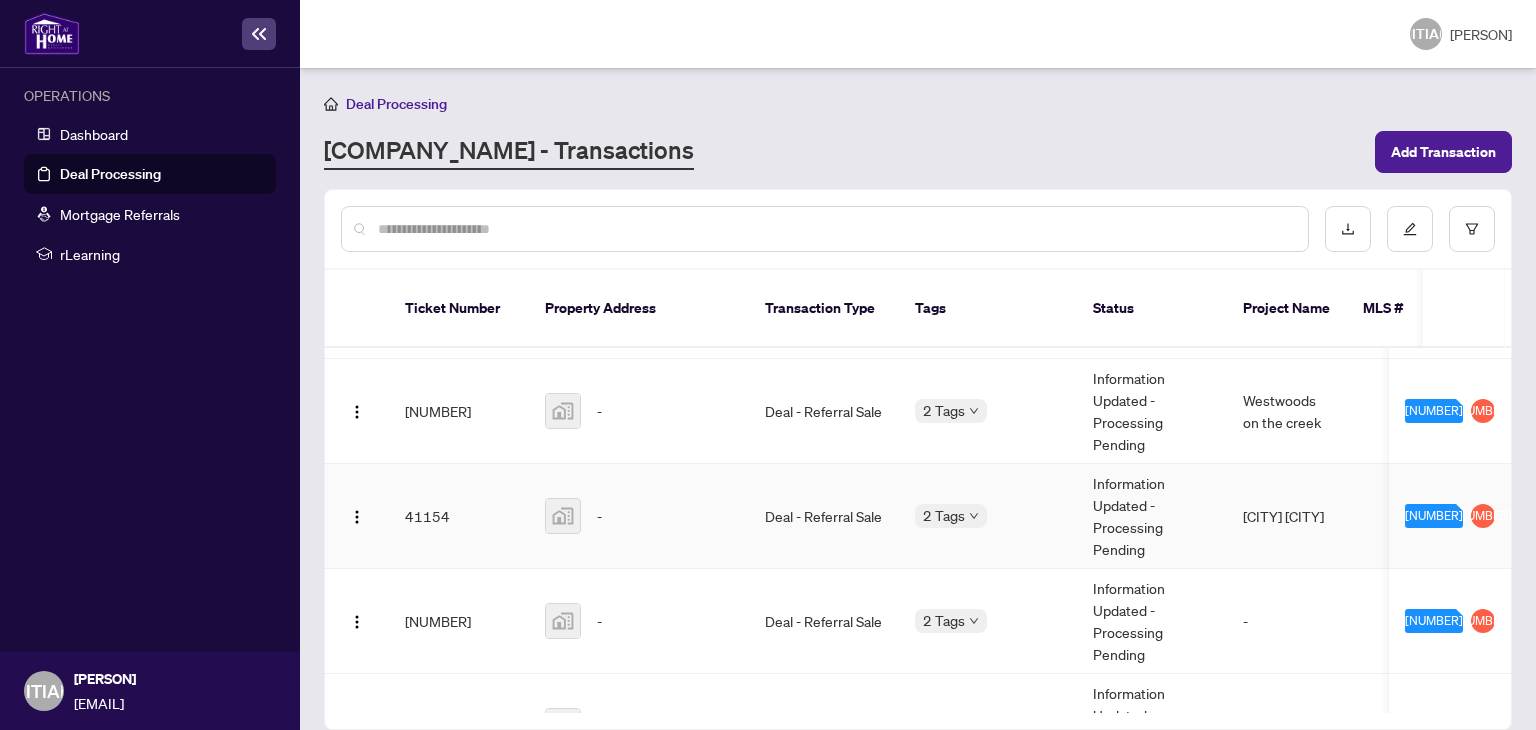 click on "Deal - Referral Sale" at bounding box center (824, 516) 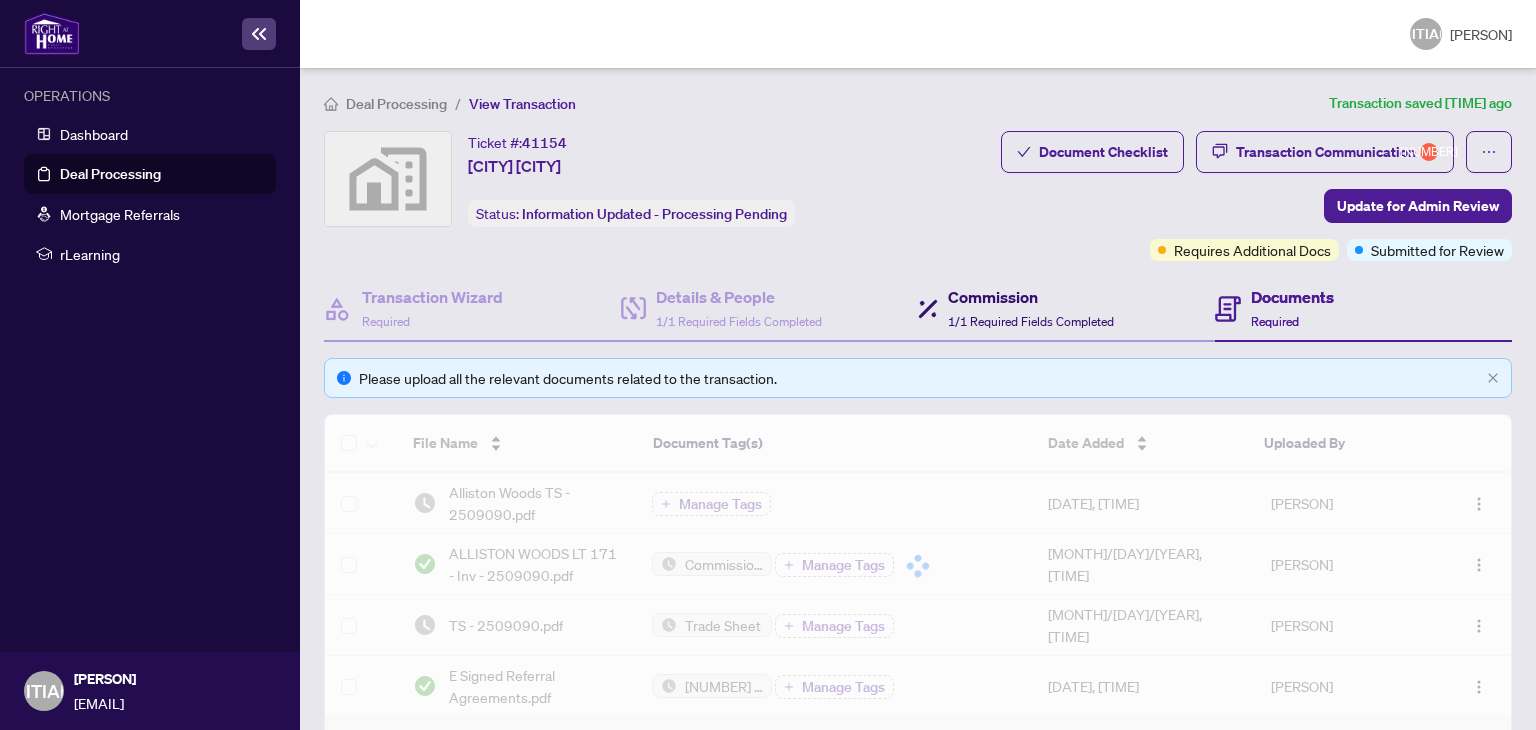 click on "Commission" at bounding box center [1031, 297] 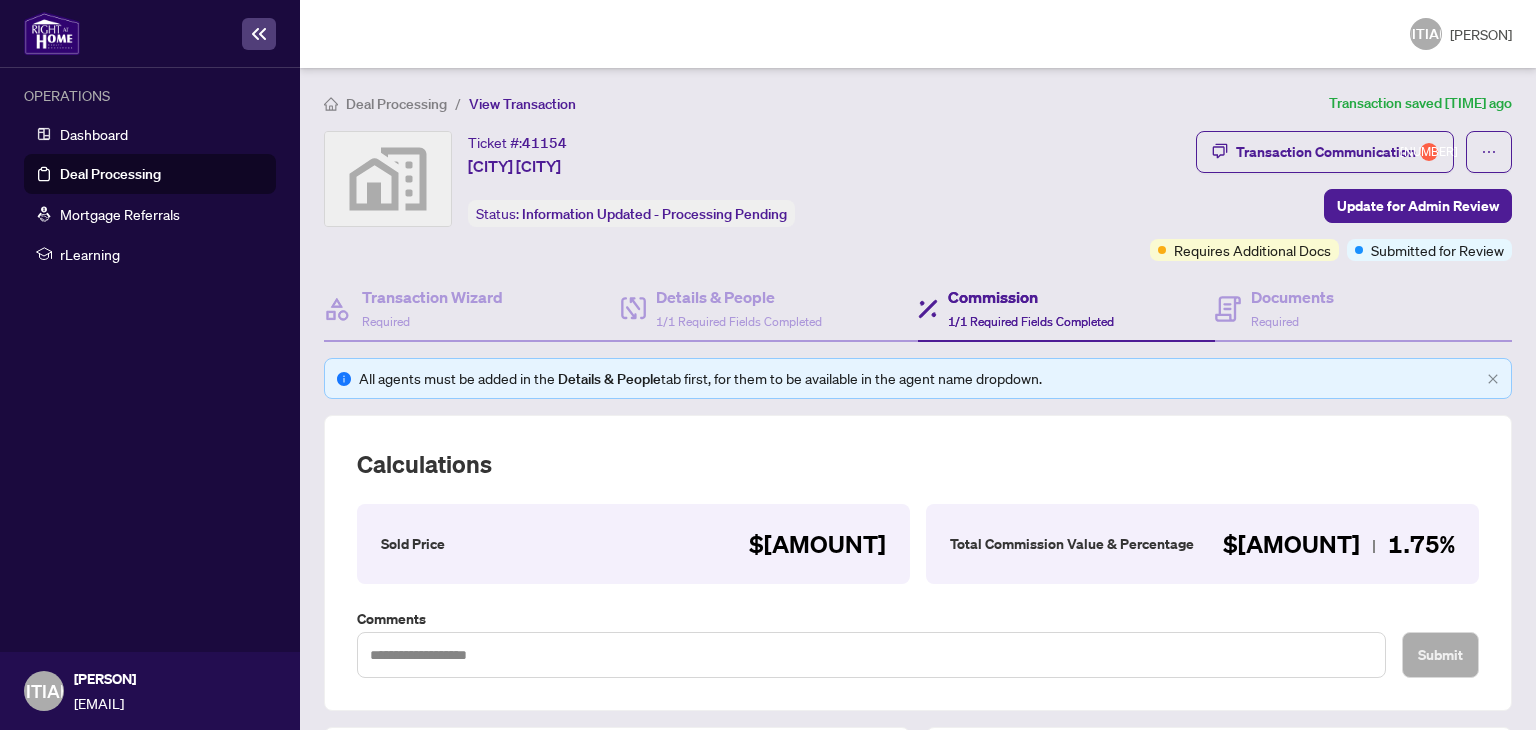 scroll, scrollTop: 96, scrollLeft: 0, axis: vertical 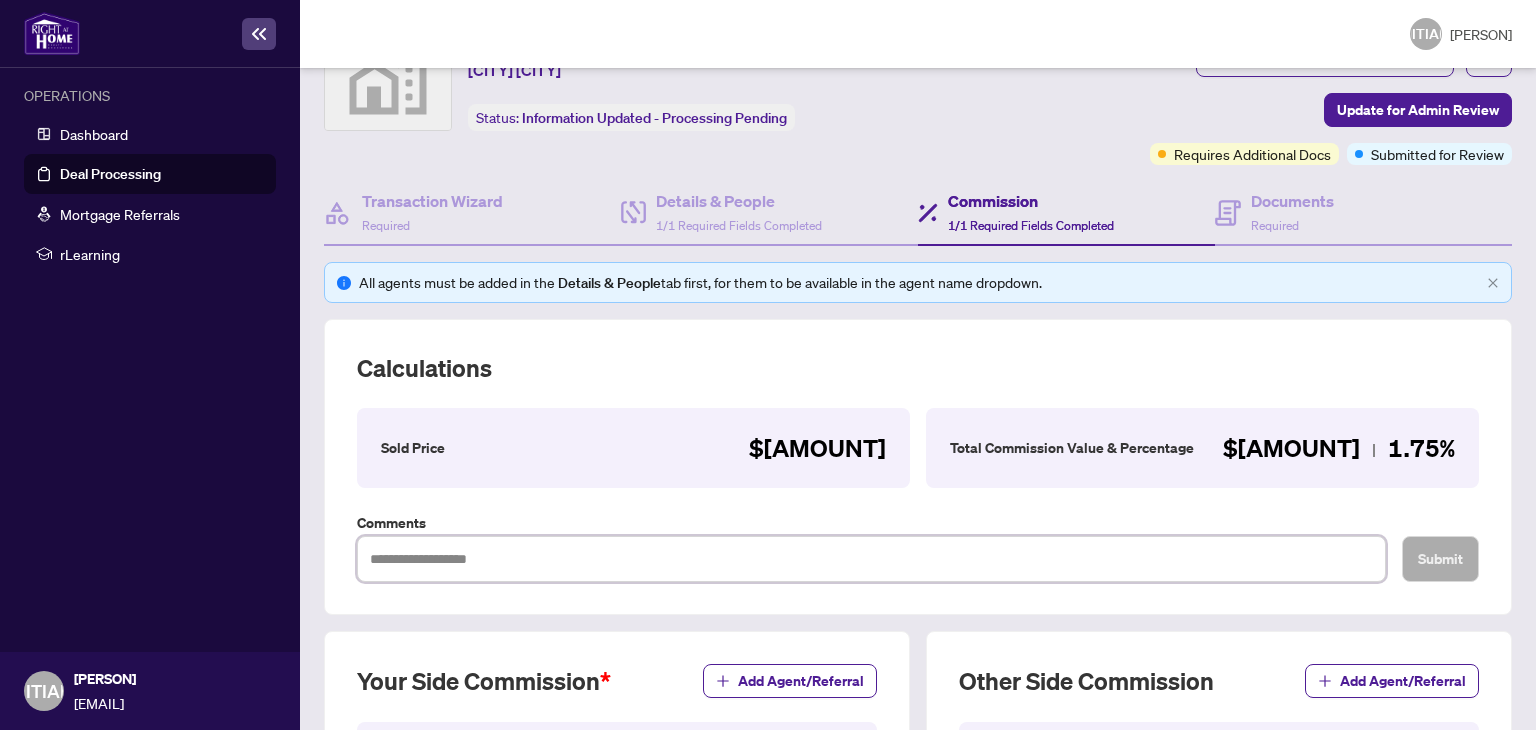 click at bounding box center [871, 559] 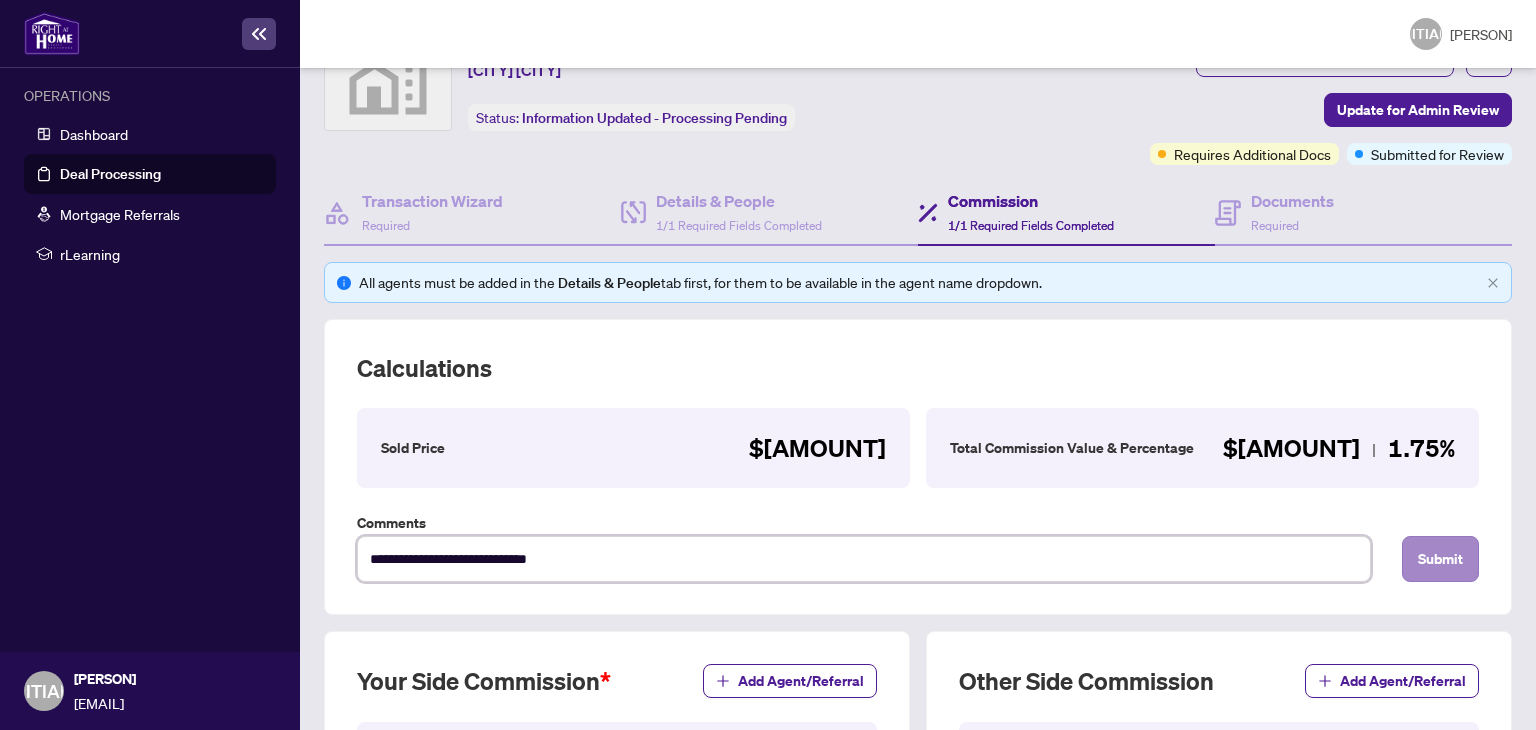 type on "**********" 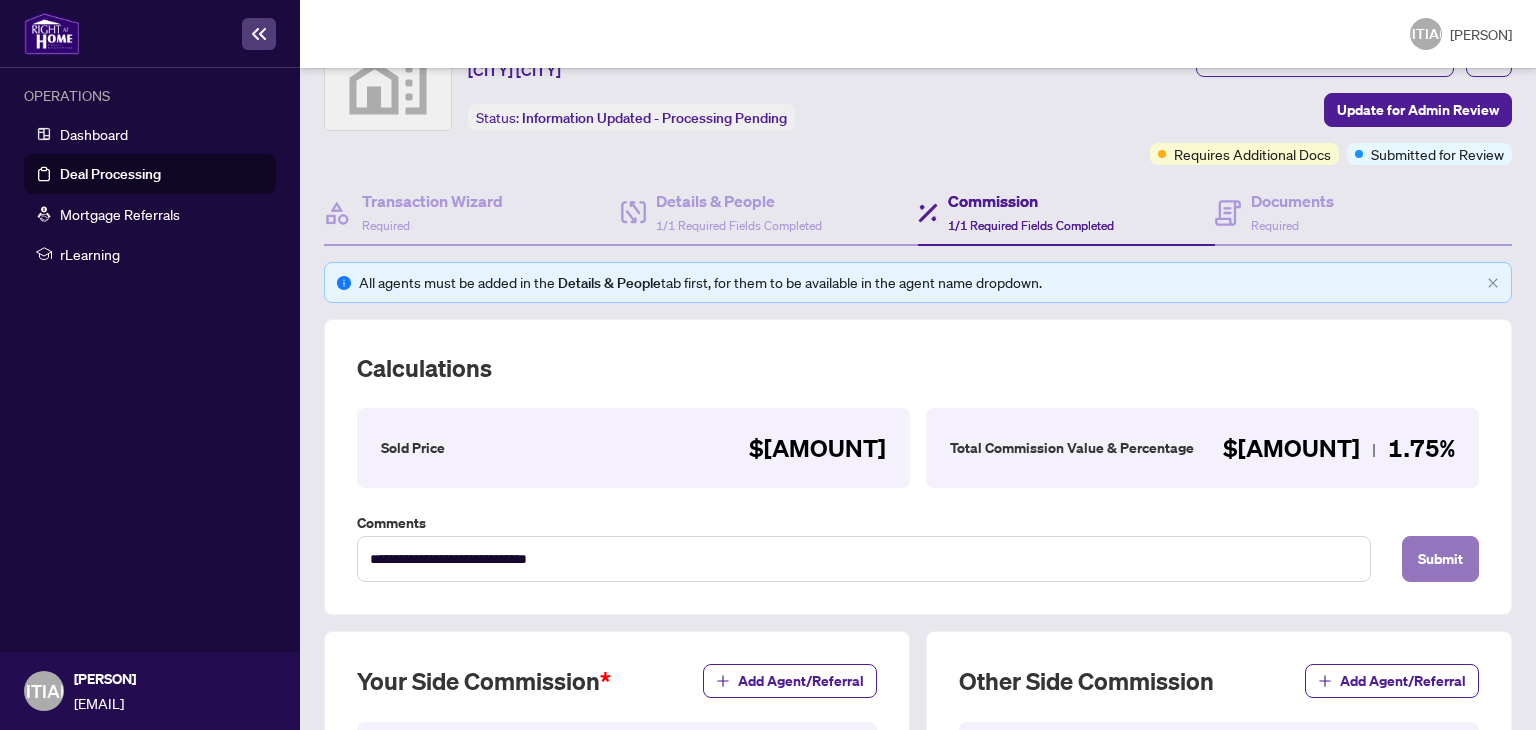 click on "Submit" at bounding box center (1440, 559) 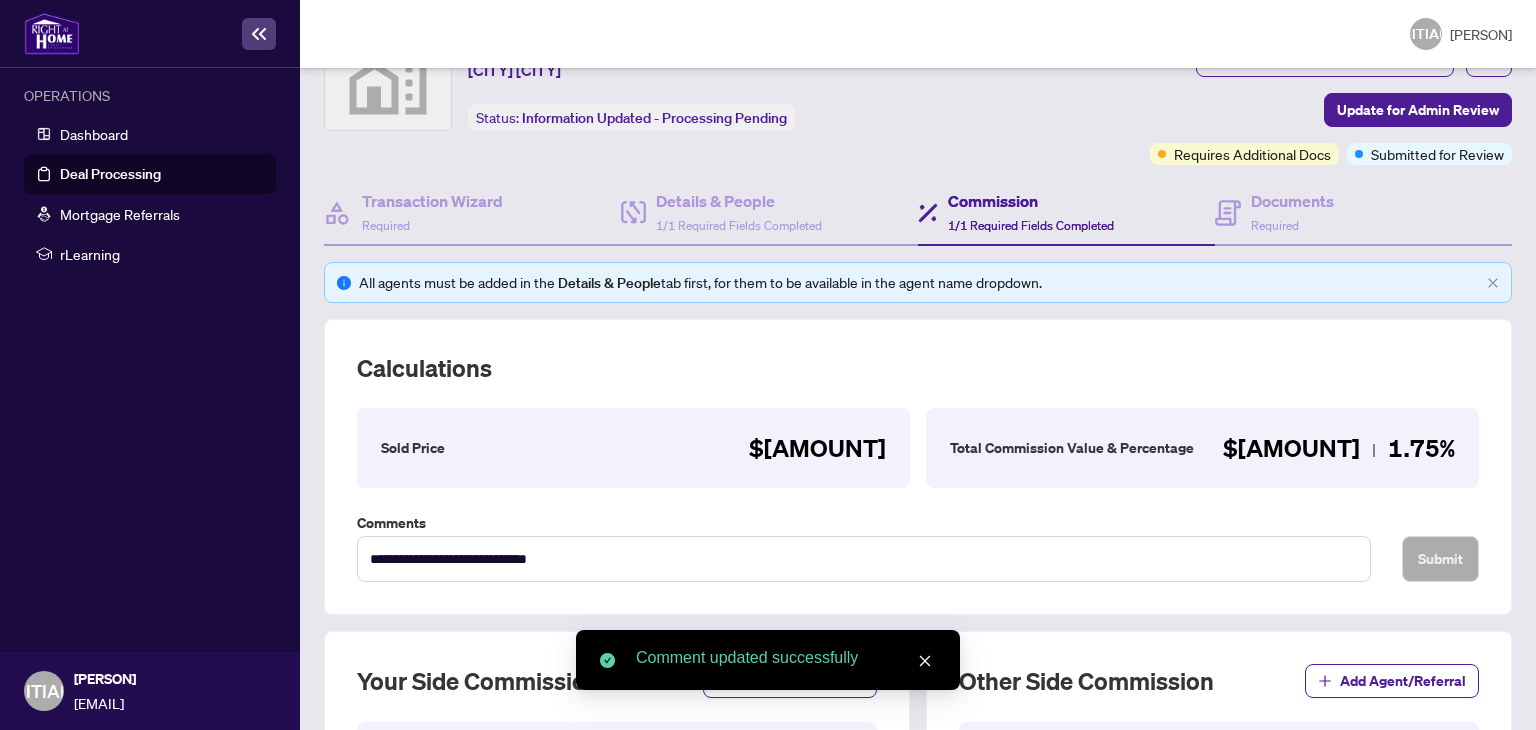 click on "Deal Processing" at bounding box center (110, 174) 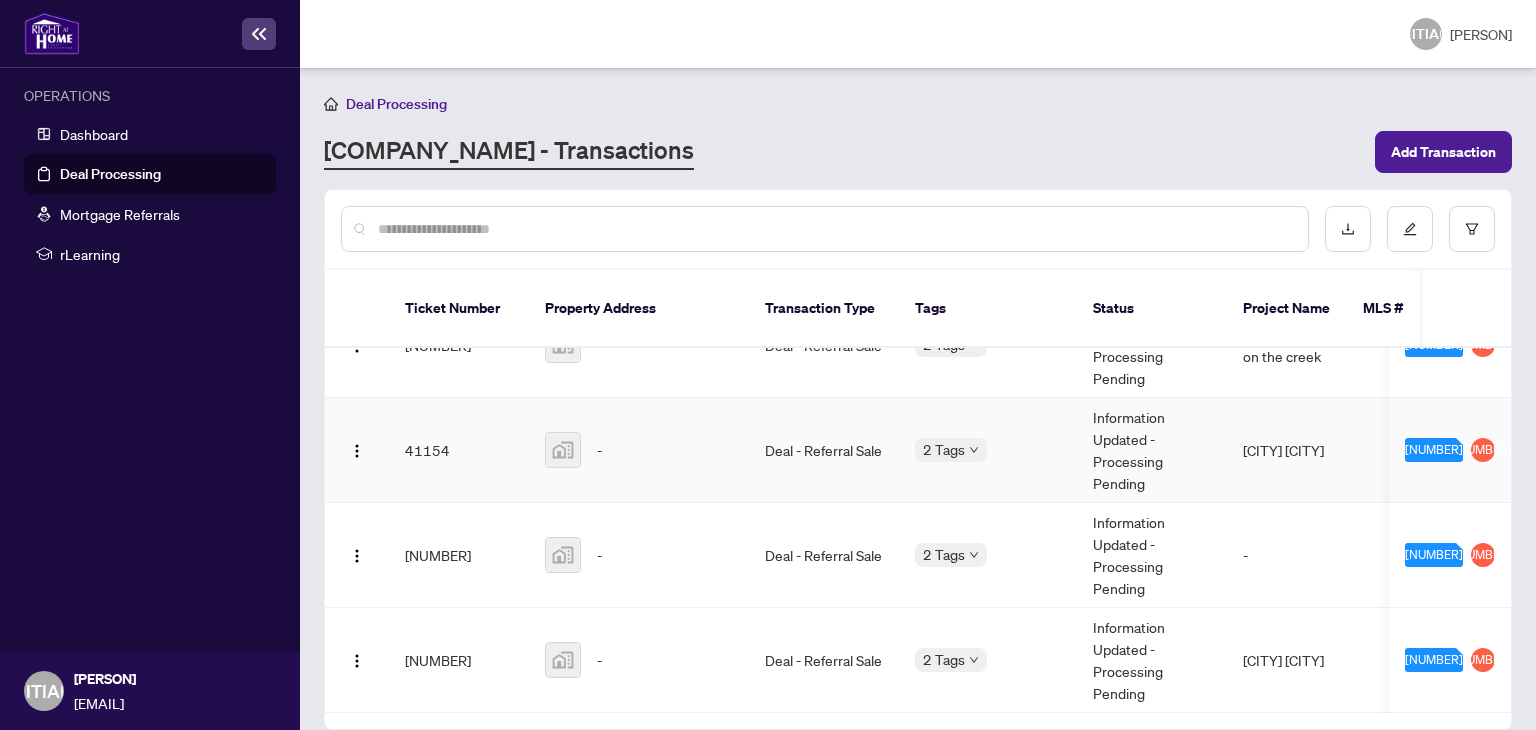 scroll, scrollTop: 140, scrollLeft: 0, axis: vertical 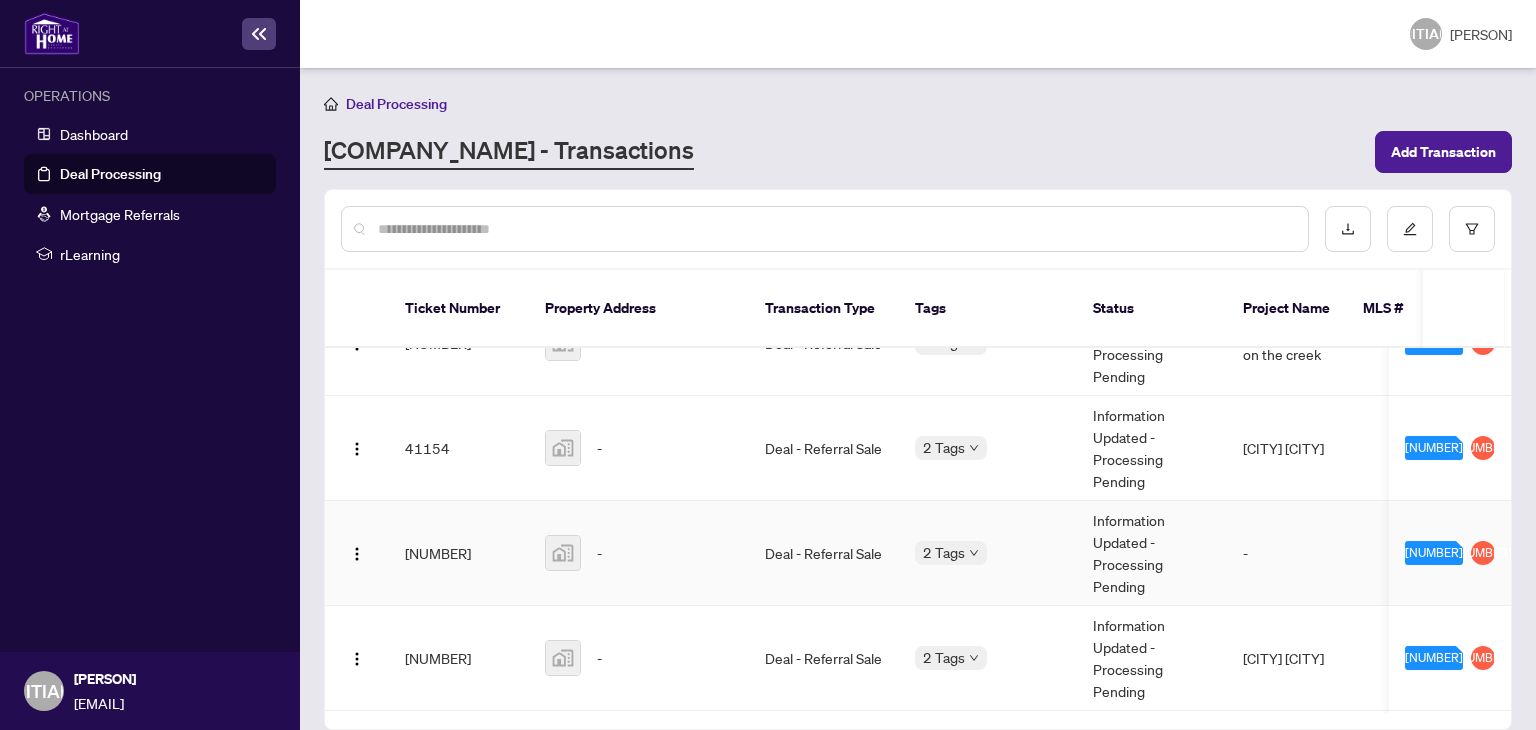 click on "Deal - Referral Sale" at bounding box center (824, 553) 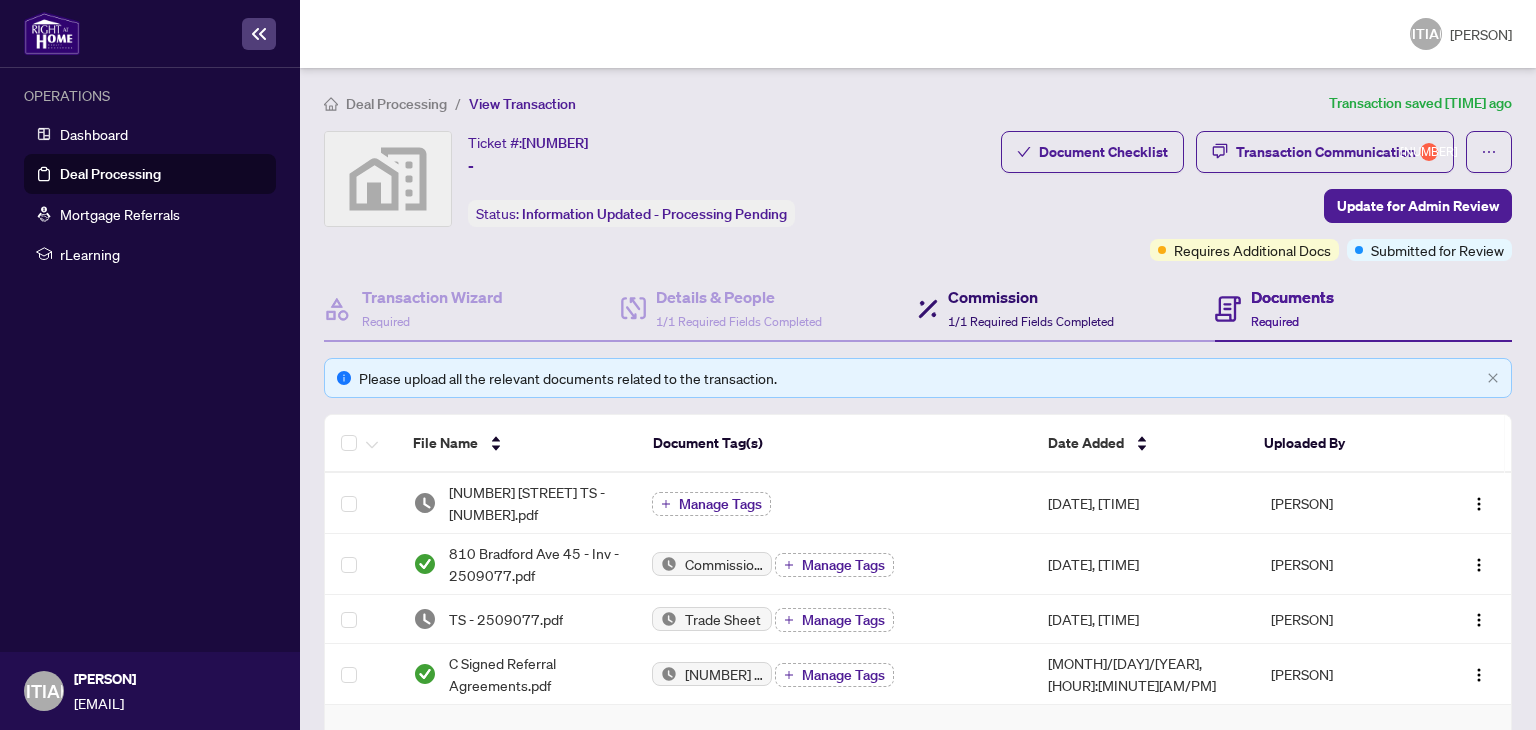 click on "Commission" at bounding box center [1031, 297] 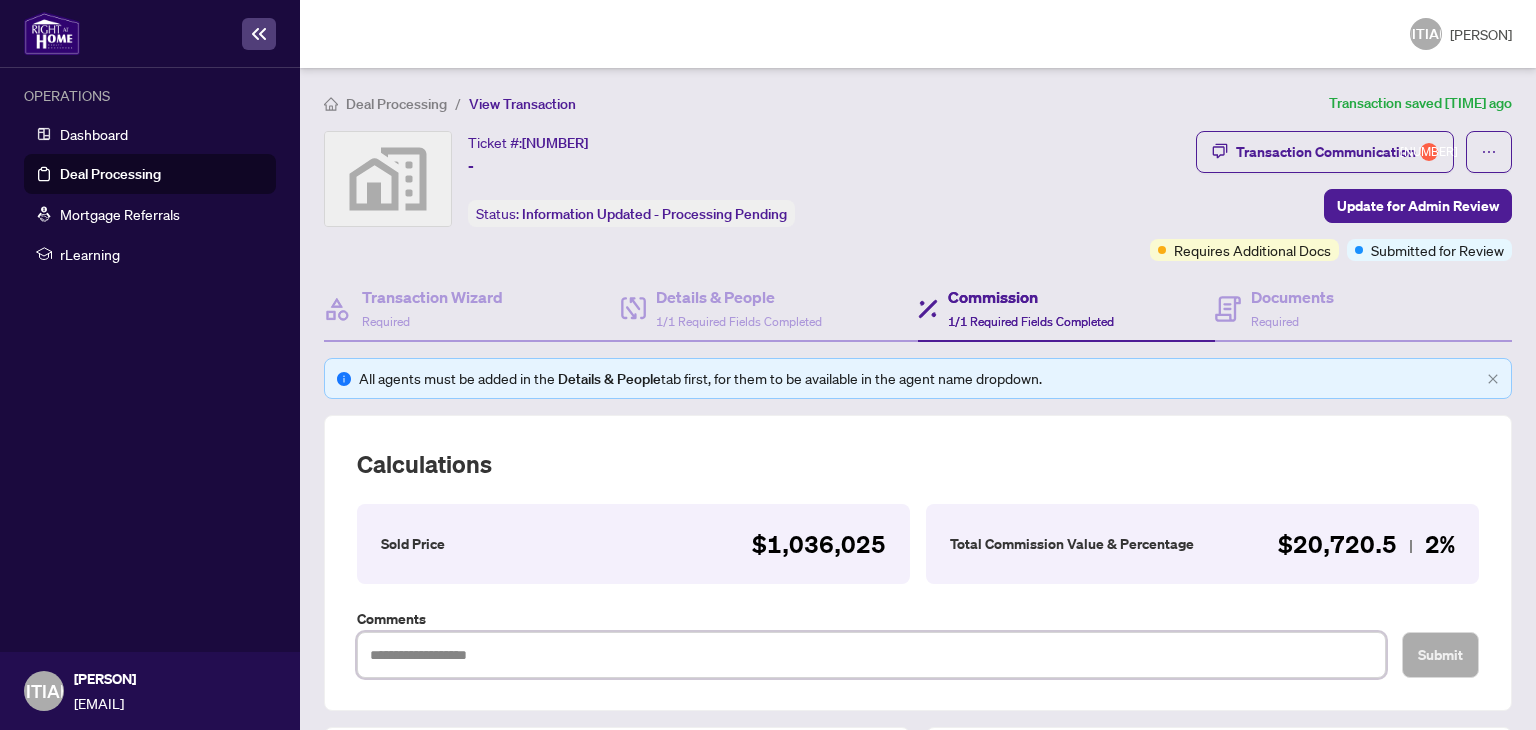 click at bounding box center (871, 655) 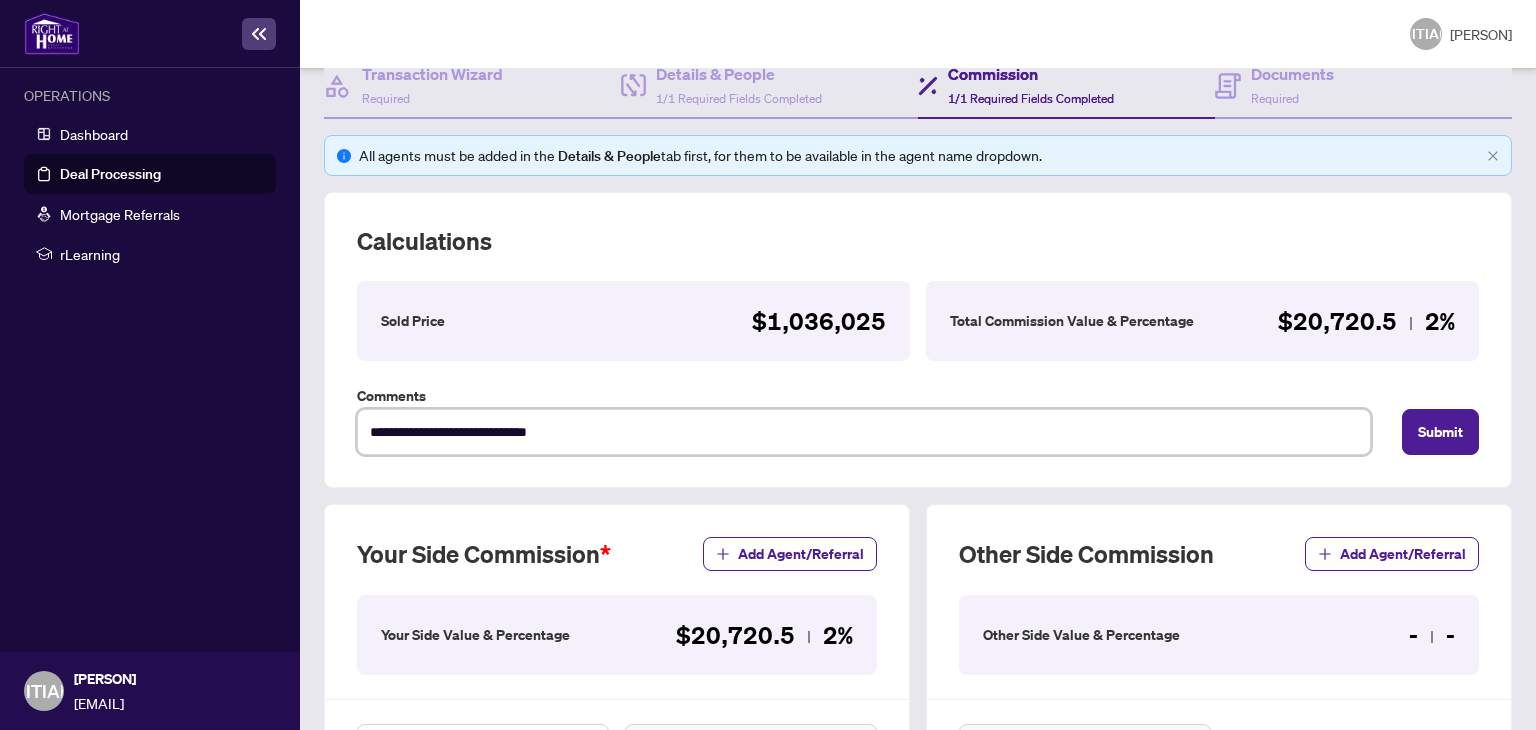 scroll, scrollTop: 224, scrollLeft: 0, axis: vertical 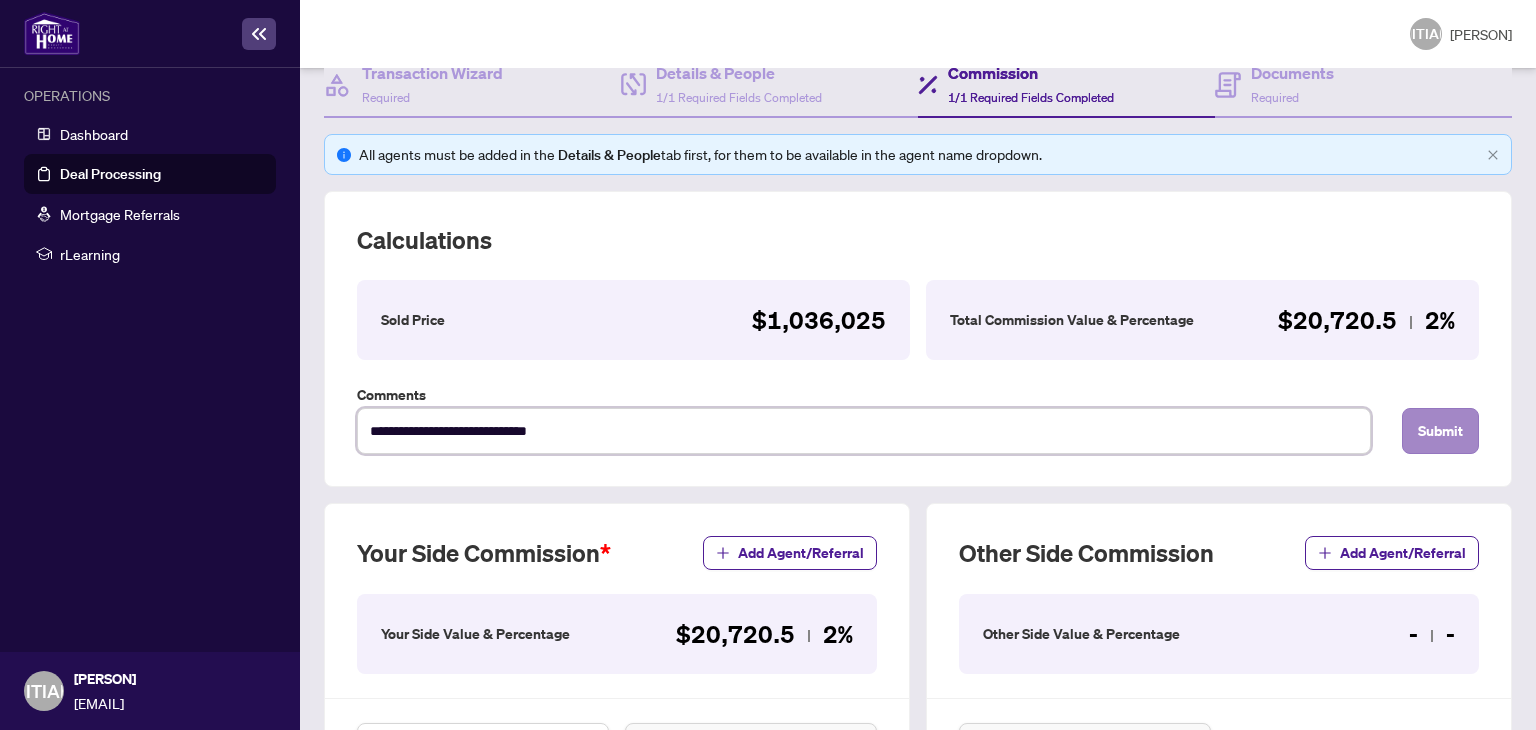type on "**********" 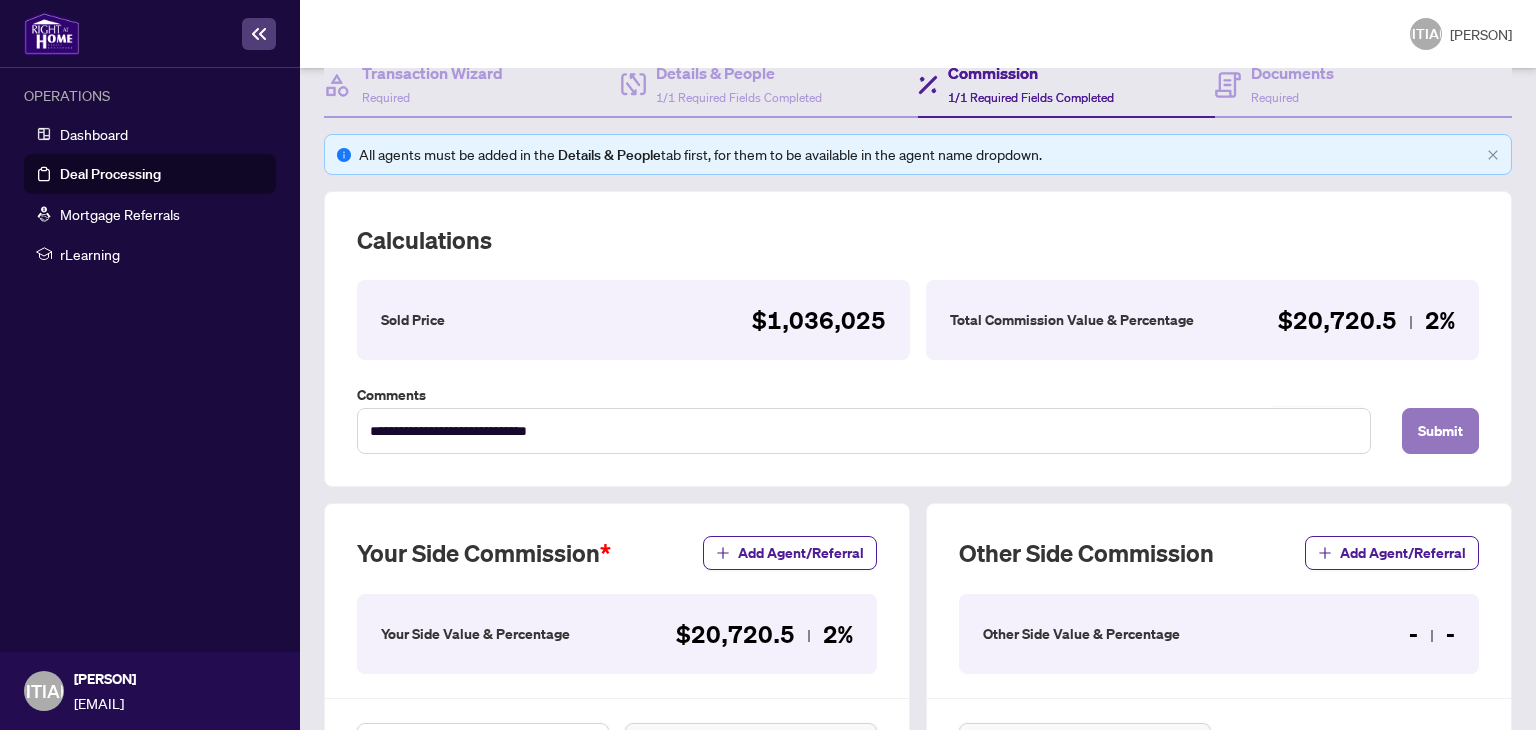 click on "Submit" at bounding box center (1440, 431) 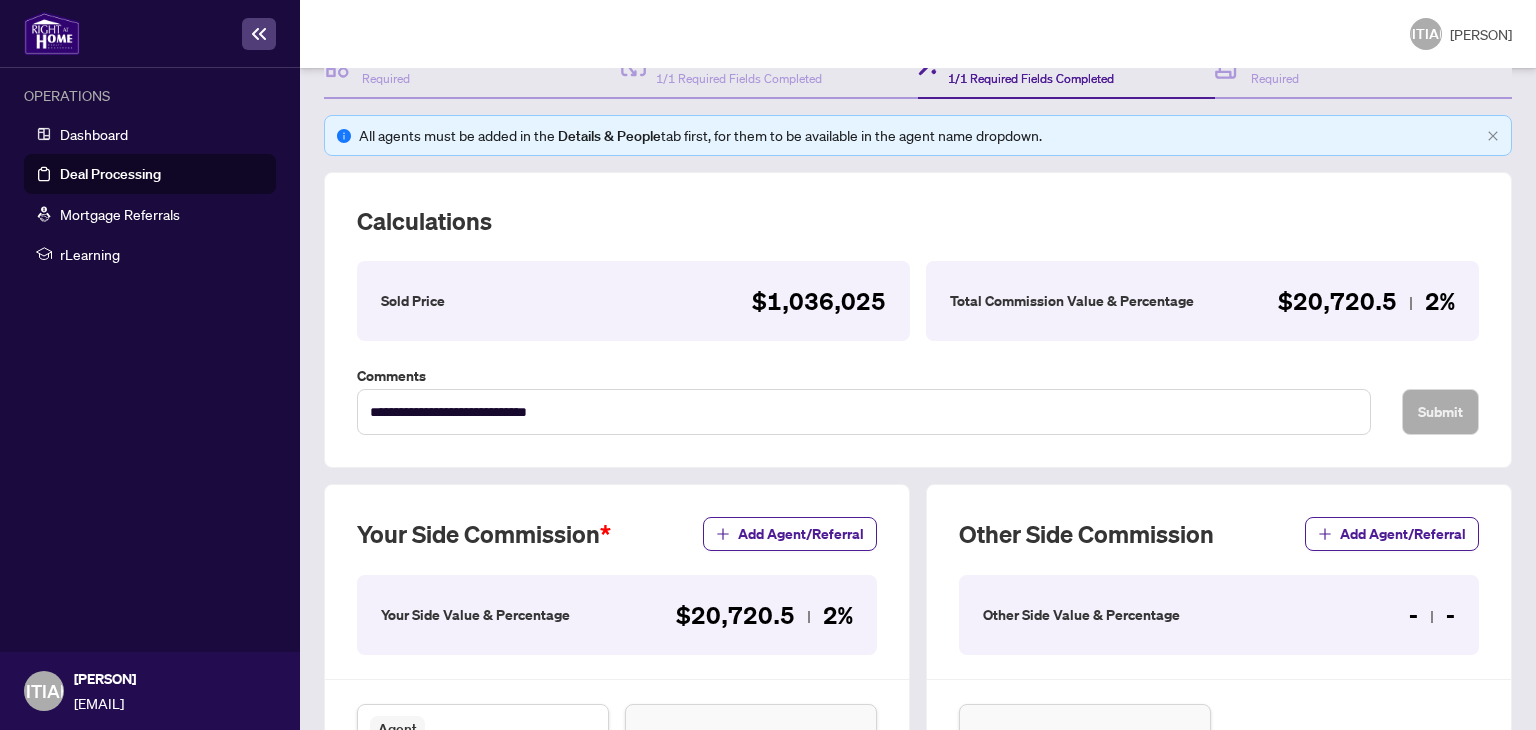 scroll, scrollTop: 190, scrollLeft: 0, axis: vertical 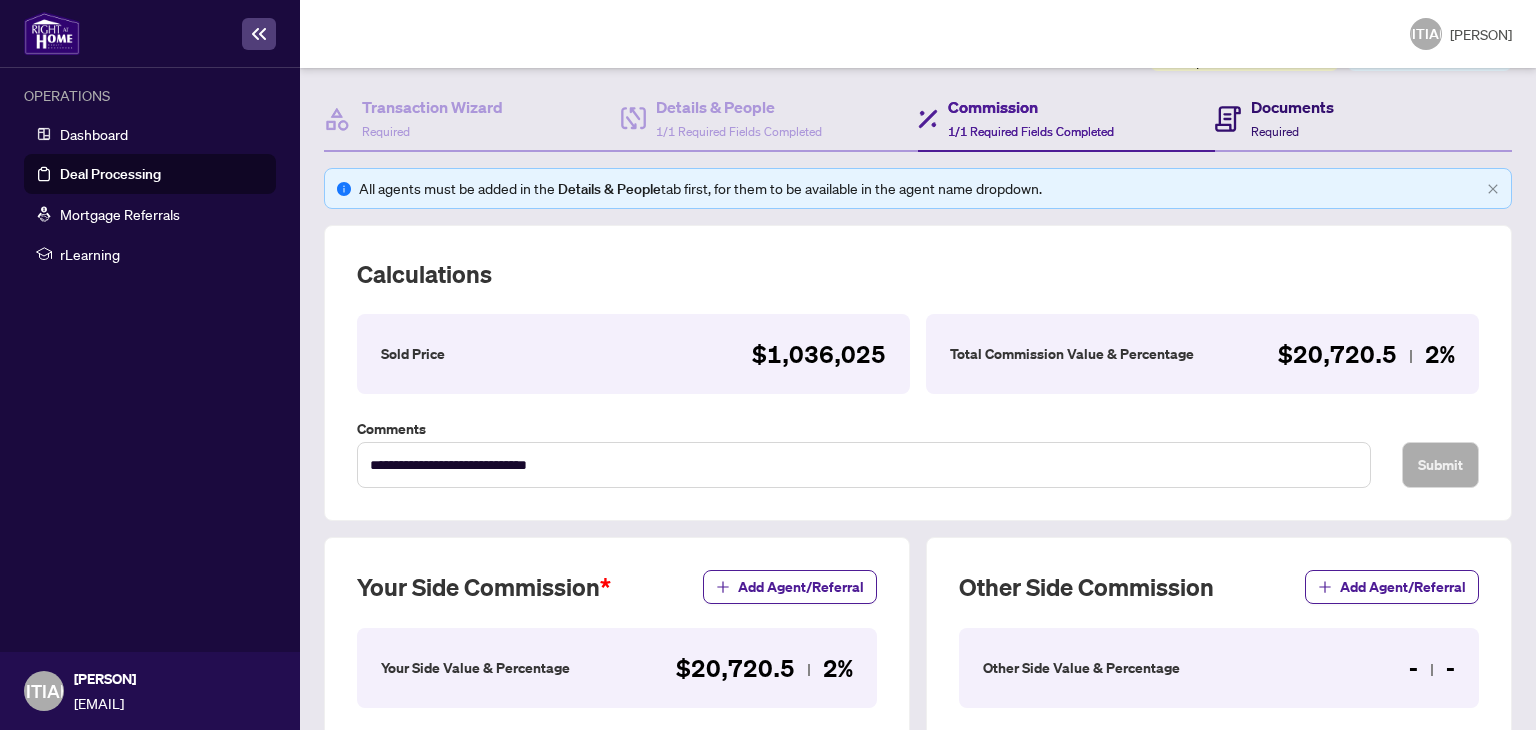 click on "Required" at bounding box center (1275, 131) 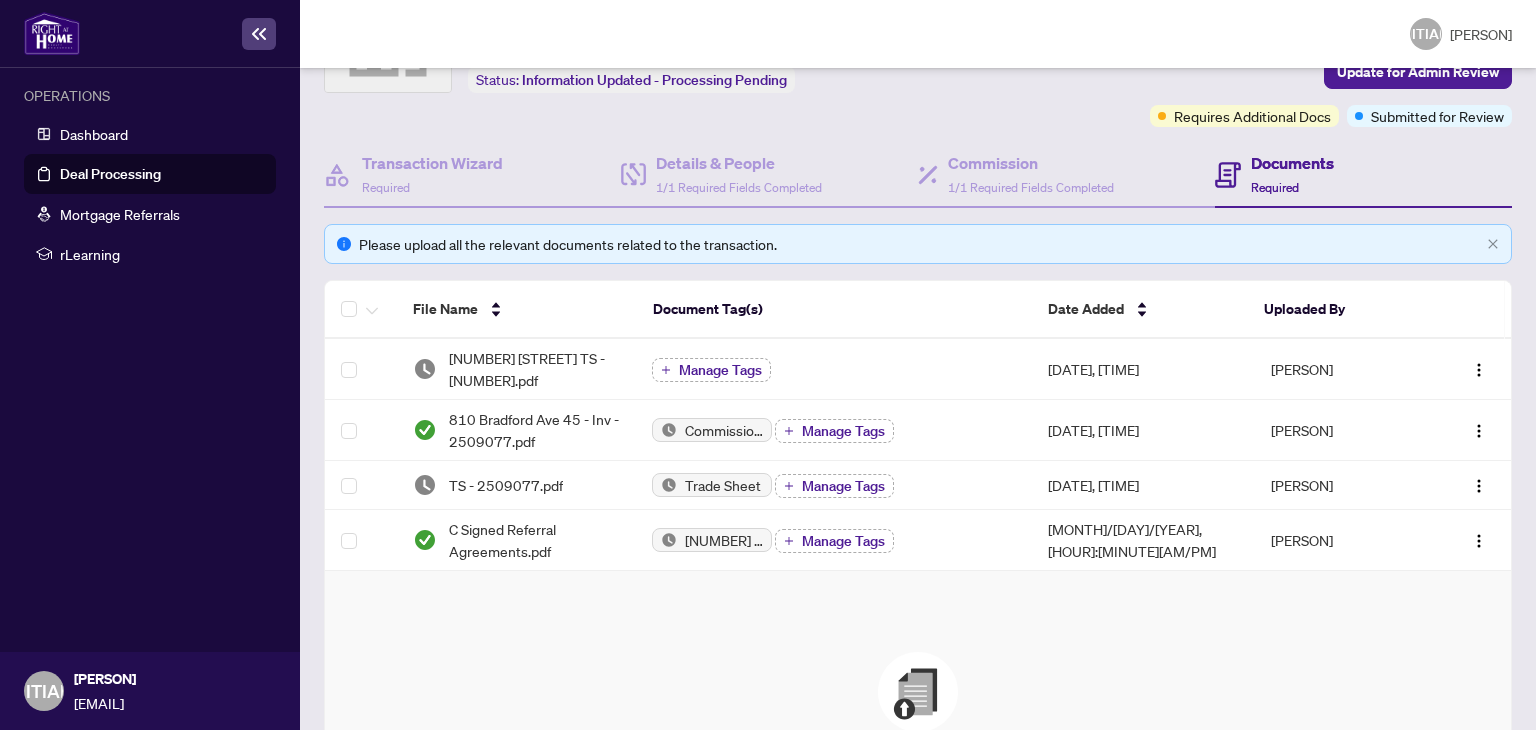 scroll, scrollTop: 137, scrollLeft: 0, axis: vertical 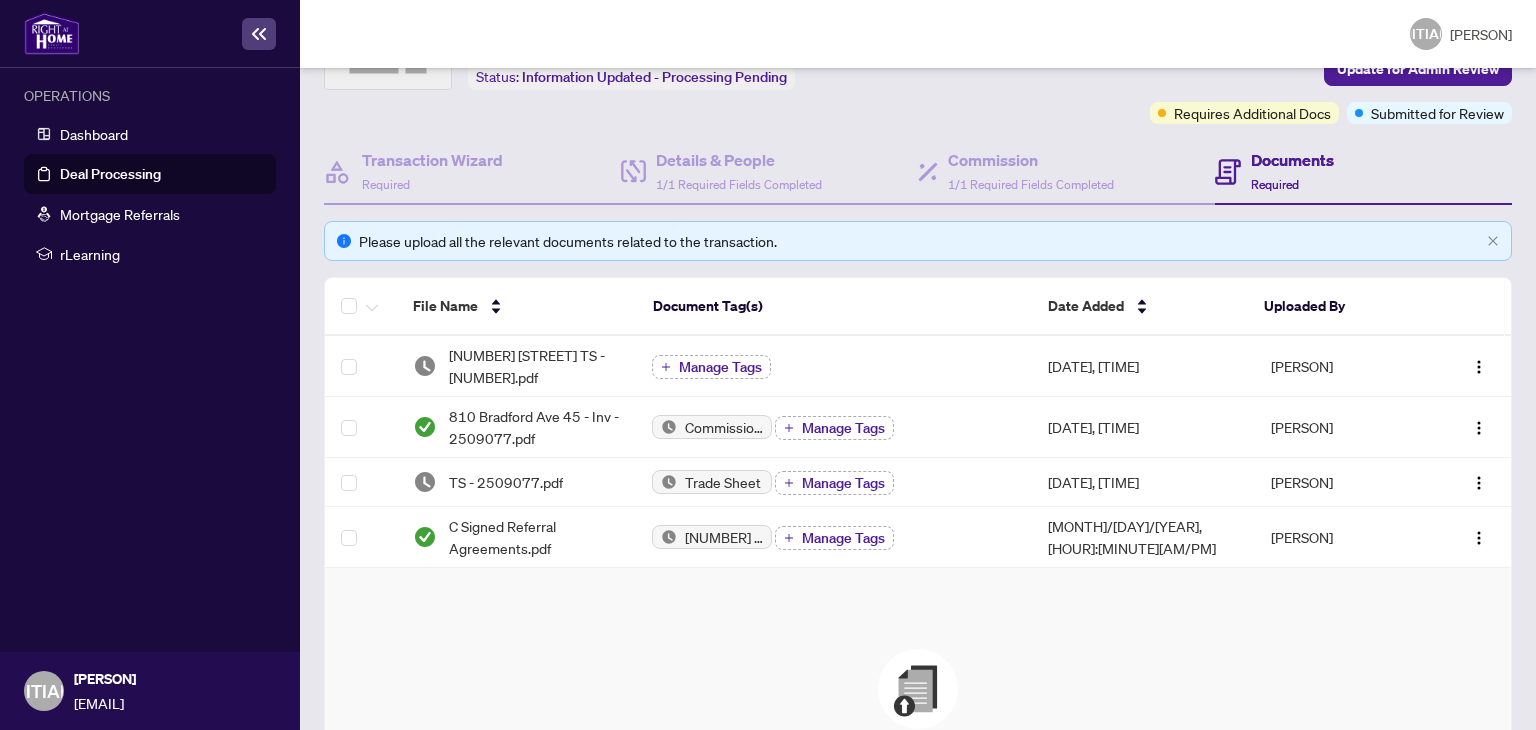 click on "Deal Processing" at bounding box center [110, 174] 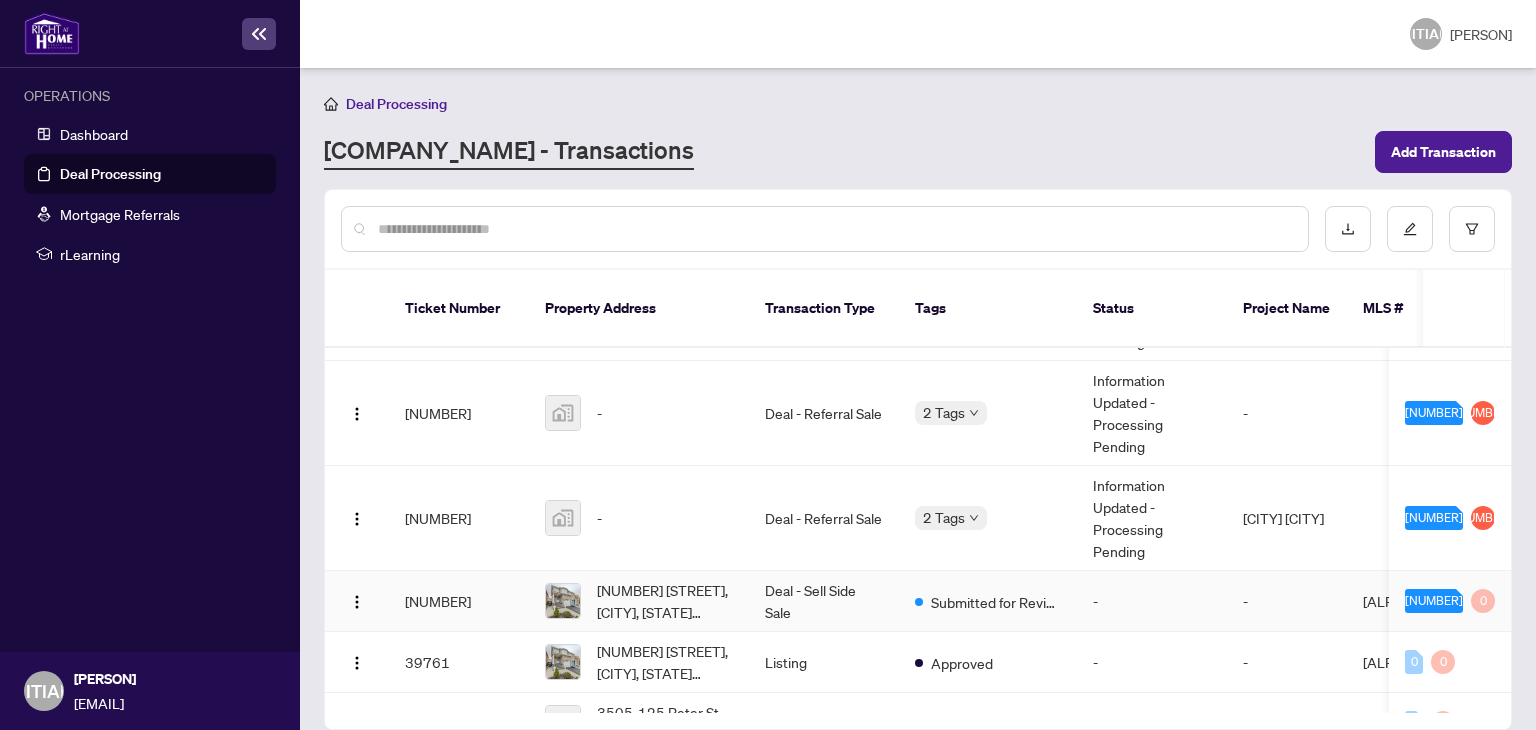 scroll, scrollTop: 350, scrollLeft: 0, axis: vertical 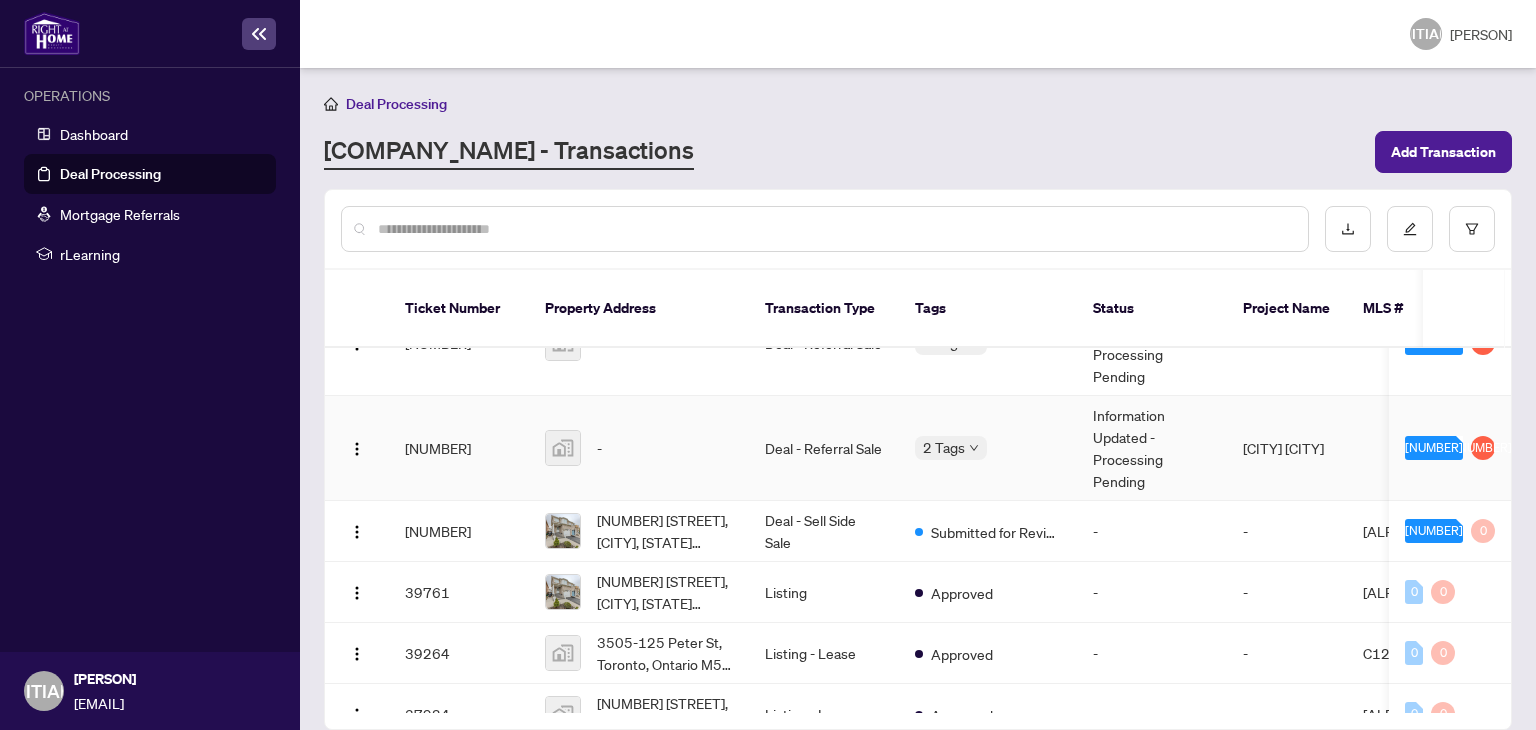 click on "2 Tags" at bounding box center [988, 448] 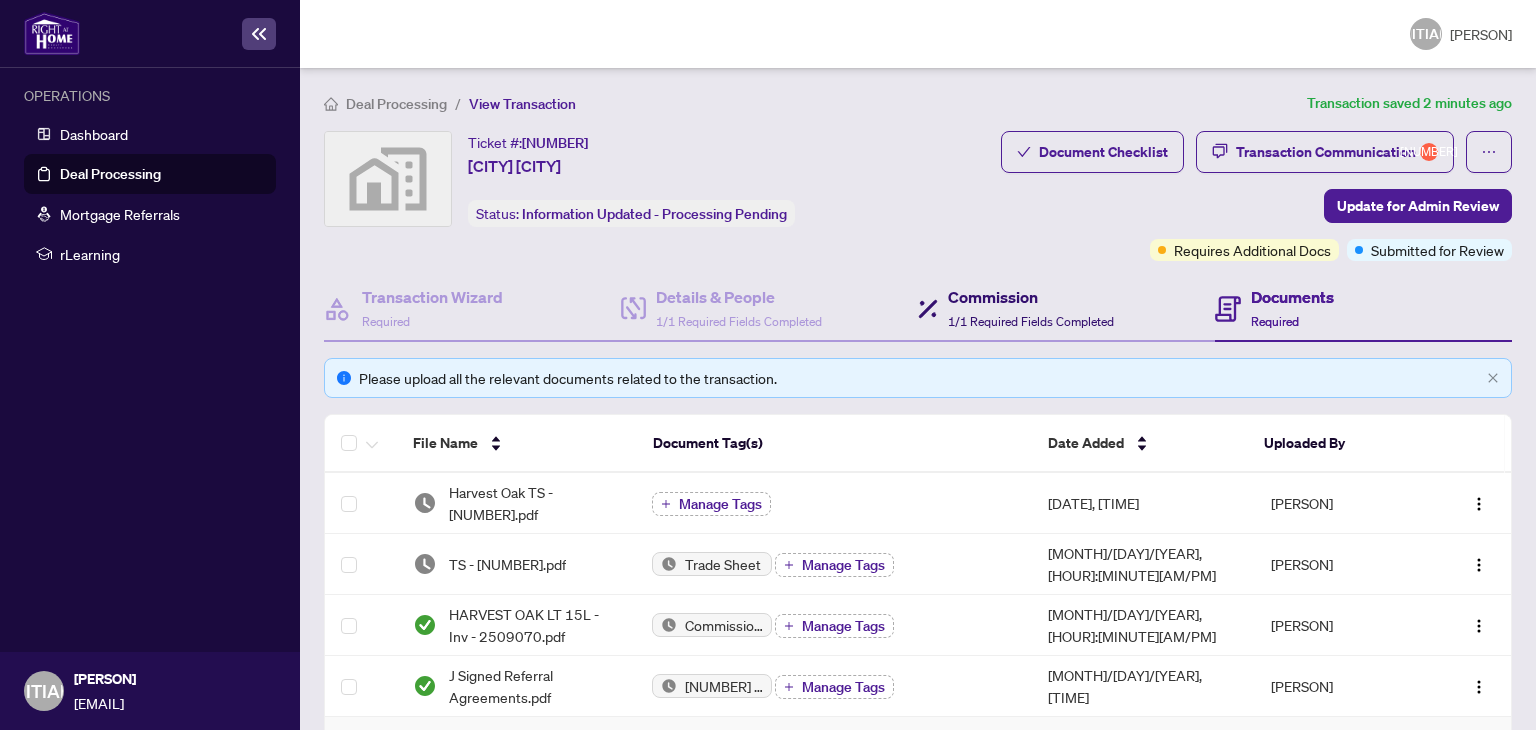 click on "Commission" at bounding box center (1031, 297) 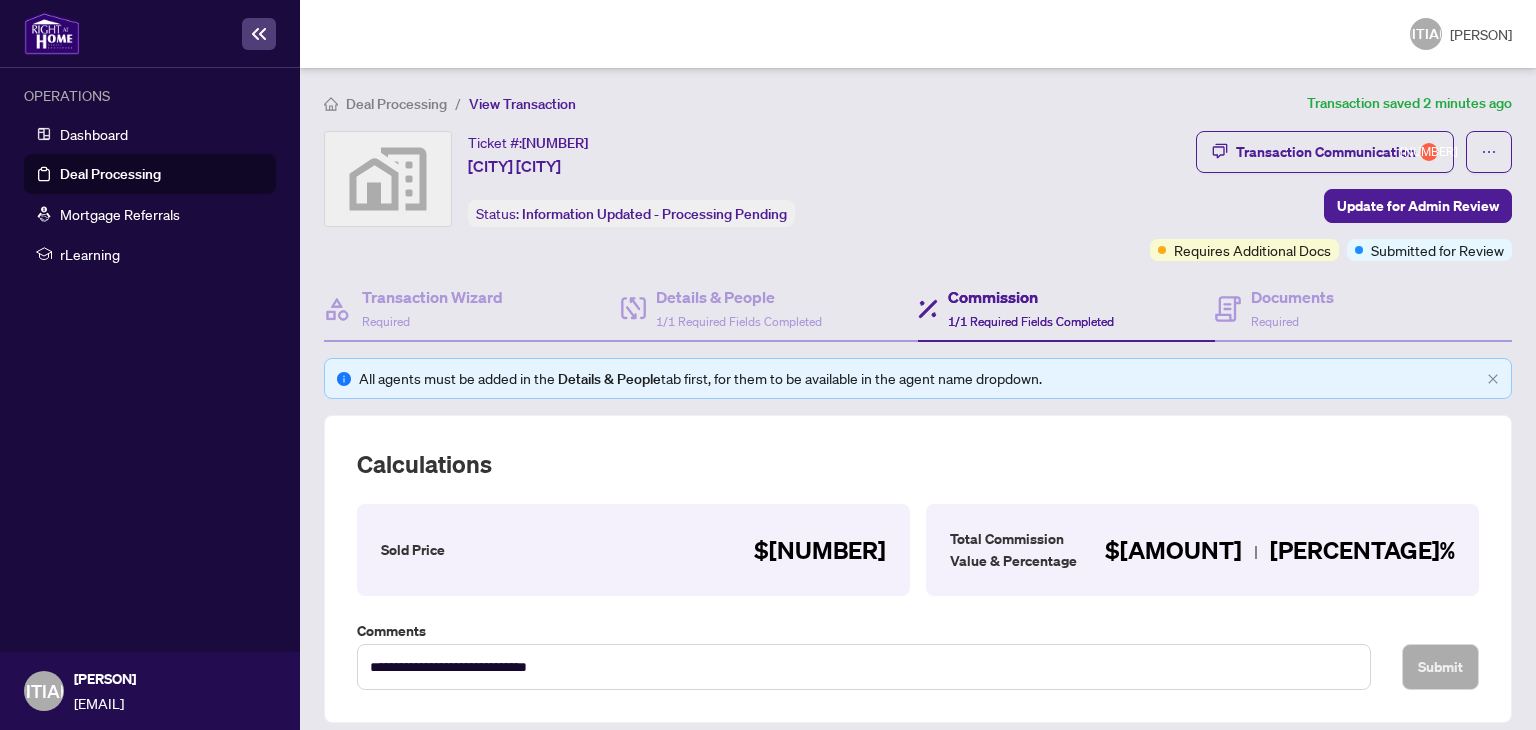 click on "Deal Processing" at bounding box center (110, 174) 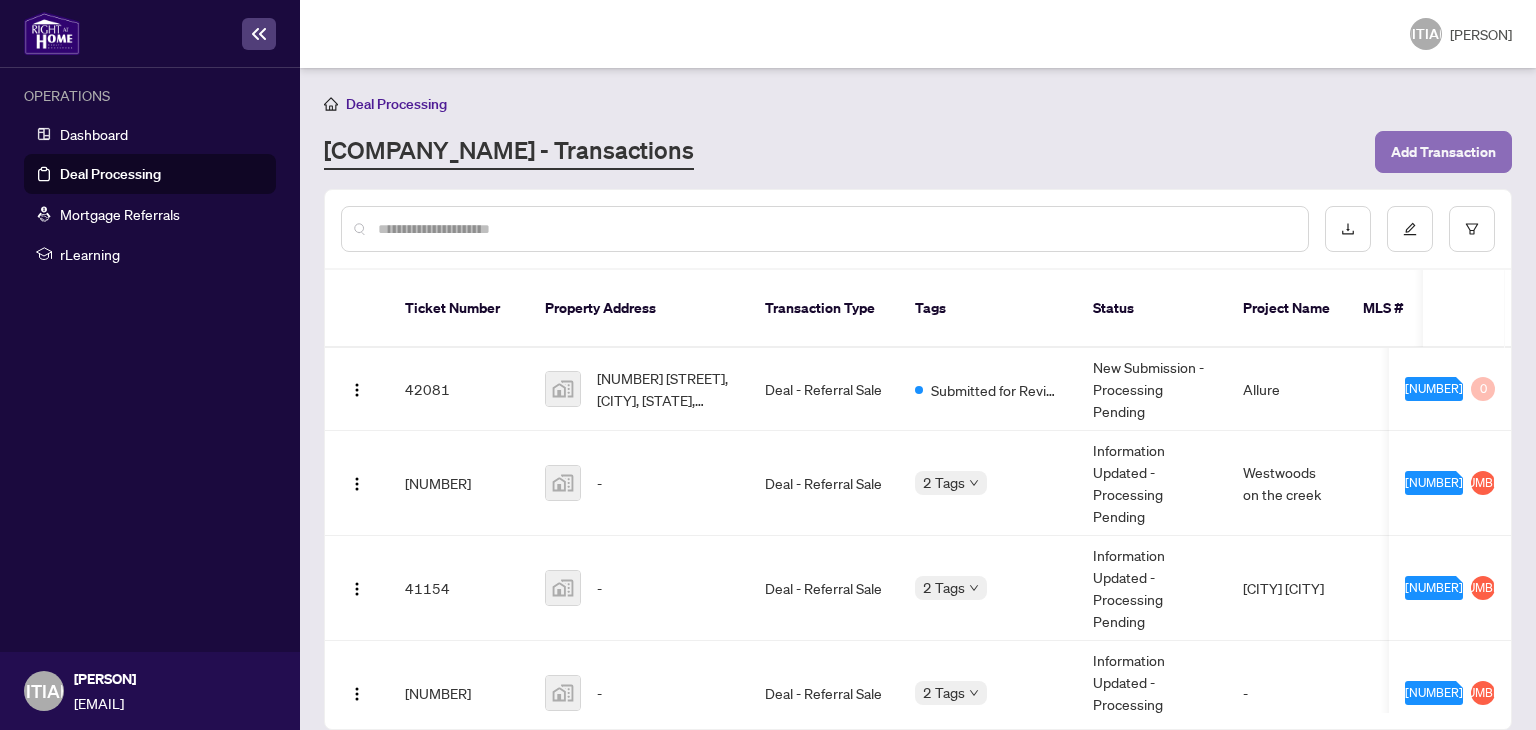 click on "Add Transaction" at bounding box center (1443, 152) 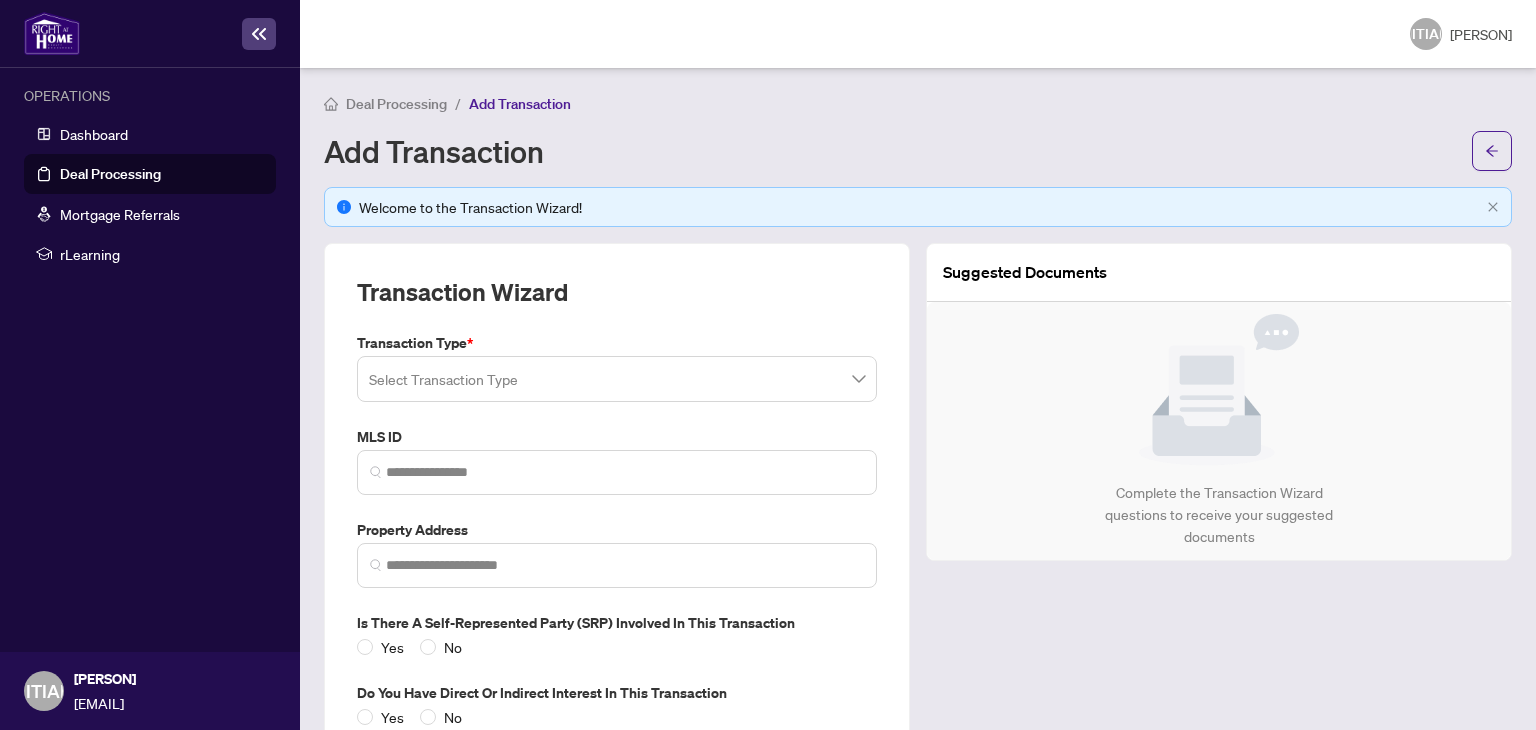 click at bounding box center (617, 379) 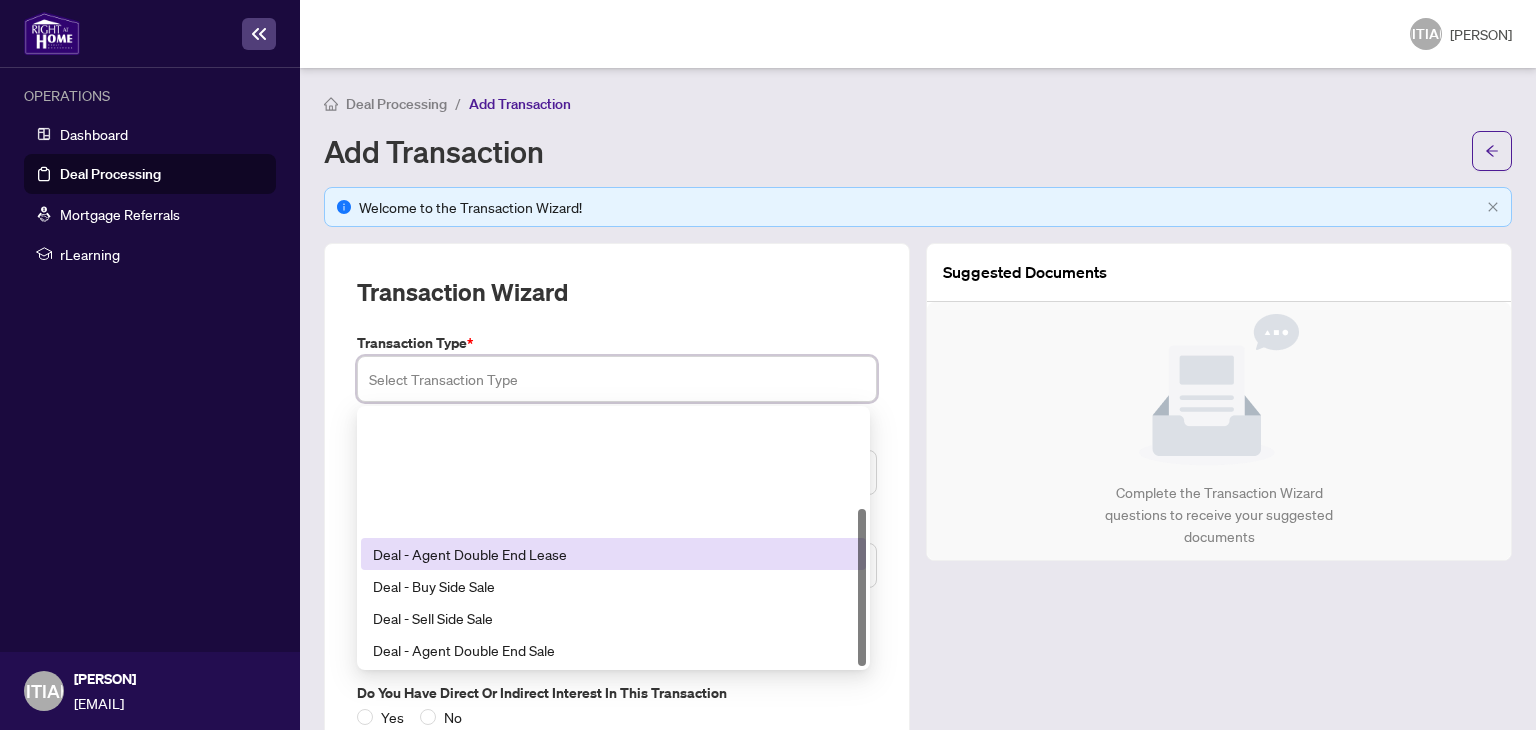 scroll, scrollTop: 160, scrollLeft: 0, axis: vertical 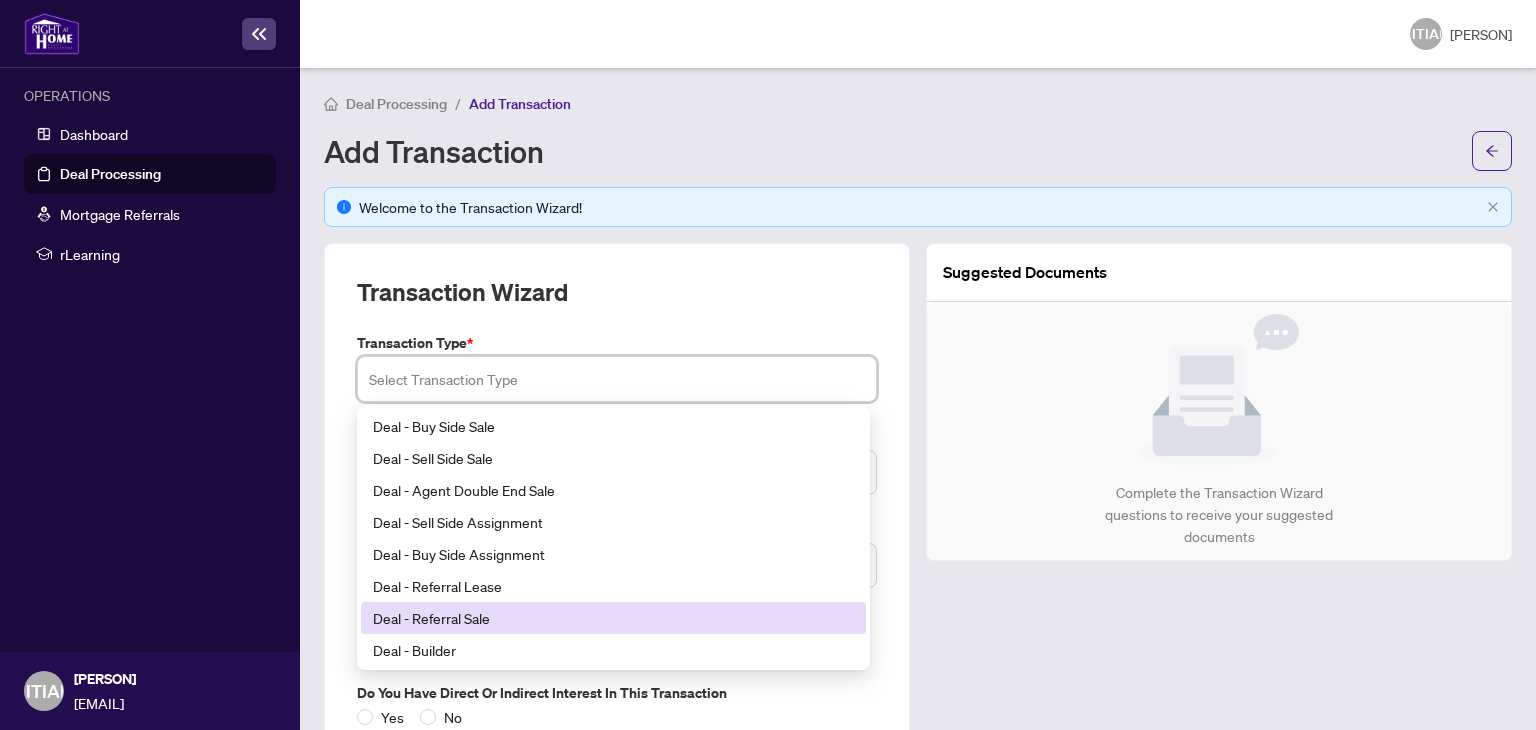 click on "Deal - Referral Sale" at bounding box center [613, 618] 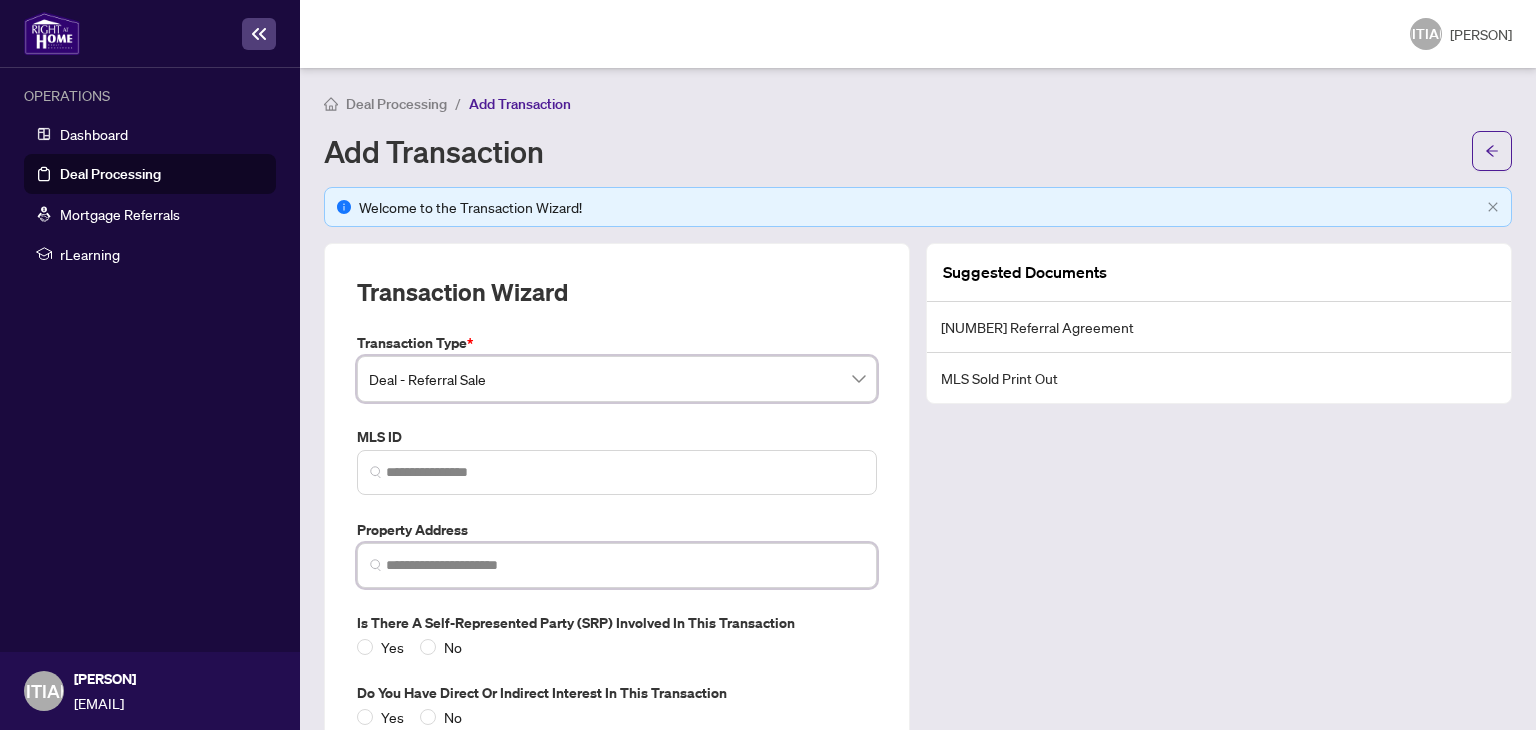 click at bounding box center (625, 565) 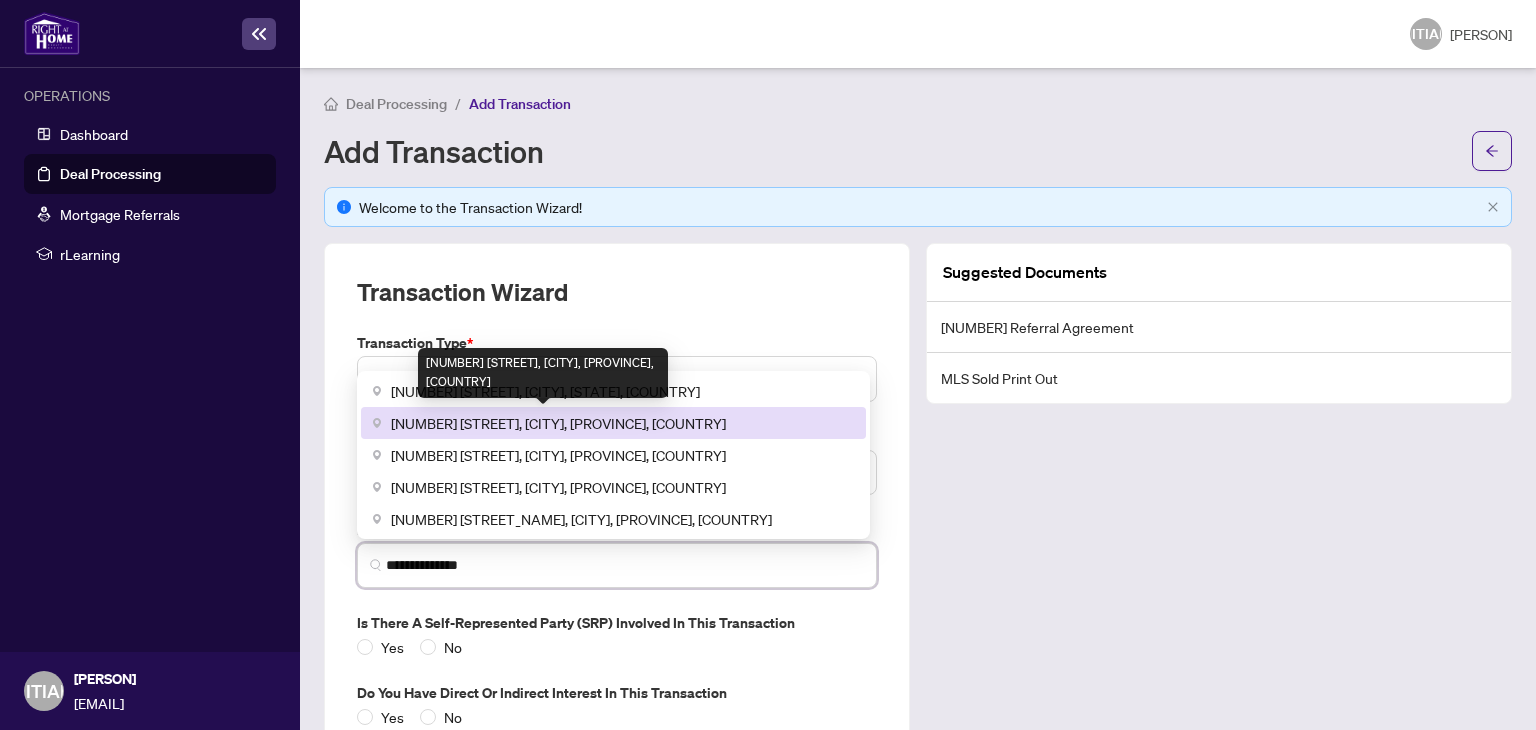 click on "[NUMBER] [STREET], [CITY], [PROVINCE], [COUNTRY]" at bounding box center [558, 423] 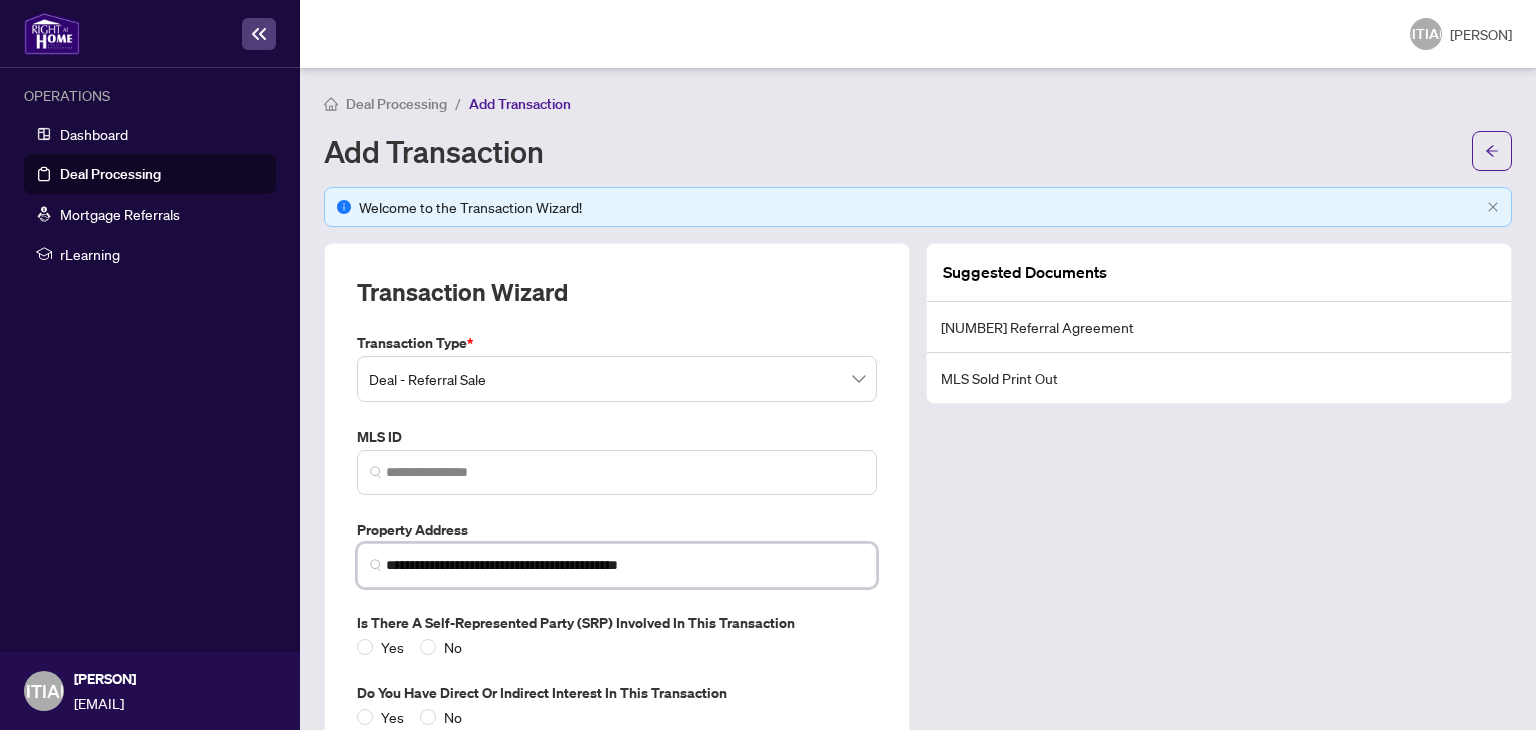 scroll, scrollTop: 143, scrollLeft: 0, axis: vertical 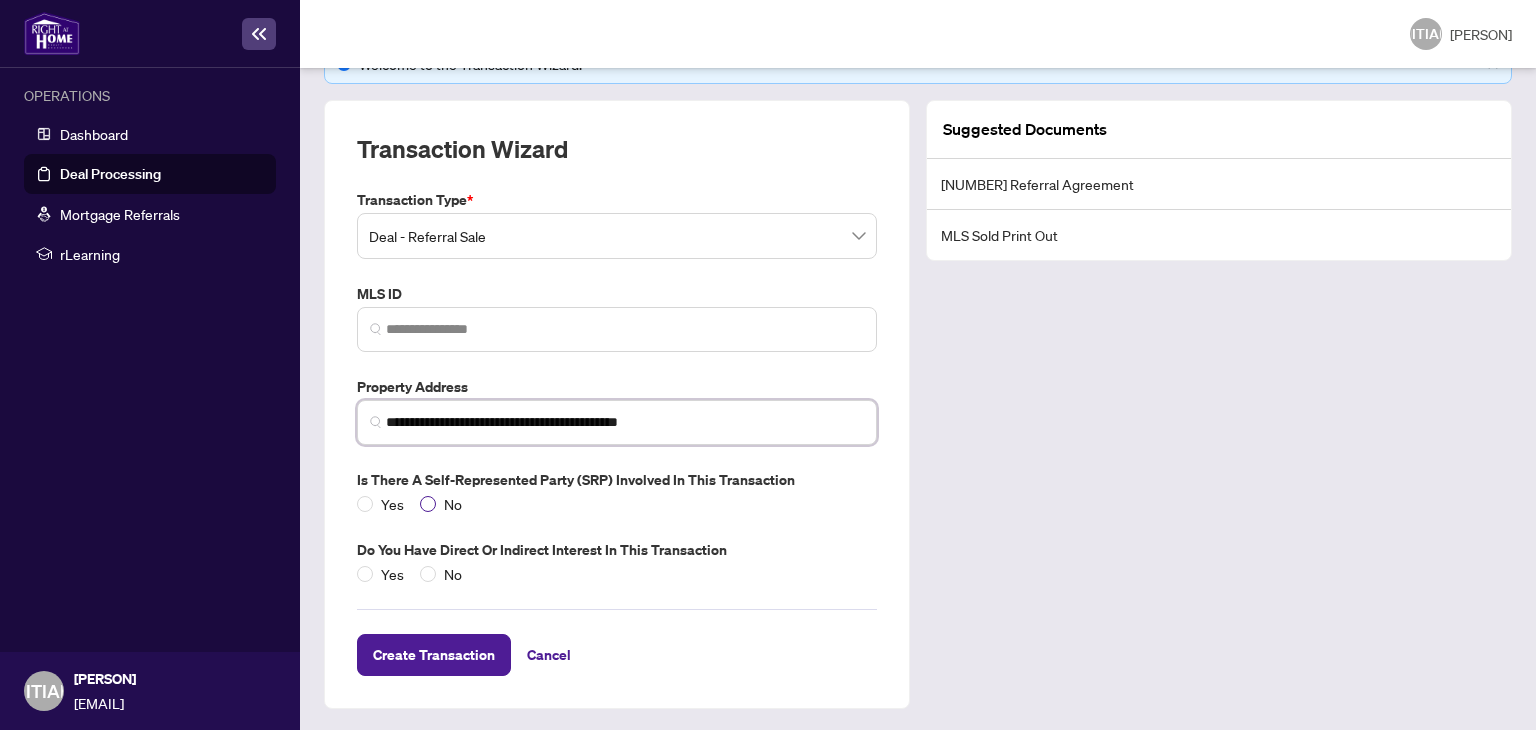 type on "**********" 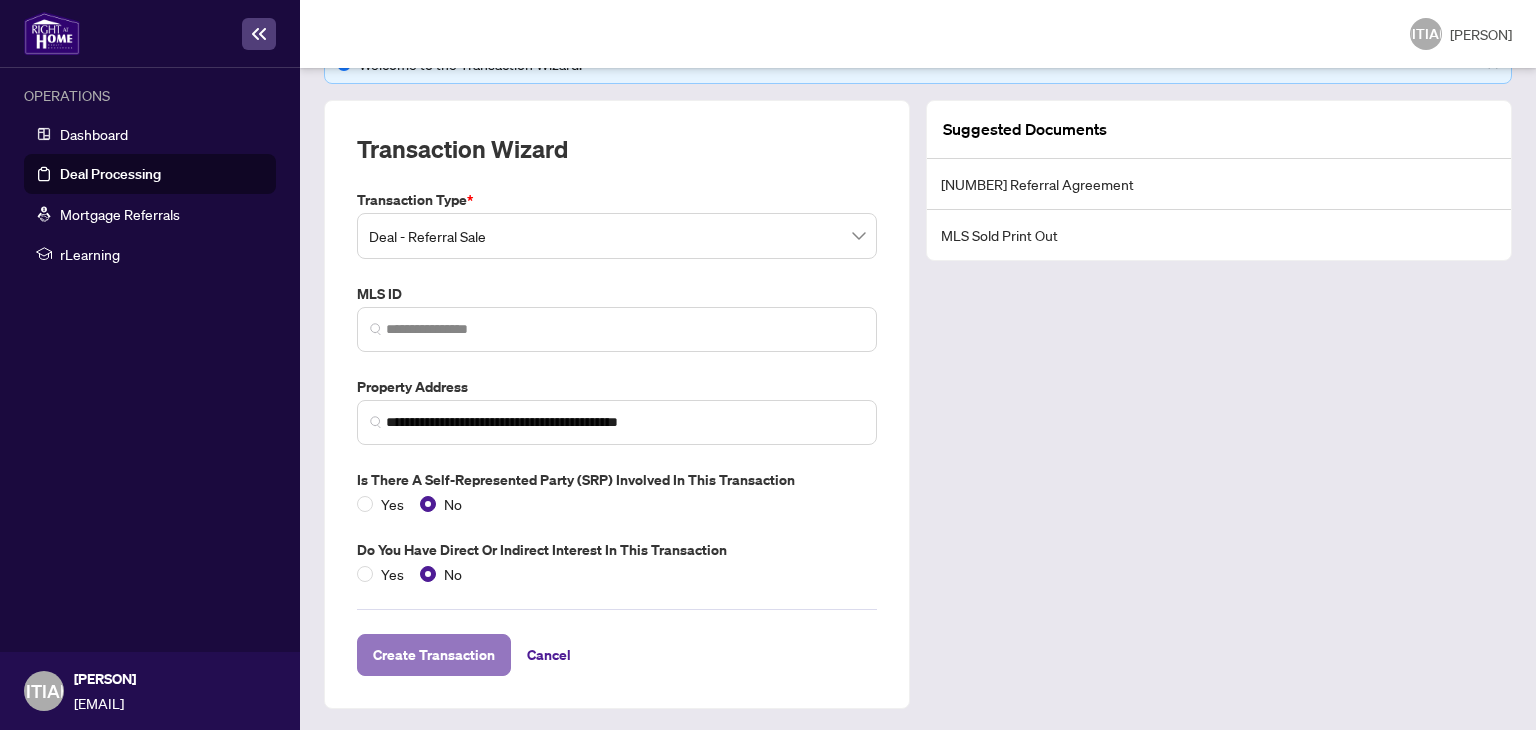 click on "Create Transaction" at bounding box center (434, 655) 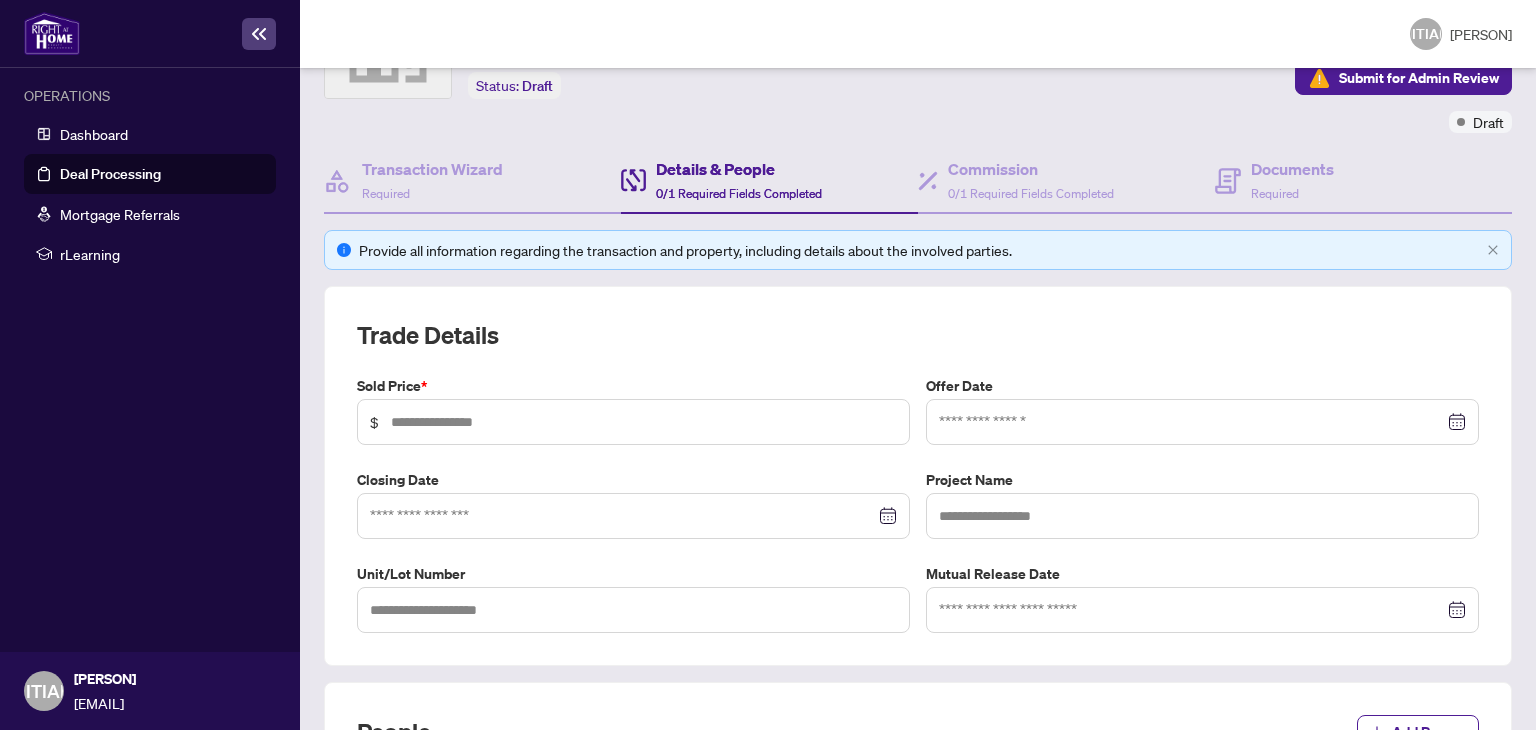 scroll, scrollTop: 130, scrollLeft: 0, axis: vertical 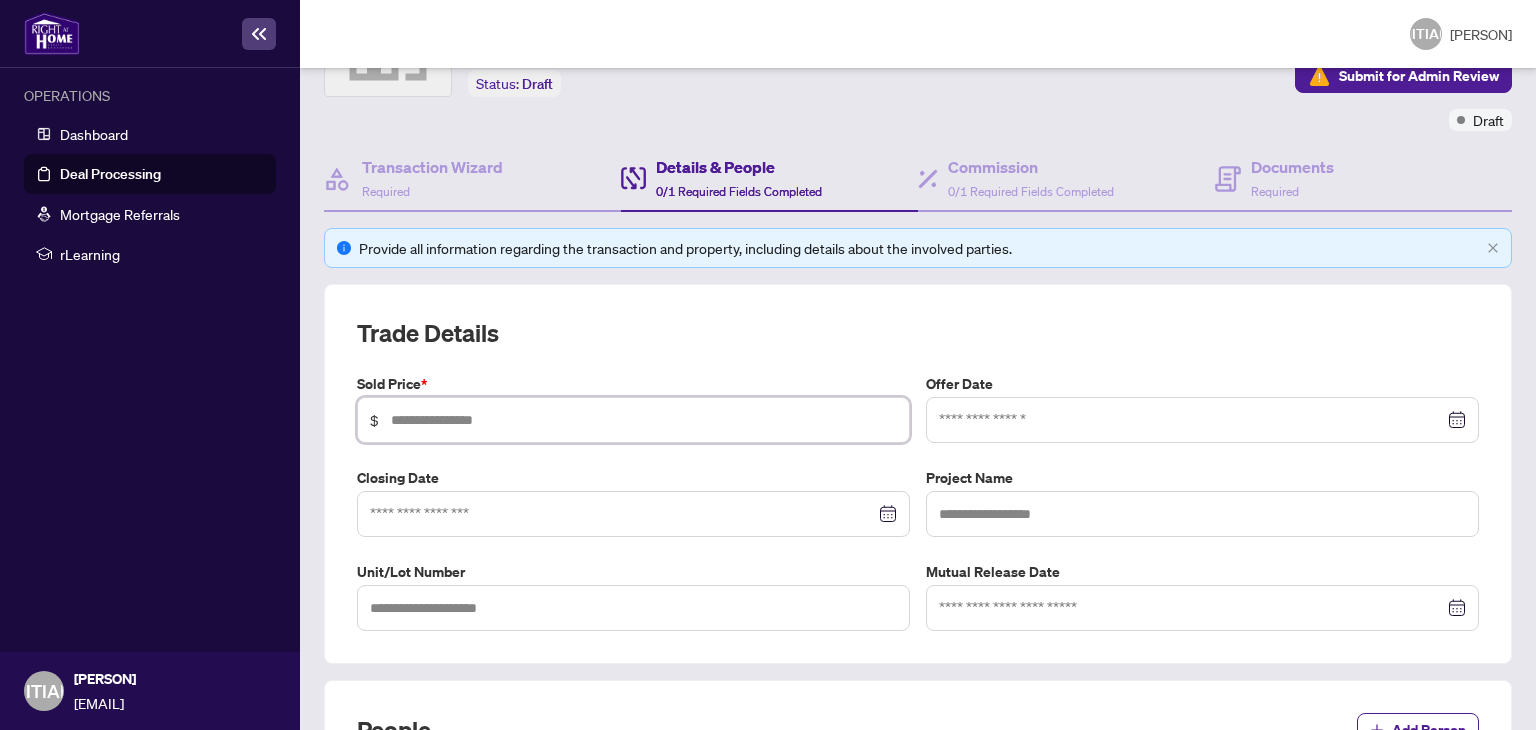 click at bounding box center [644, 420] 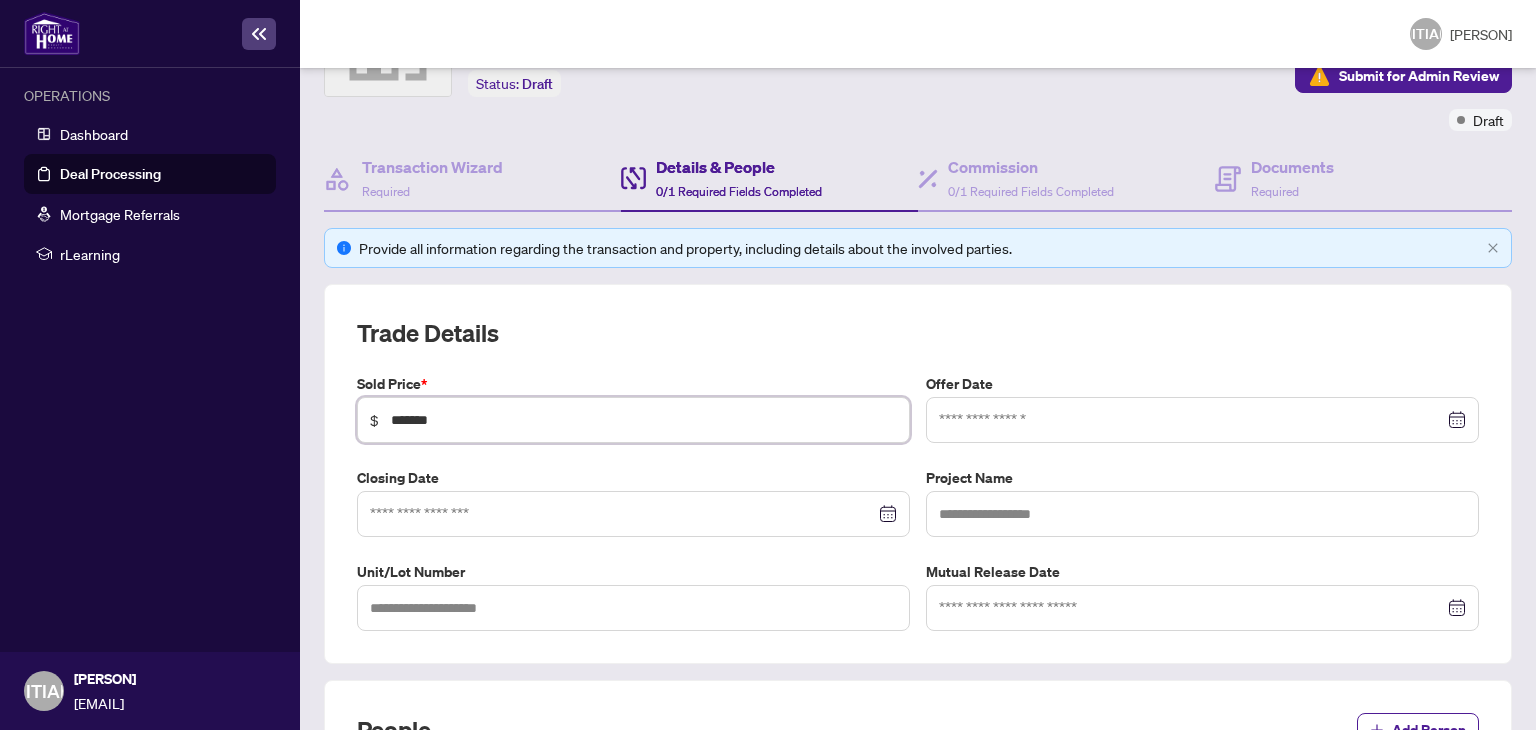 type on "*******" 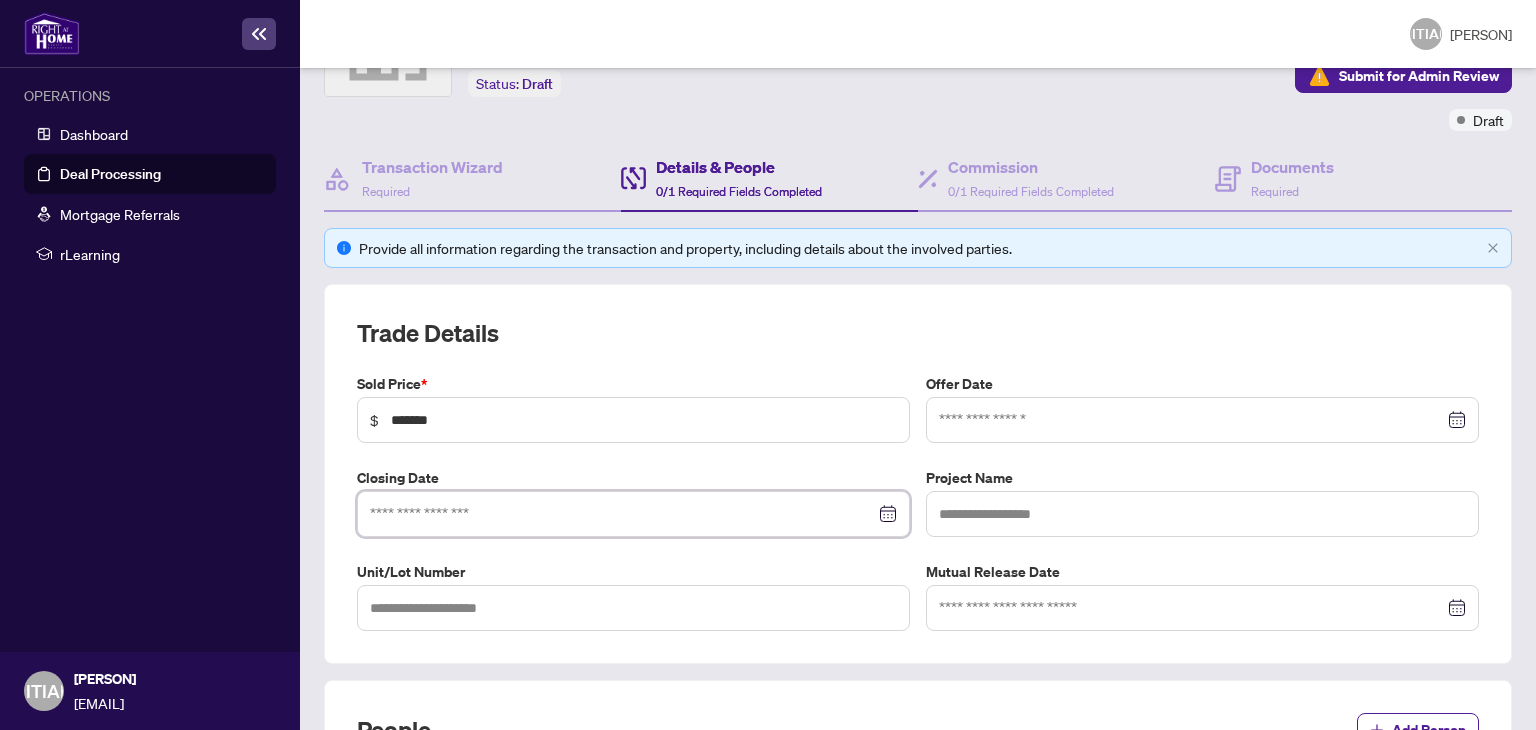 click at bounding box center (622, 514) 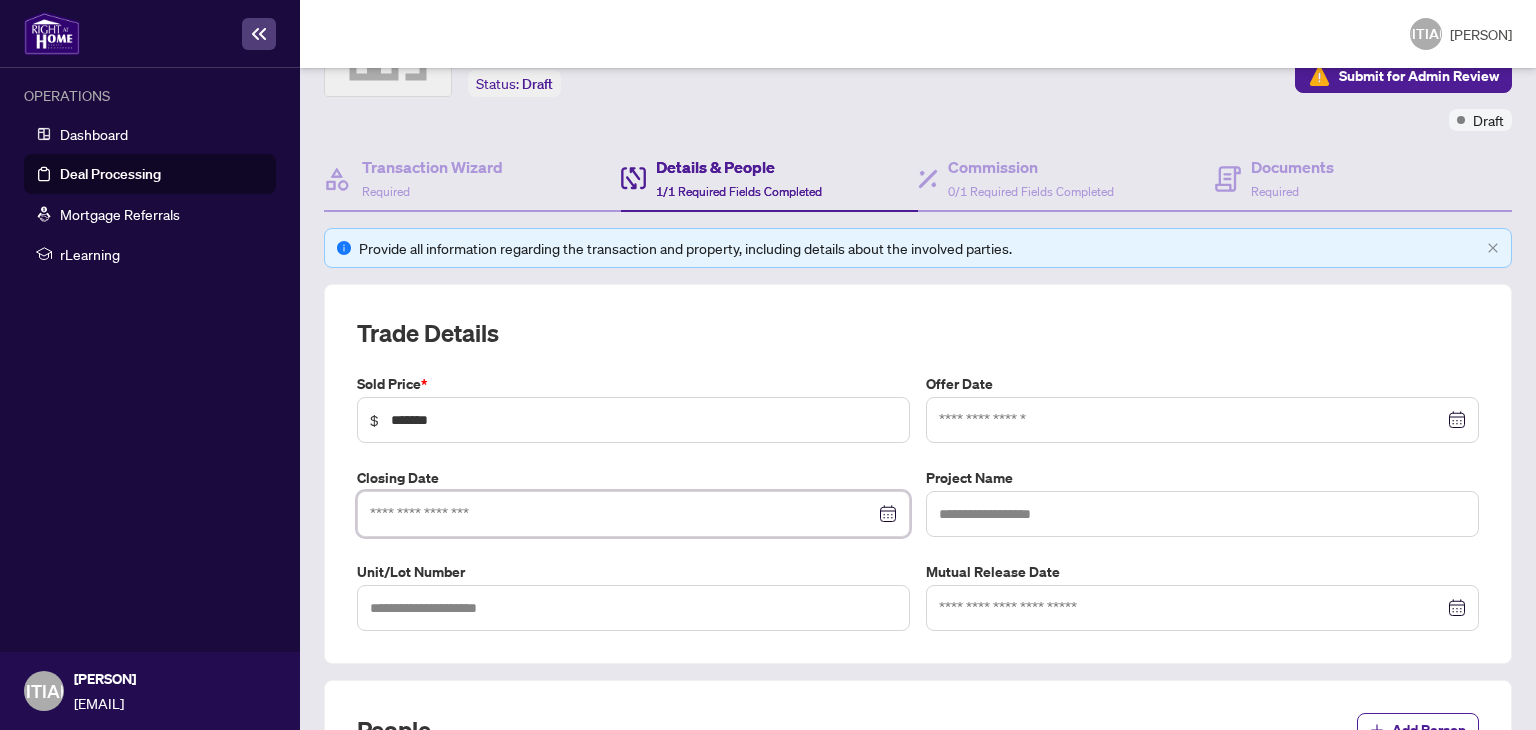 click at bounding box center [633, 514] 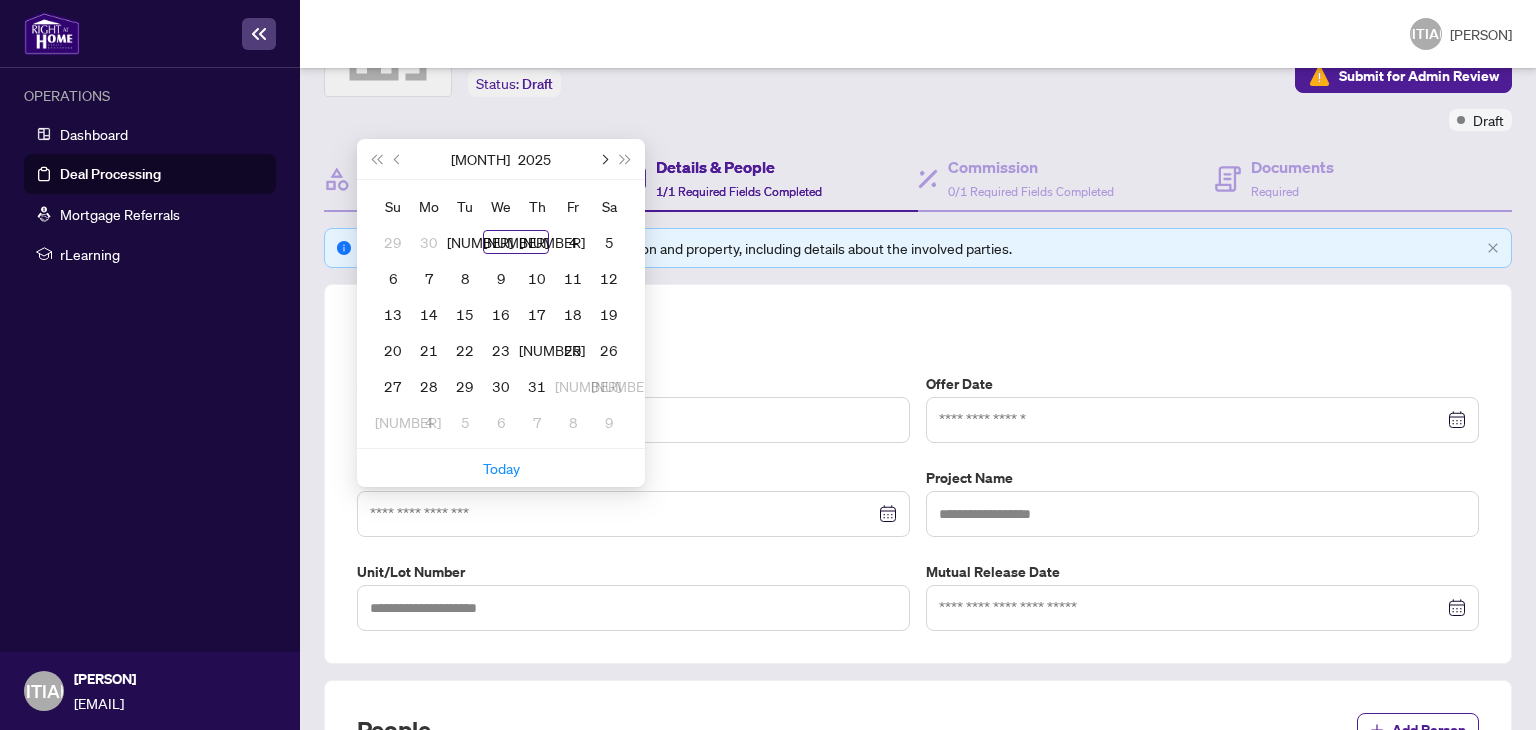 click at bounding box center (603, 159) 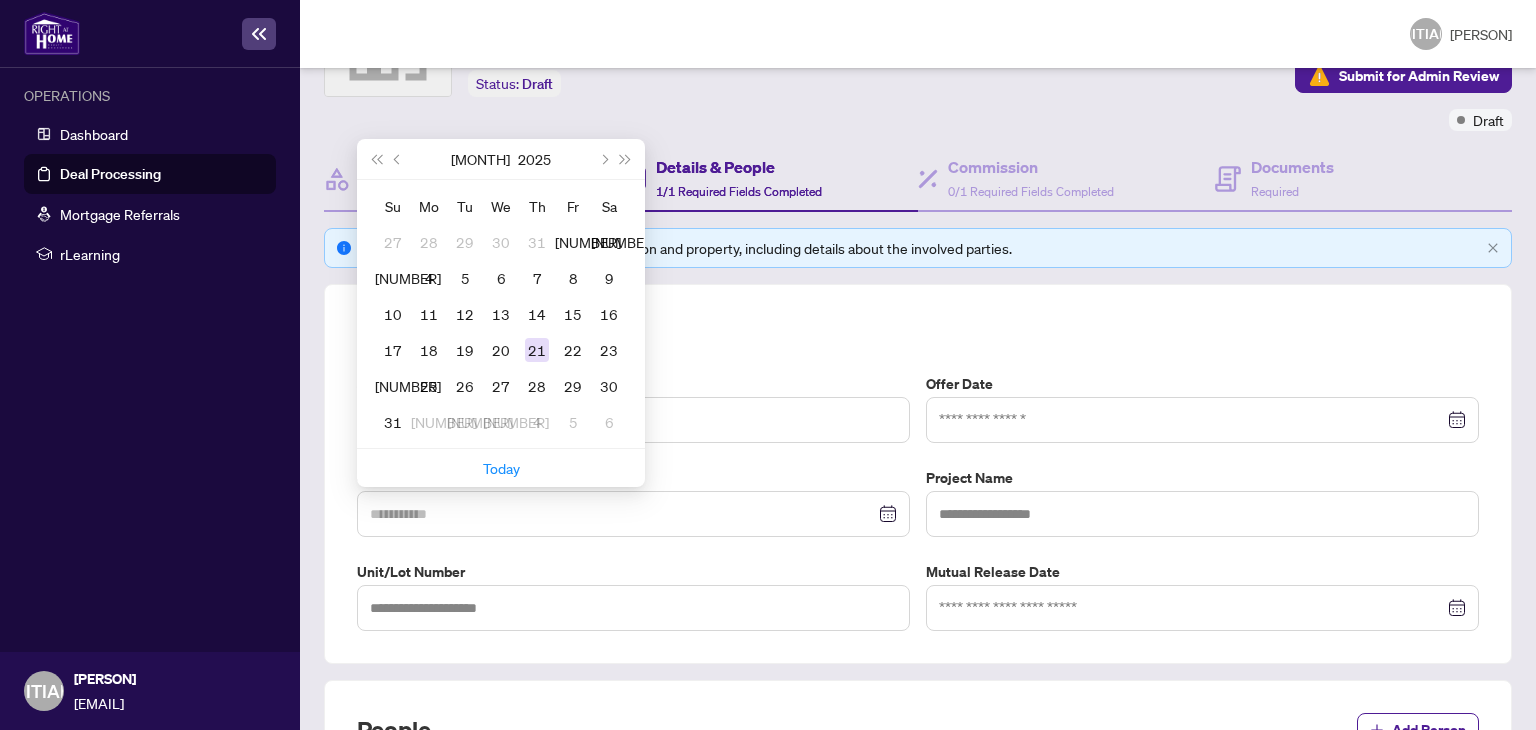 click on "21" at bounding box center (537, 350) 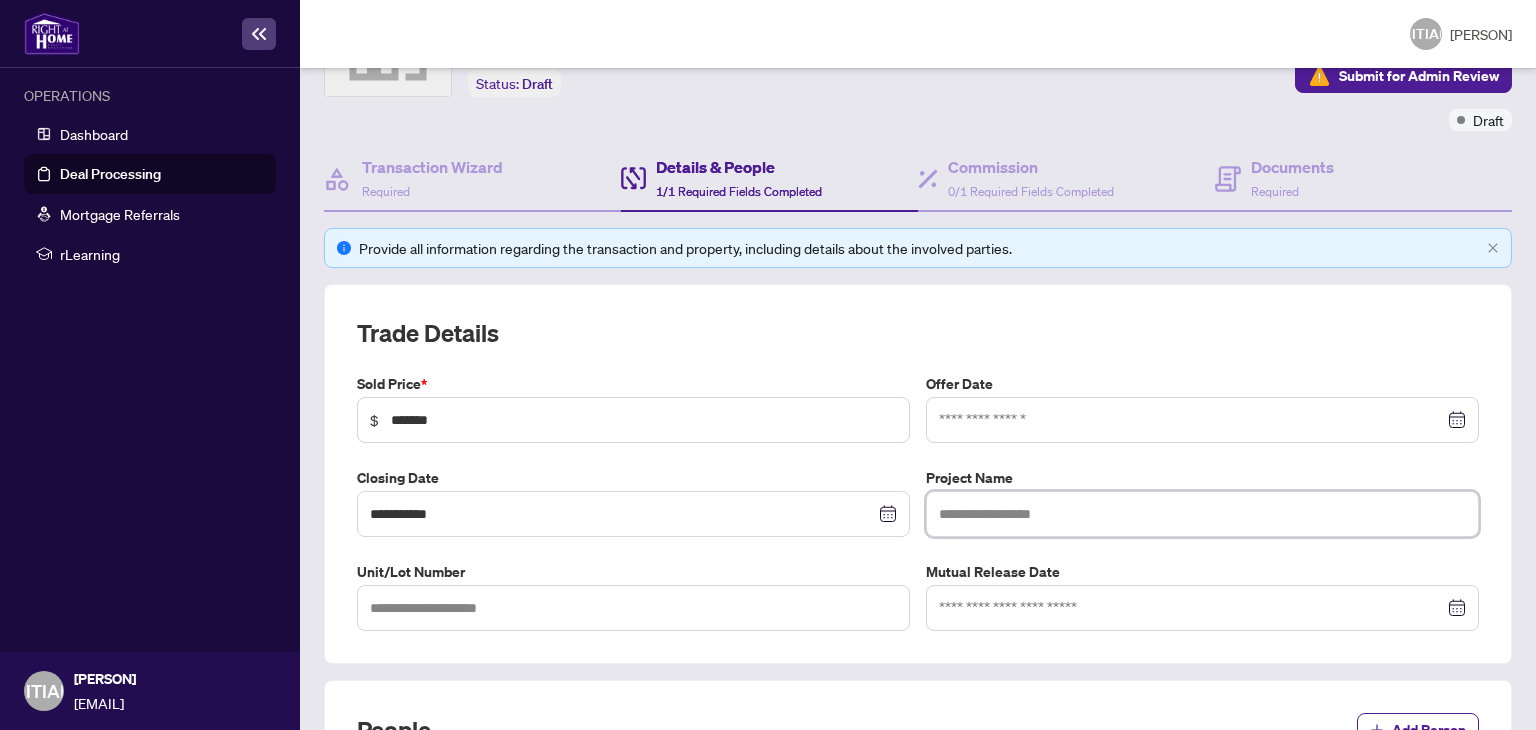 click at bounding box center (1202, 514) 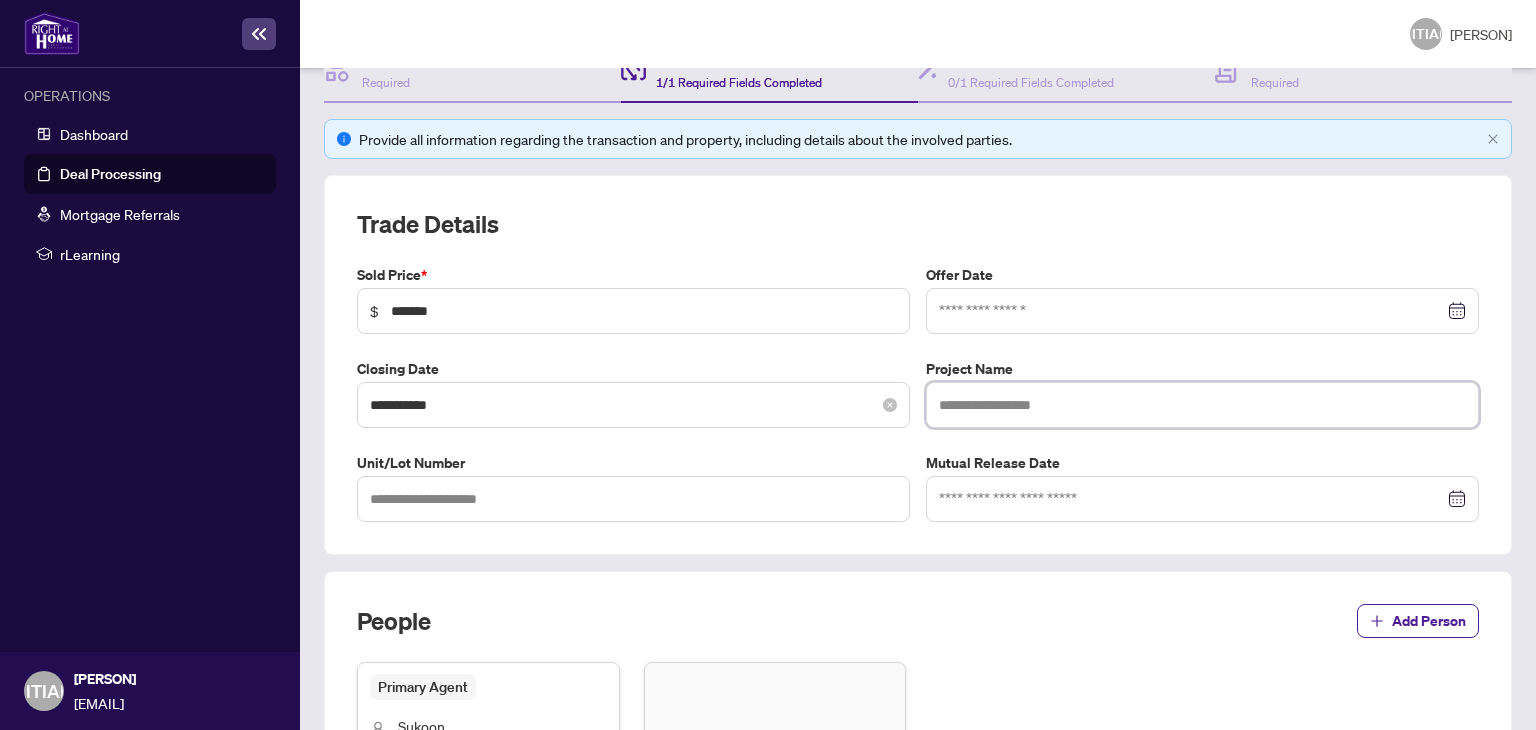 scroll, scrollTop: 258, scrollLeft: 0, axis: vertical 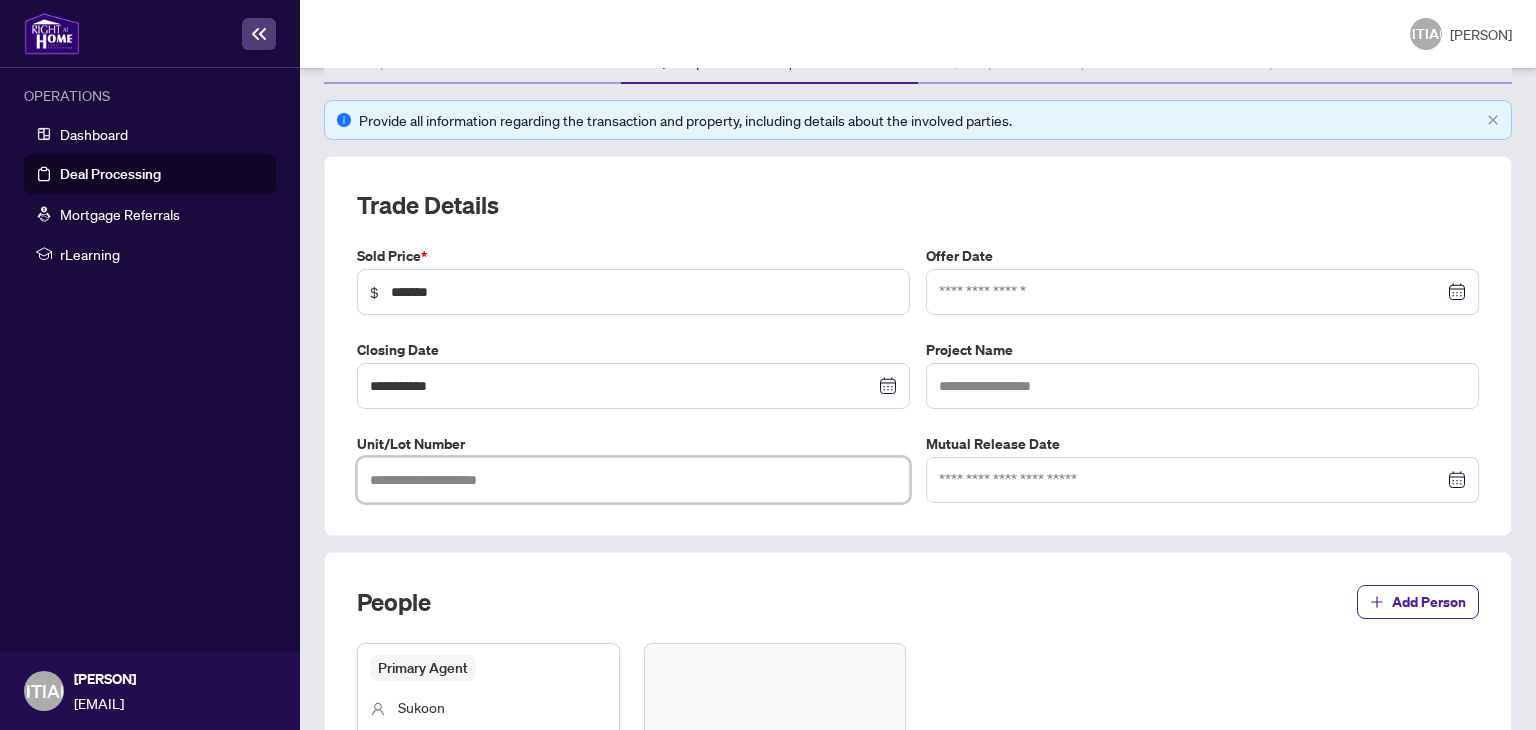 click at bounding box center [633, 480] 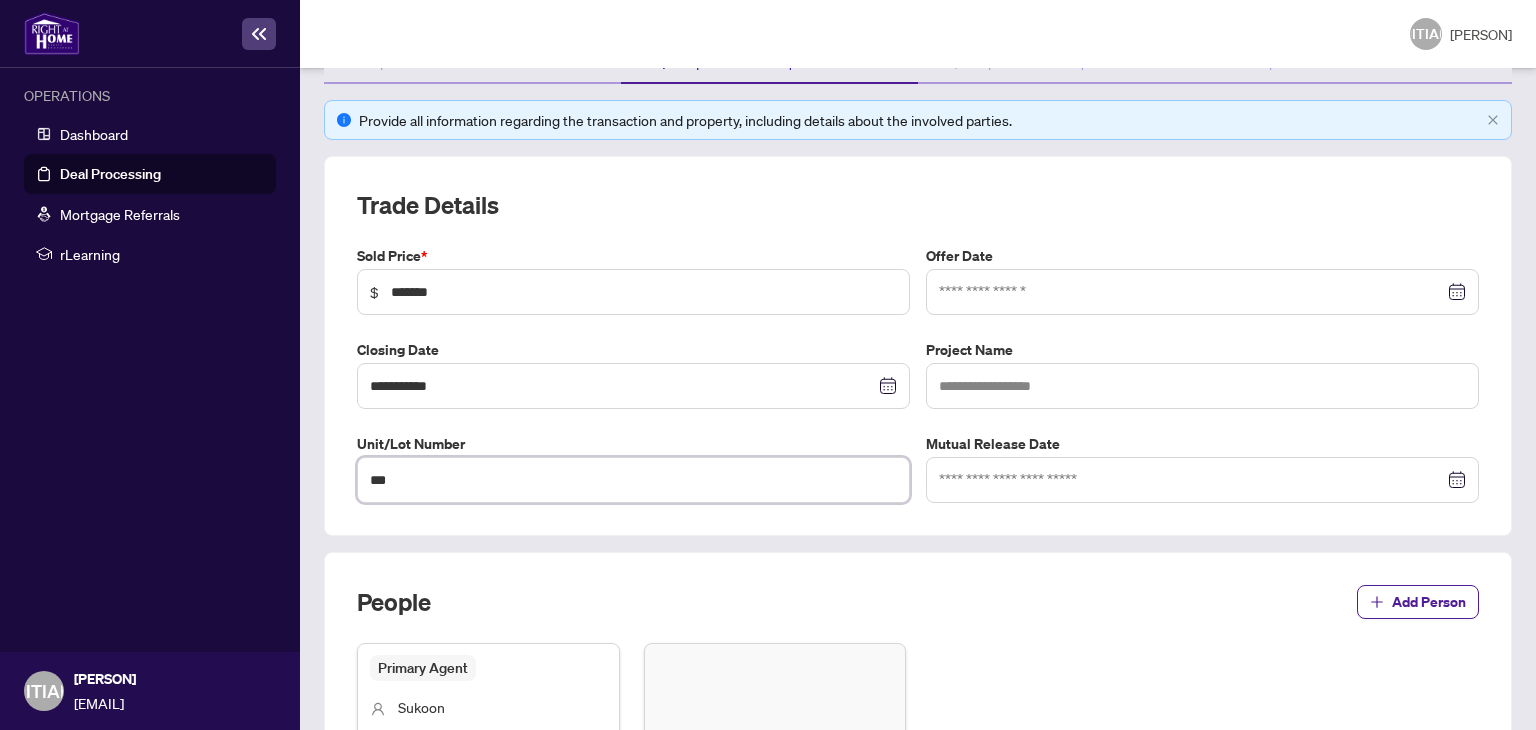 scroll, scrollTop: 522, scrollLeft: 0, axis: vertical 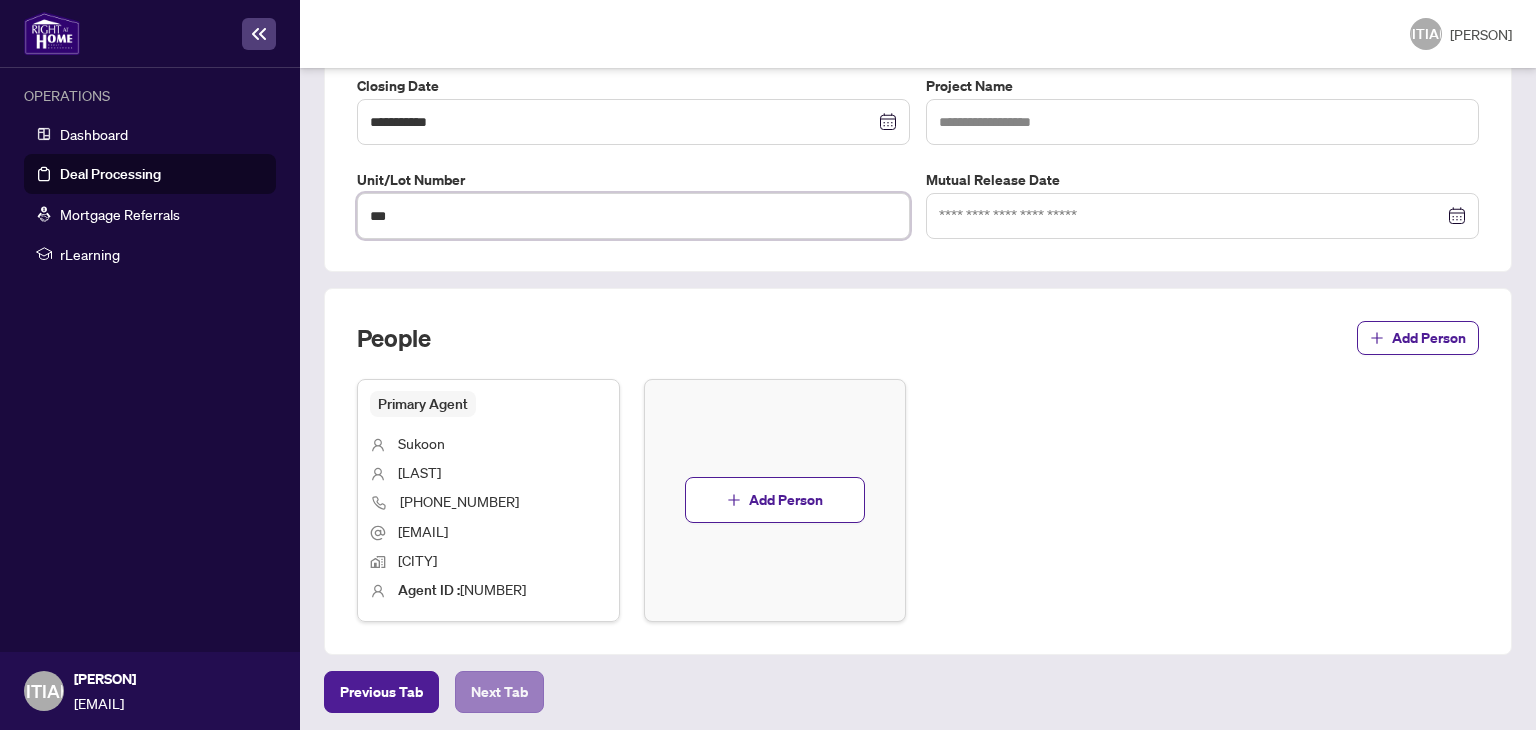 type on "***" 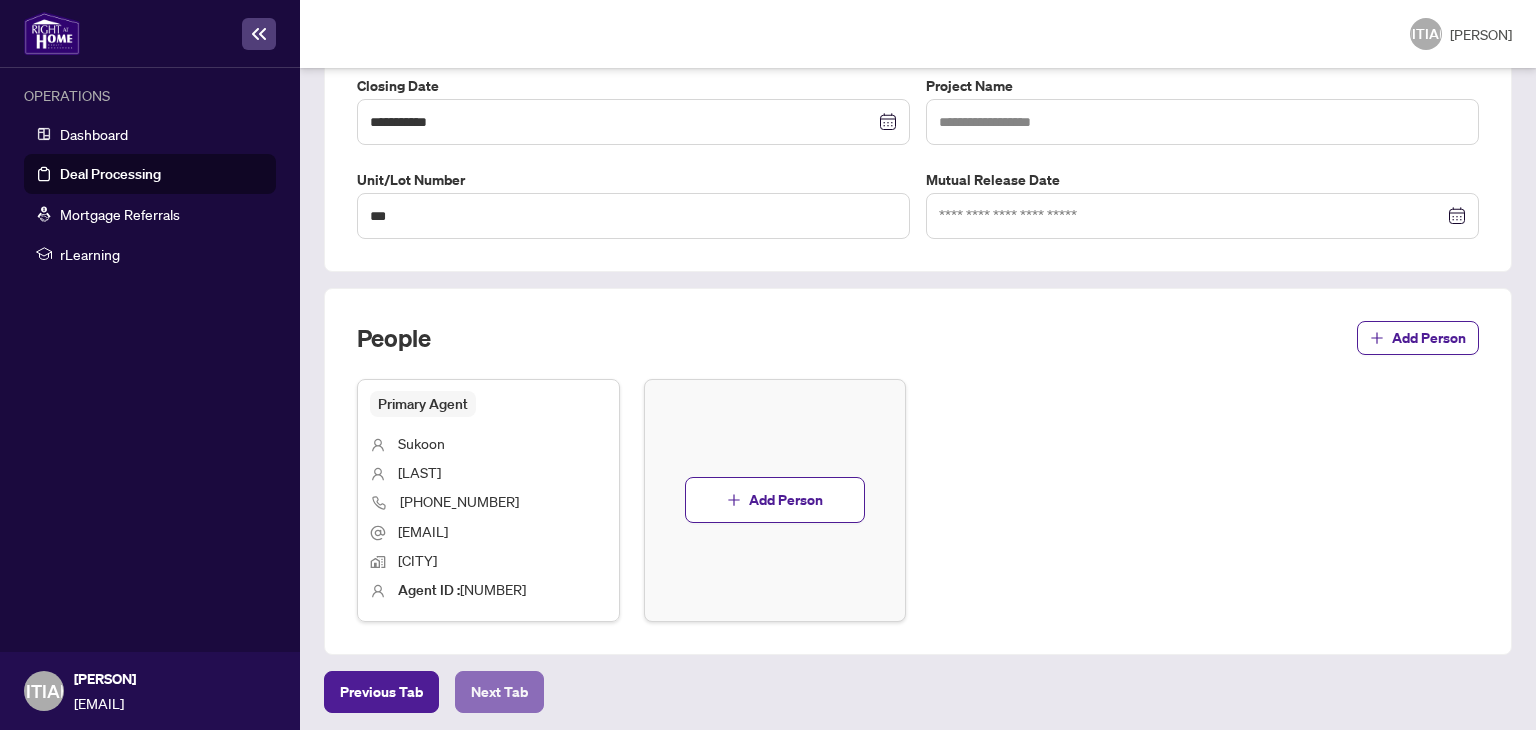 click on "Next Tab" at bounding box center [381, 692] 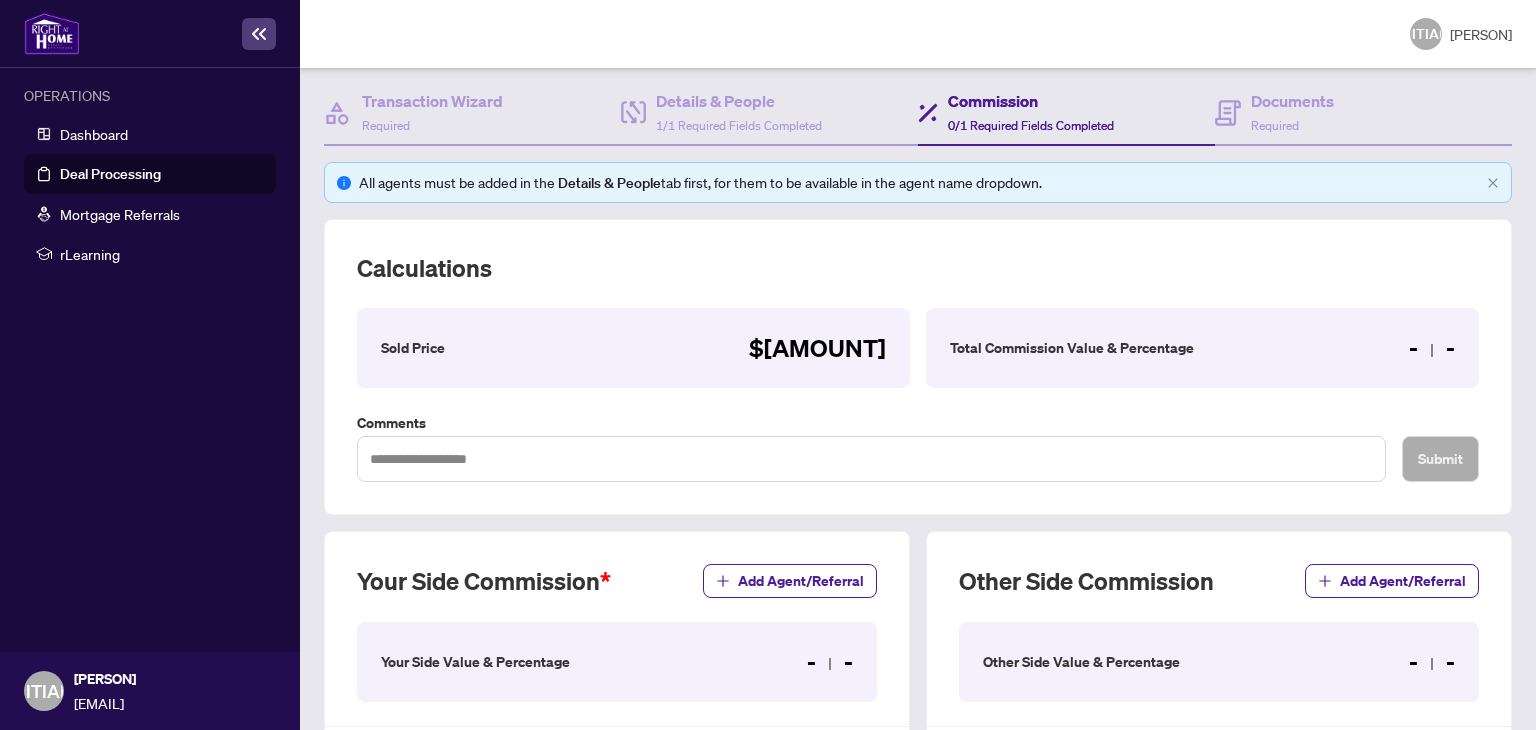 scroll, scrollTop: 243, scrollLeft: 0, axis: vertical 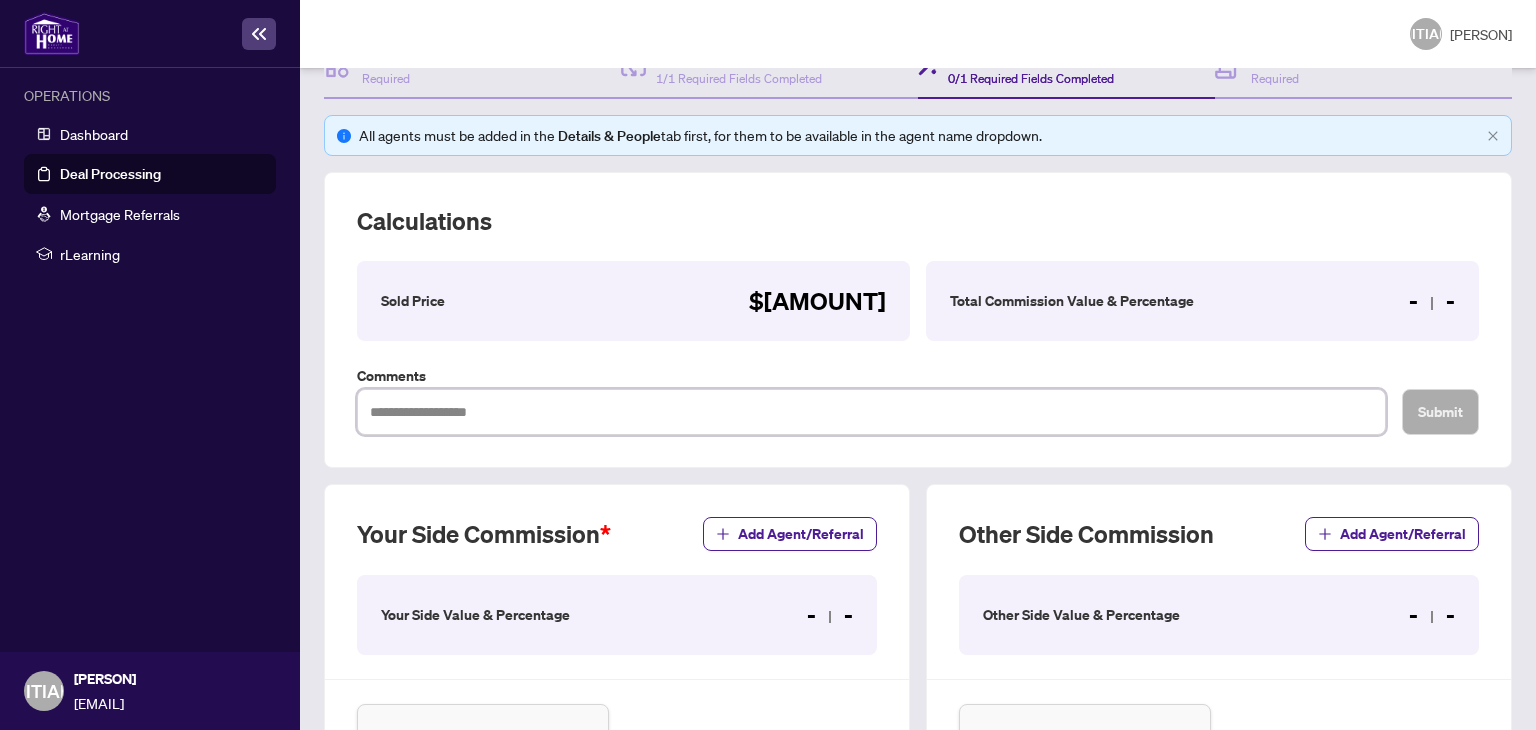 click at bounding box center (871, 412) 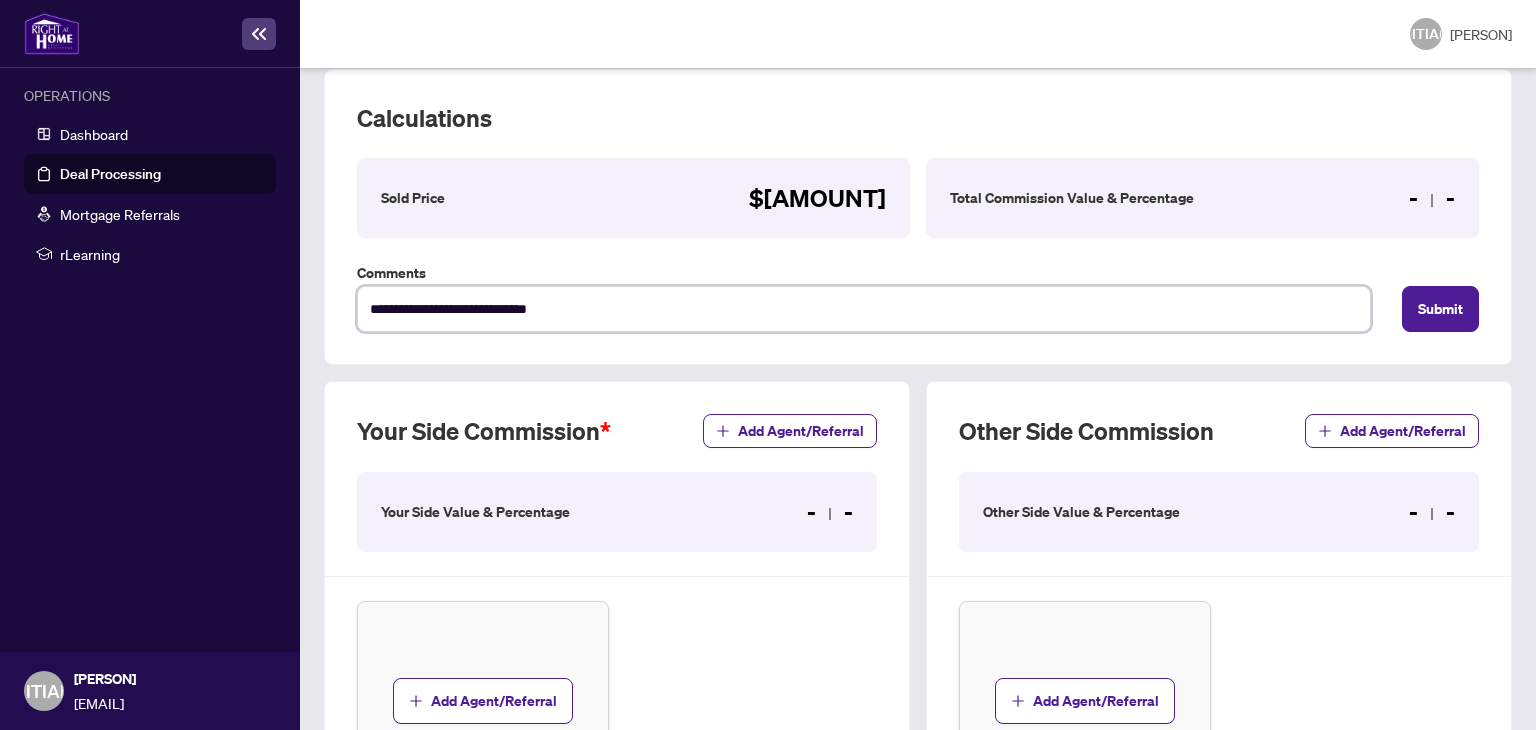 scroll, scrollTop: 347, scrollLeft: 0, axis: vertical 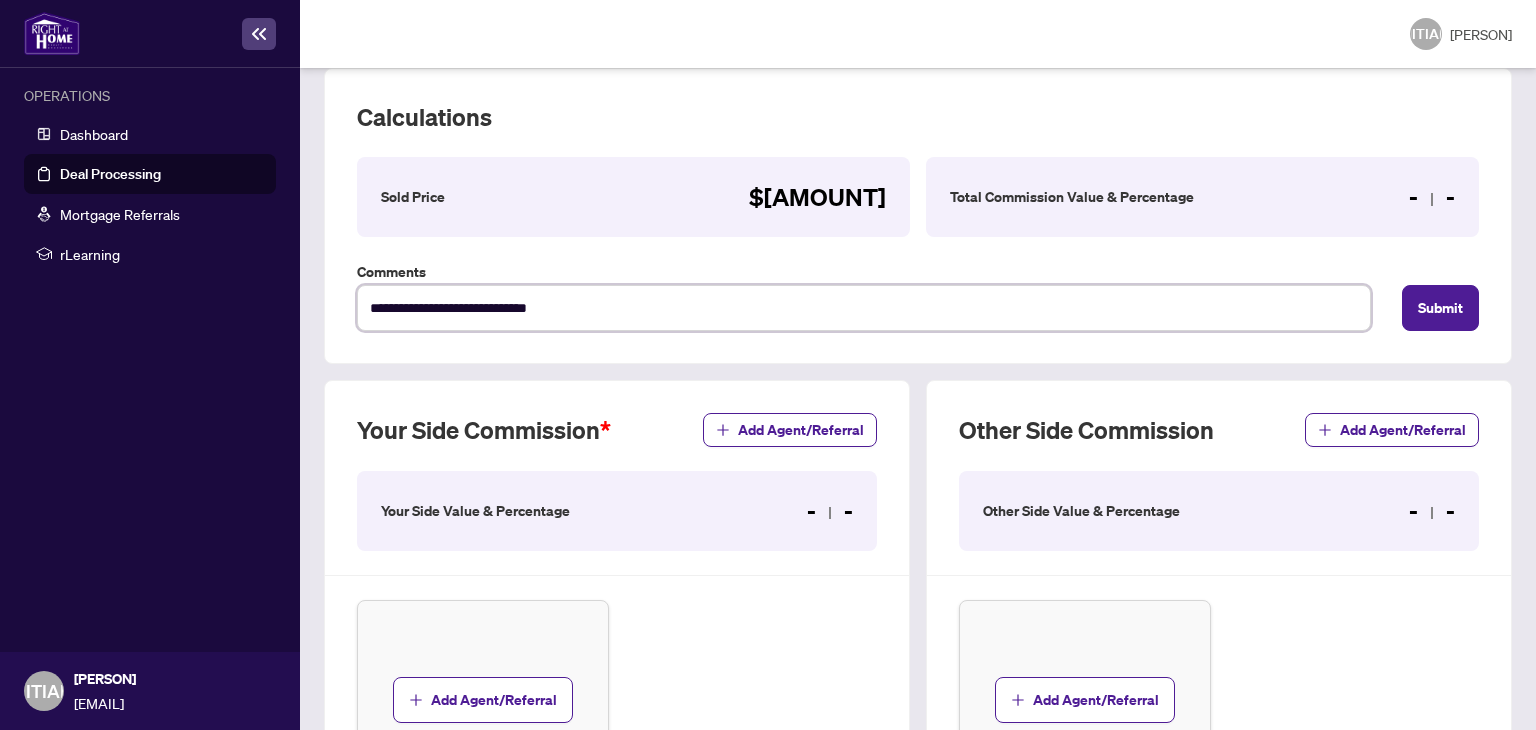 type on "**********" 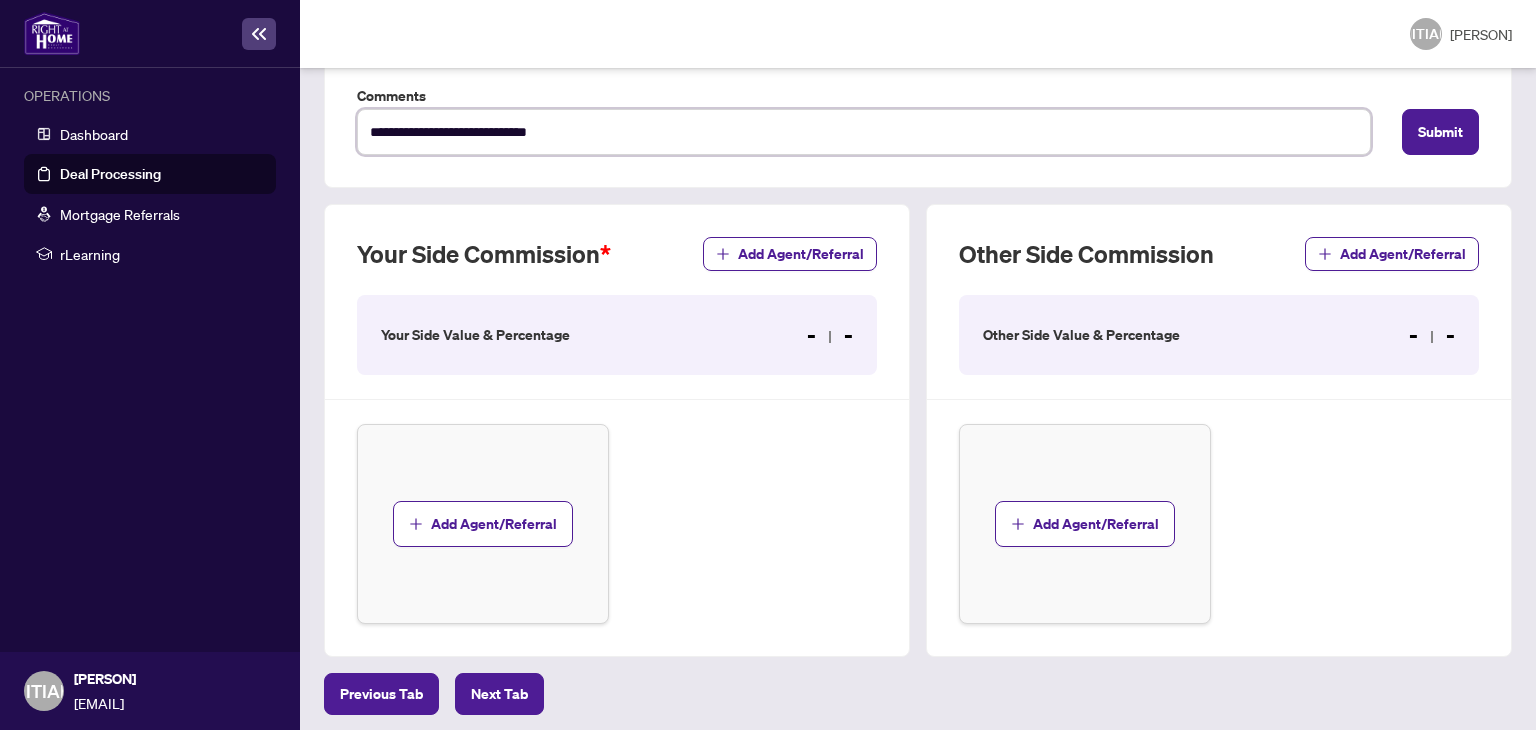 scroll, scrollTop: 525, scrollLeft: 0, axis: vertical 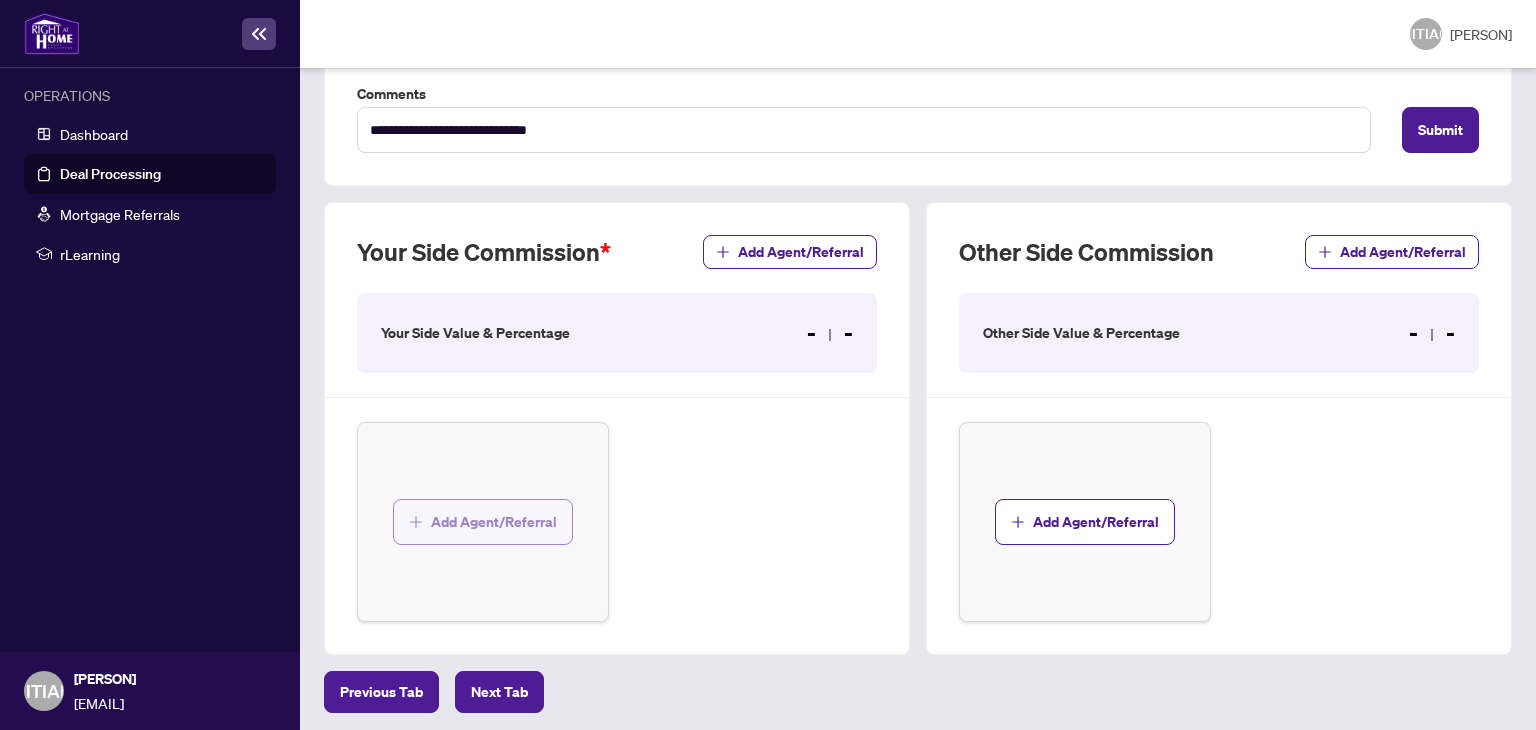 click on "Add Agent/Referral" at bounding box center (494, 522) 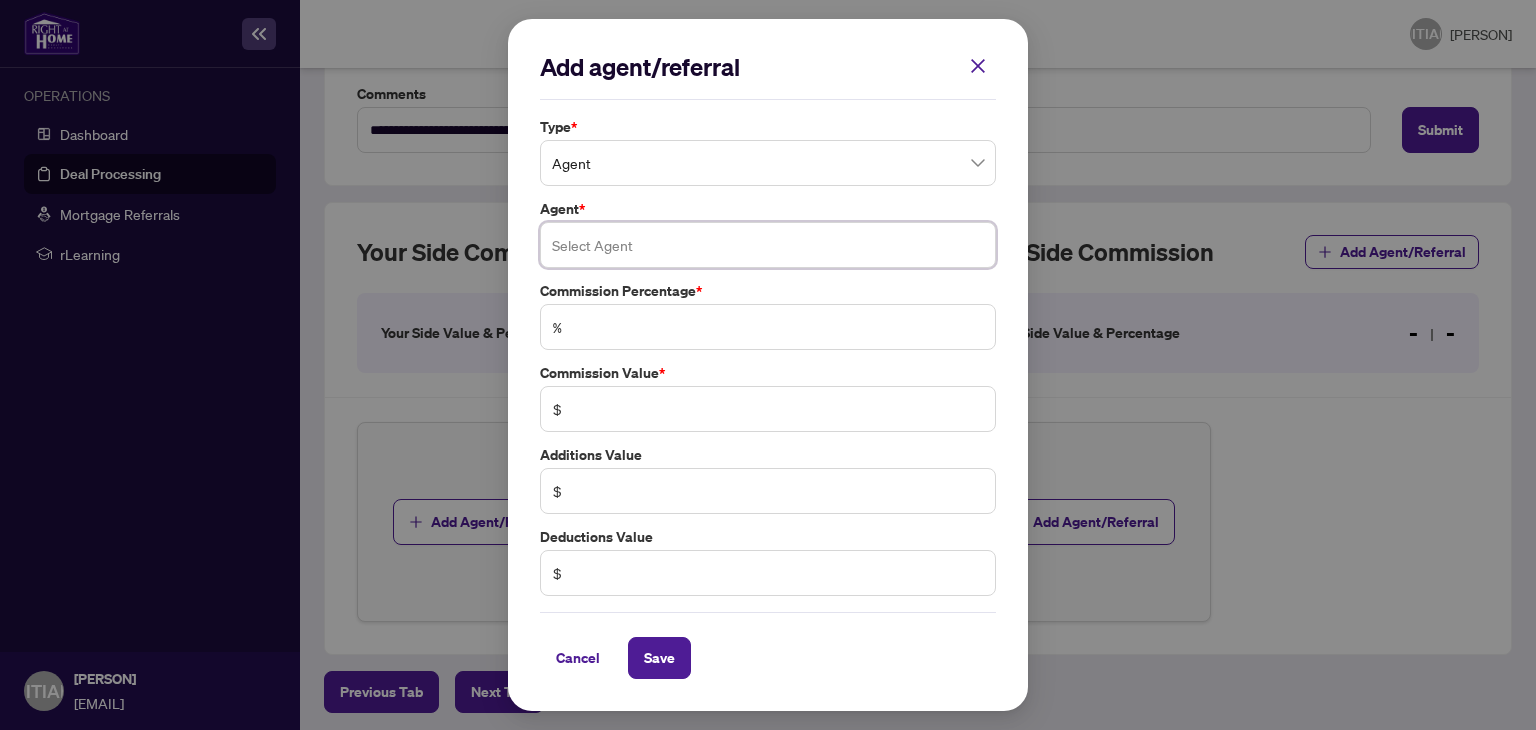 click at bounding box center (768, 245) 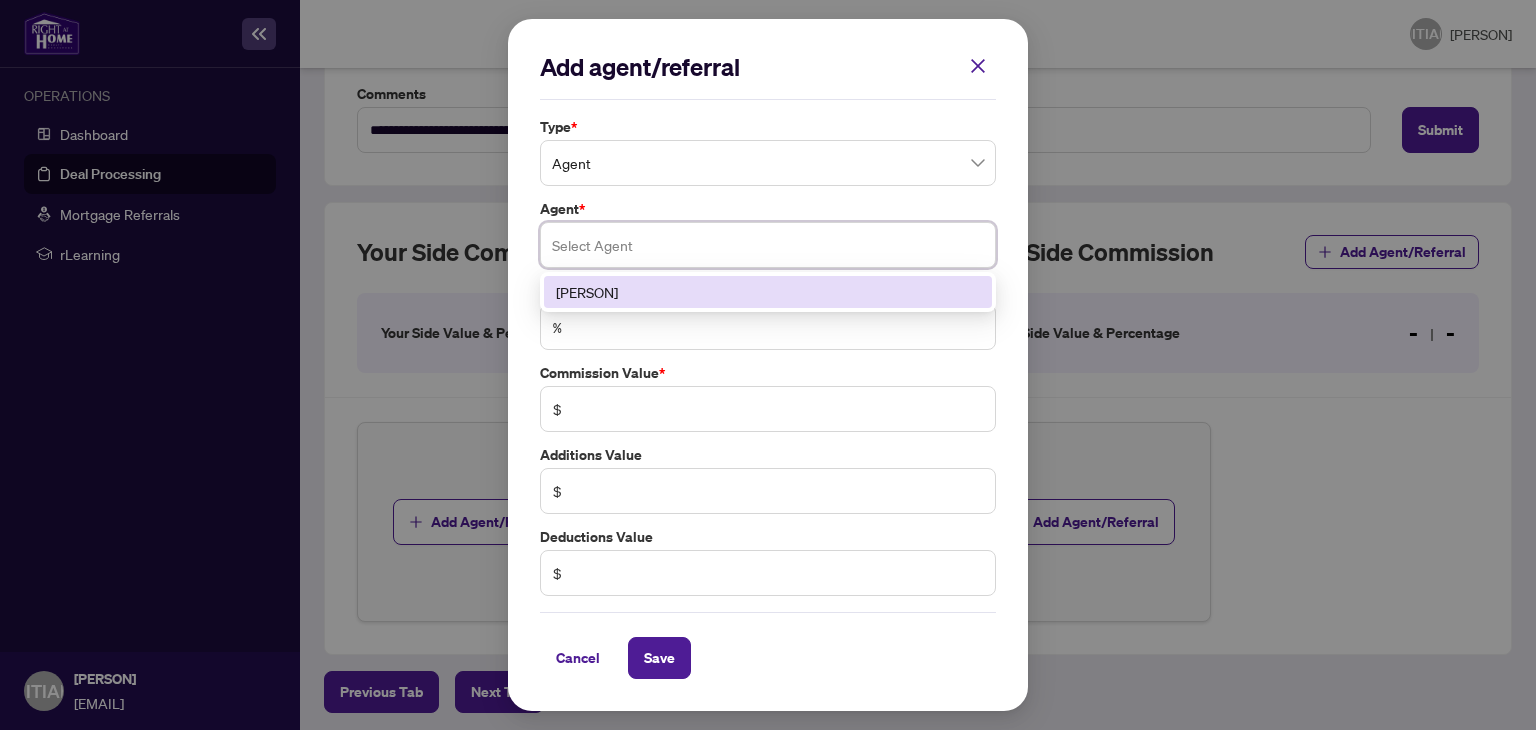 click on "[PERSON]" at bounding box center (768, 292) 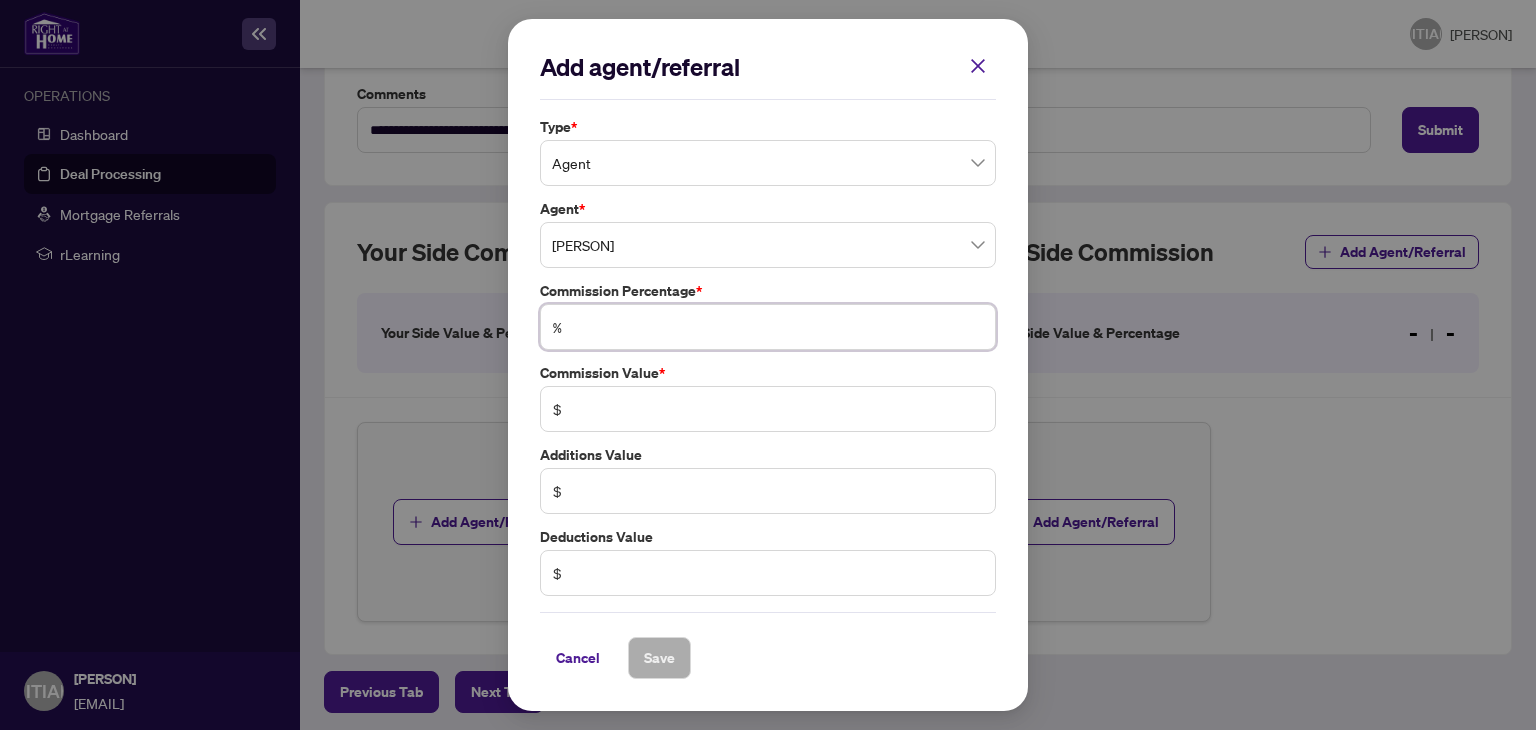 click at bounding box center [778, 327] 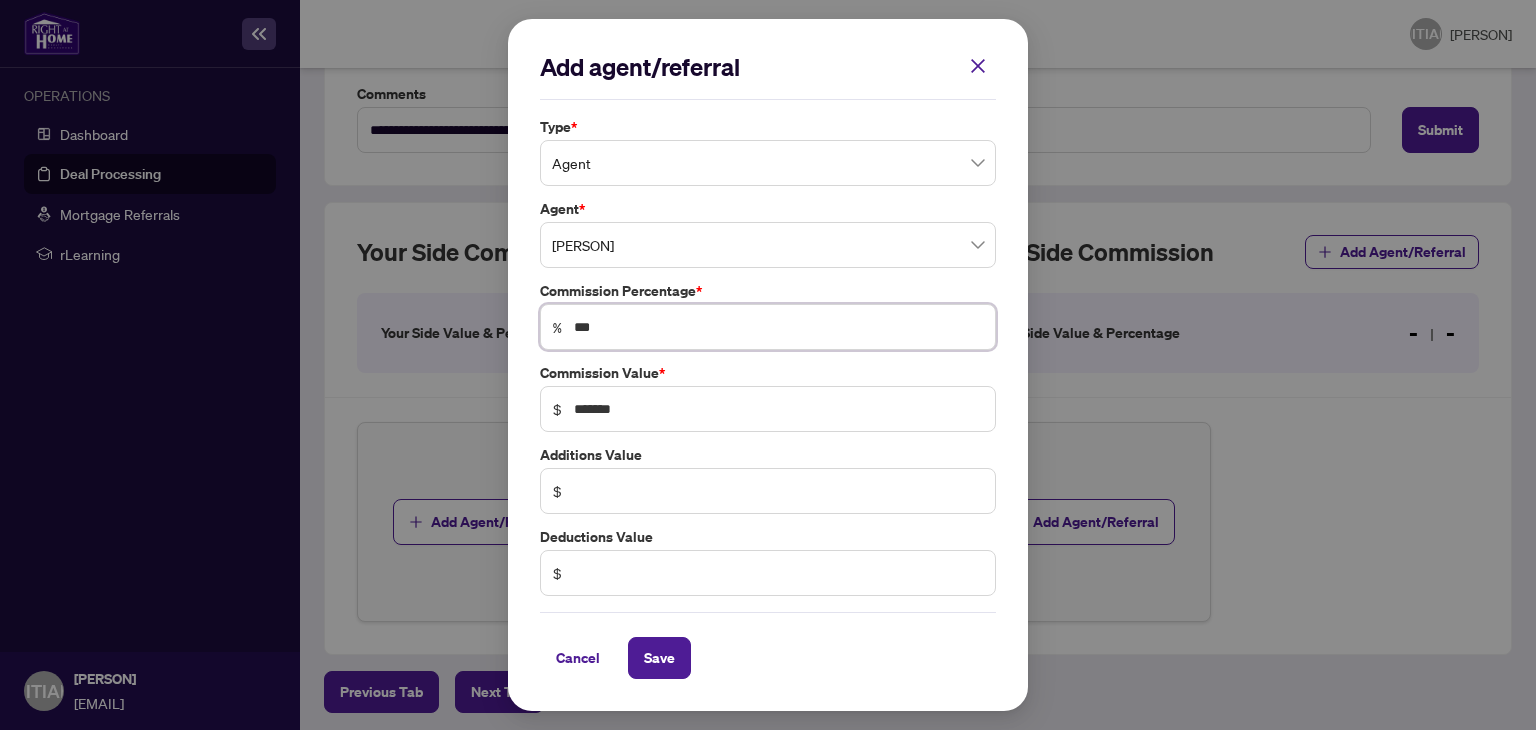 type on "***" 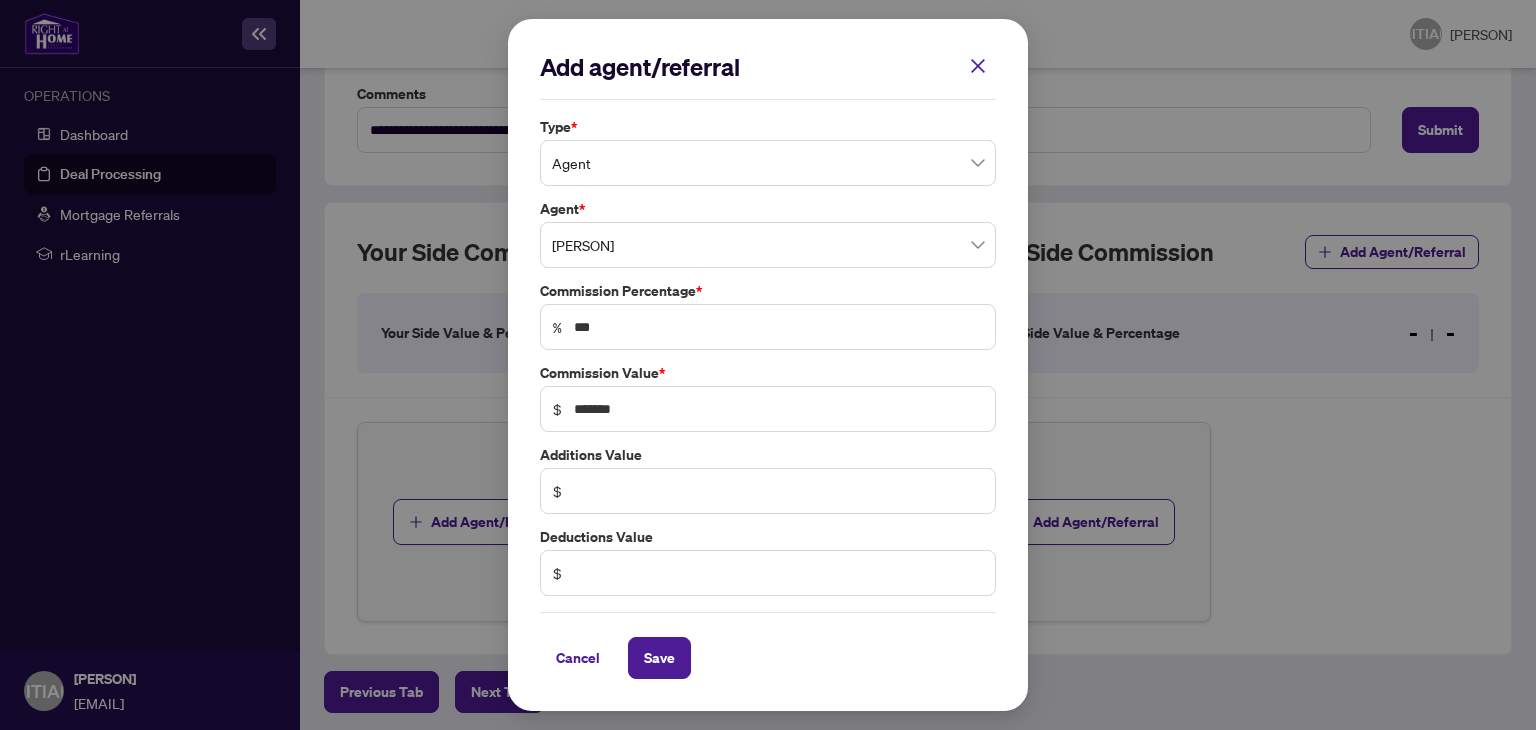 click on "Cancel Save" at bounding box center (768, 645) 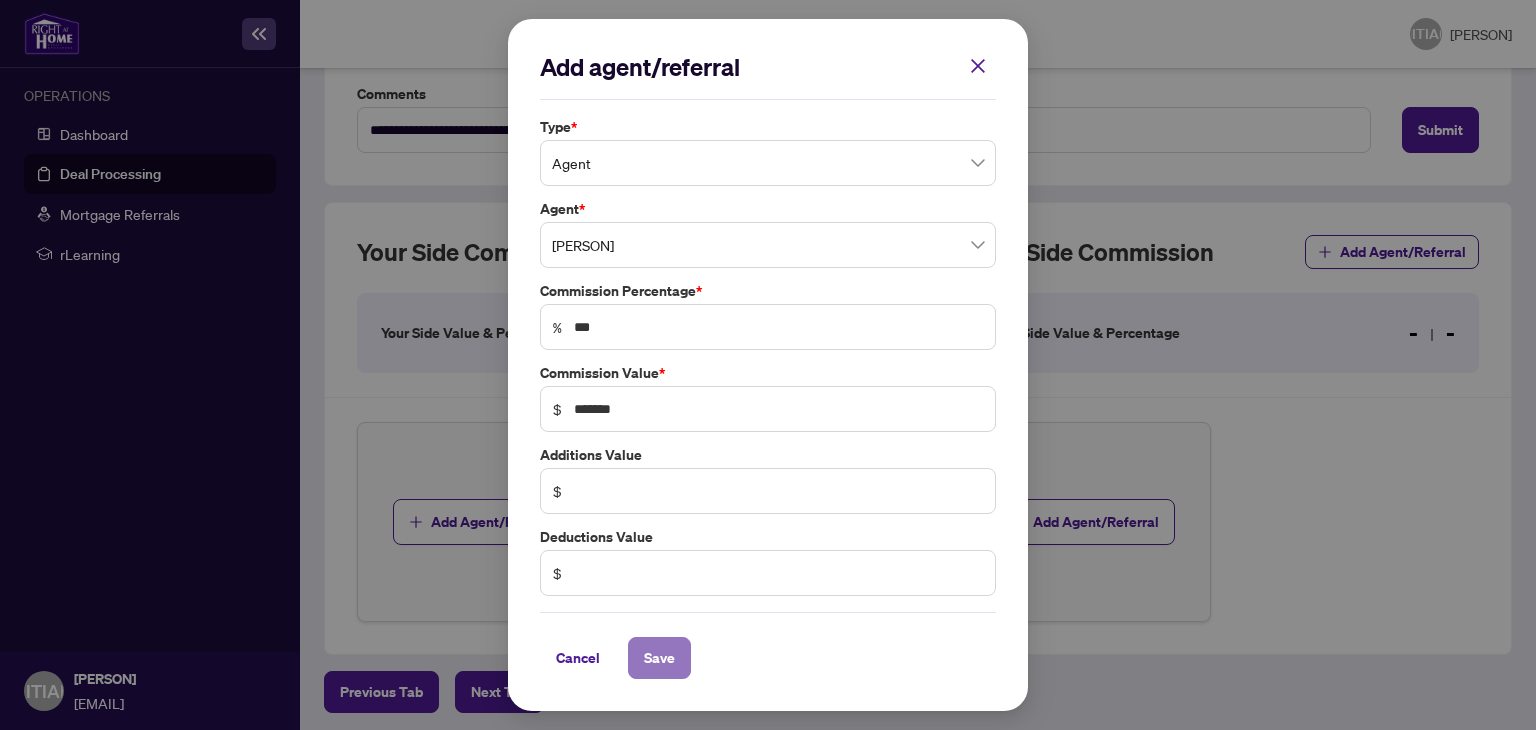 click on "Save" at bounding box center [659, 658] 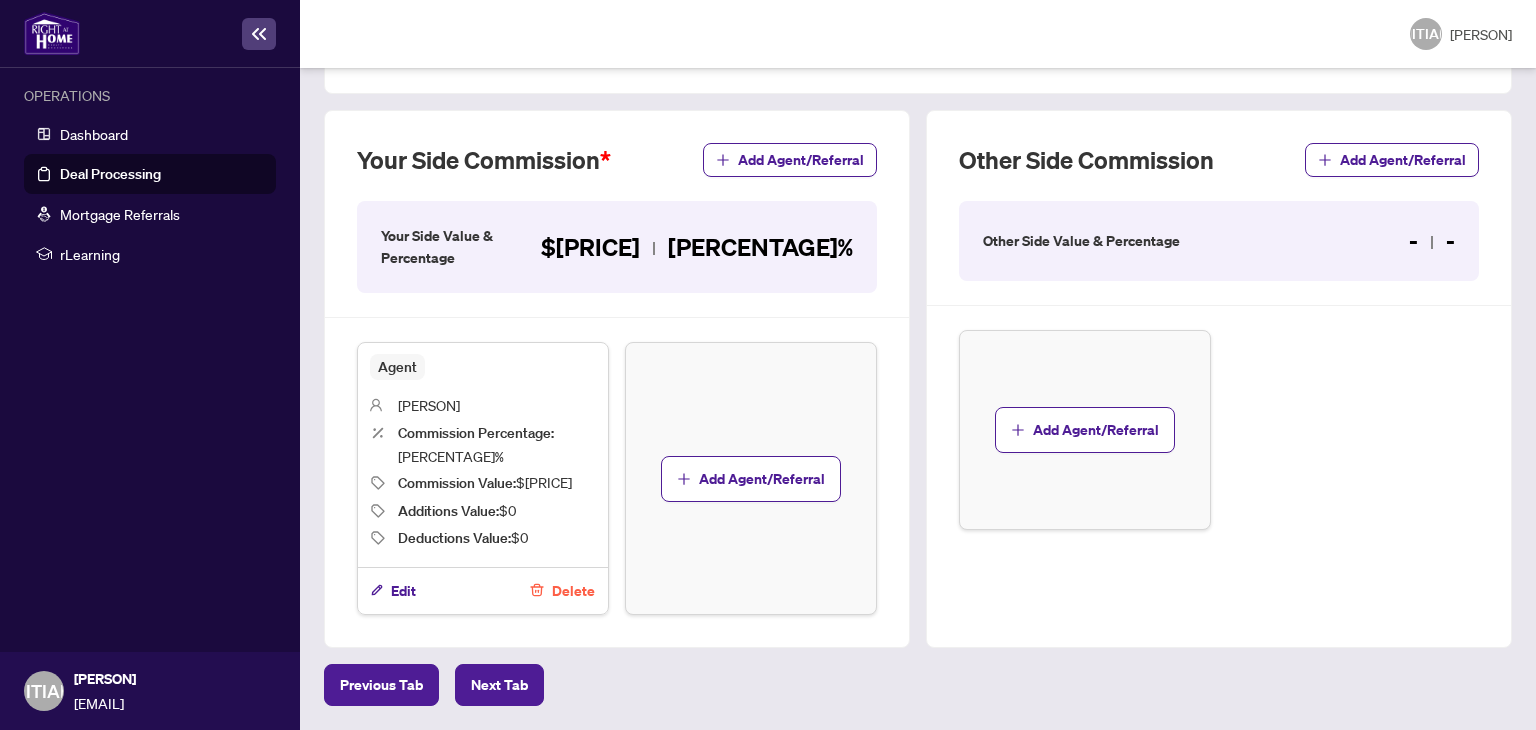 scroll, scrollTop: 786, scrollLeft: 0, axis: vertical 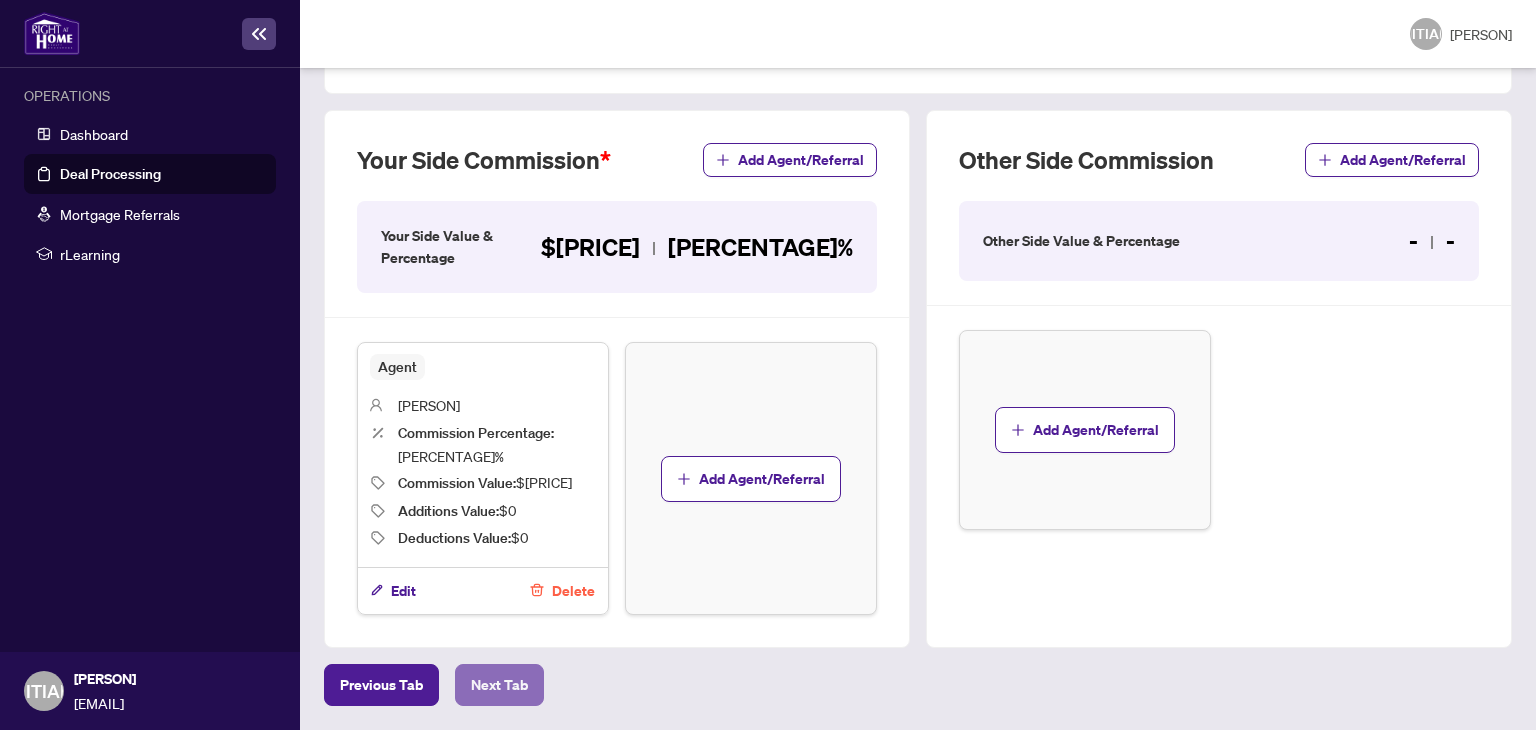 click on "Next Tab" at bounding box center [381, 685] 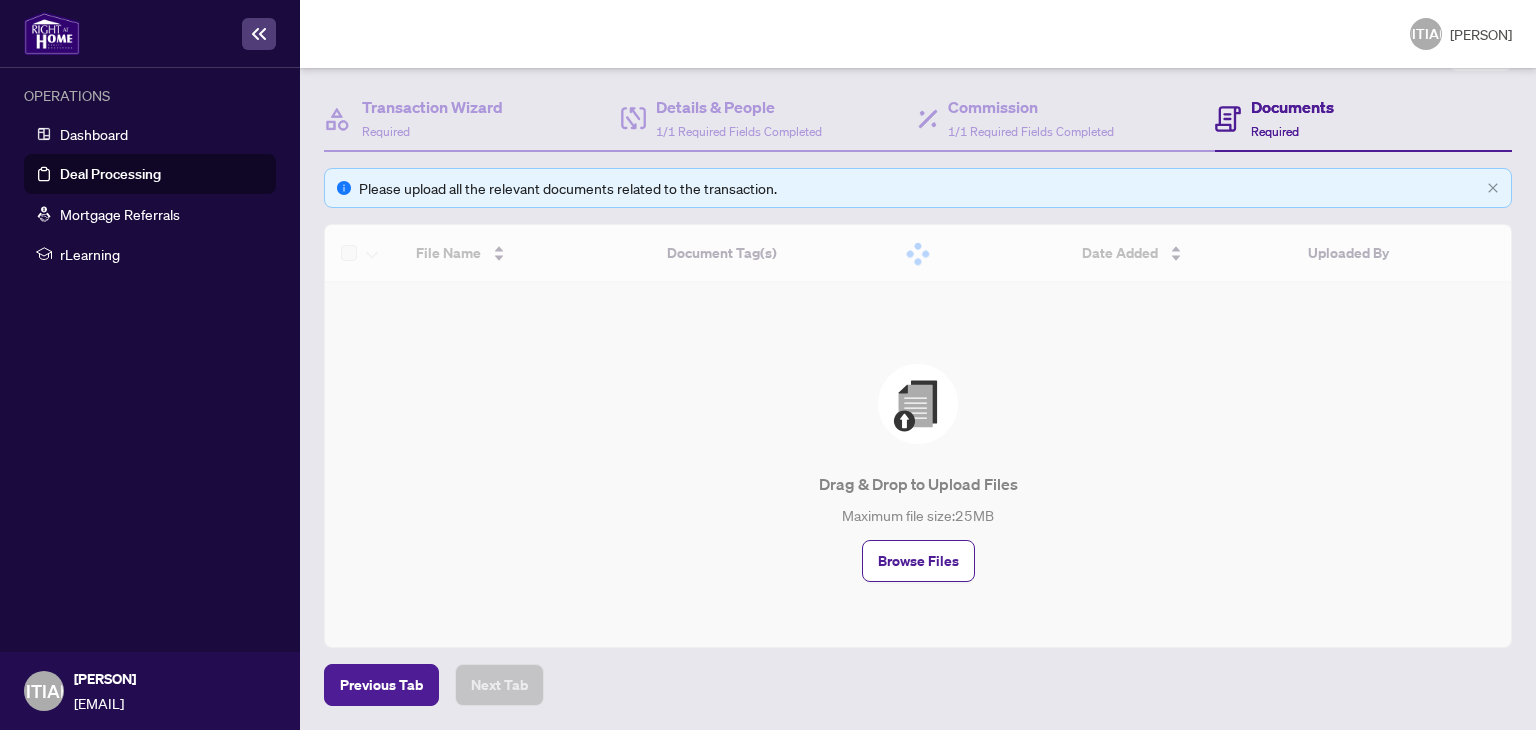 scroll, scrollTop: 0, scrollLeft: 0, axis: both 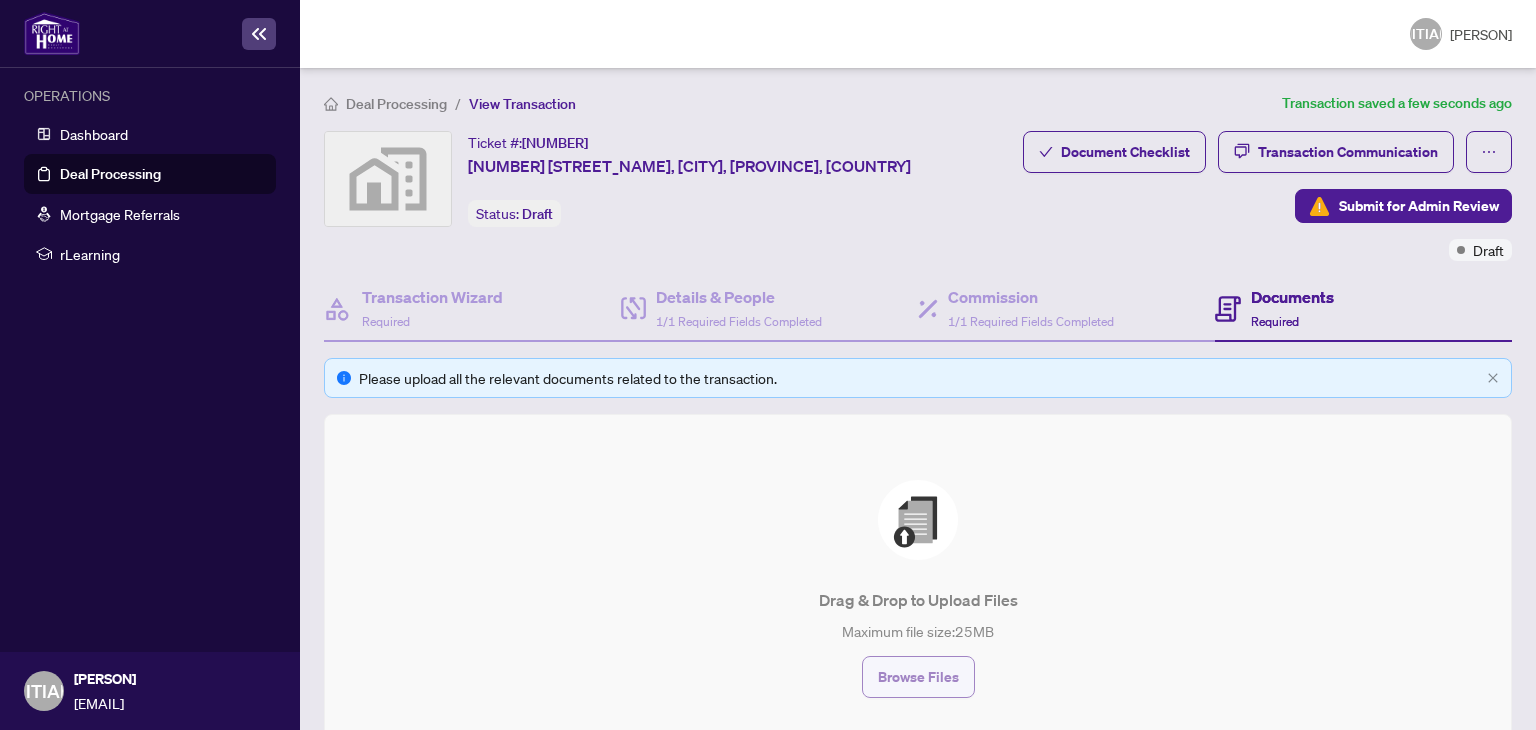 click on "Browse Files" at bounding box center (918, 677) 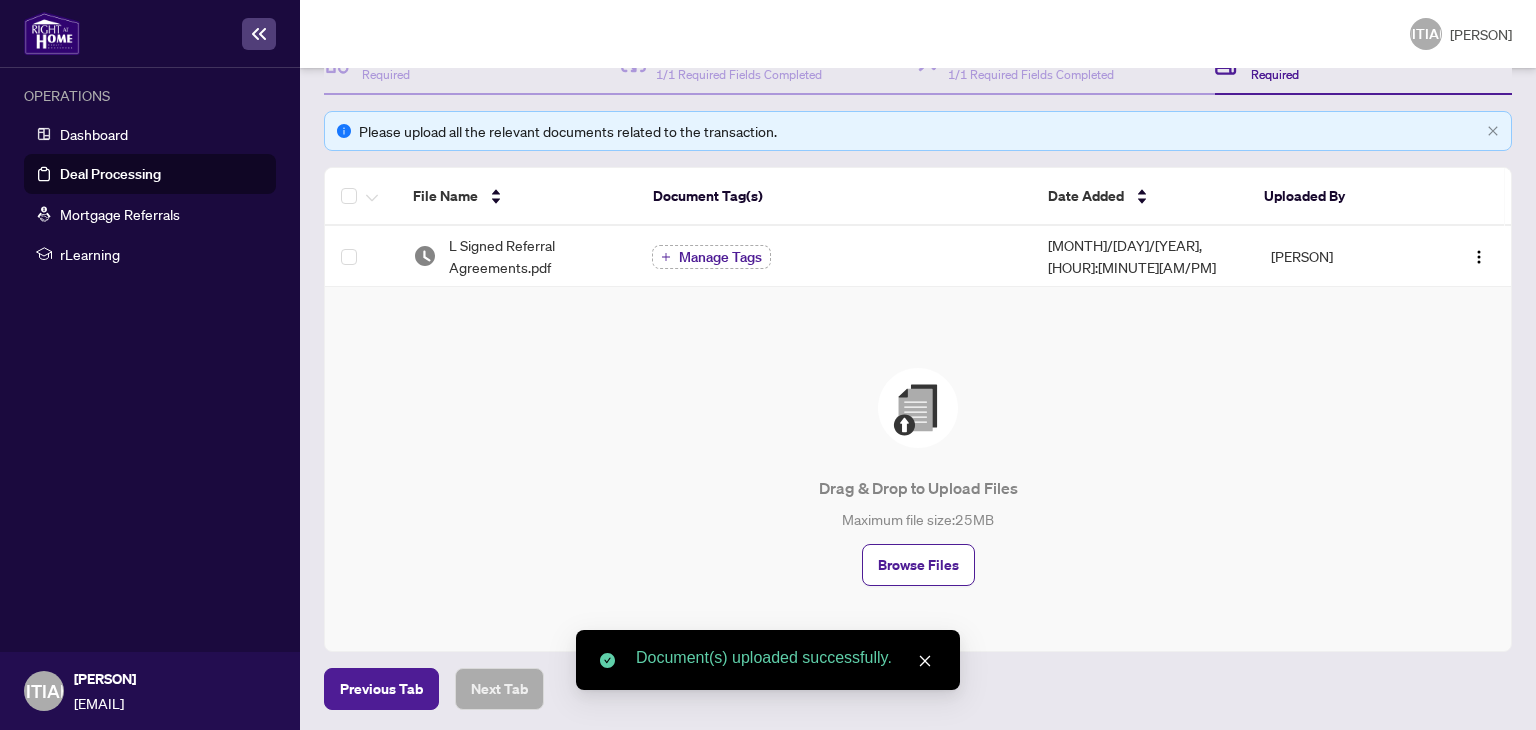 scroll, scrollTop: 0, scrollLeft: 0, axis: both 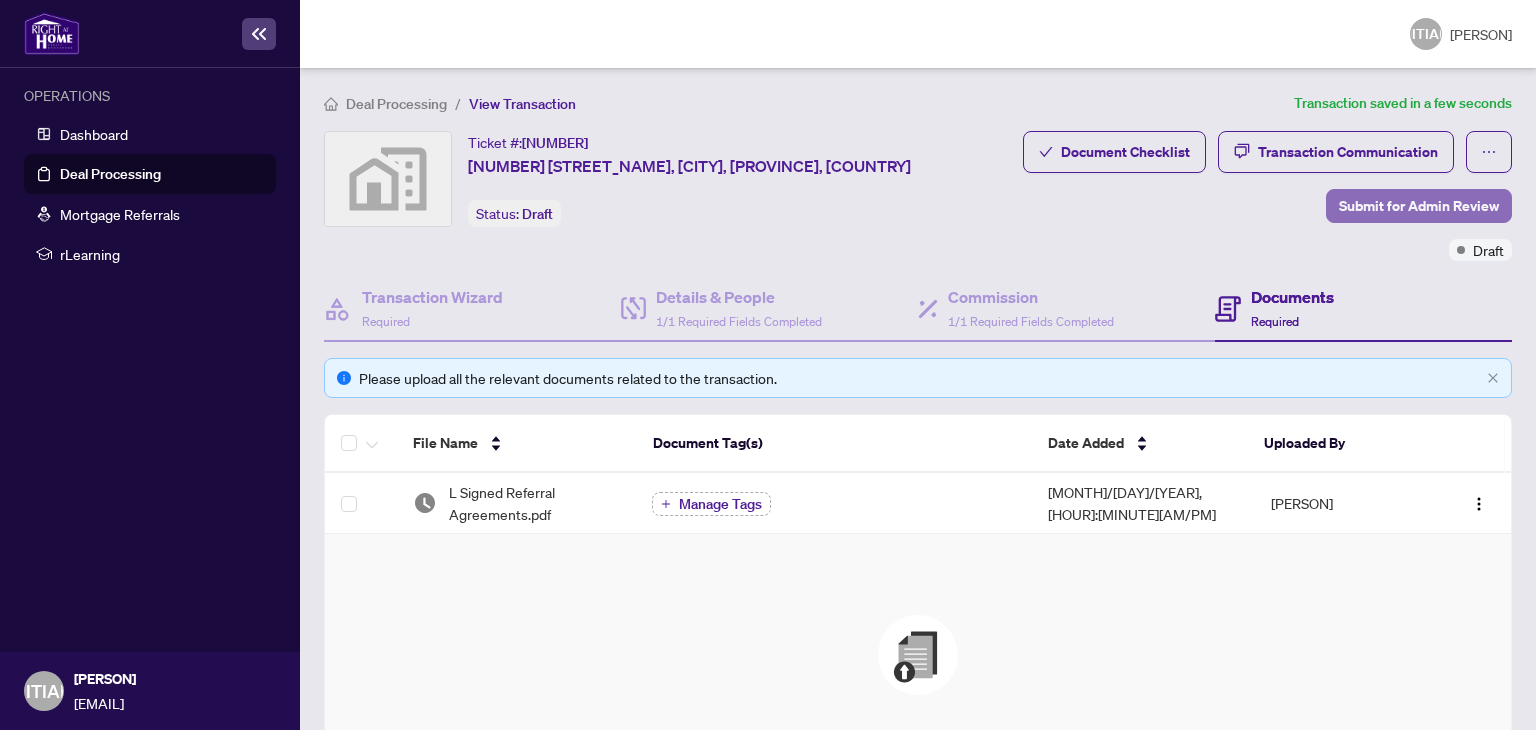 click on "Submit for Admin Review" at bounding box center [1419, 206] 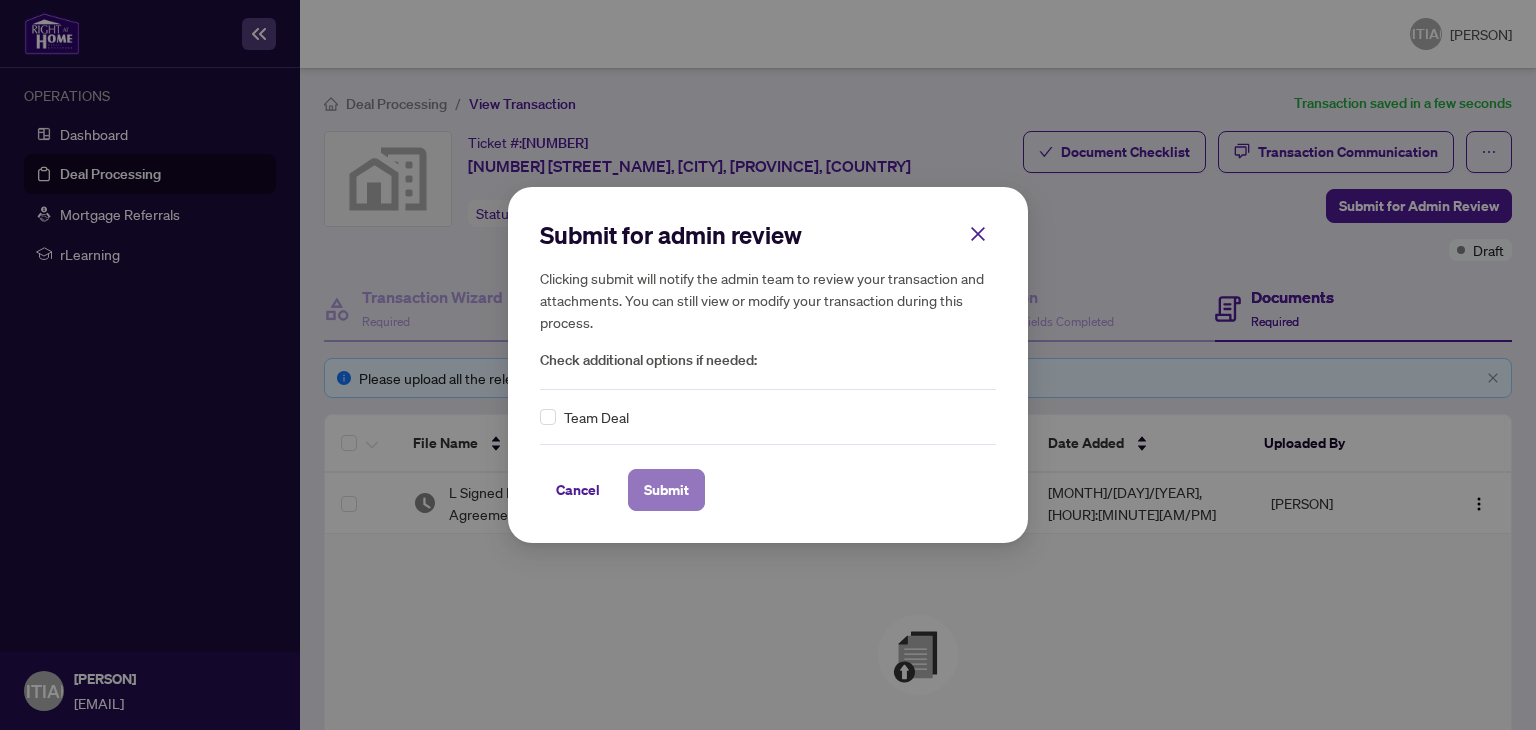click on "Submit" at bounding box center [666, 490] 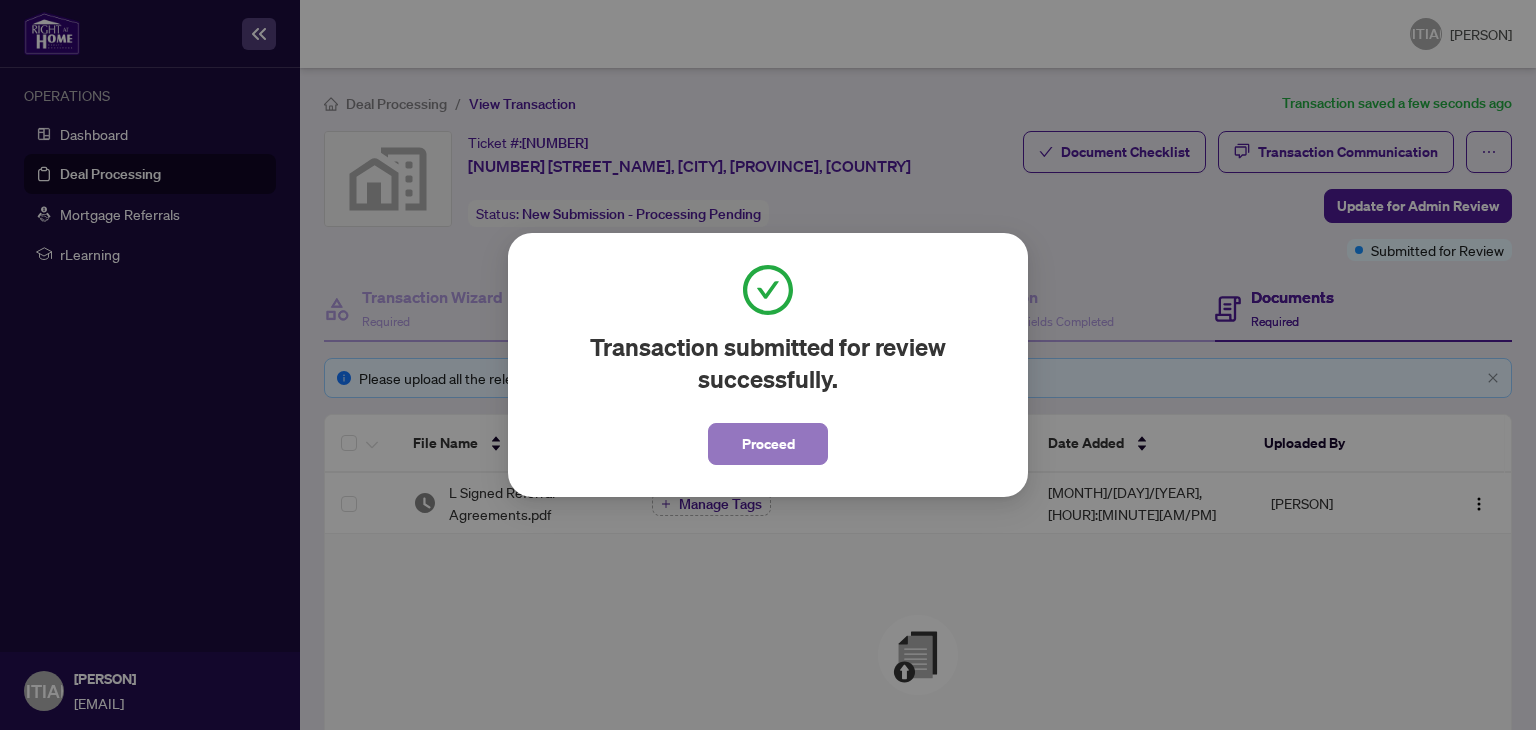 click on "Proceed" at bounding box center (768, 444) 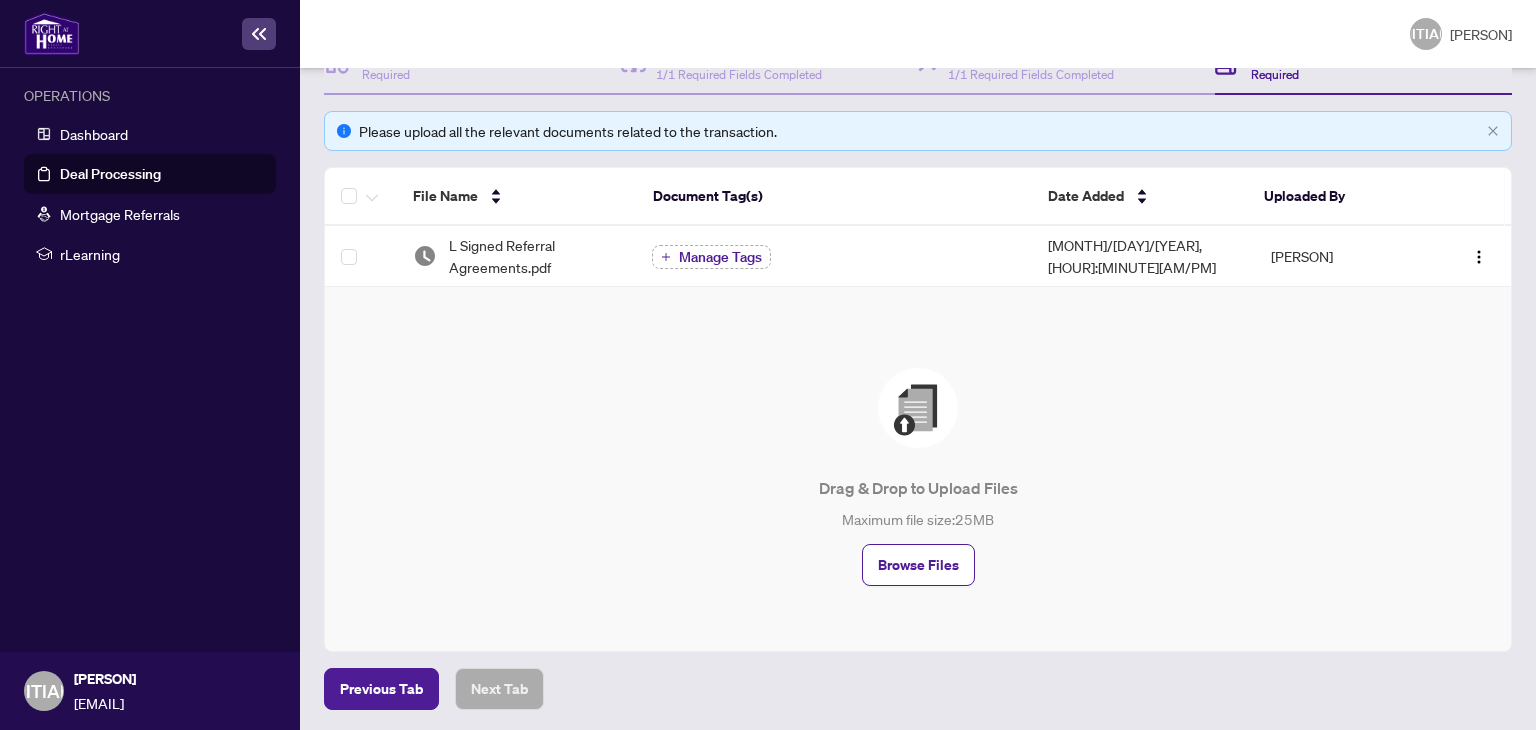 scroll, scrollTop: 0, scrollLeft: 0, axis: both 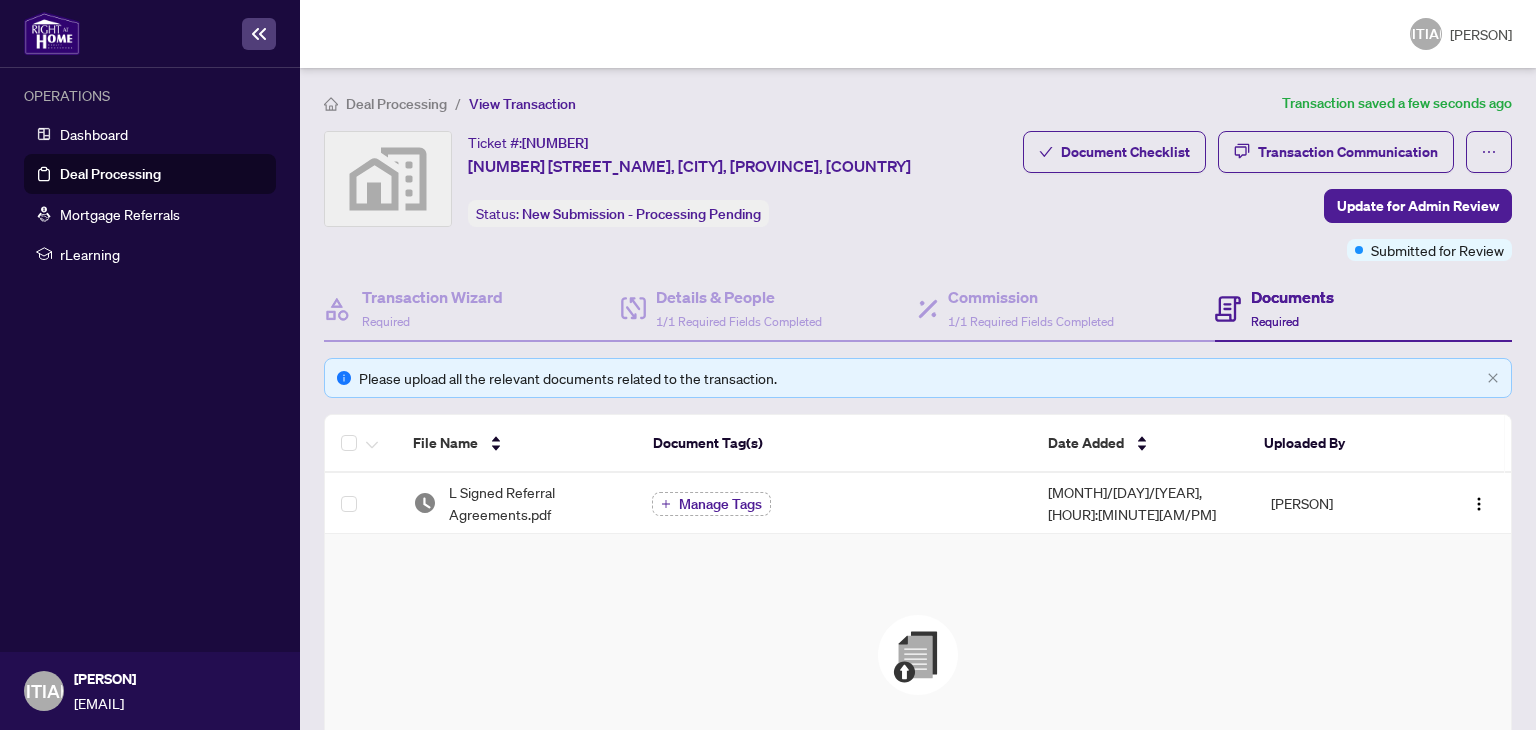 click on "Deal Processing" at bounding box center (110, 174) 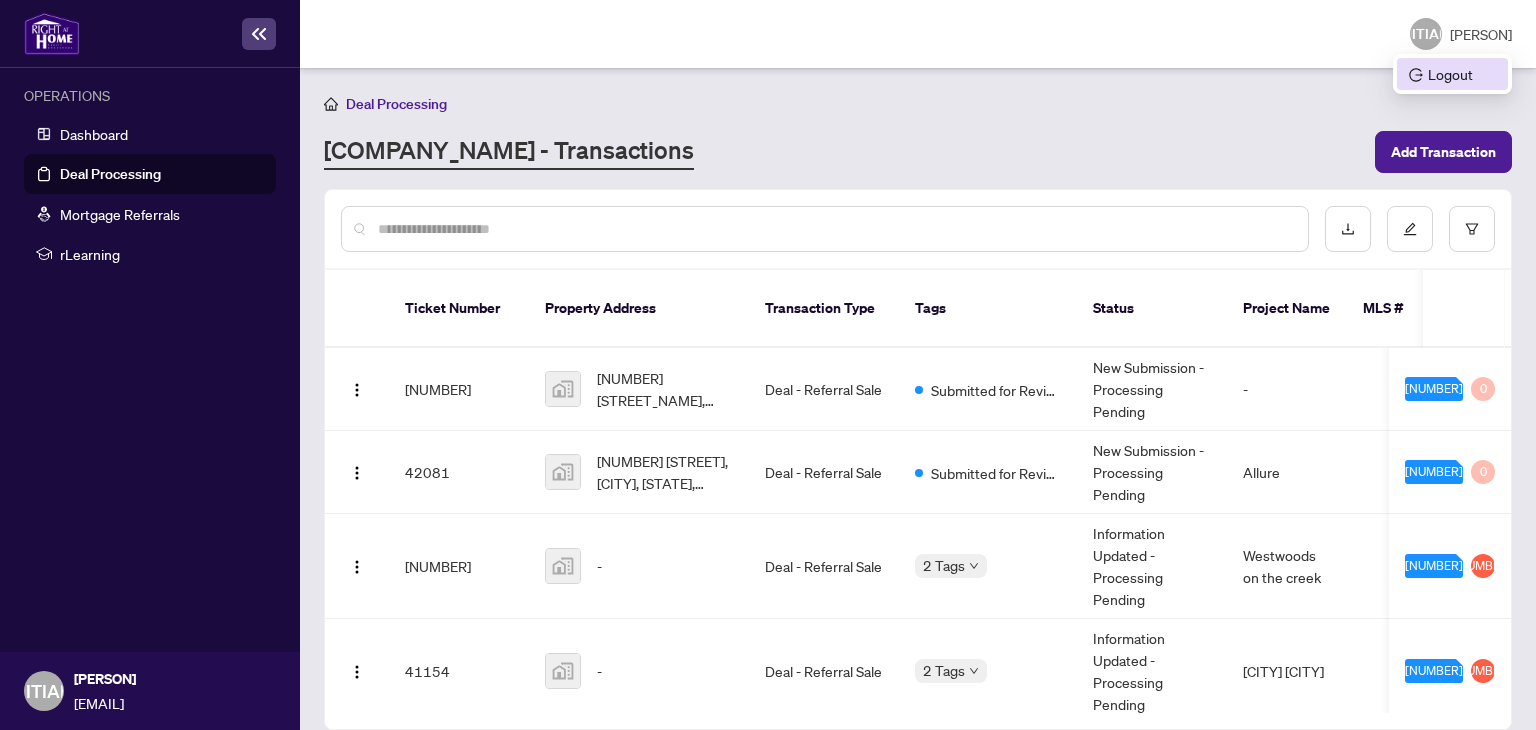click on "Logout" at bounding box center (1452, 74) 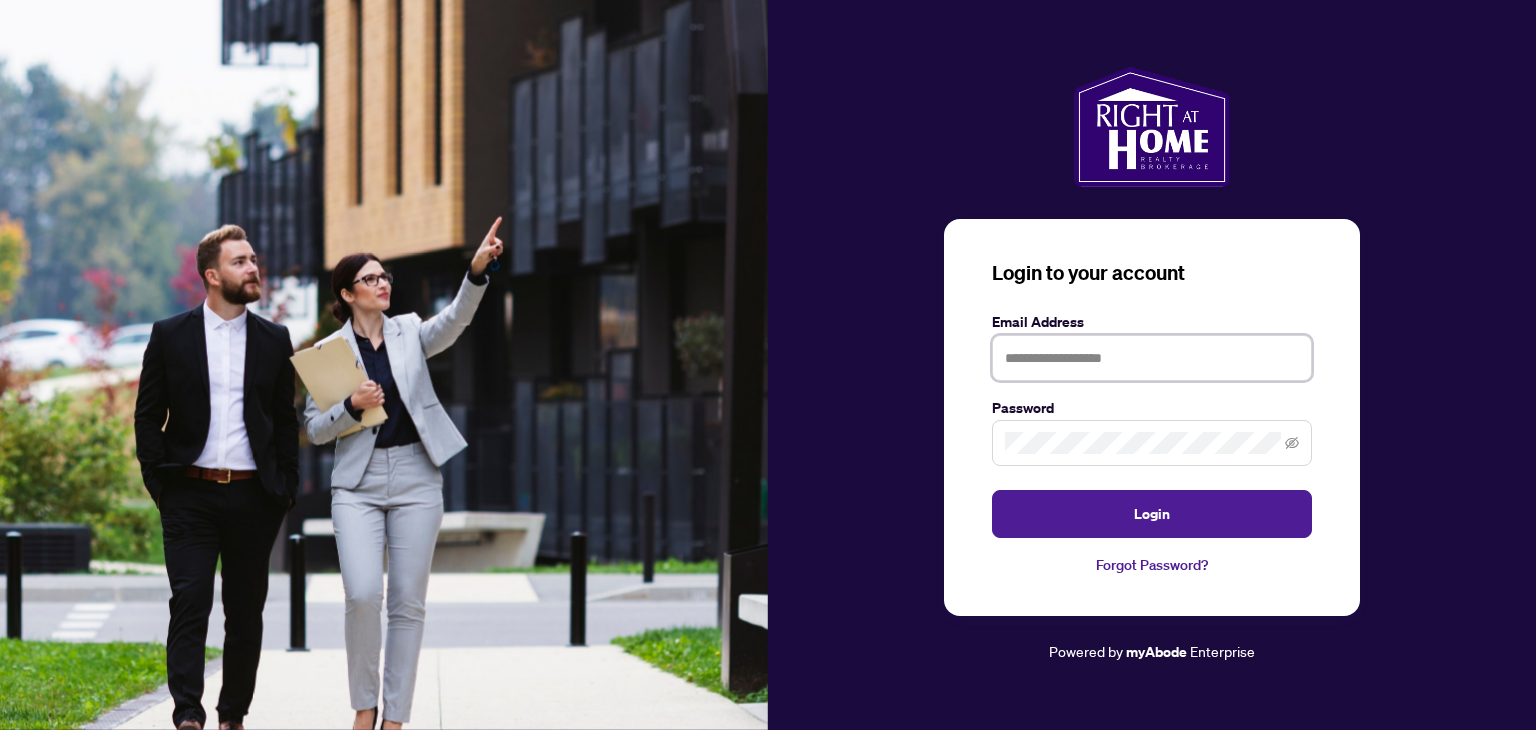 type on "**********" 